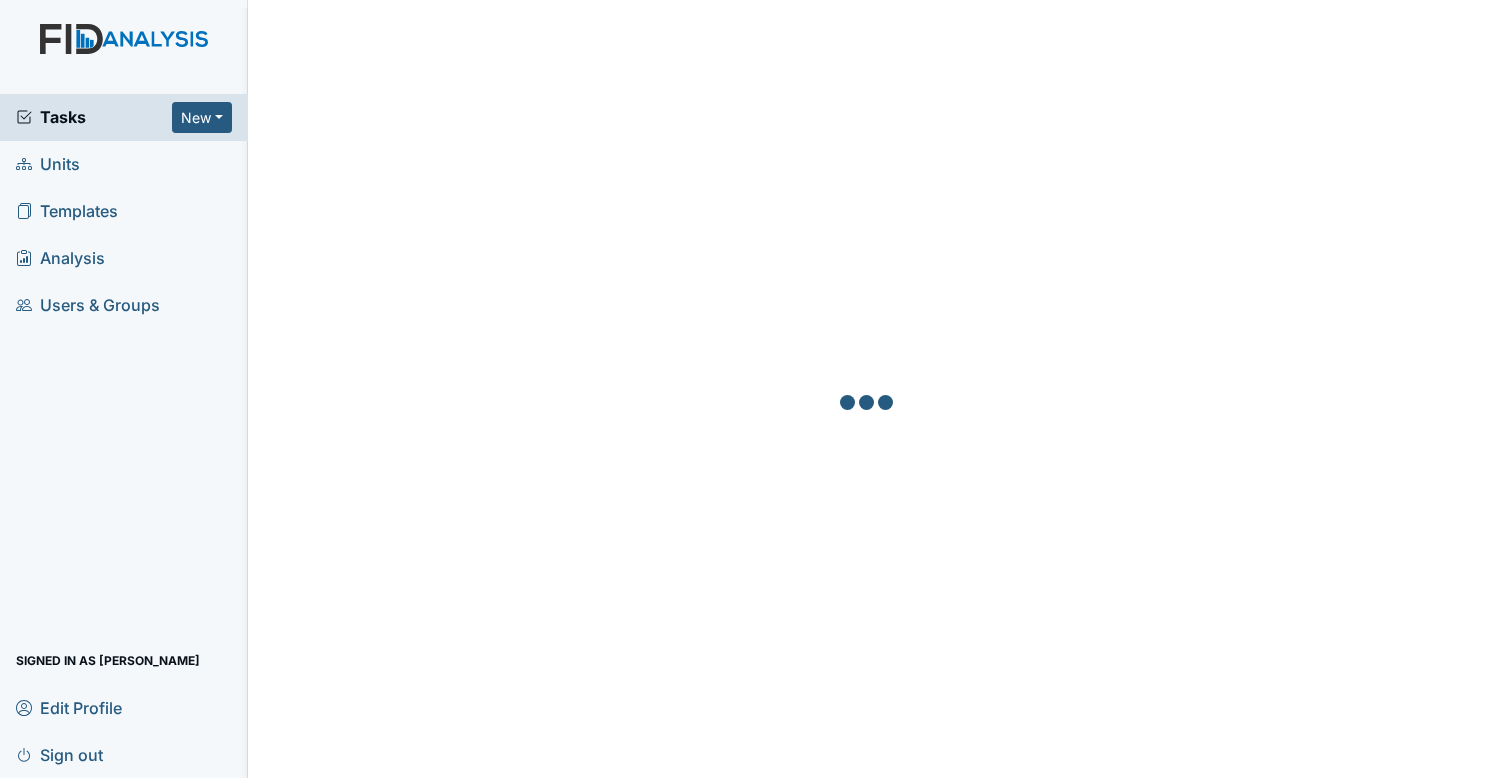 scroll, scrollTop: 0, scrollLeft: 0, axis: both 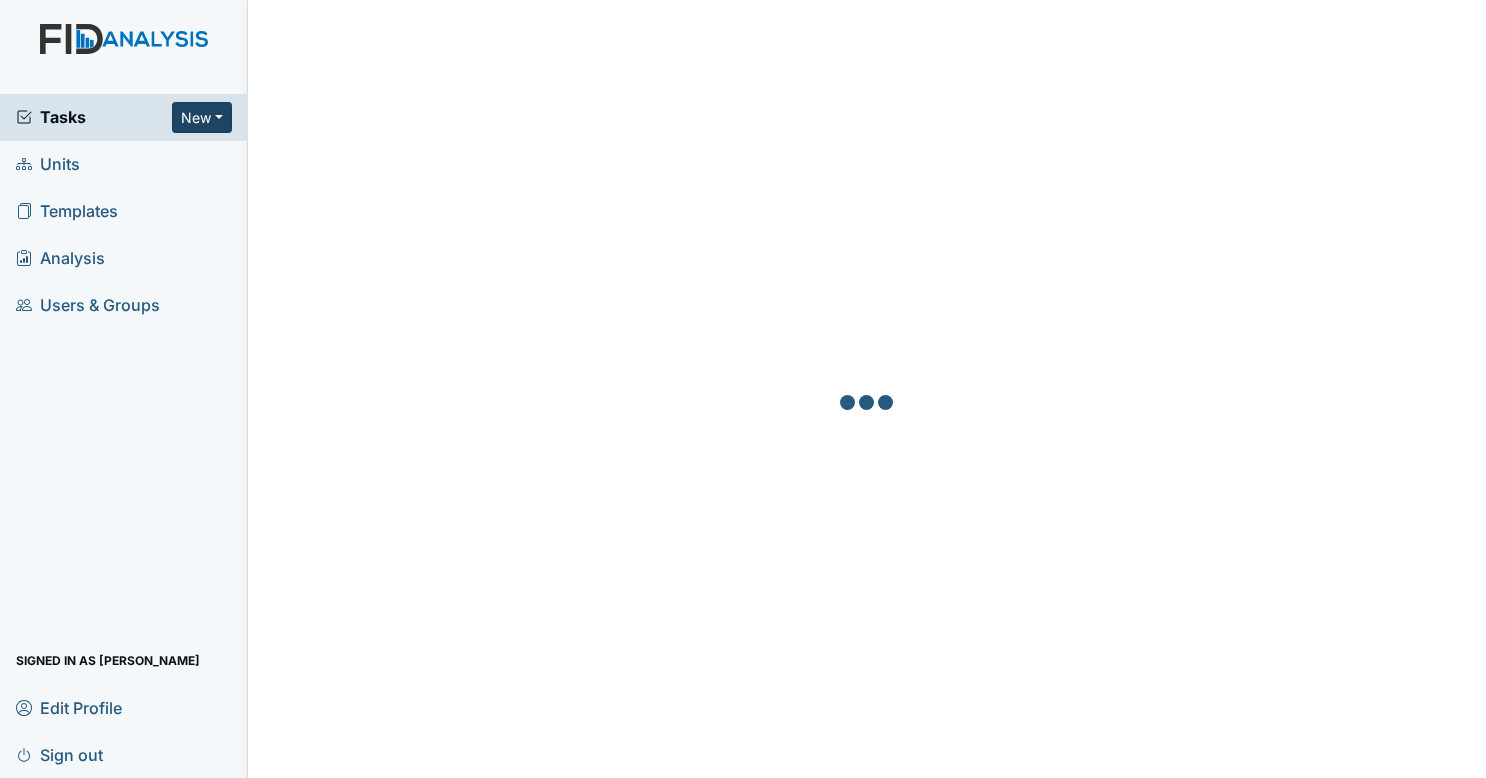 click on "New" at bounding box center [202, 117] 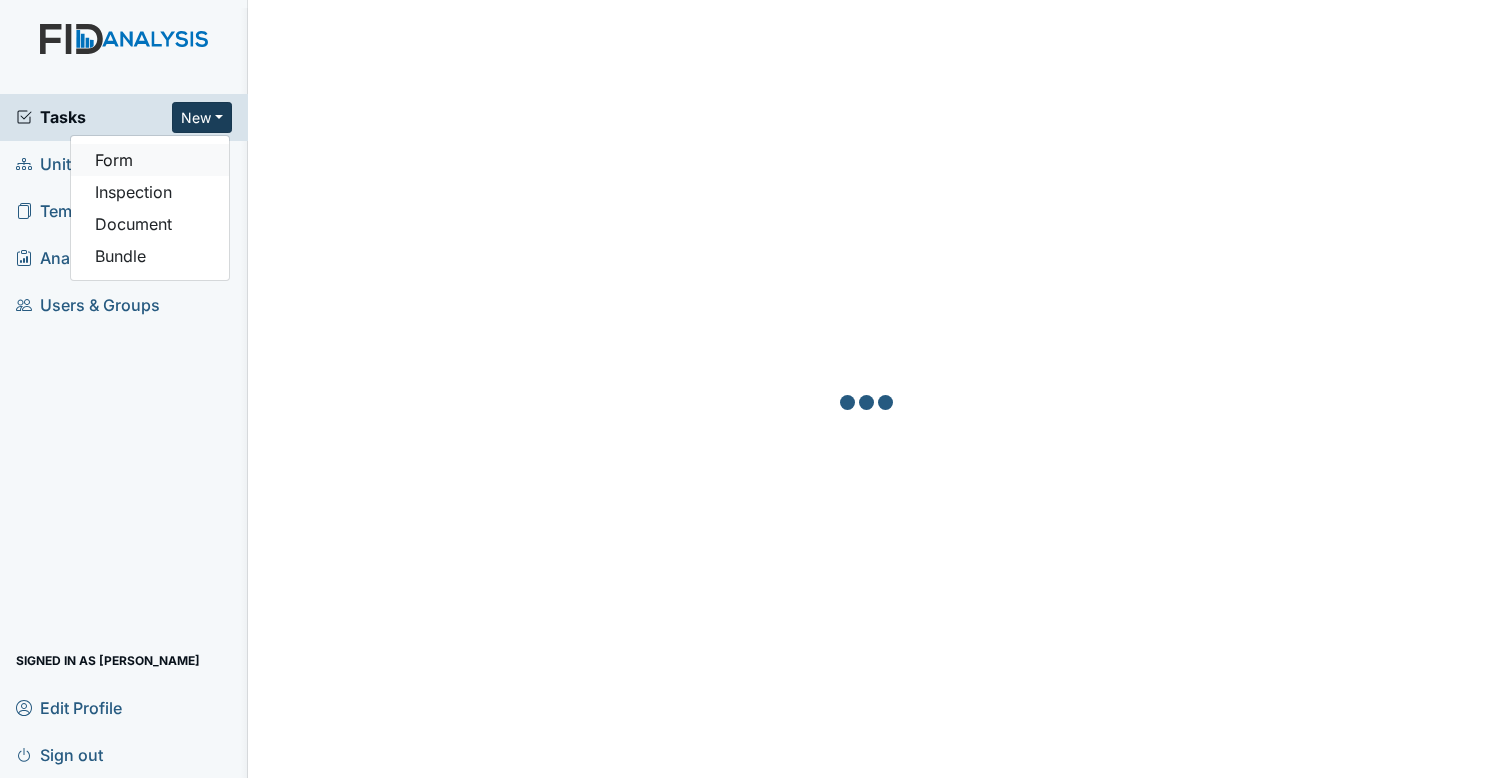click on "Form" at bounding box center [150, 160] 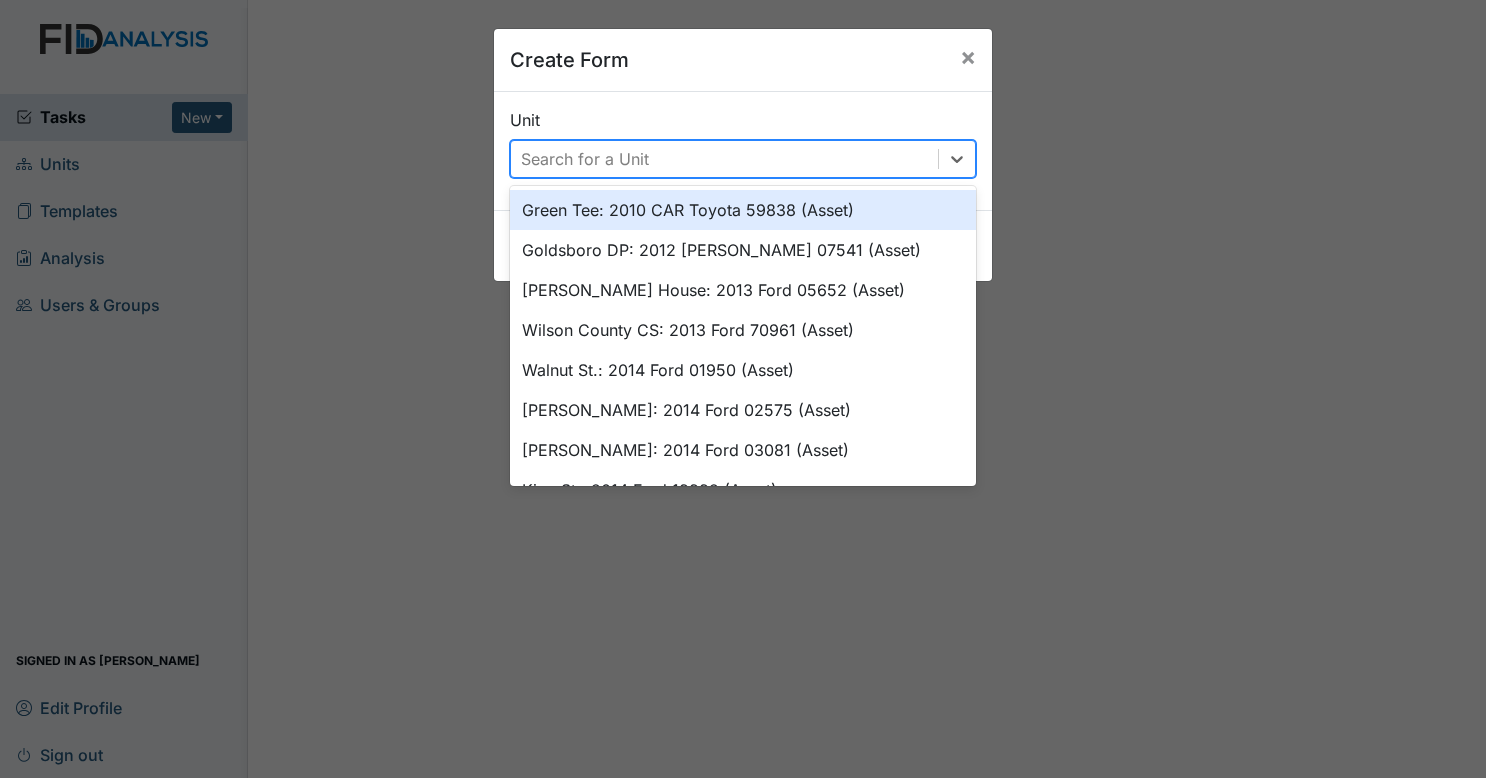 click on "Search for a Unit" at bounding box center (585, 159) 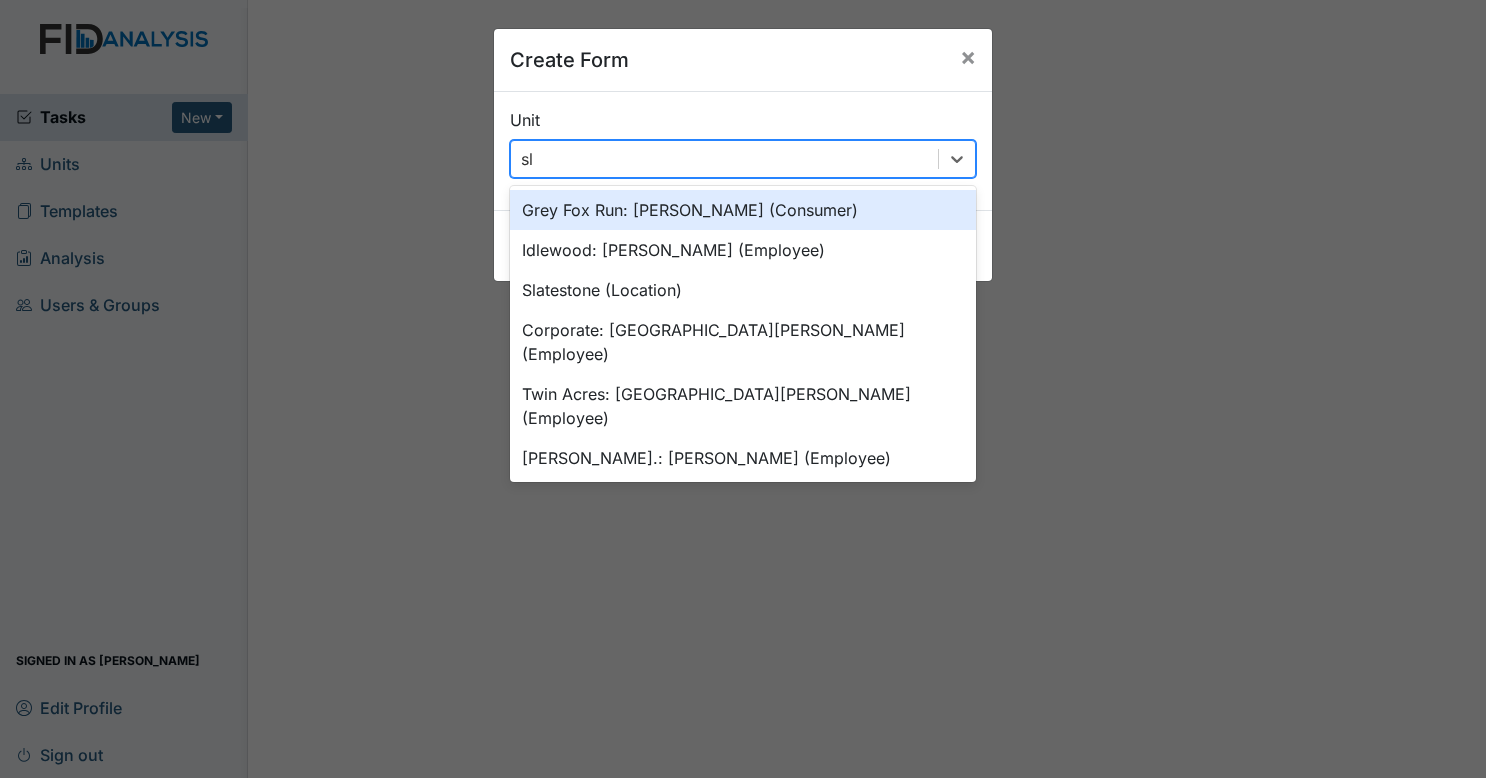 type on "sla" 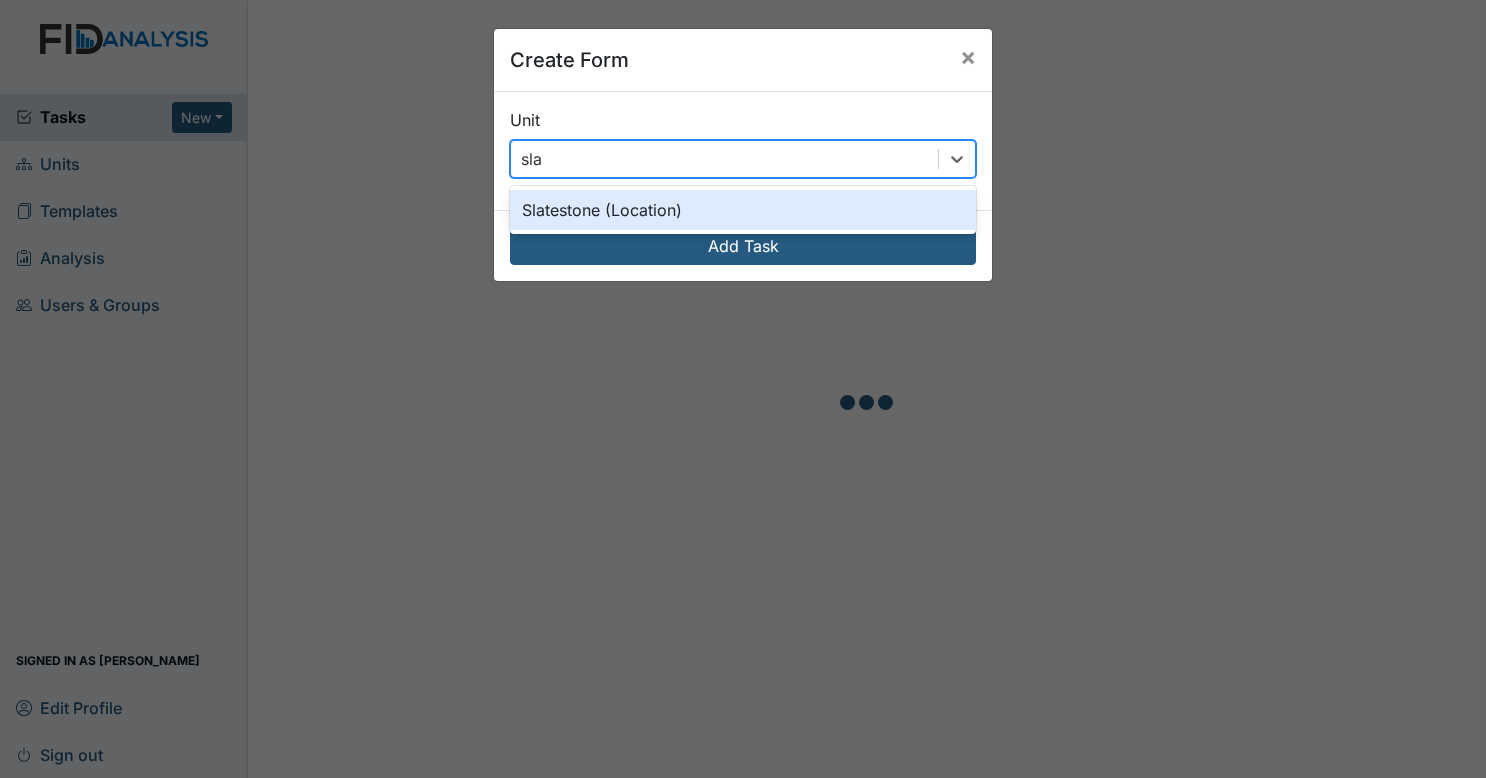 click on "Slatestone (Location)" at bounding box center [743, 210] 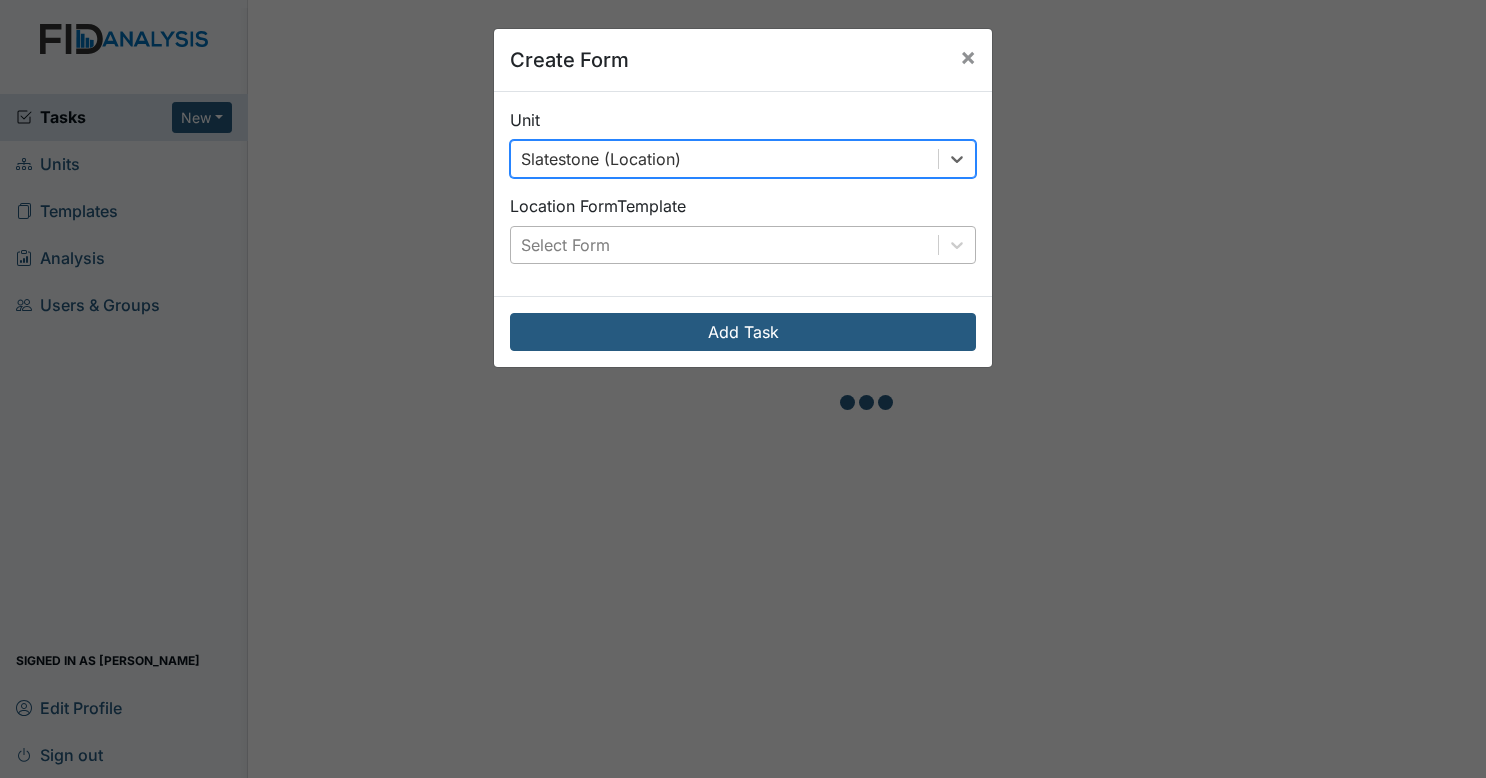 click on "Select Form" at bounding box center (724, 245) 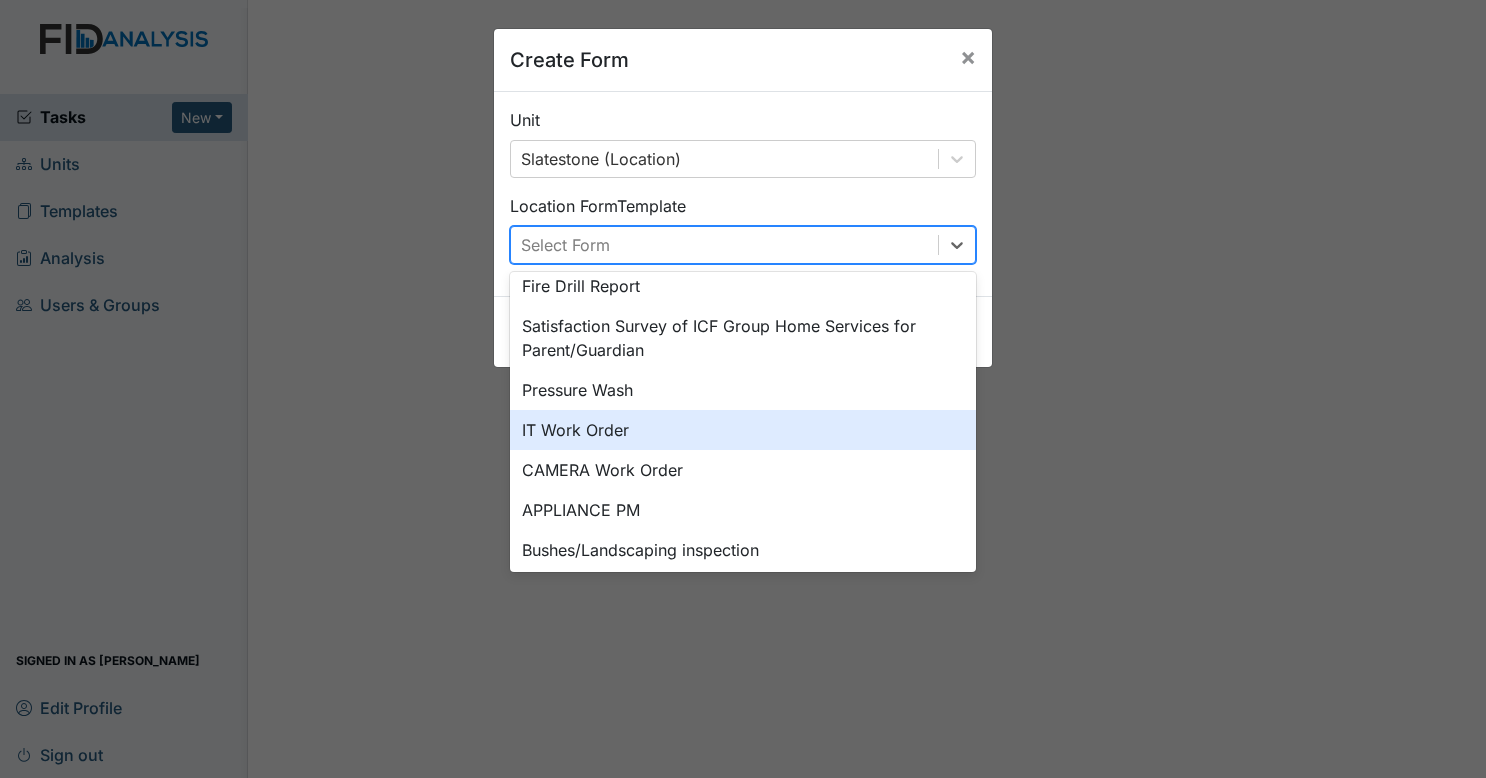 scroll, scrollTop: 246, scrollLeft: 0, axis: vertical 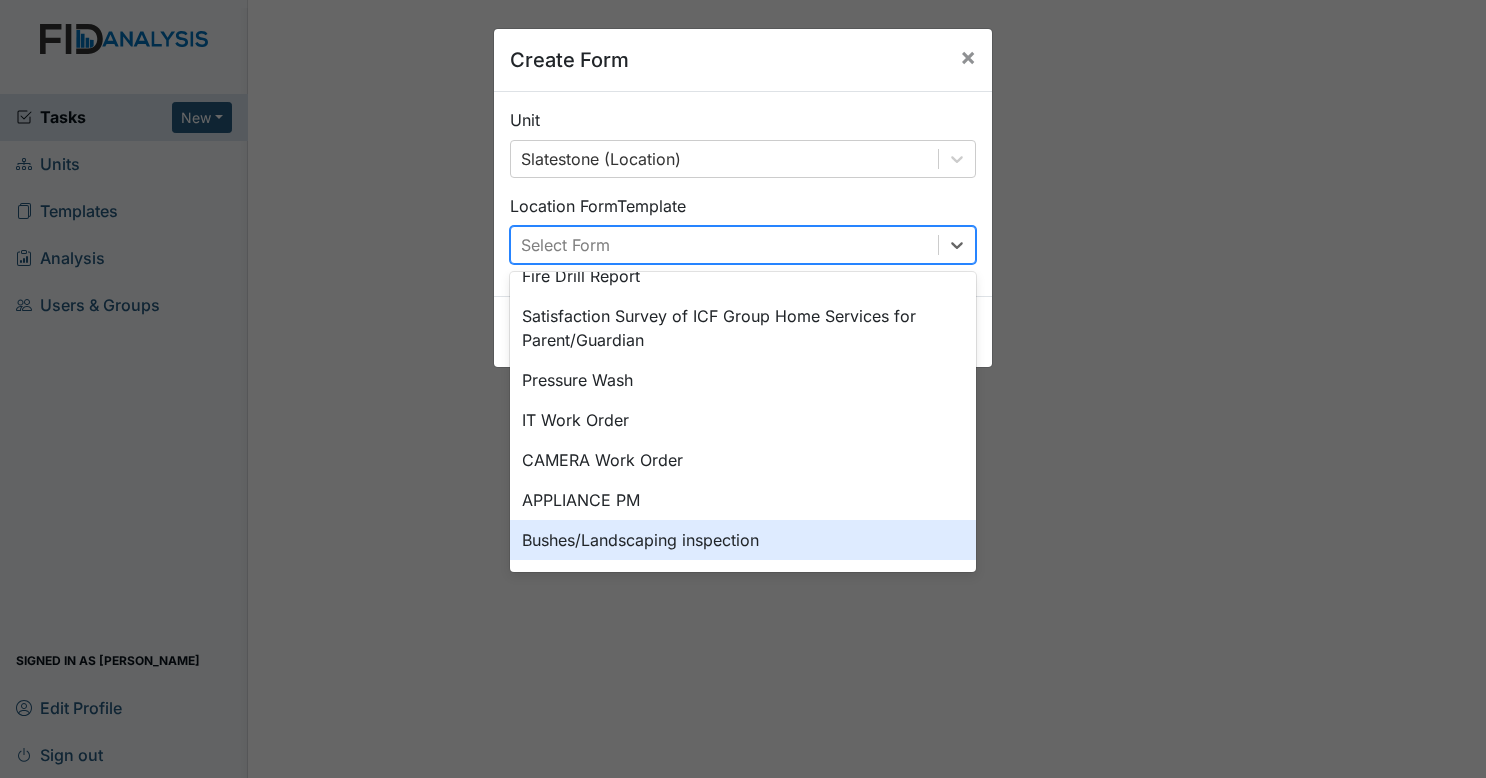 click on "Bushes/Landscaping inspection" at bounding box center [743, 540] 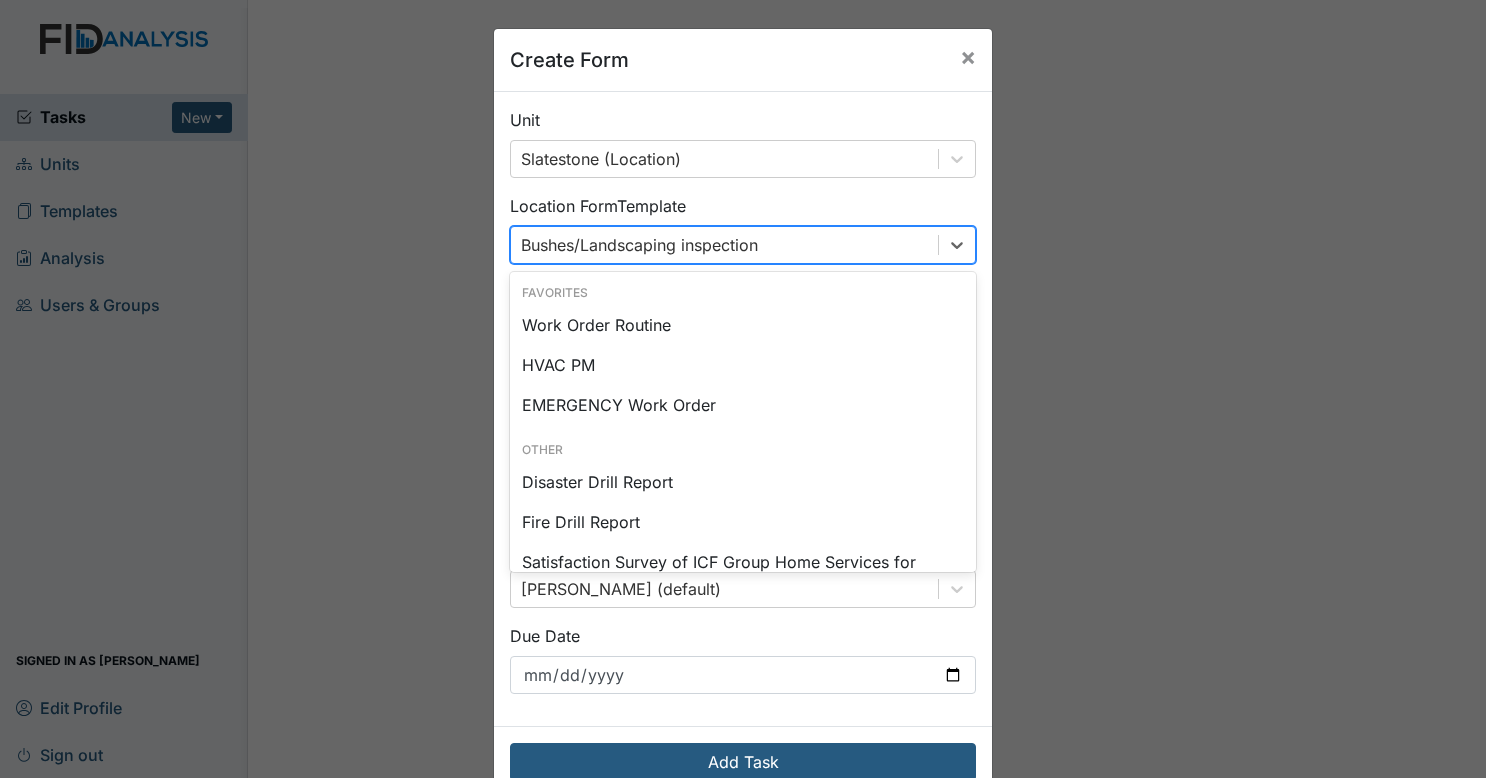 click on "Bushes/Landscaping inspection" at bounding box center (724, 245) 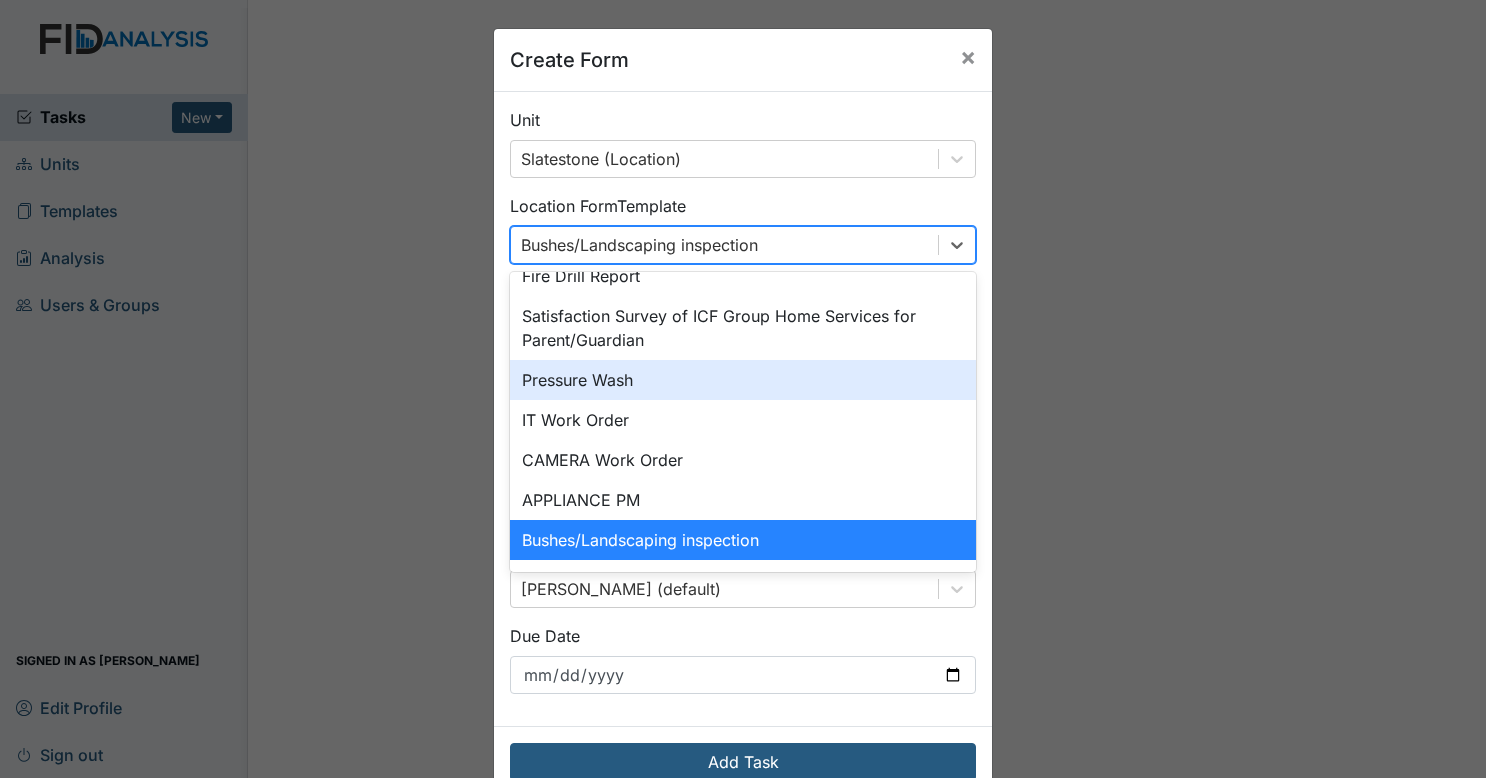scroll, scrollTop: 0, scrollLeft: 0, axis: both 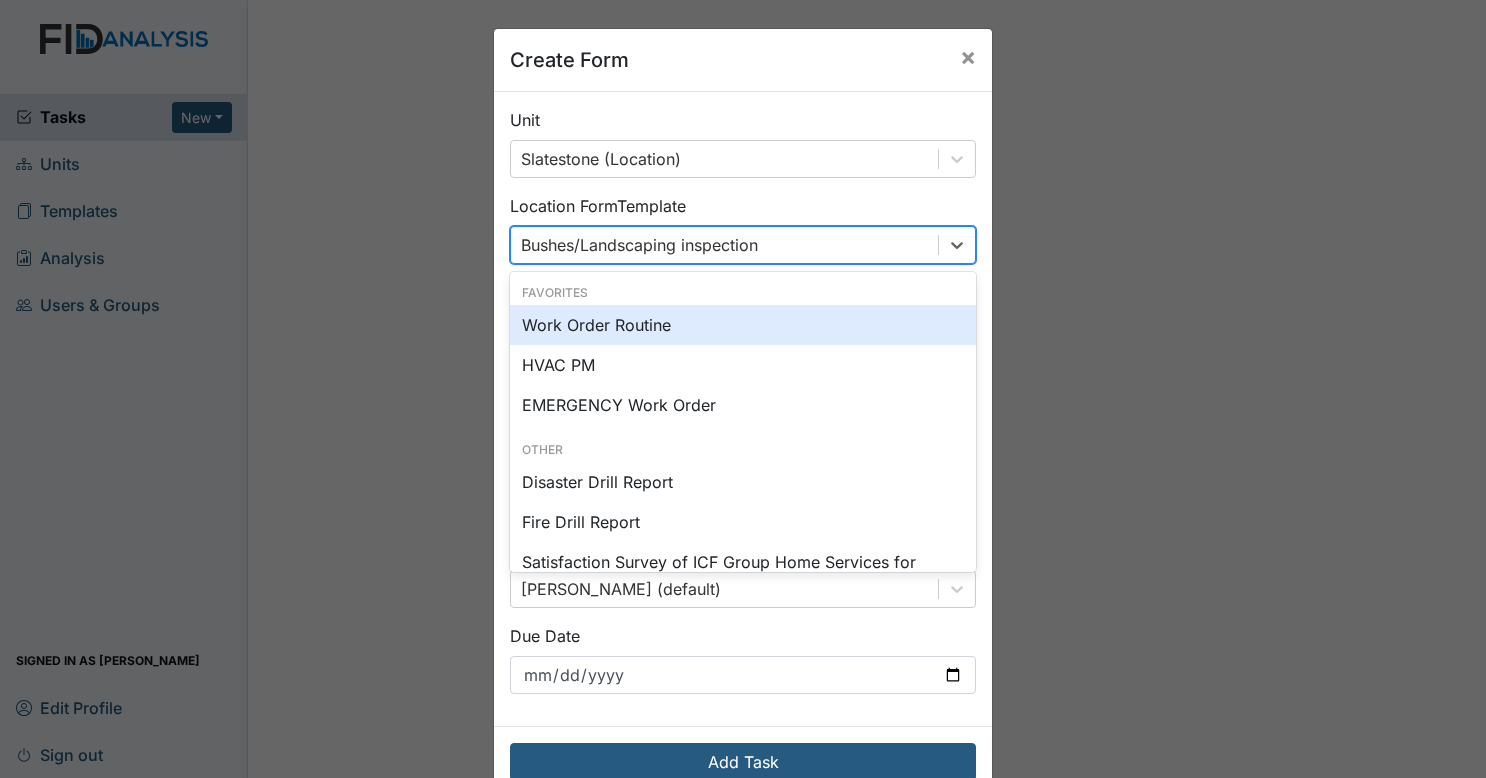 click on "Work Order Routine" at bounding box center (743, 325) 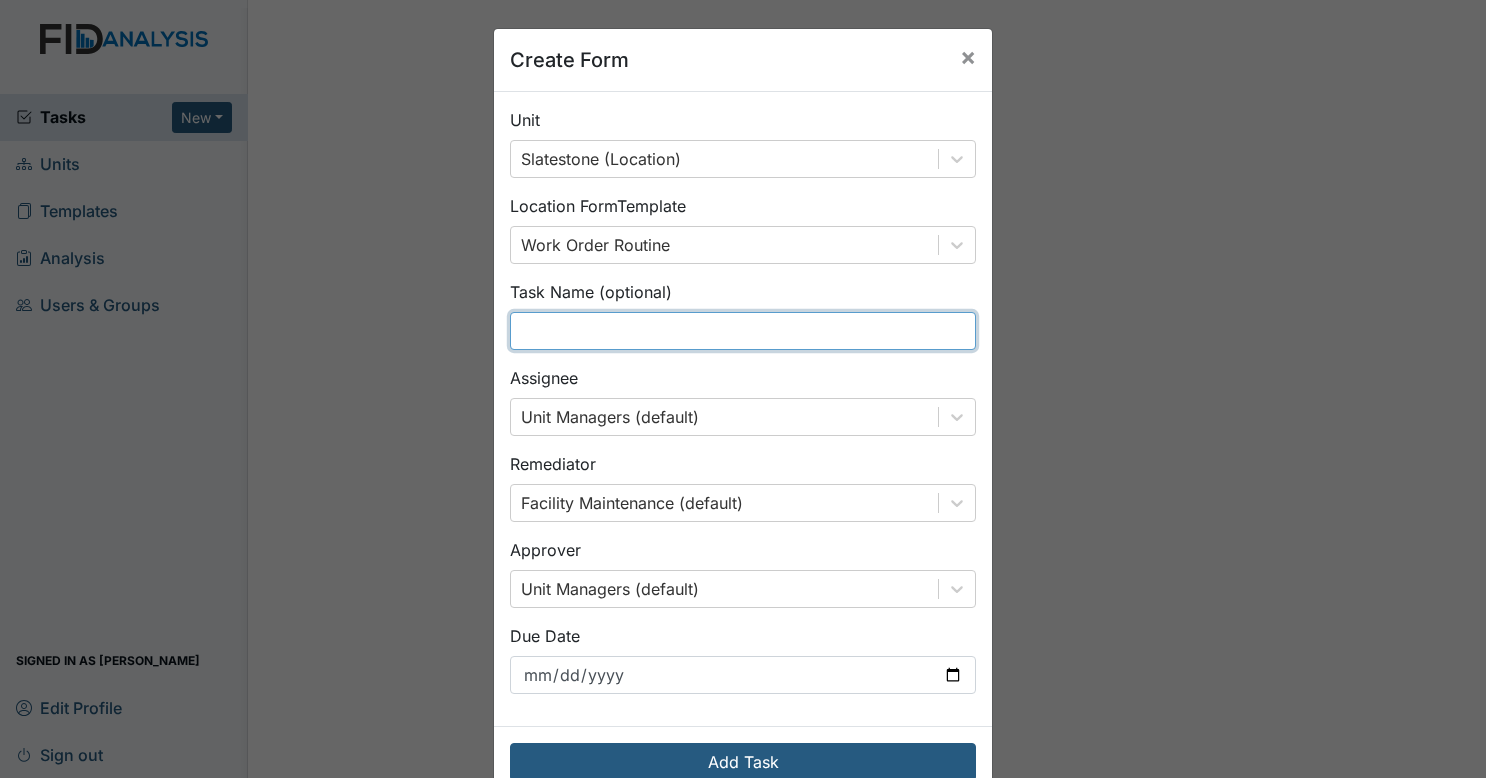 click at bounding box center [743, 331] 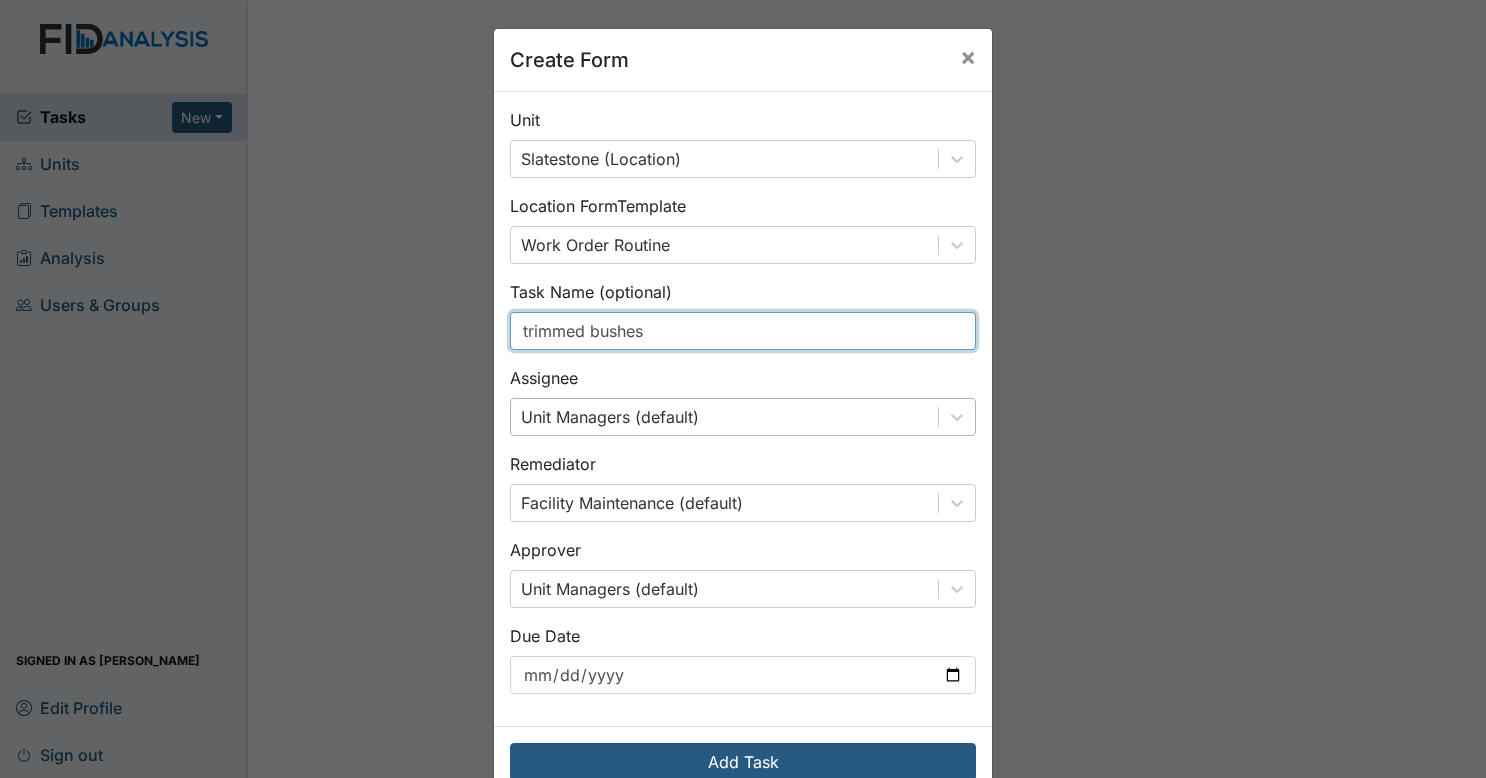 type on "trimmed bushes" 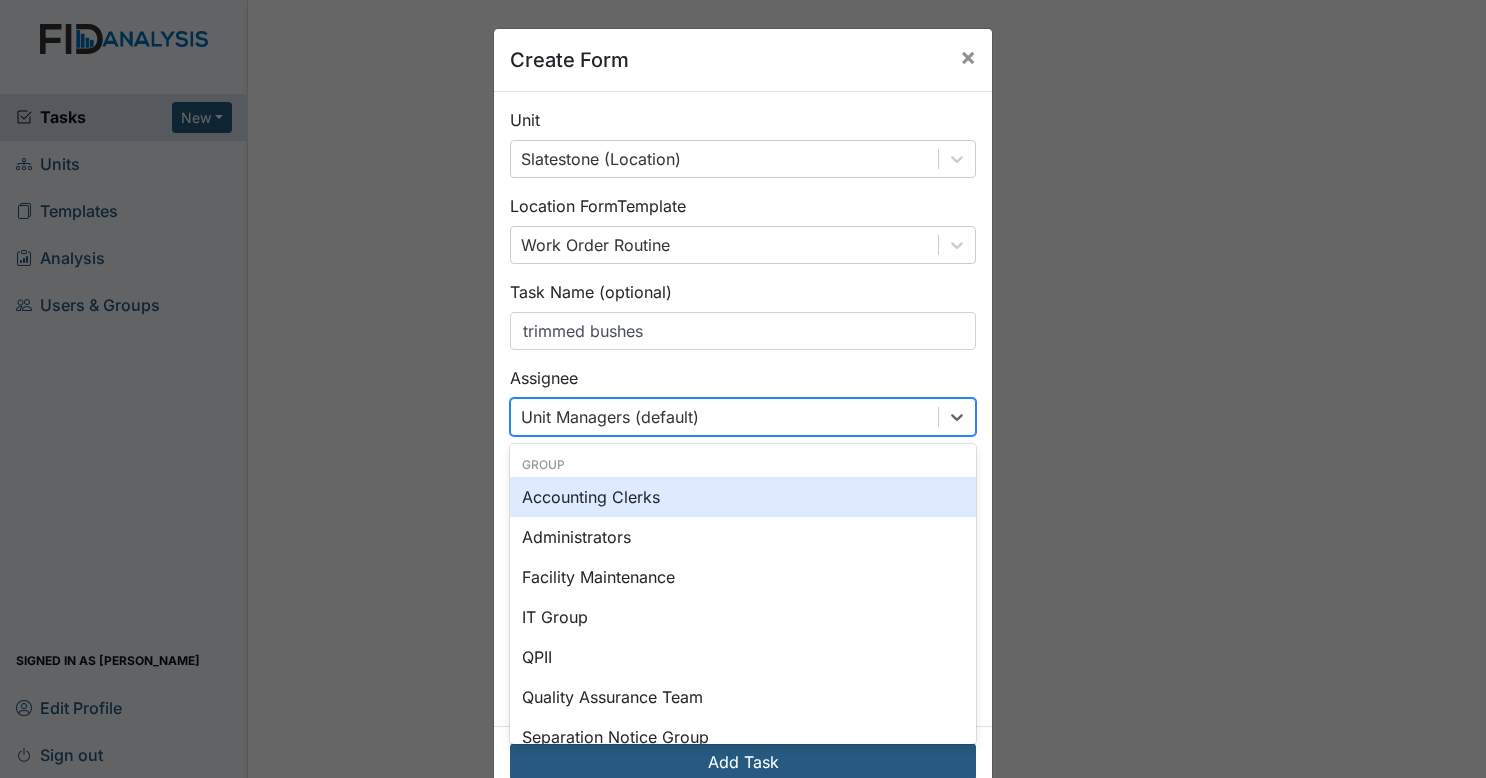 click on "Unit Managers (default)" at bounding box center (724, 417) 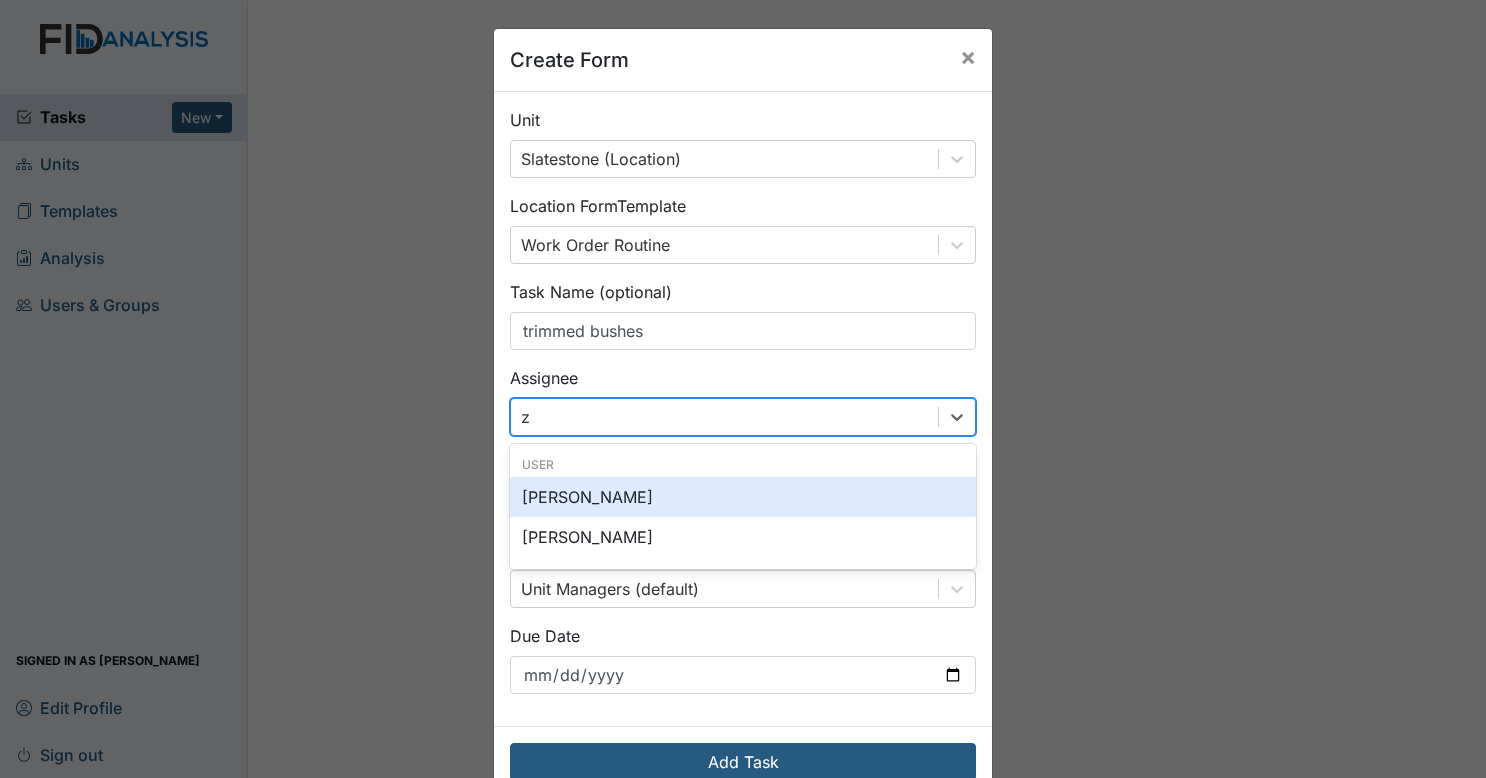 type on "za" 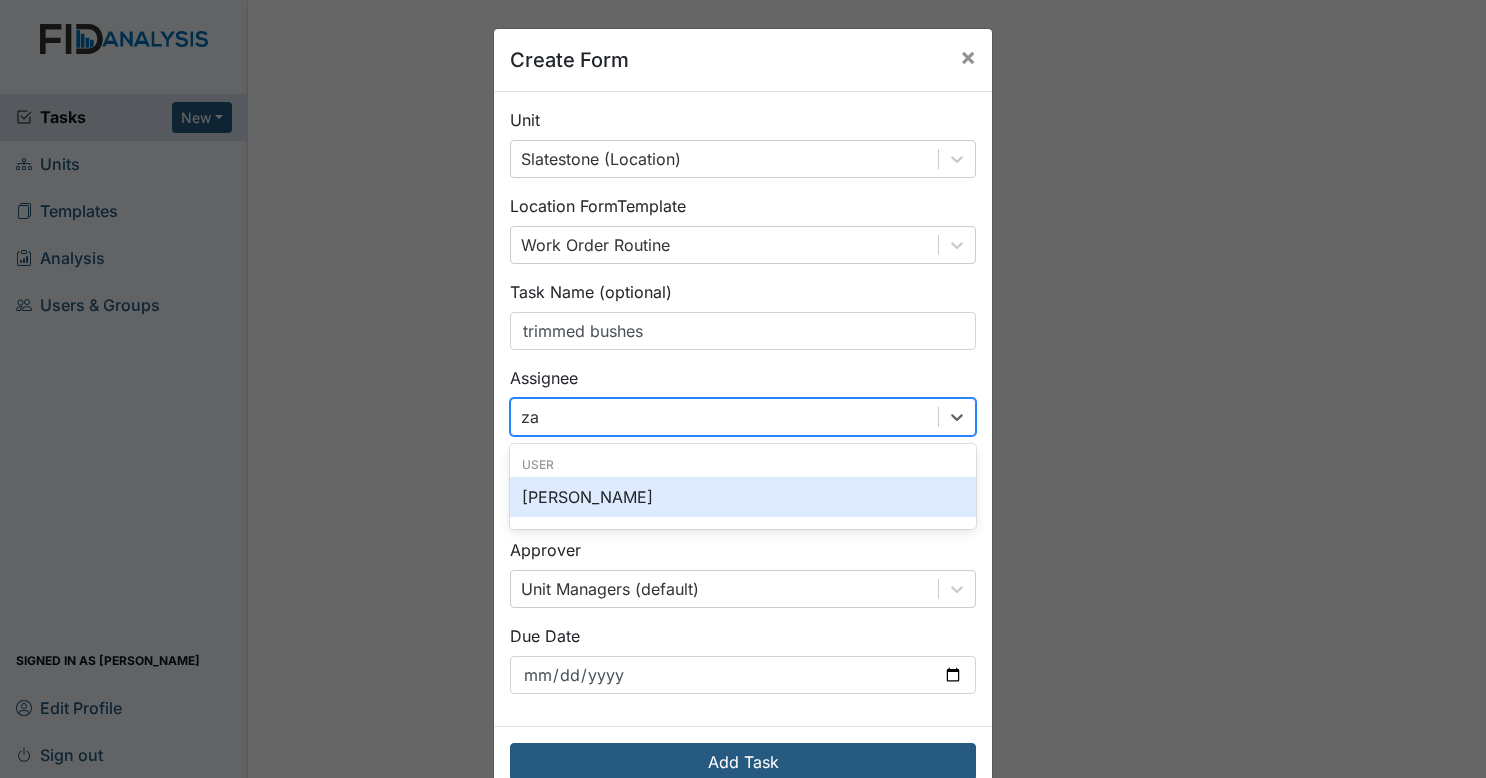 click on "Zach Smith" at bounding box center [743, 497] 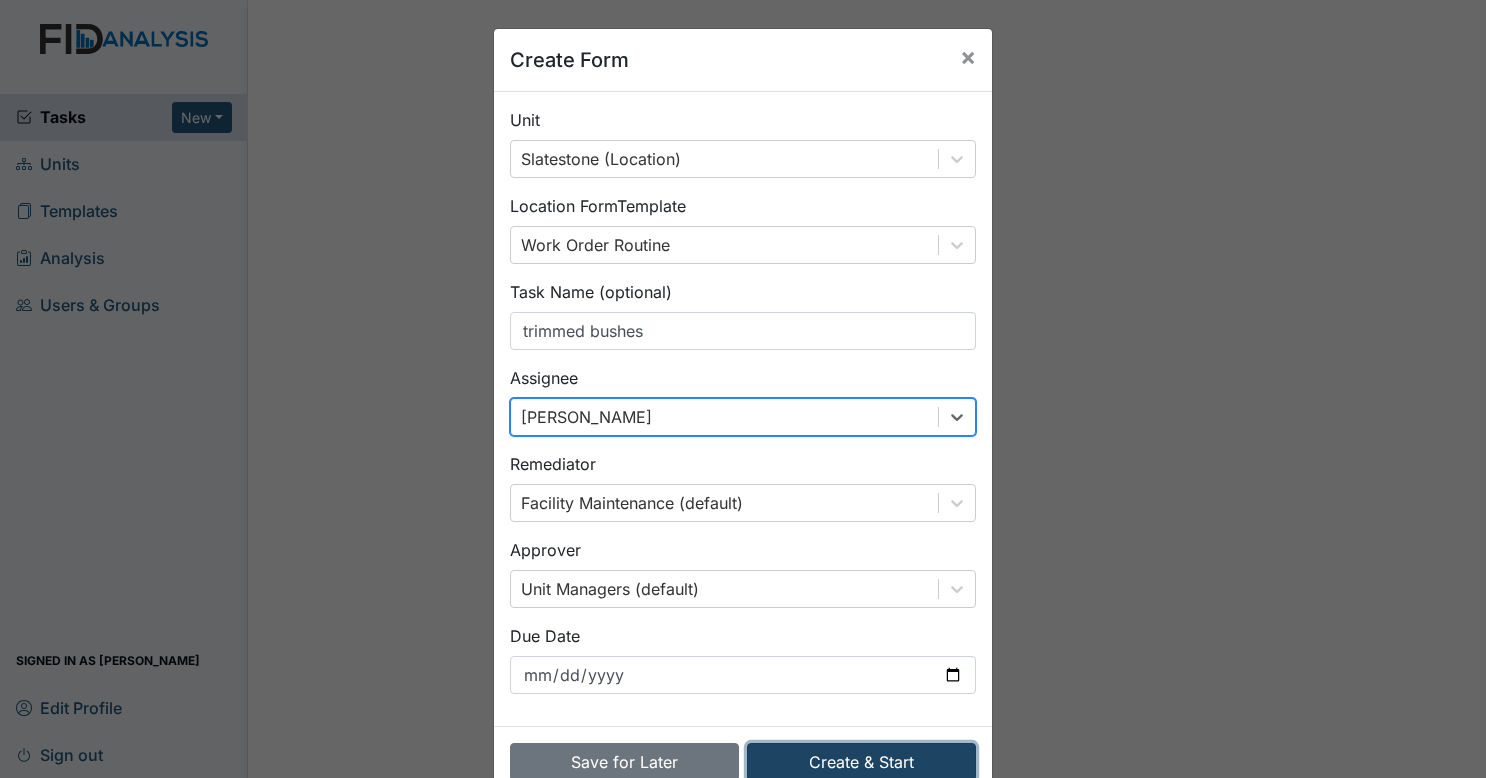 click on "Create & Start" at bounding box center [861, 762] 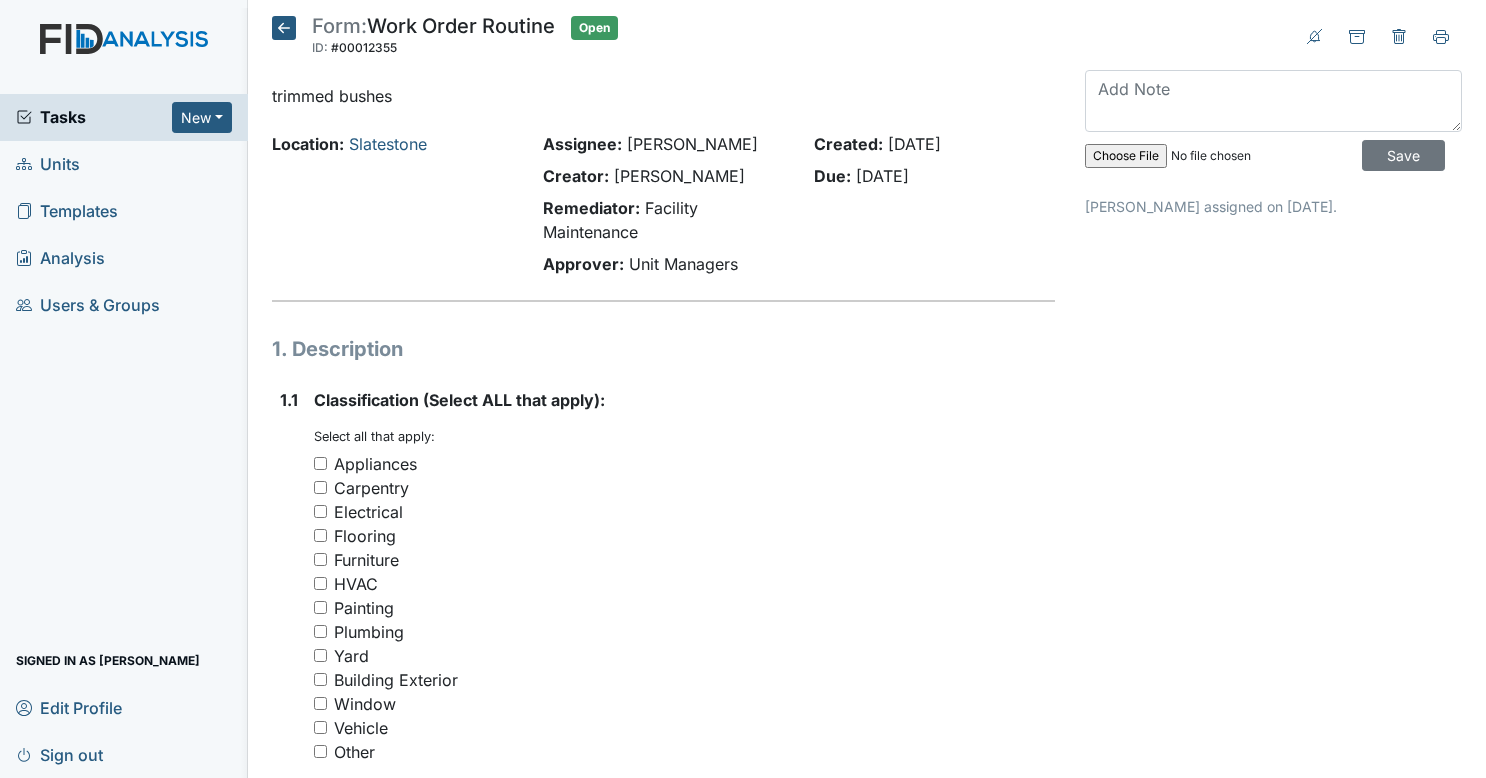 scroll, scrollTop: 0, scrollLeft: 0, axis: both 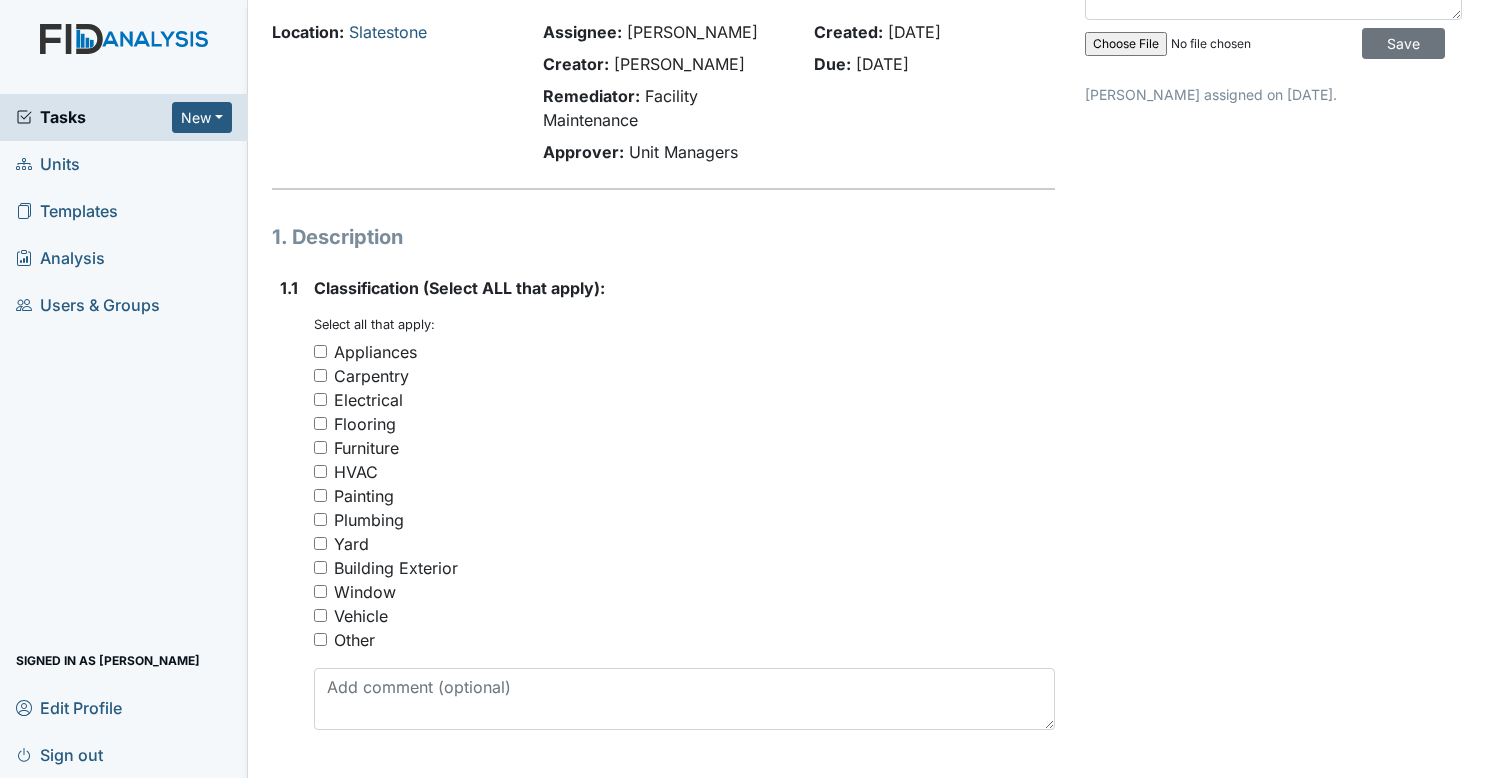 click on "Building Exterior" at bounding box center (320, 567) 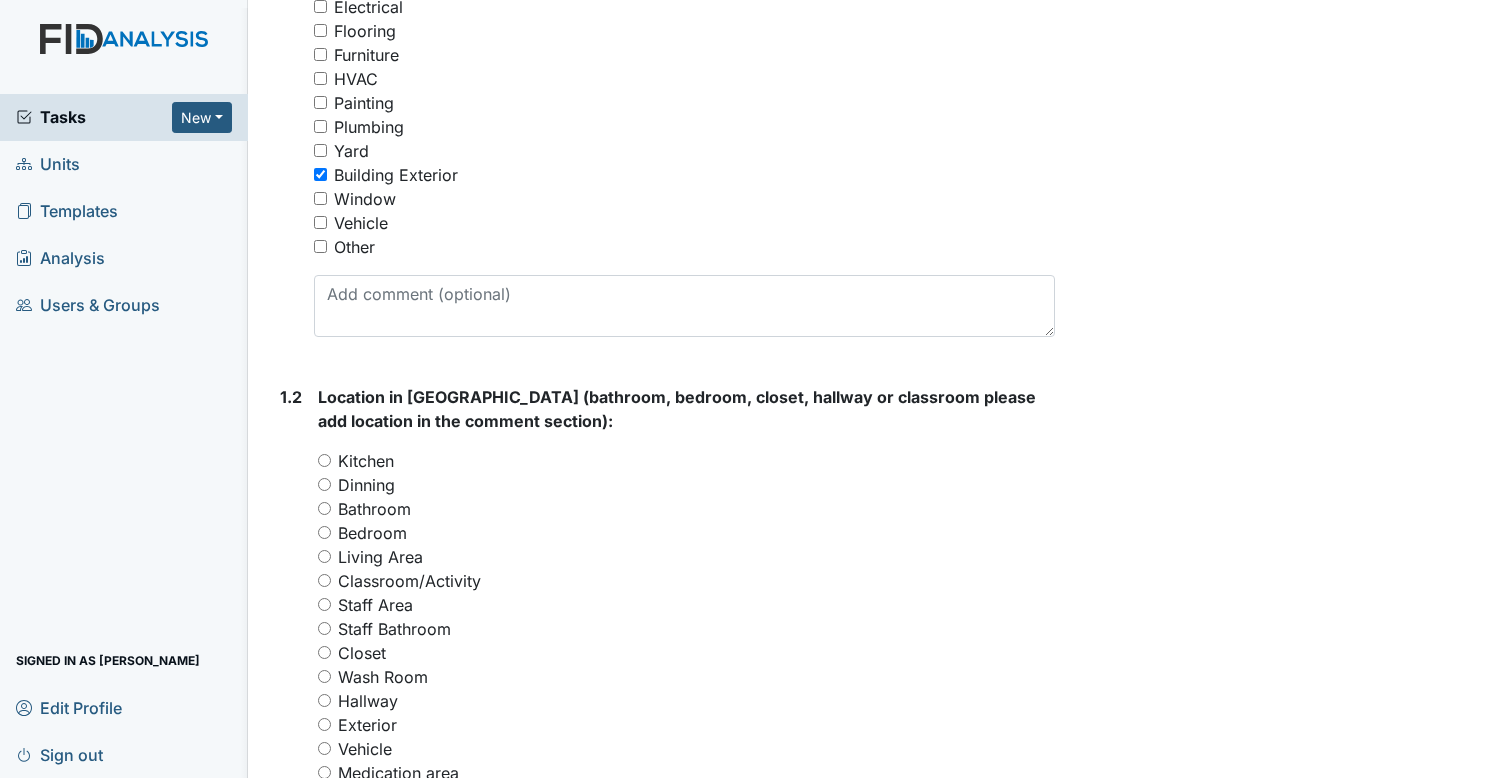 scroll, scrollTop: 508, scrollLeft: 0, axis: vertical 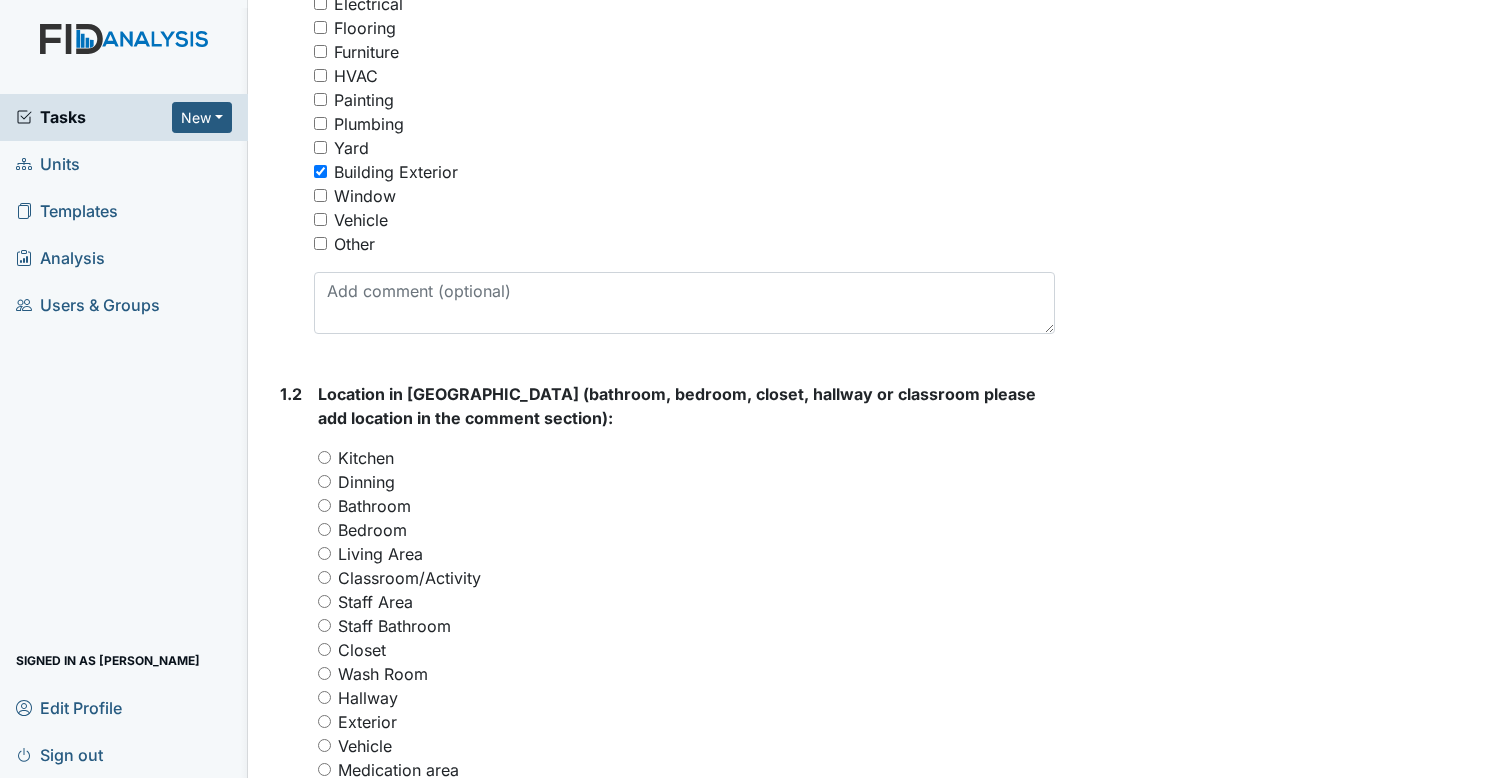 click on "Yard" at bounding box center [320, 147] 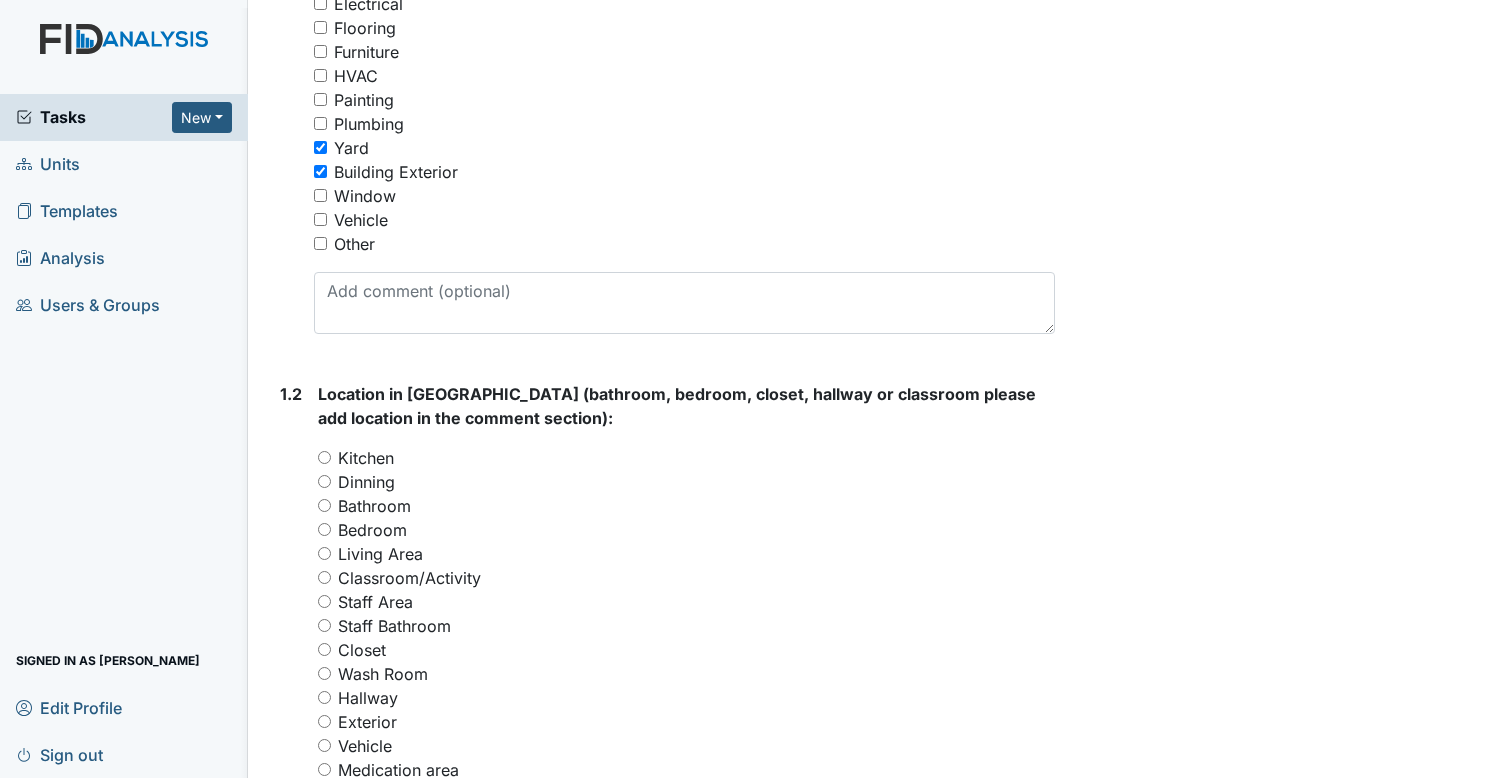 click on "Building Exterior" at bounding box center (320, 171) 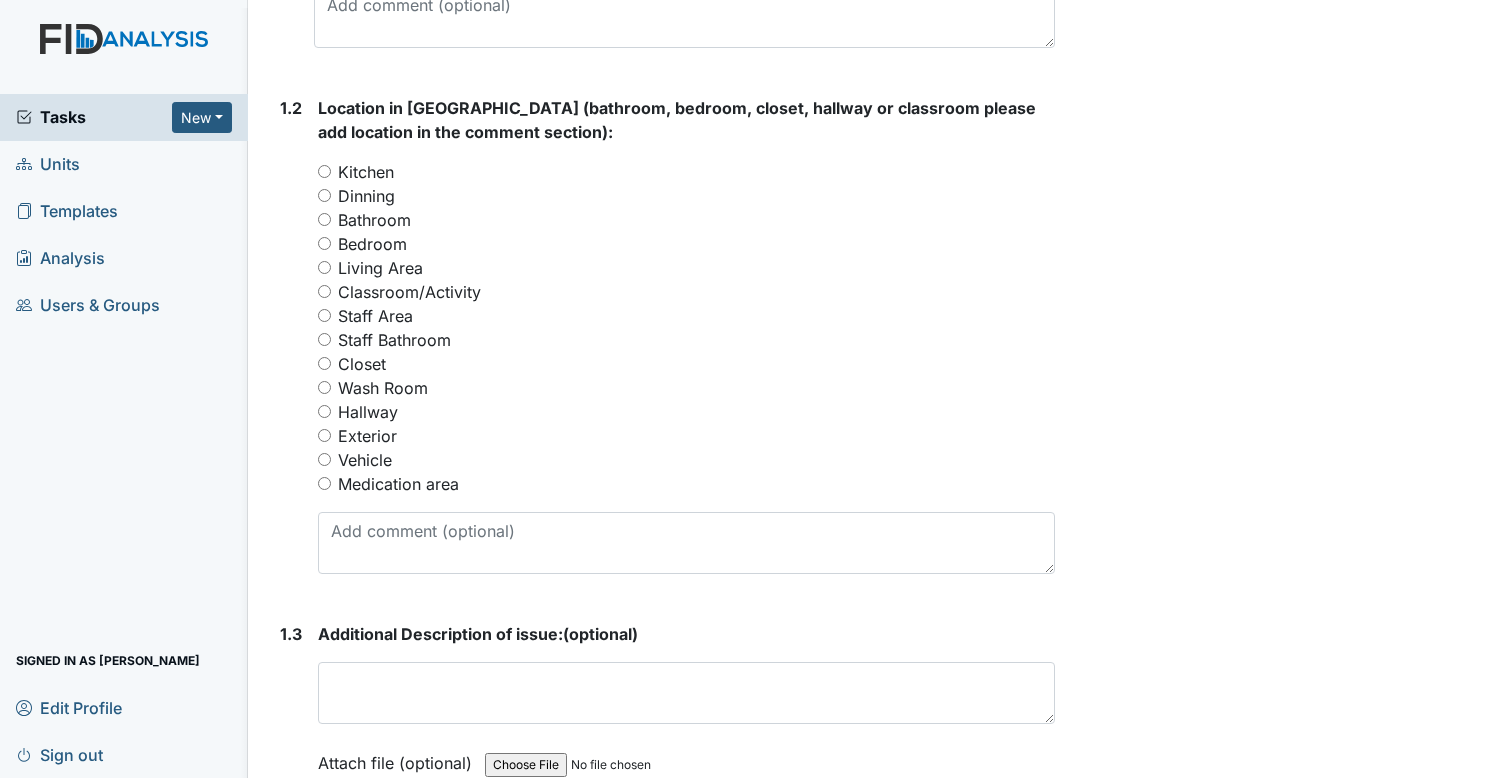 scroll, scrollTop: 796, scrollLeft: 0, axis: vertical 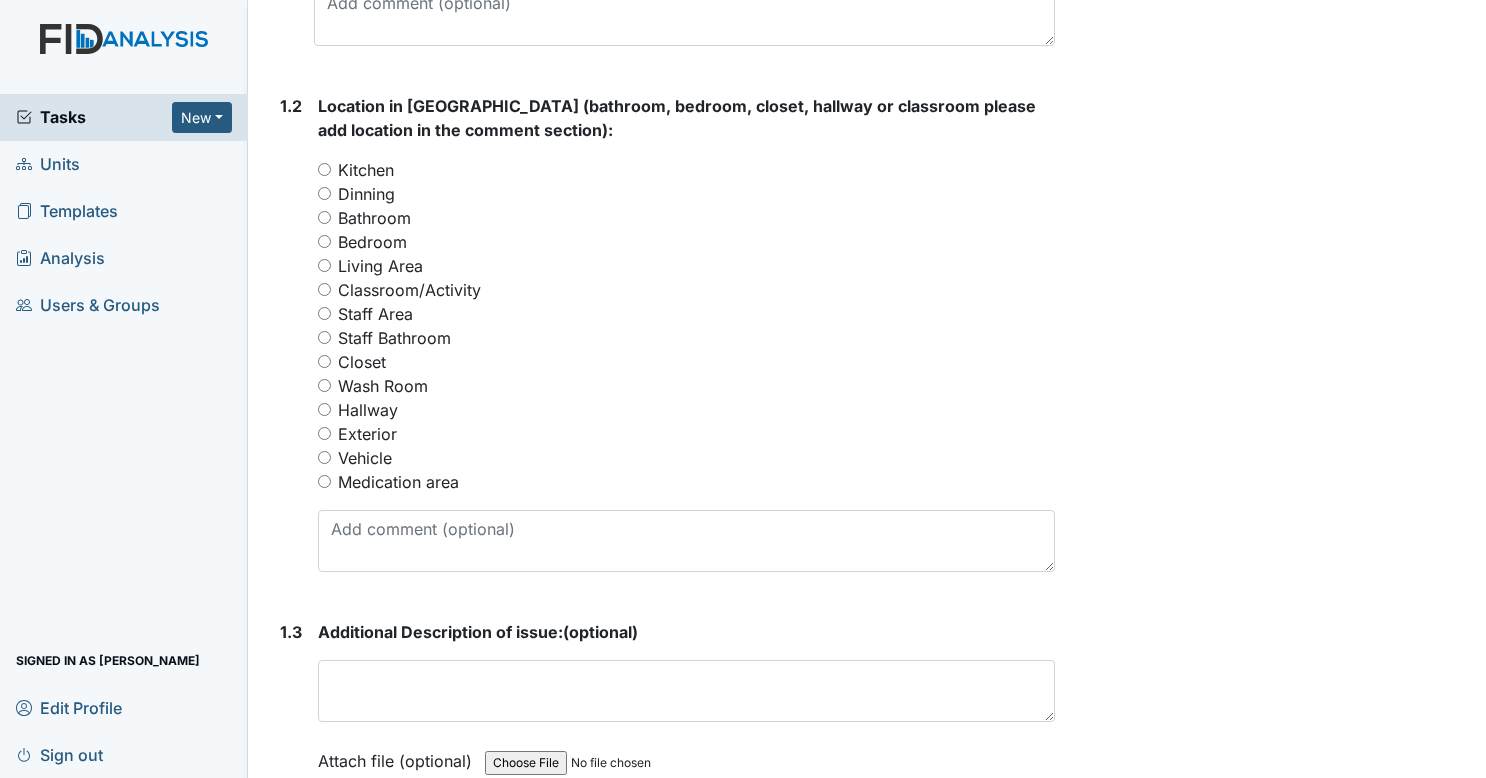 click on "Exterior" at bounding box center [324, 433] 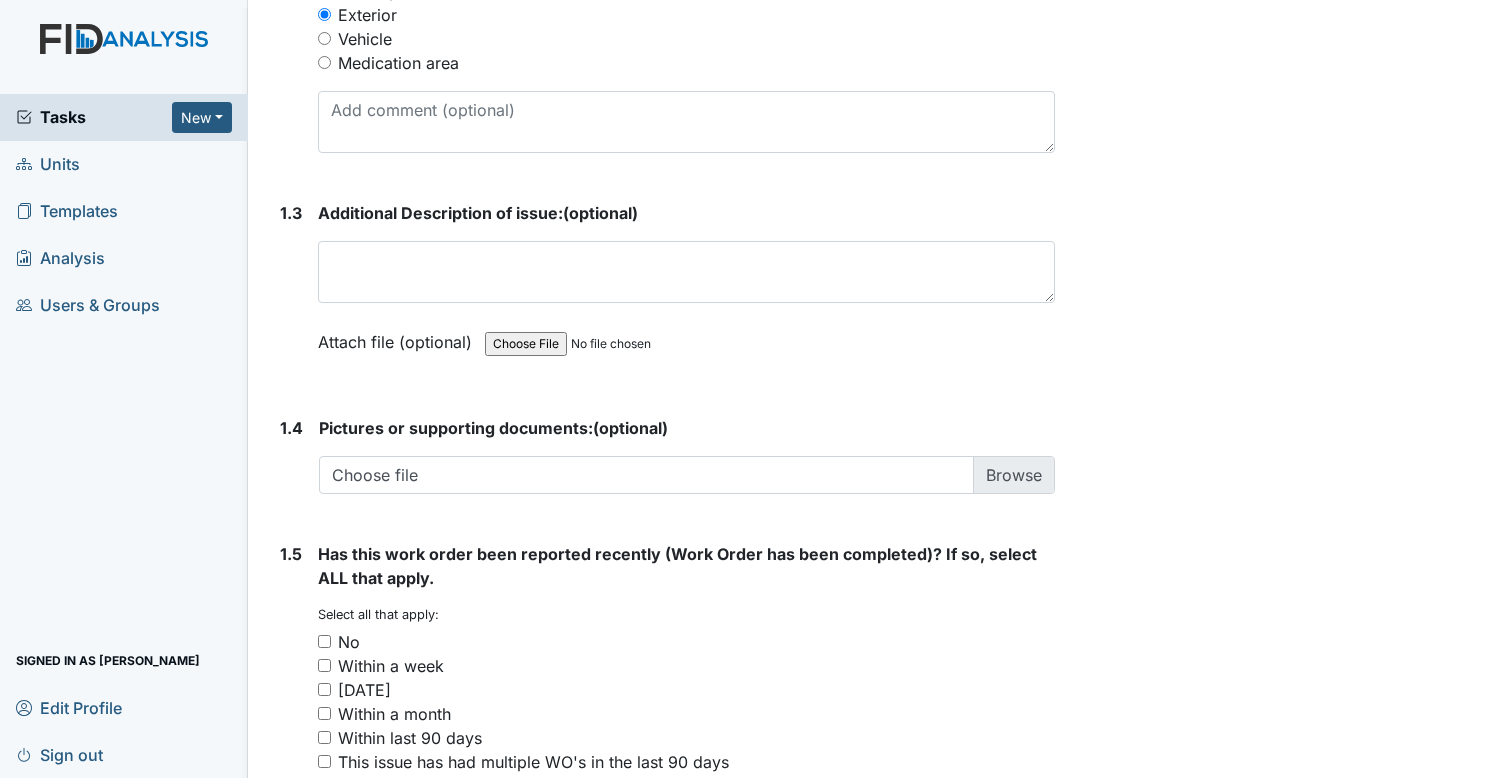 scroll, scrollTop: 1267, scrollLeft: 0, axis: vertical 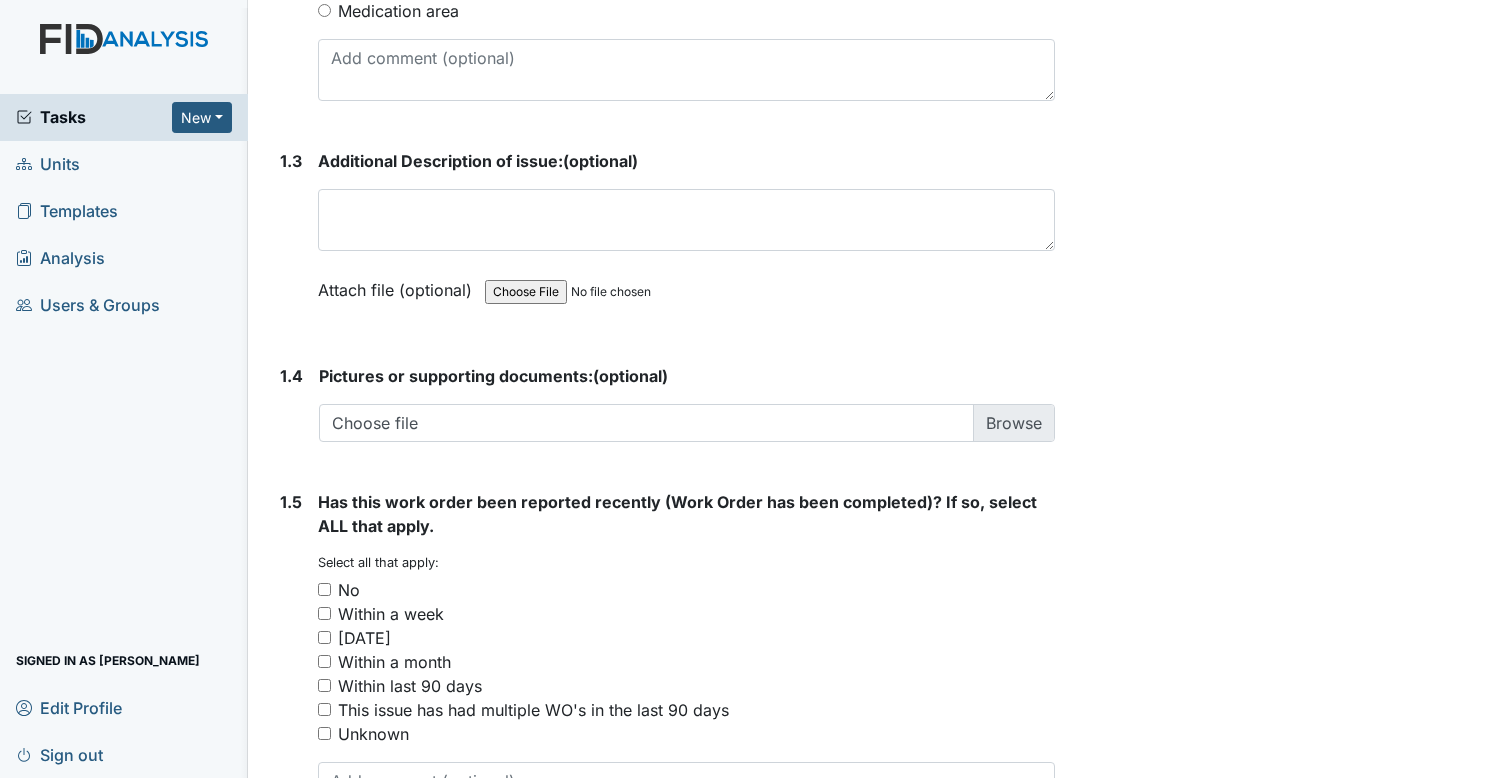 click on "No" at bounding box center (324, 589) 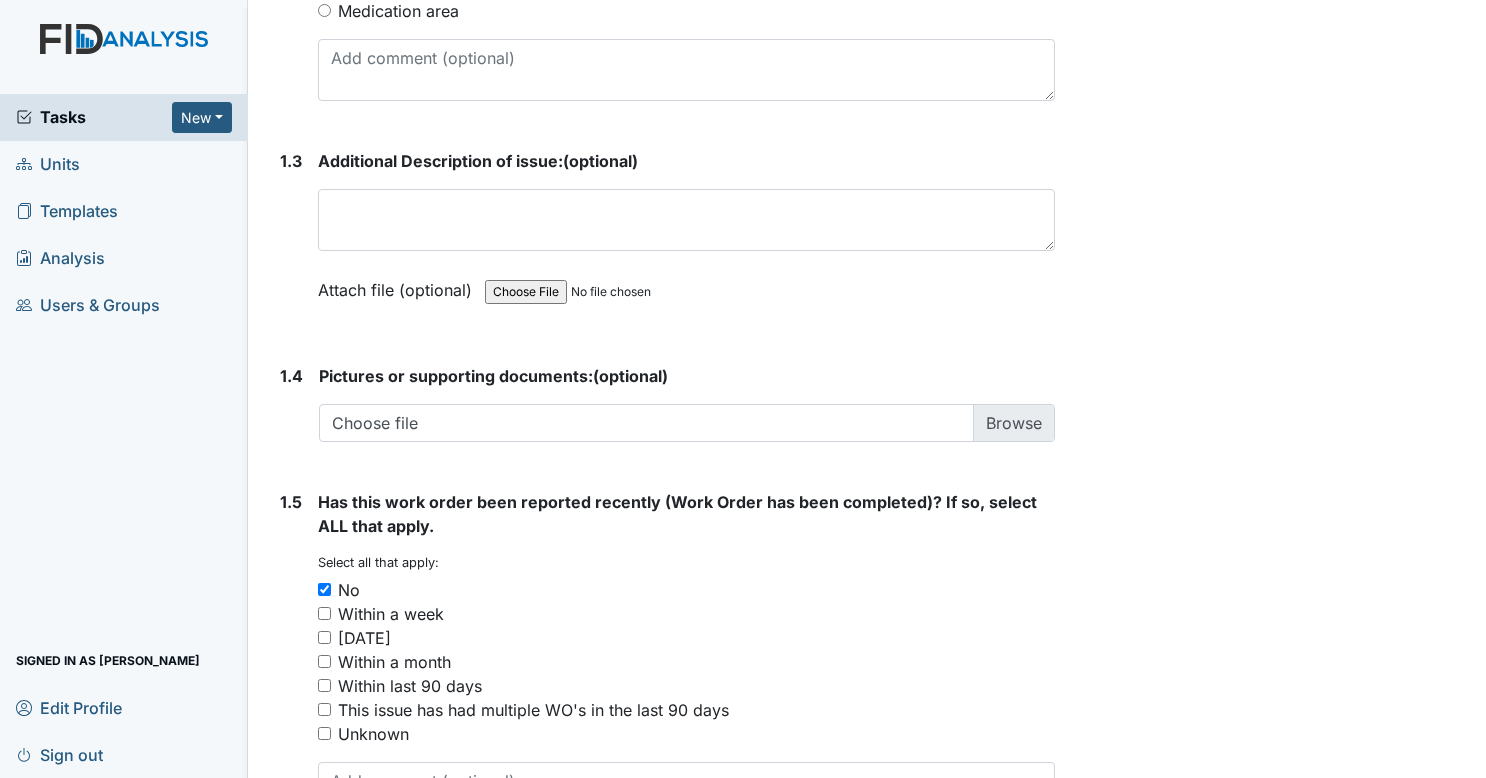 scroll, scrollTop: 1410, scrollLeft: 0, axis: vertical 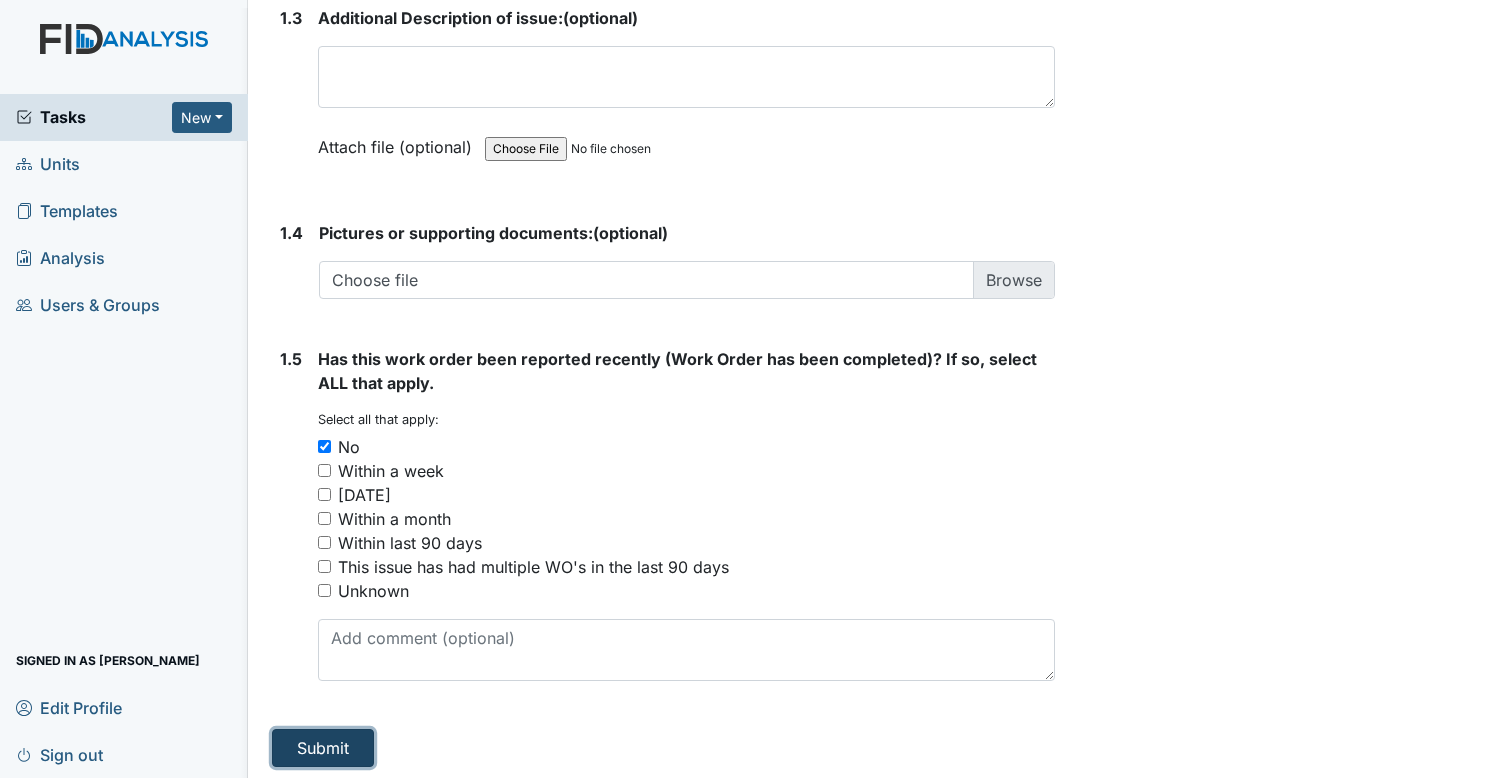 click on "Submit" at bounding box center (323, 748) 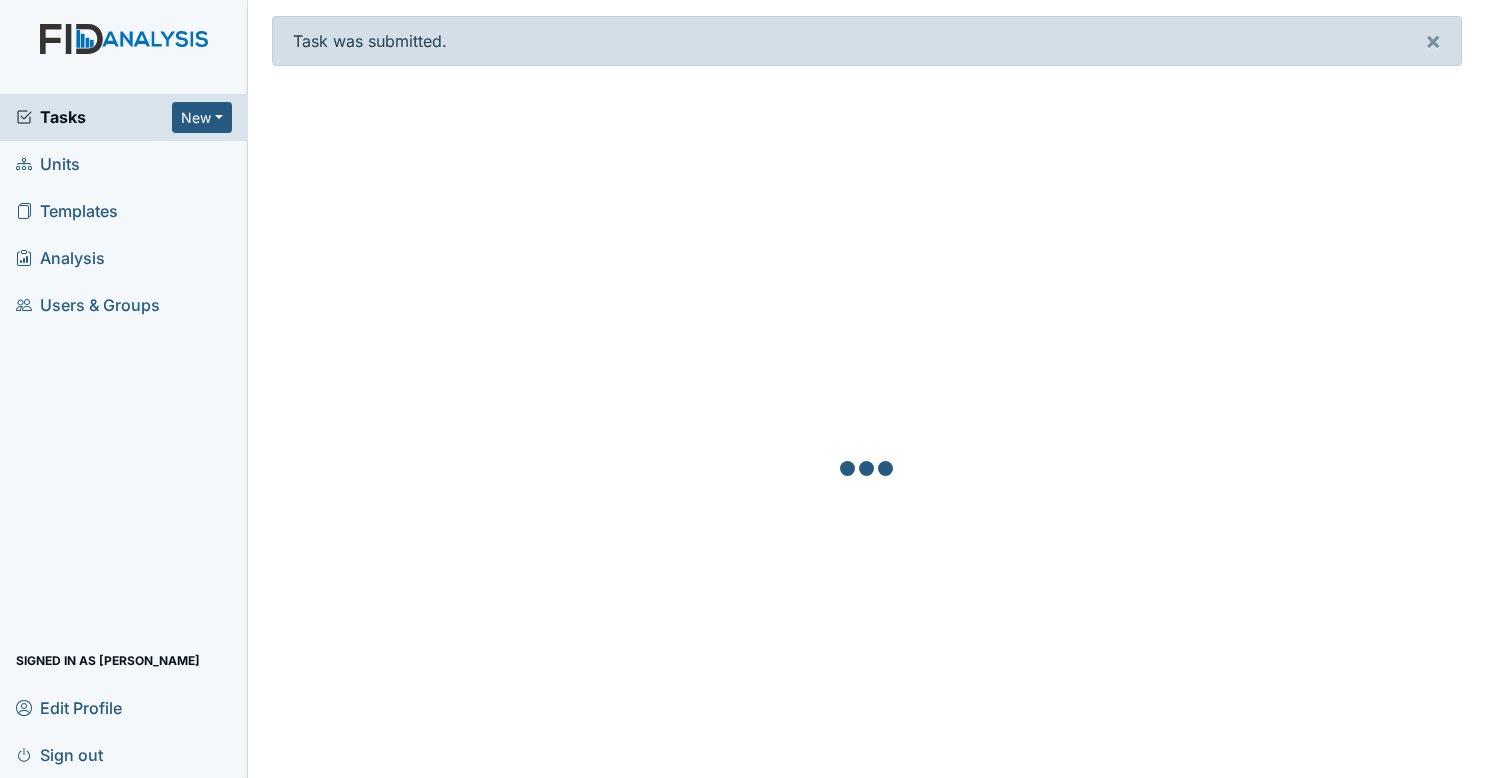 scroll, scrollTop: 0, scrollLeft: 0, axis: both 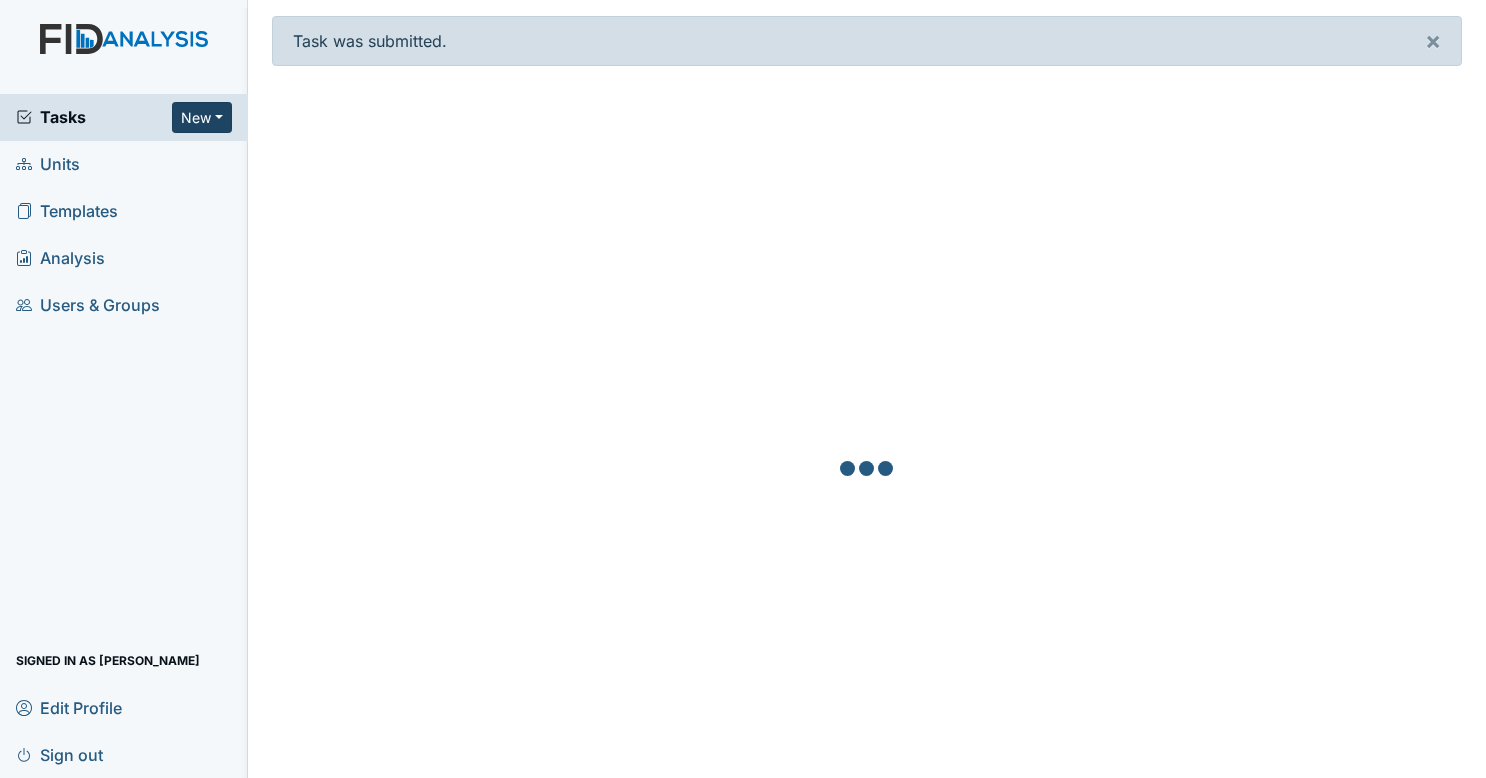 click on "New" at bounding box center [202, 117] 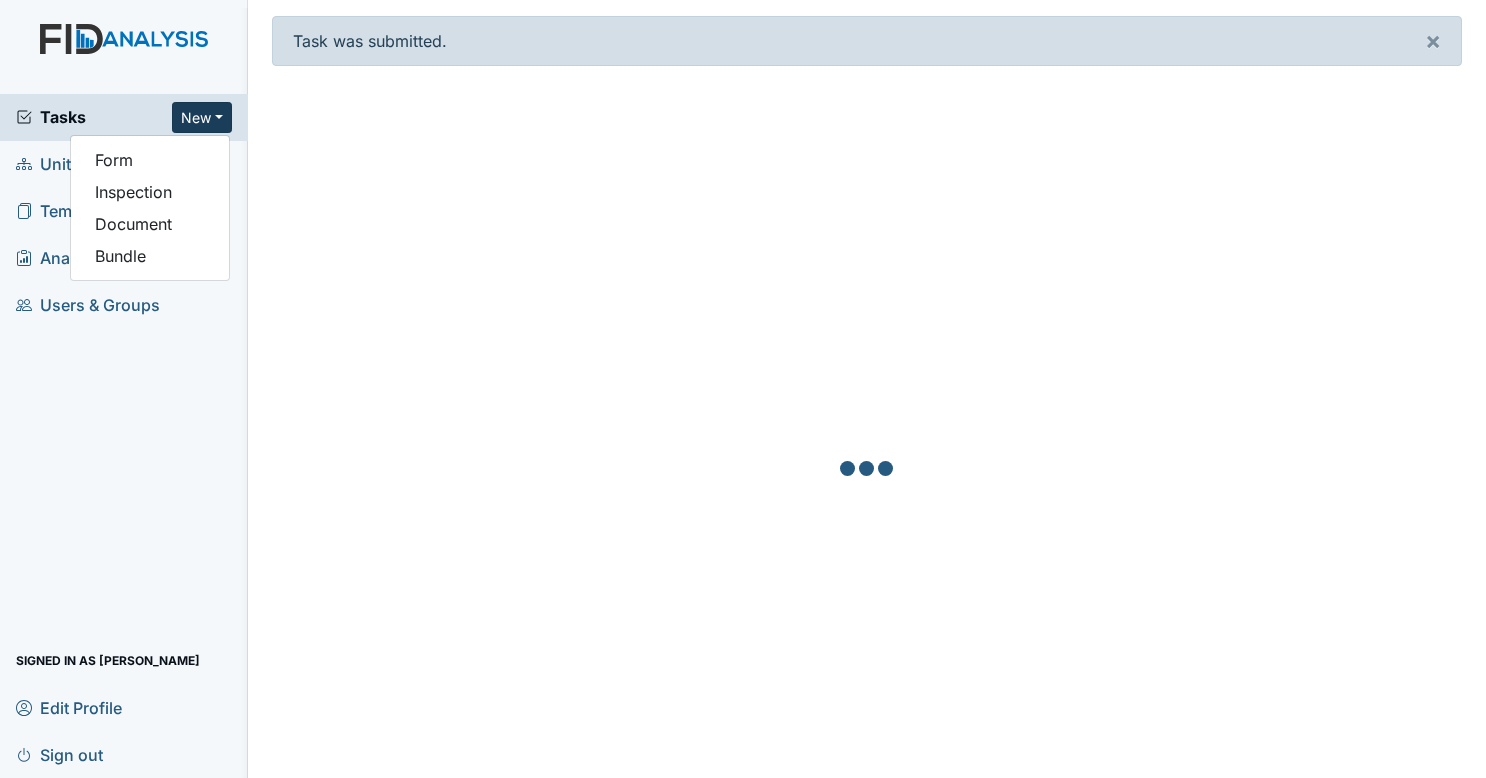 click on "Tasks
New
Form
Inspection
Document
Bundle" at bounding box center (124, 117) 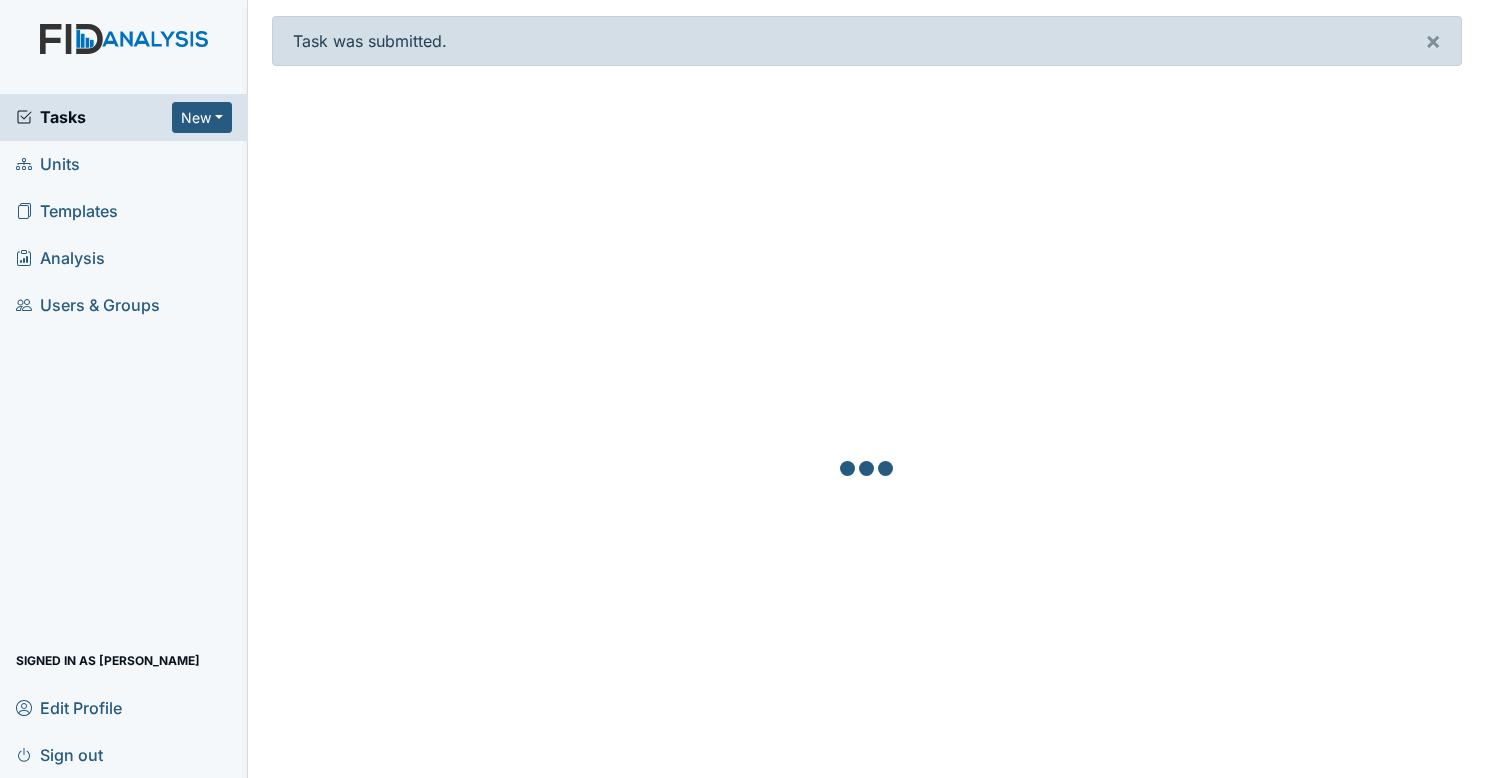 click on "Units" at bounding box center (124, 164) 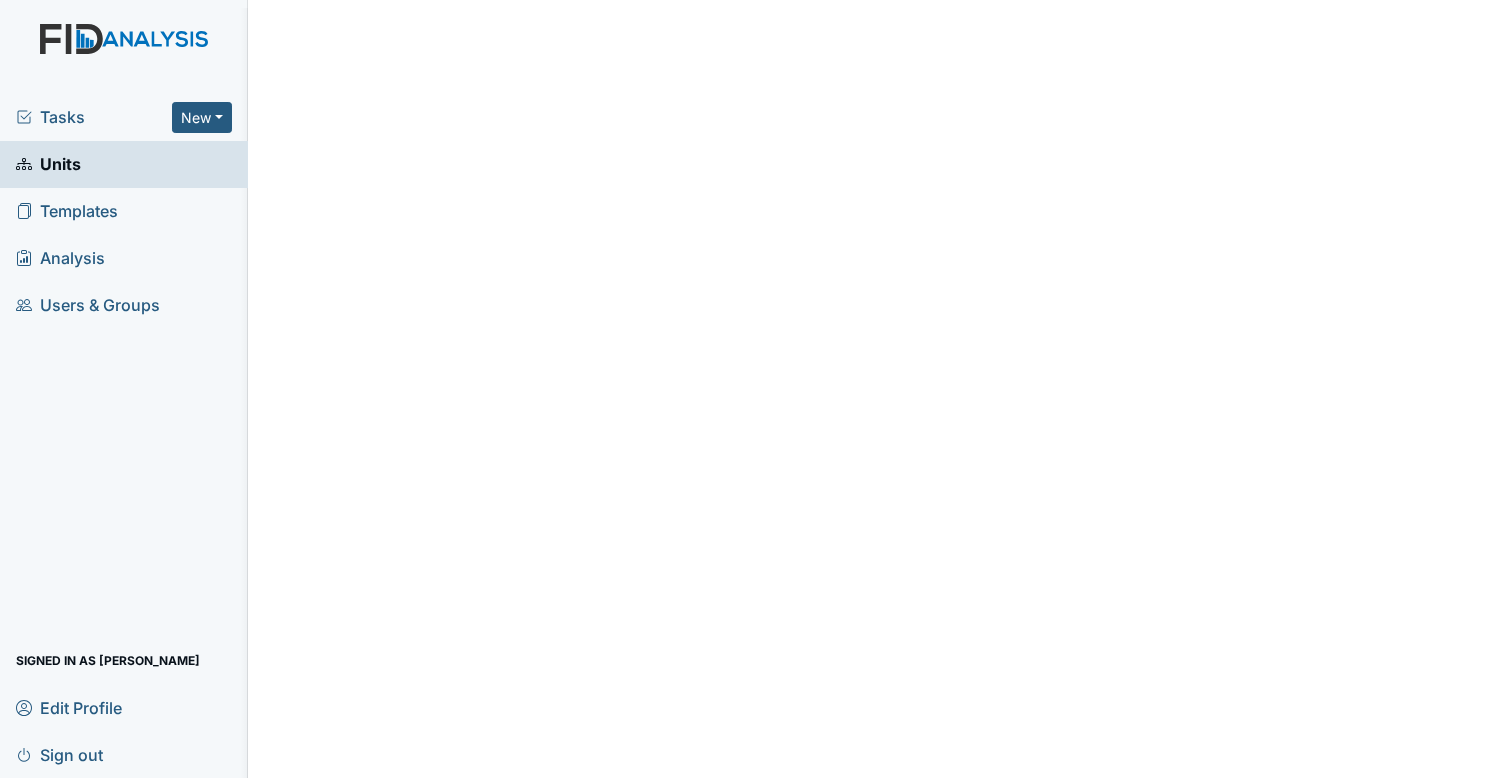 scroll, scrollTop: 0, scrollLeft: 0, axis: both 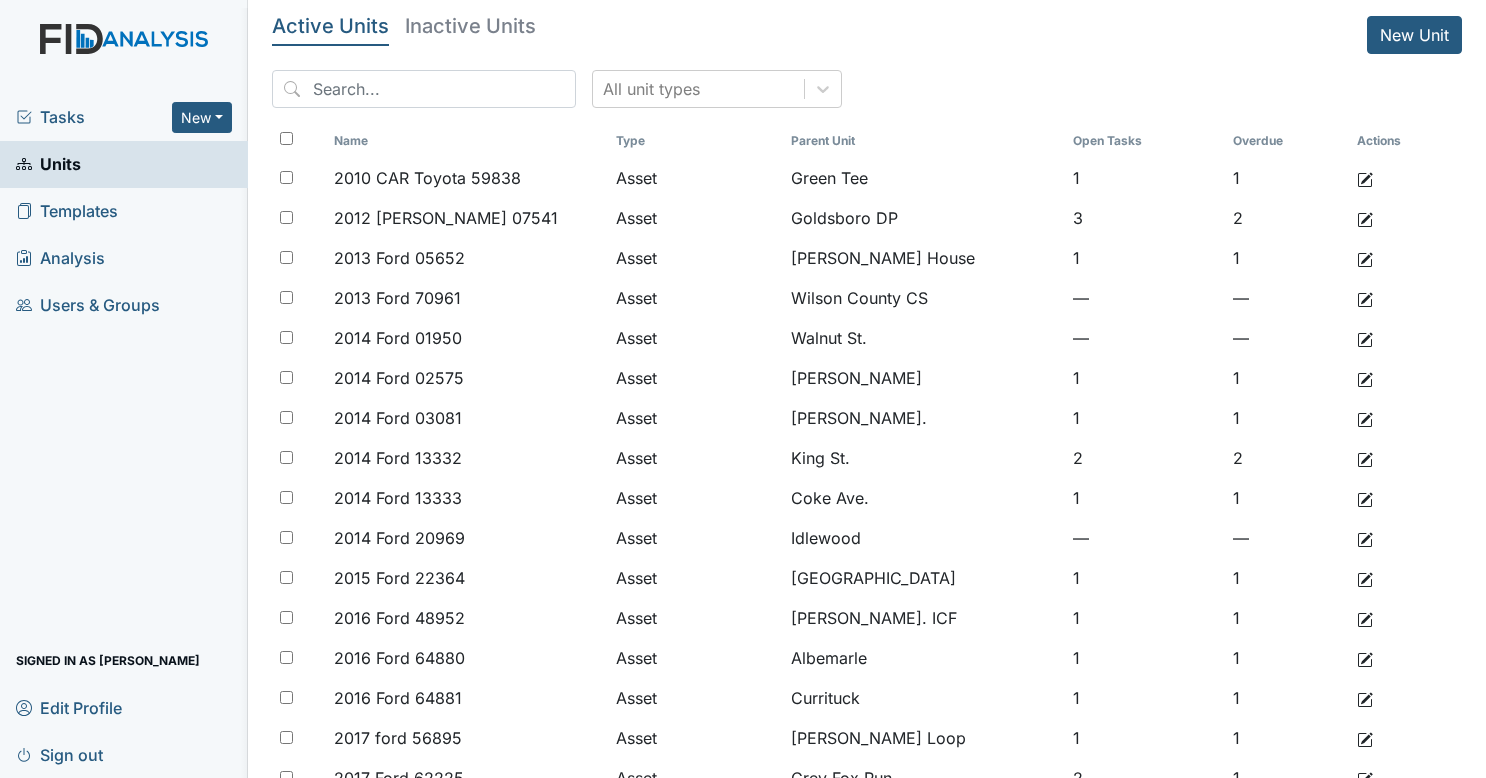 click on "Tasks" at bounding box center (94, 117) 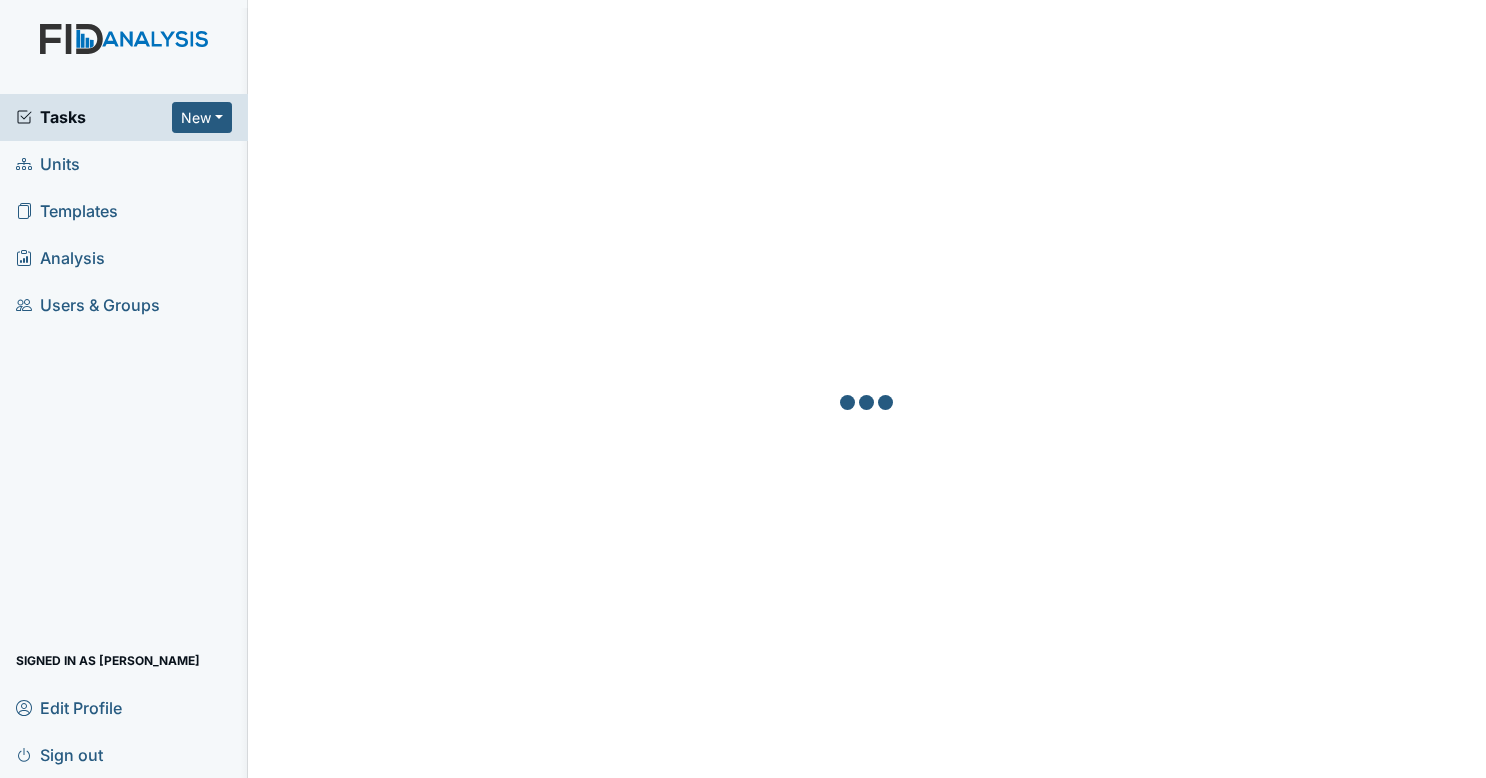 scroll, scrollTop: 0, scrollLeft: 0, axis: both 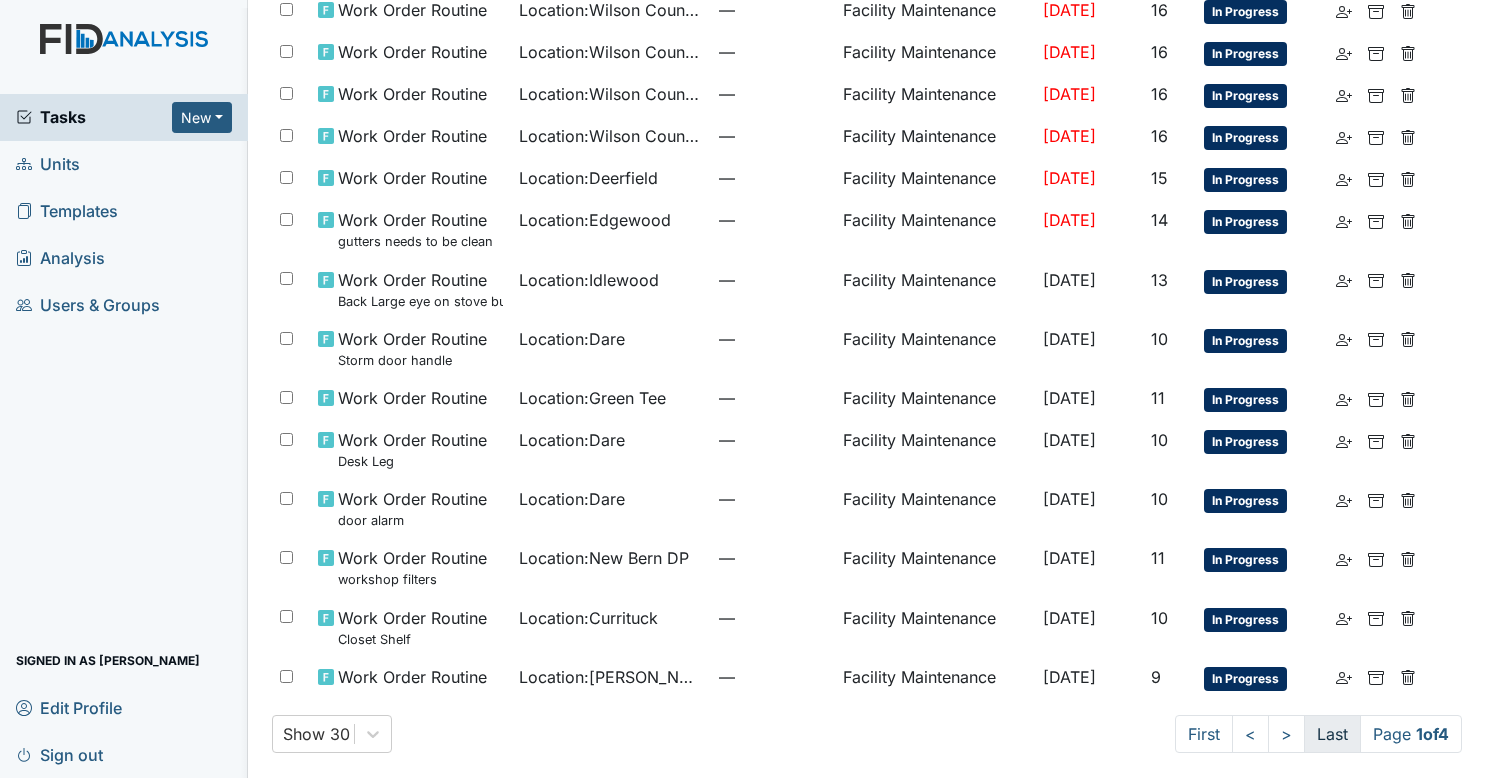 click on "Last" at bounding box center [1332, 734] 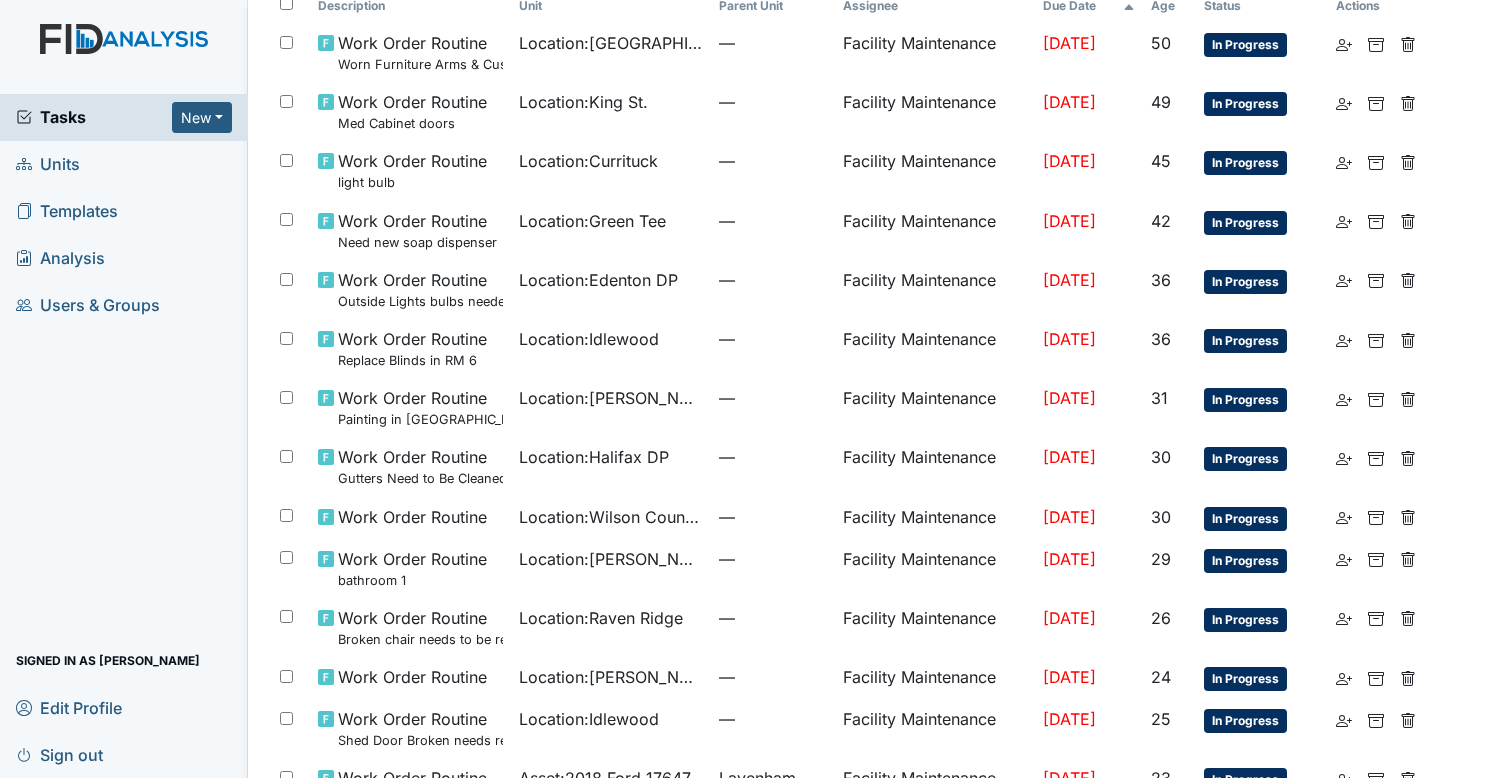 scroll, scrollTop: 0, scrollLeft: 0, axis: both 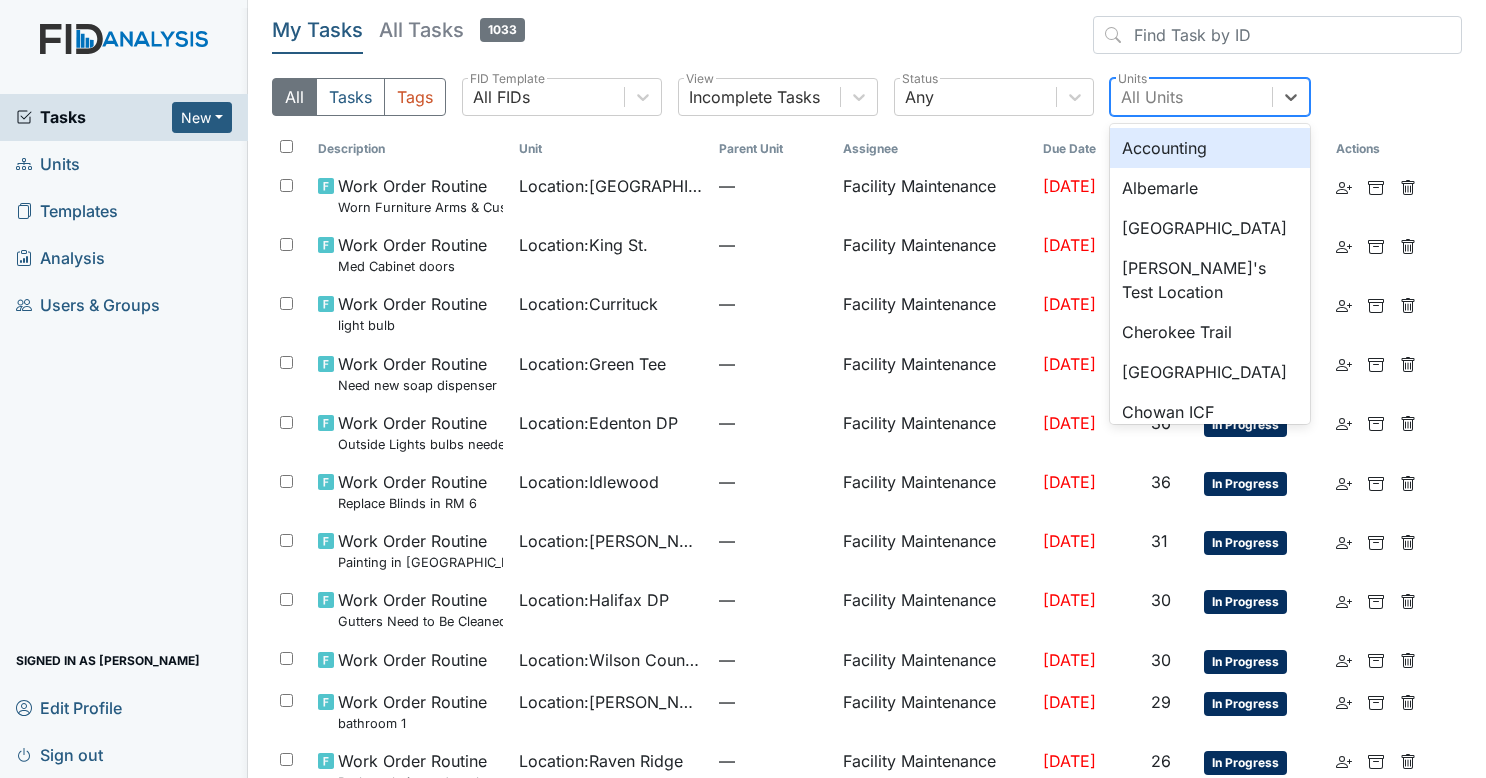 click on "All Units" at bounding box center (1152, 97) 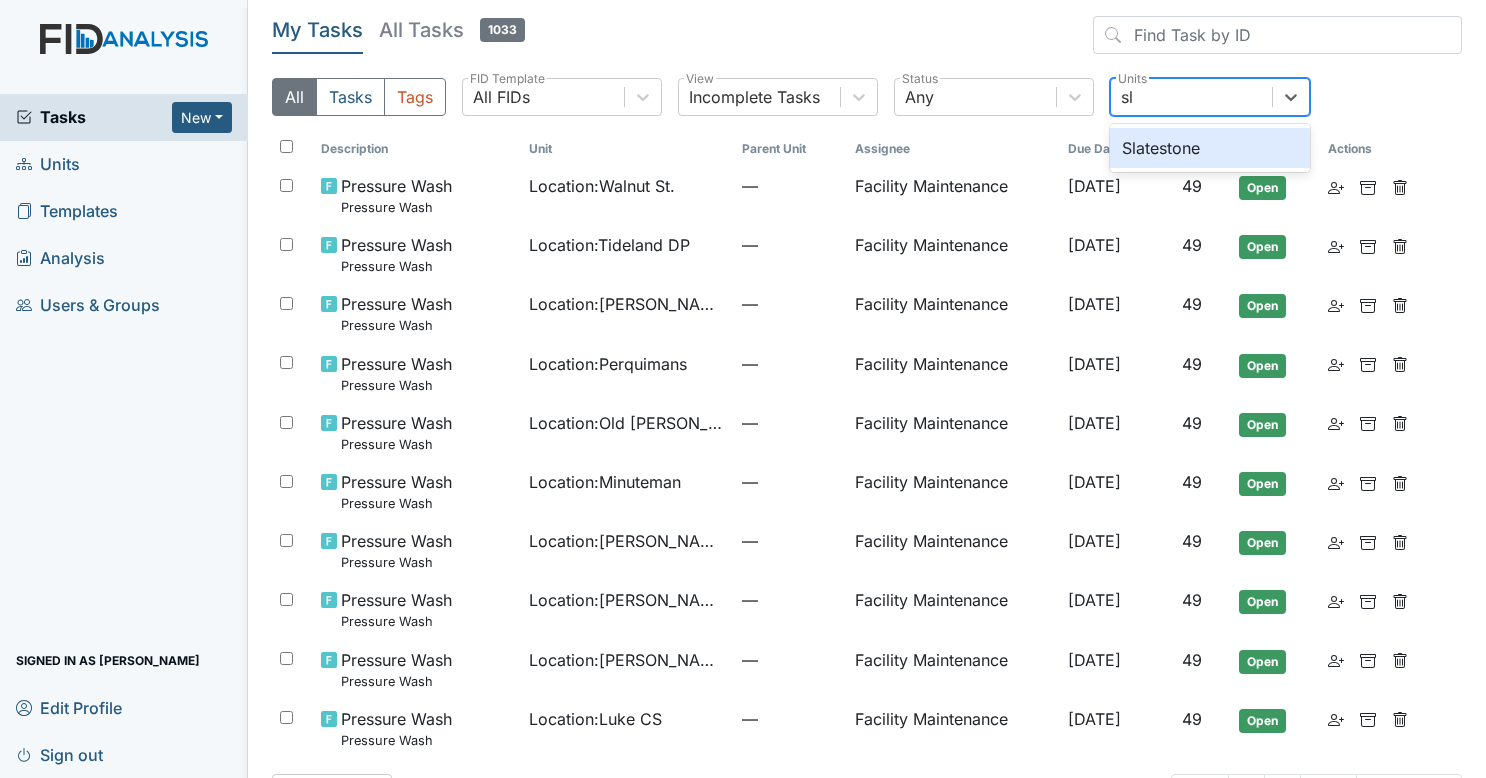 type on "sla" 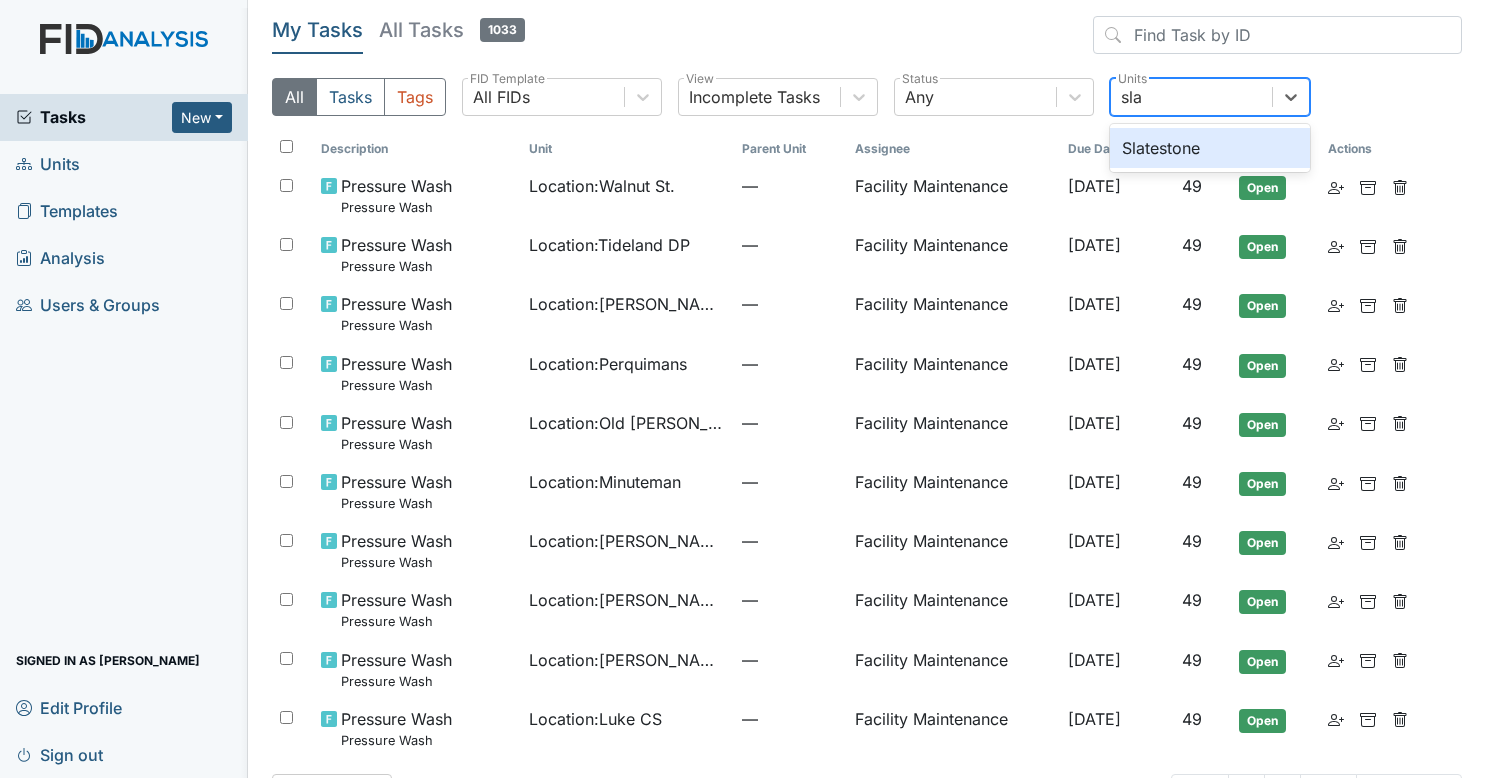 click on "Slatestone" at bounding box center [1210, 148] 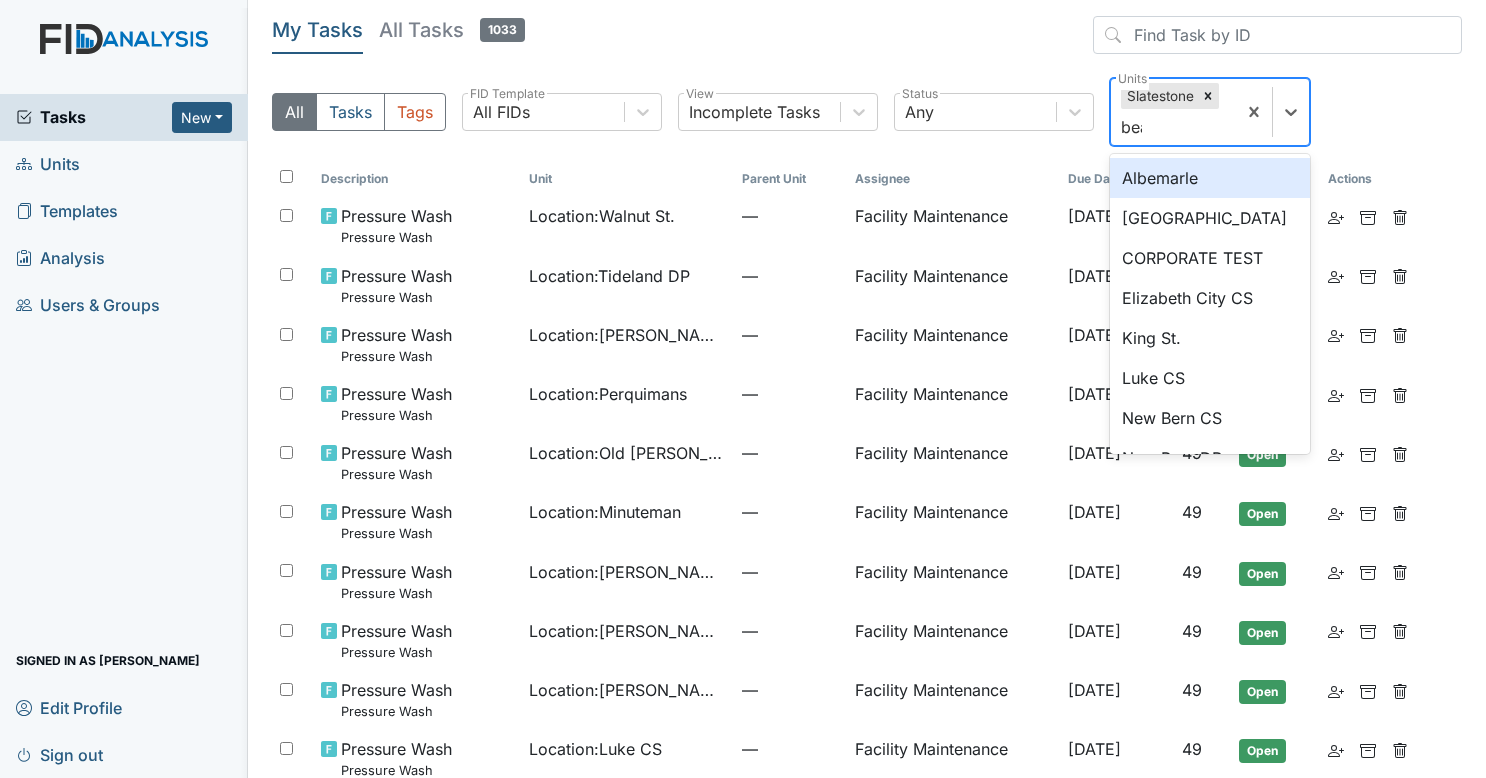 type on "beau" 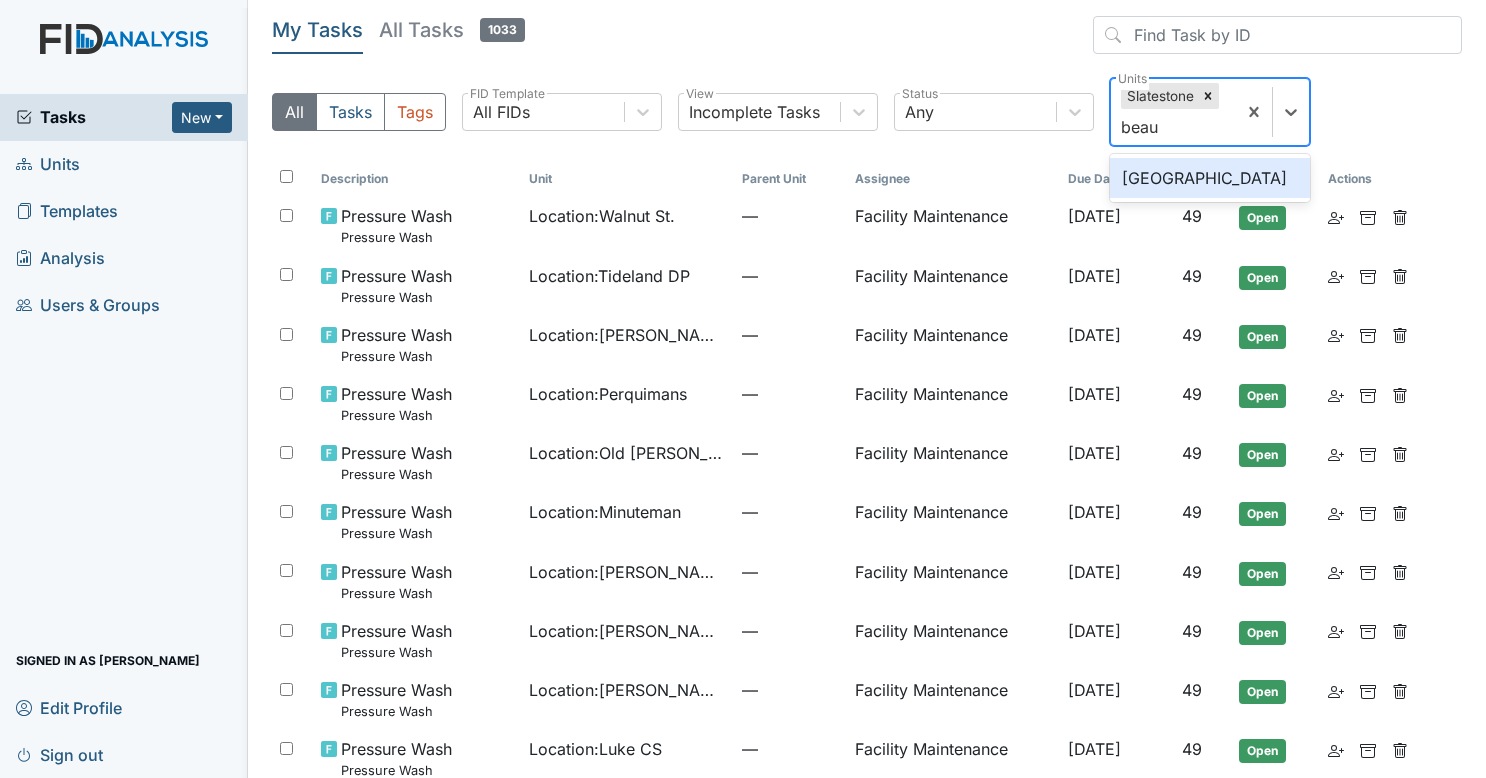 click on "[GEOGRAPHIC_DATA]" at bounding box center [1210, 178] 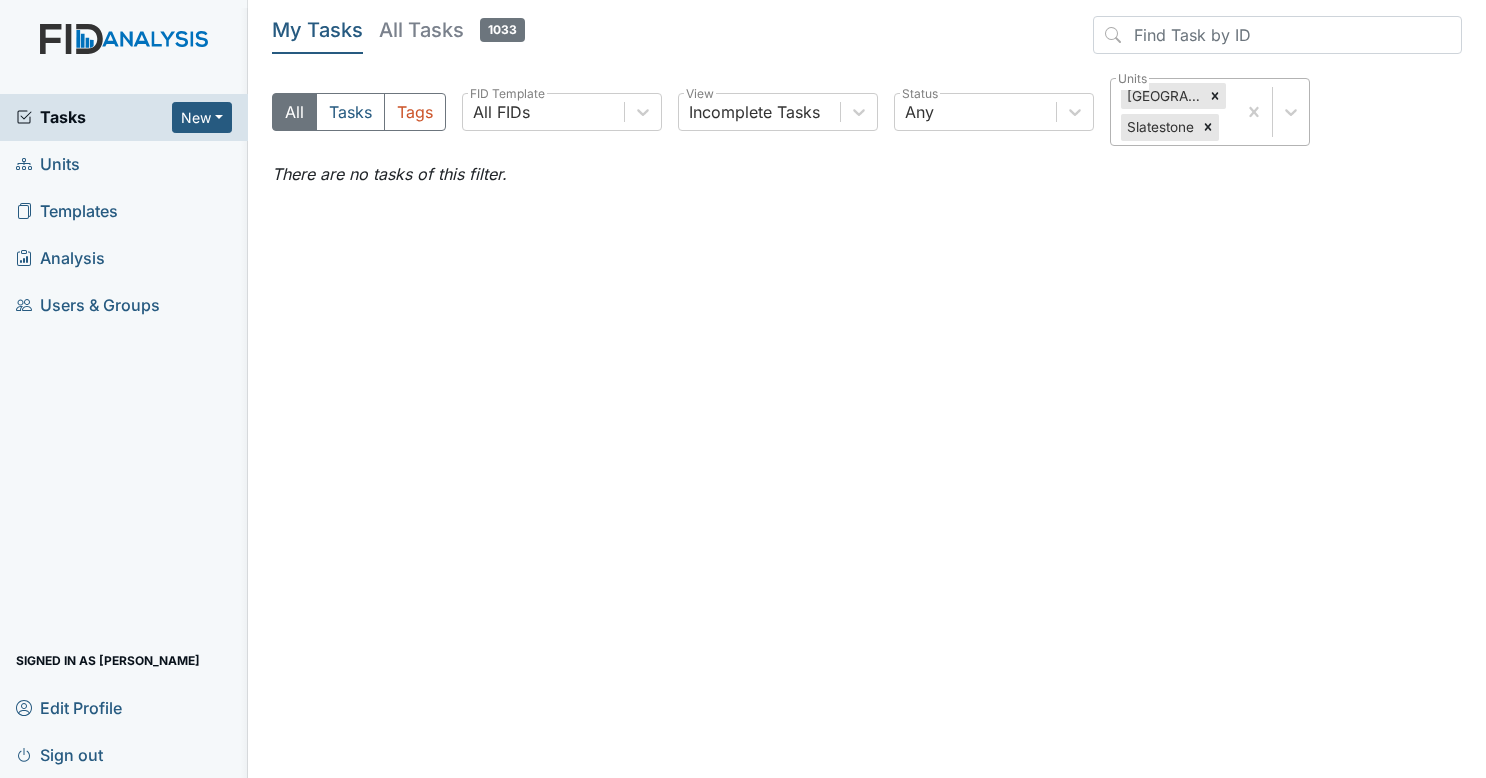 click at bounding box center [124, 59] 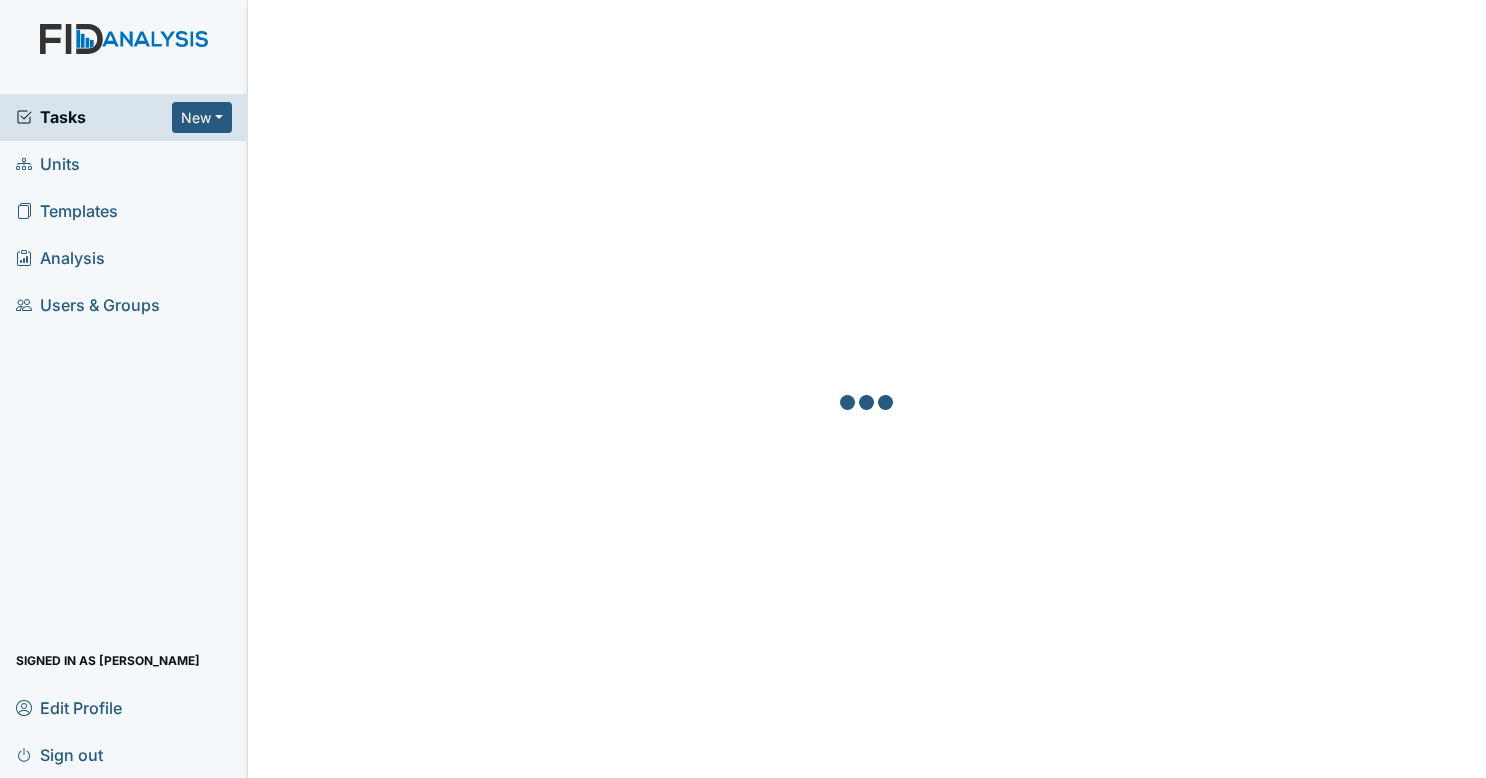 scroll, scrollTop: 0, scrollLeft: 0, axis: both 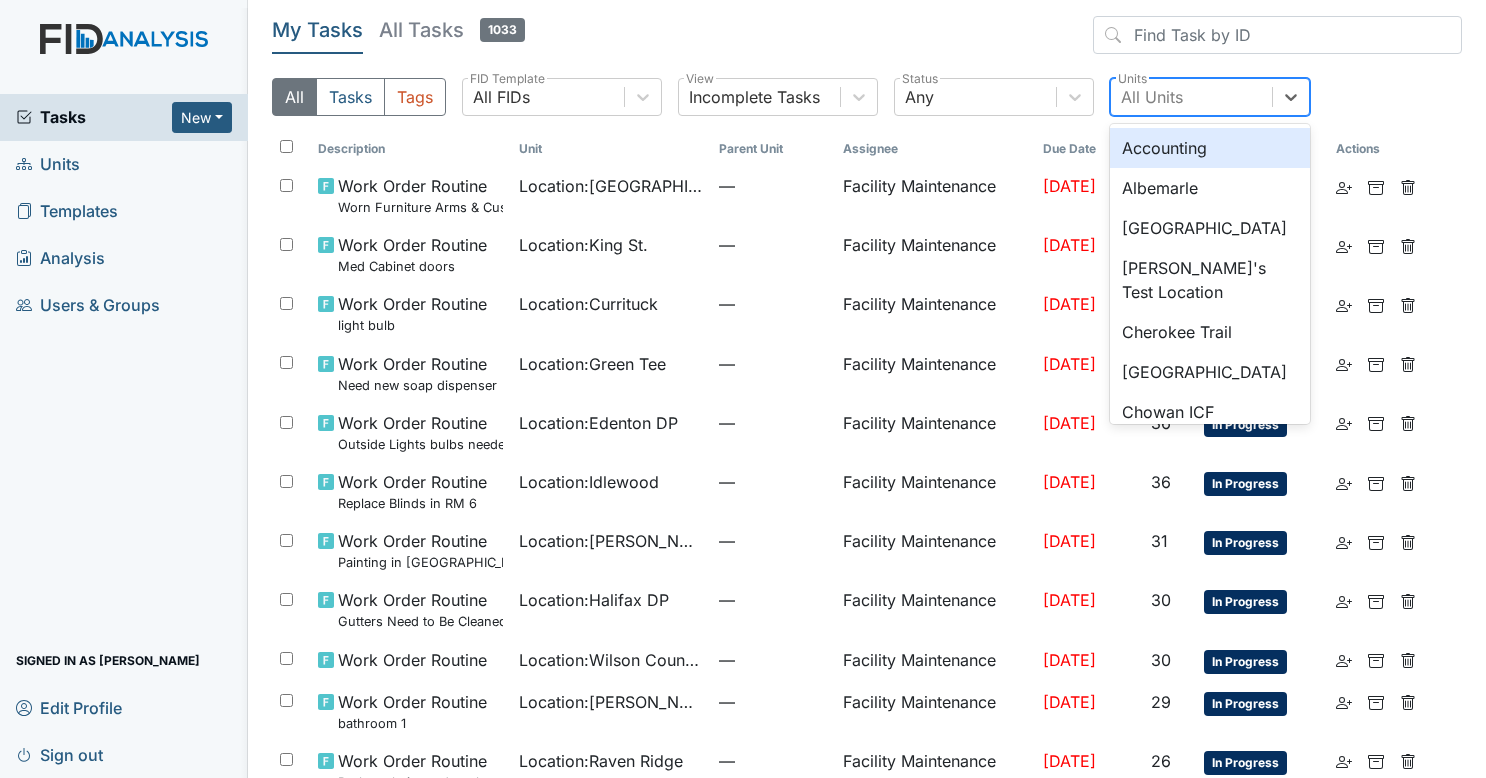 click on "All Units" at bounding box center [1191, 97] 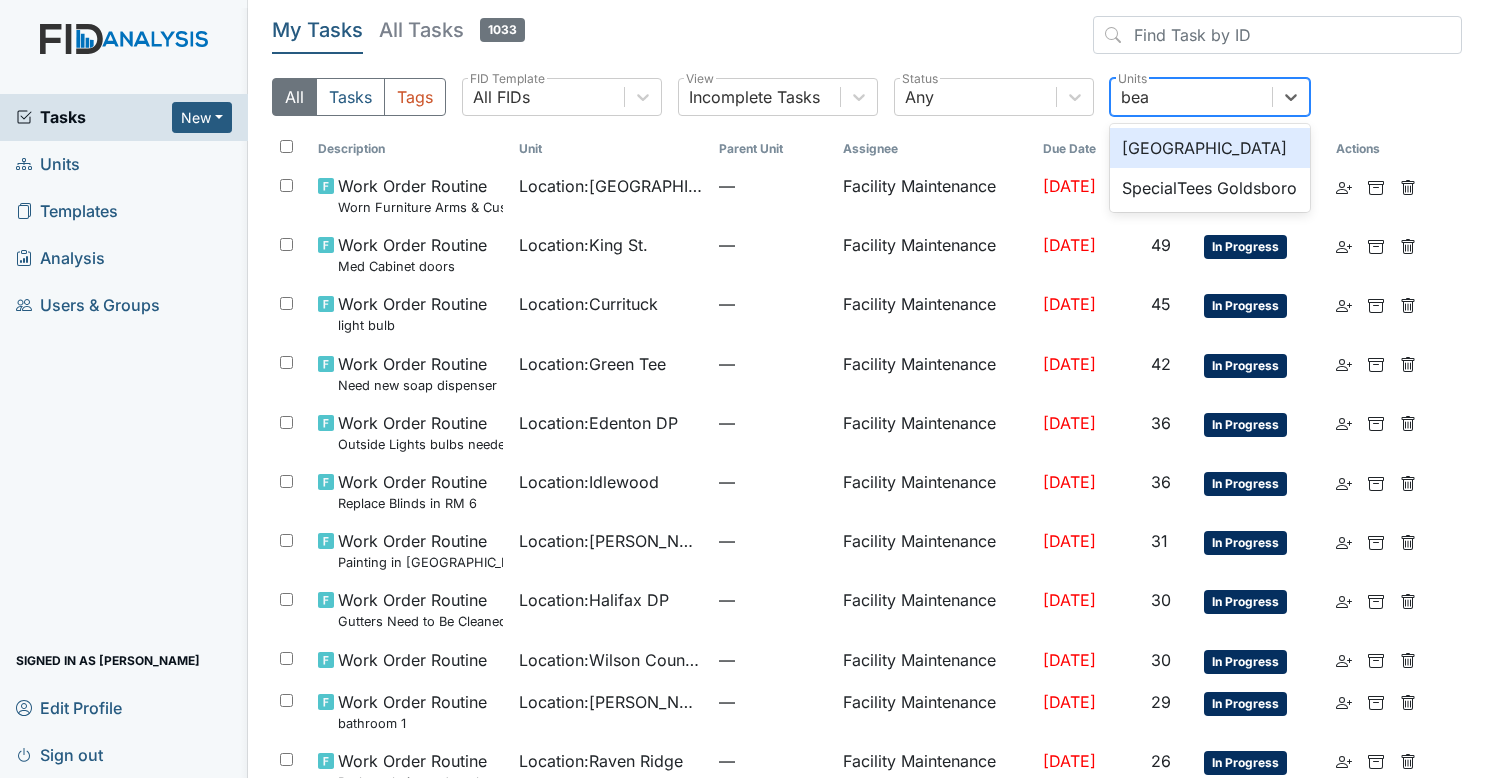 type on "beau" 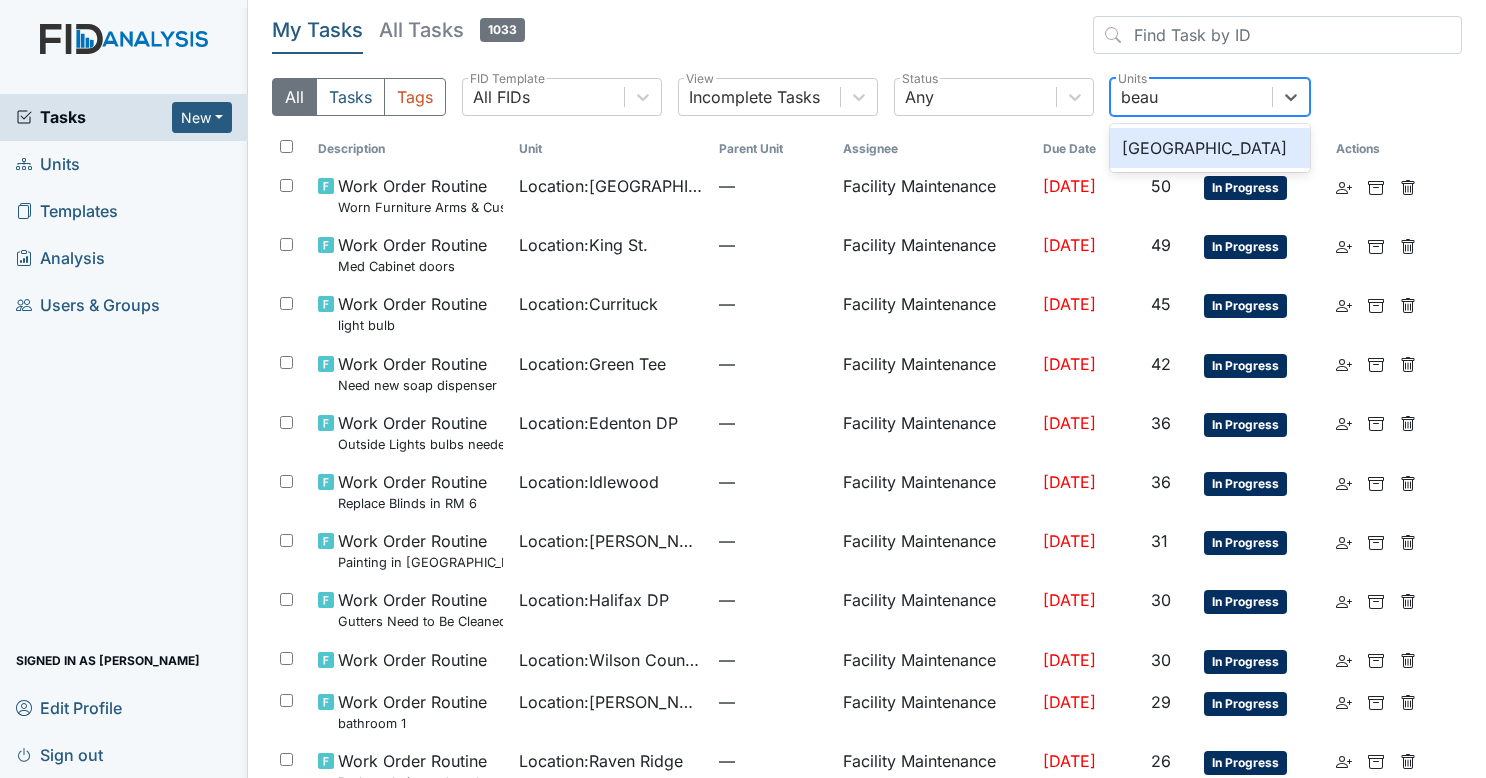 click on "Beaufort Heights" at bounding box center (1210, 148) 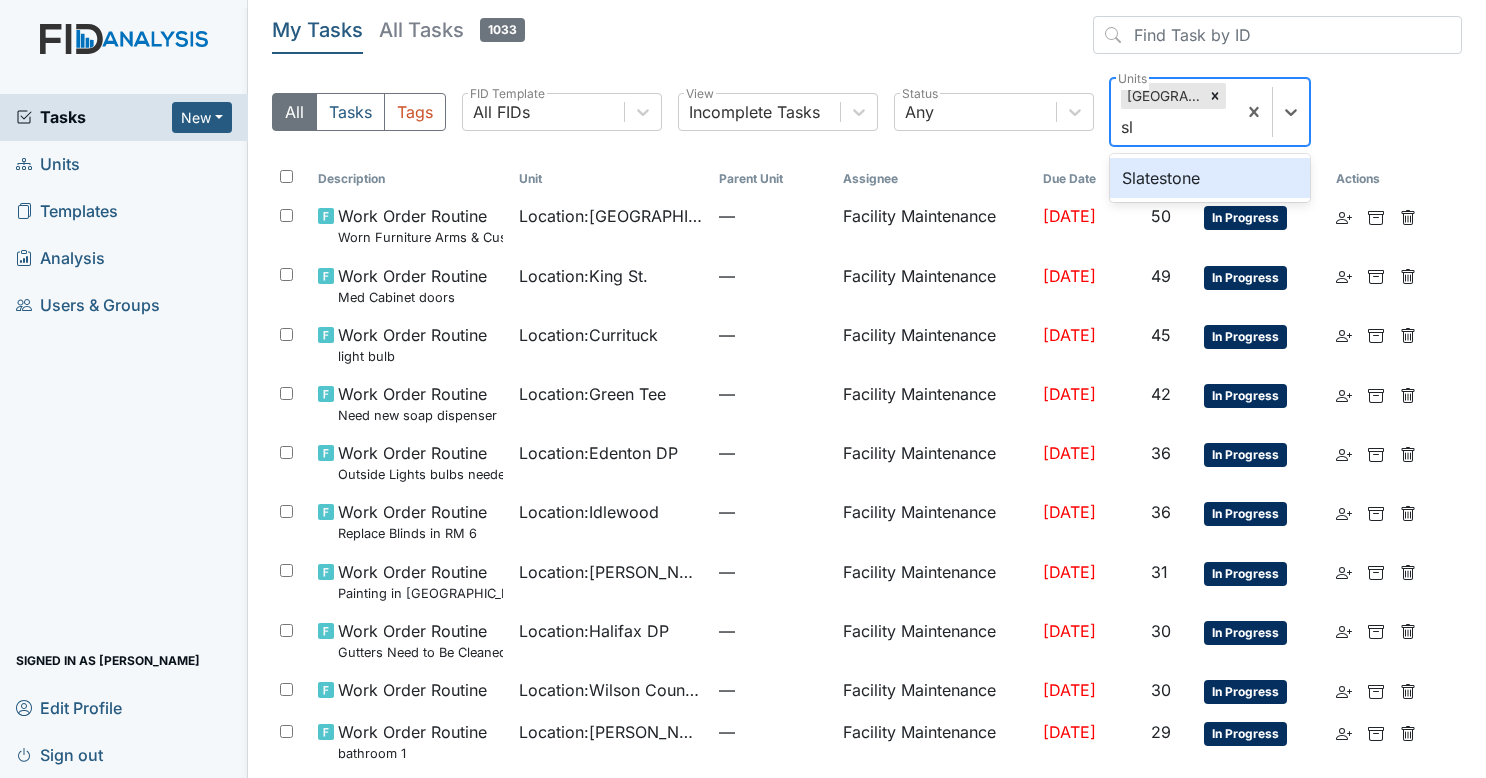 type on "sla" 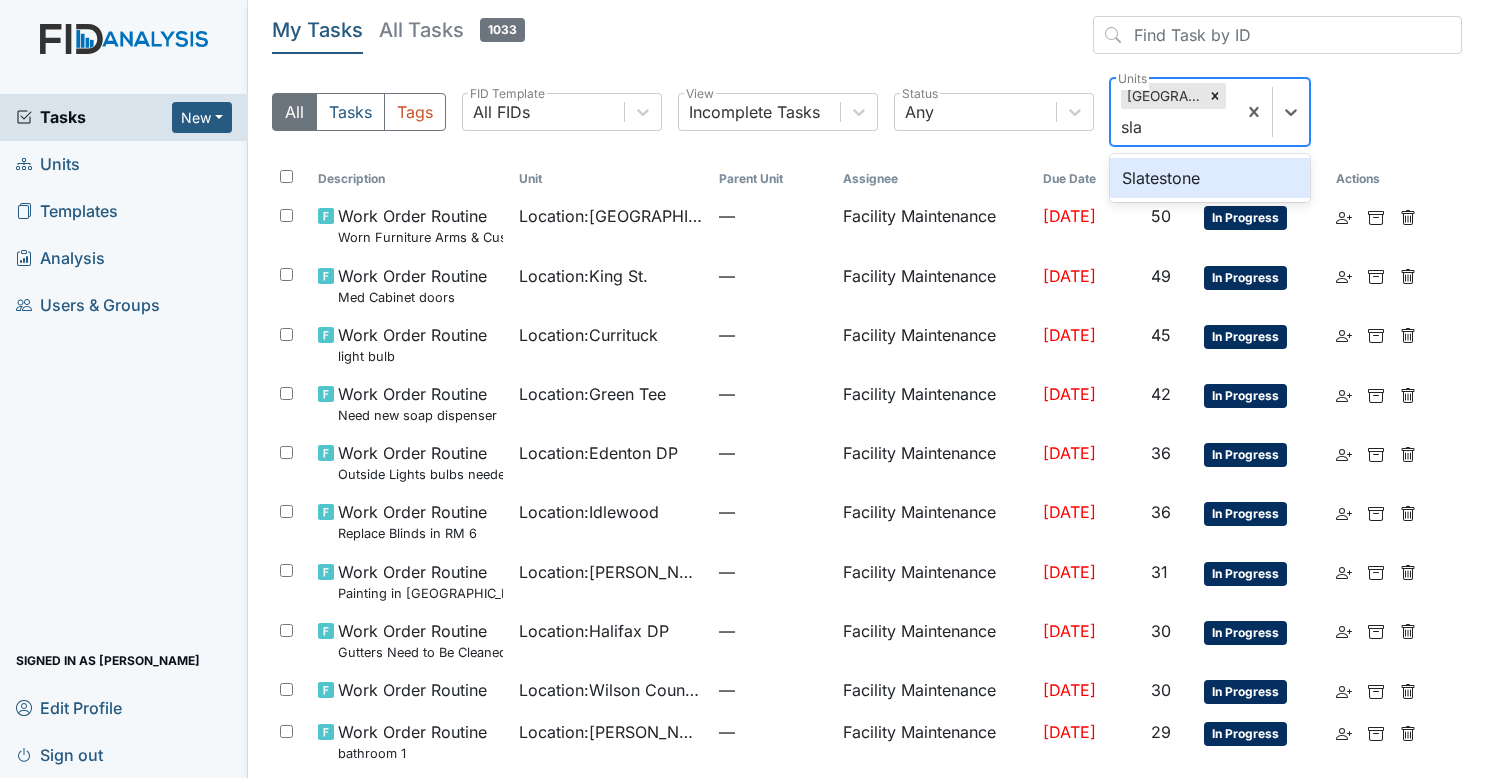 click on "Slatestone" at bounding box center (1210, 178) 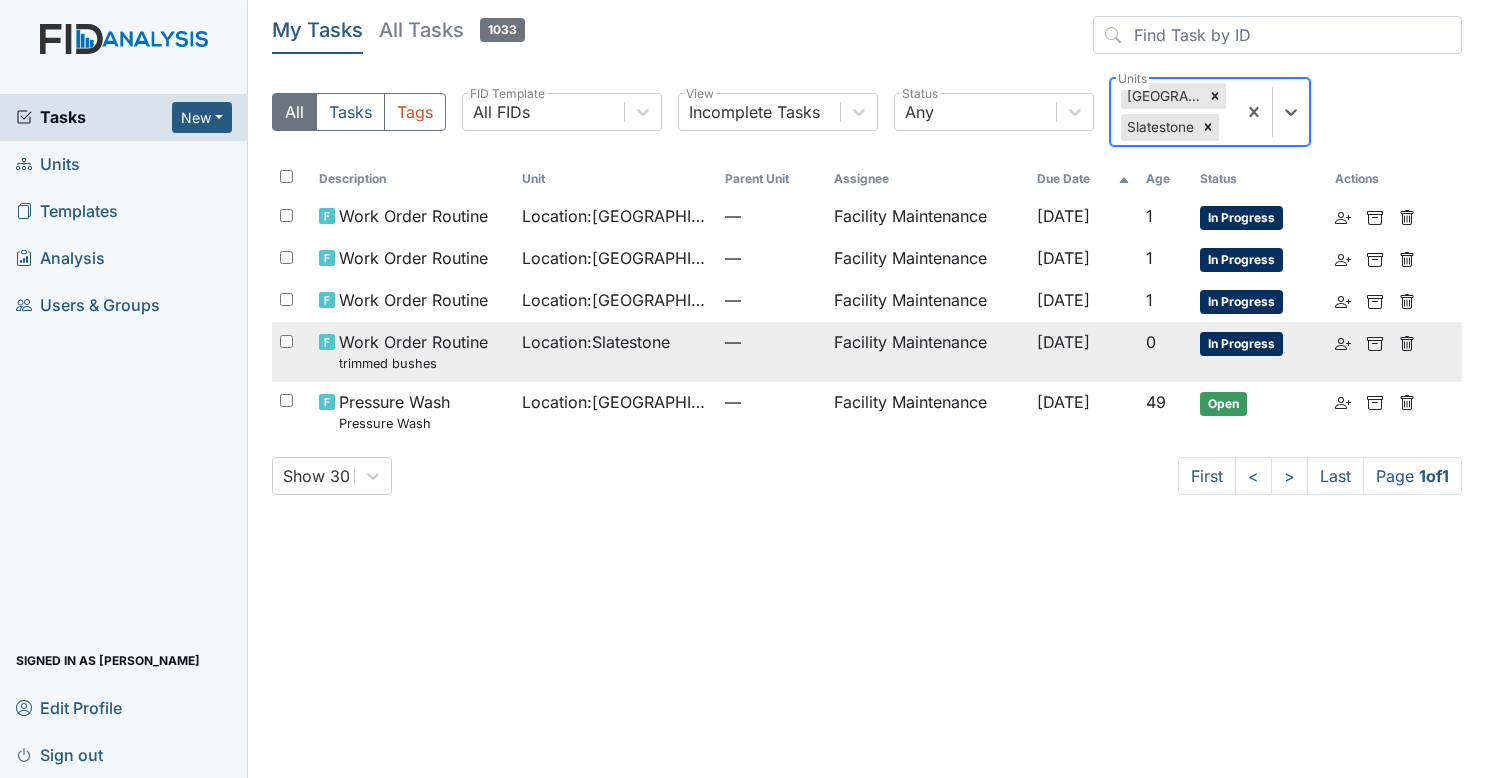 click on "—" at bounding box center [771, 351] 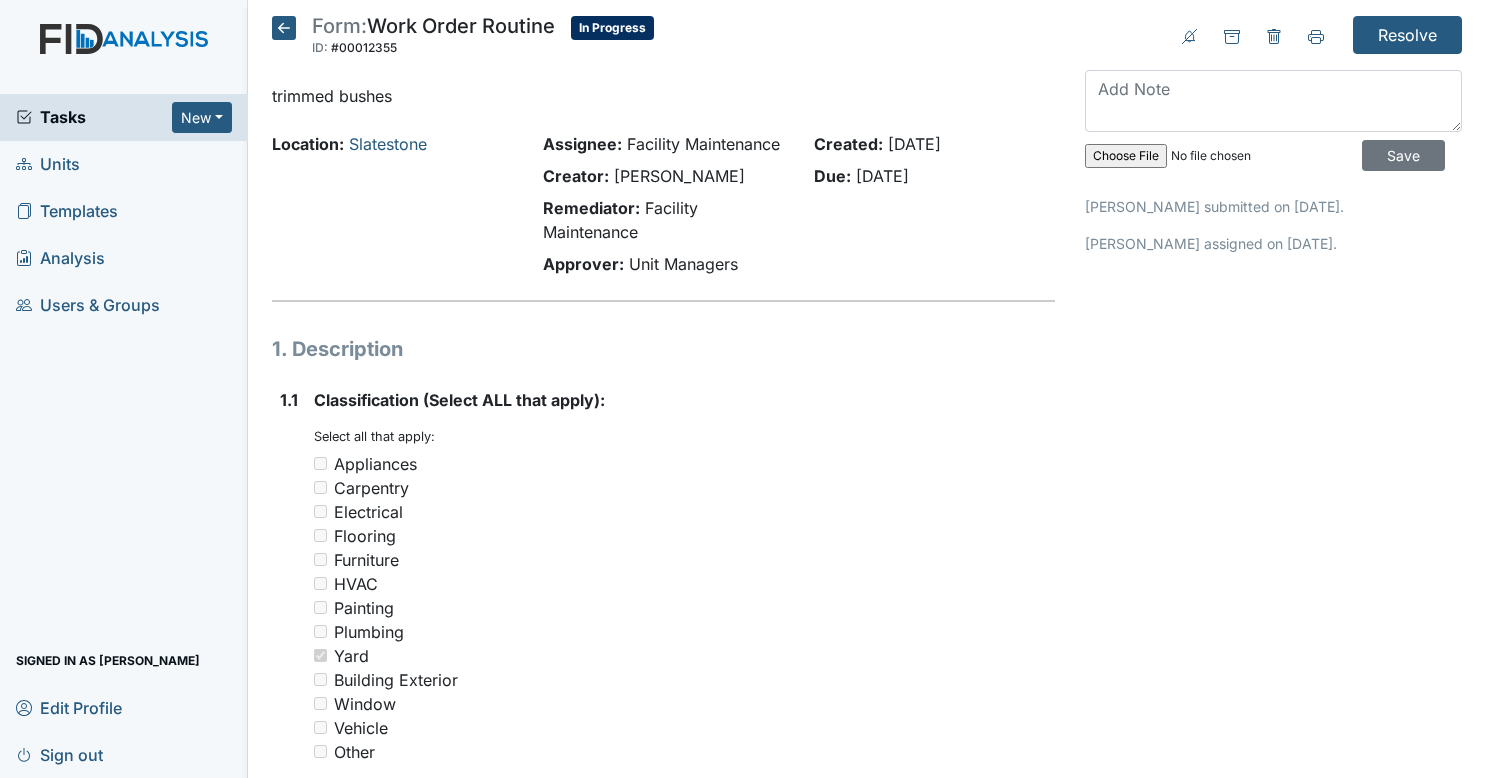 scroll, scrollTop: 0, scrollLeft: 0, axis: both 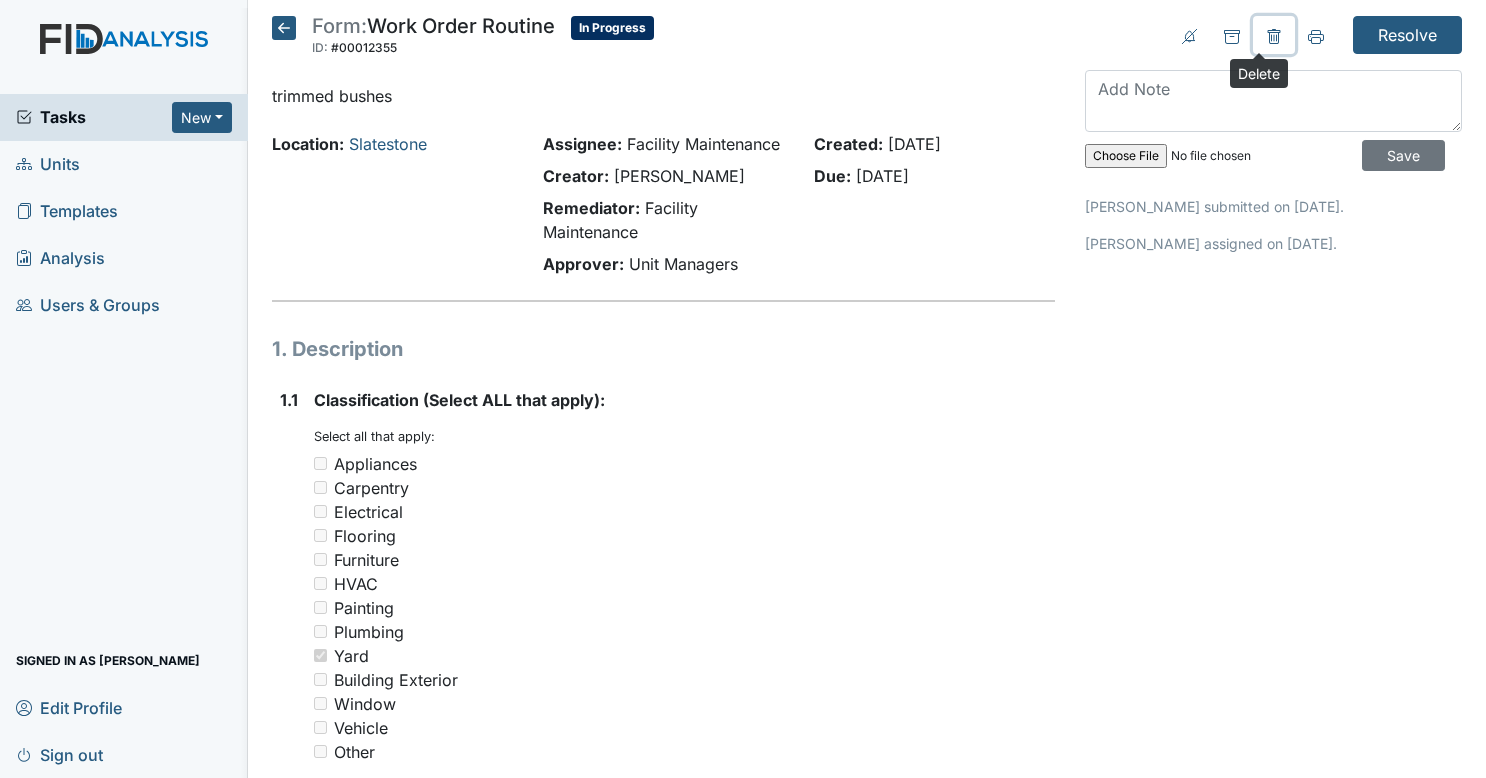 click 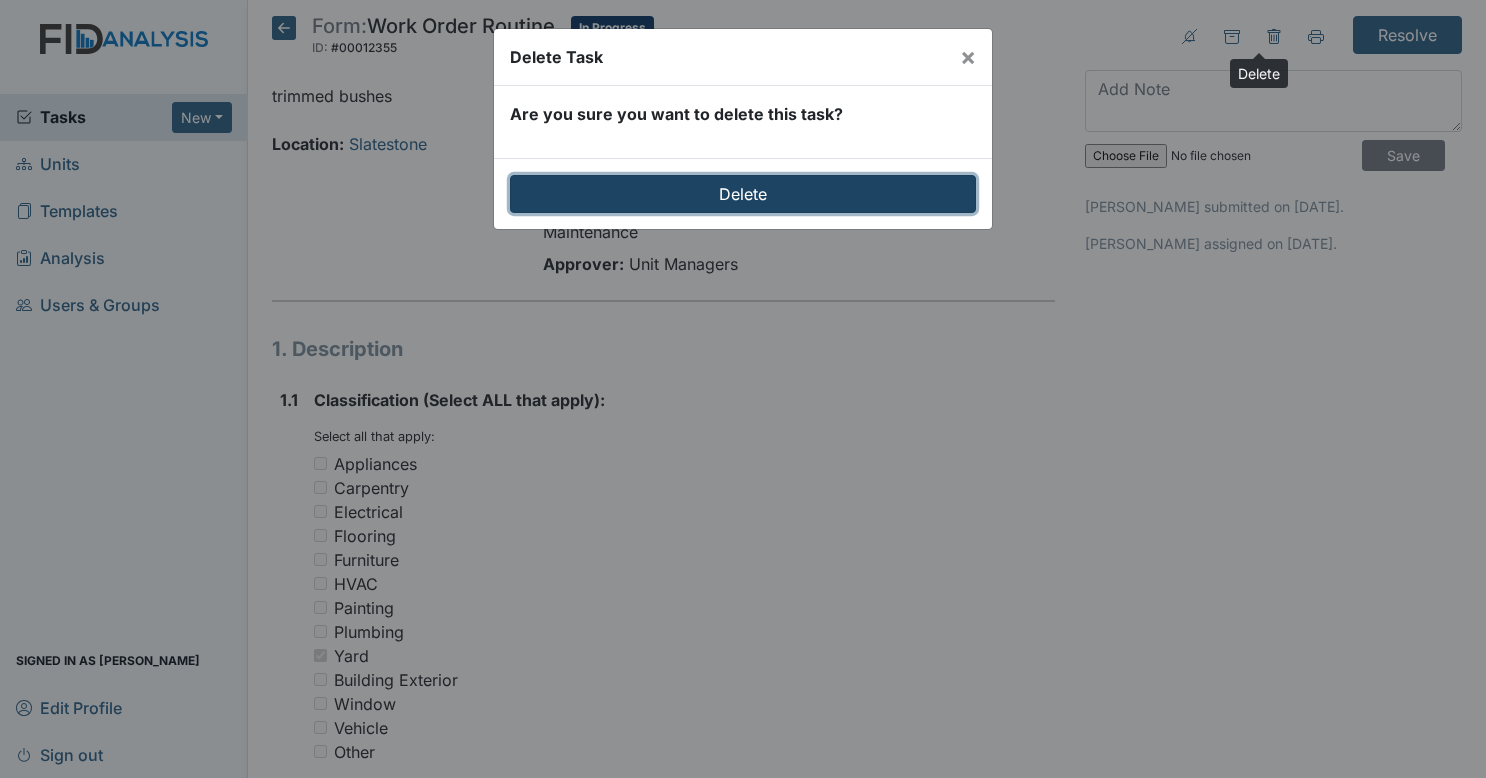 click on "Delete" at bounding box center [743, 194] 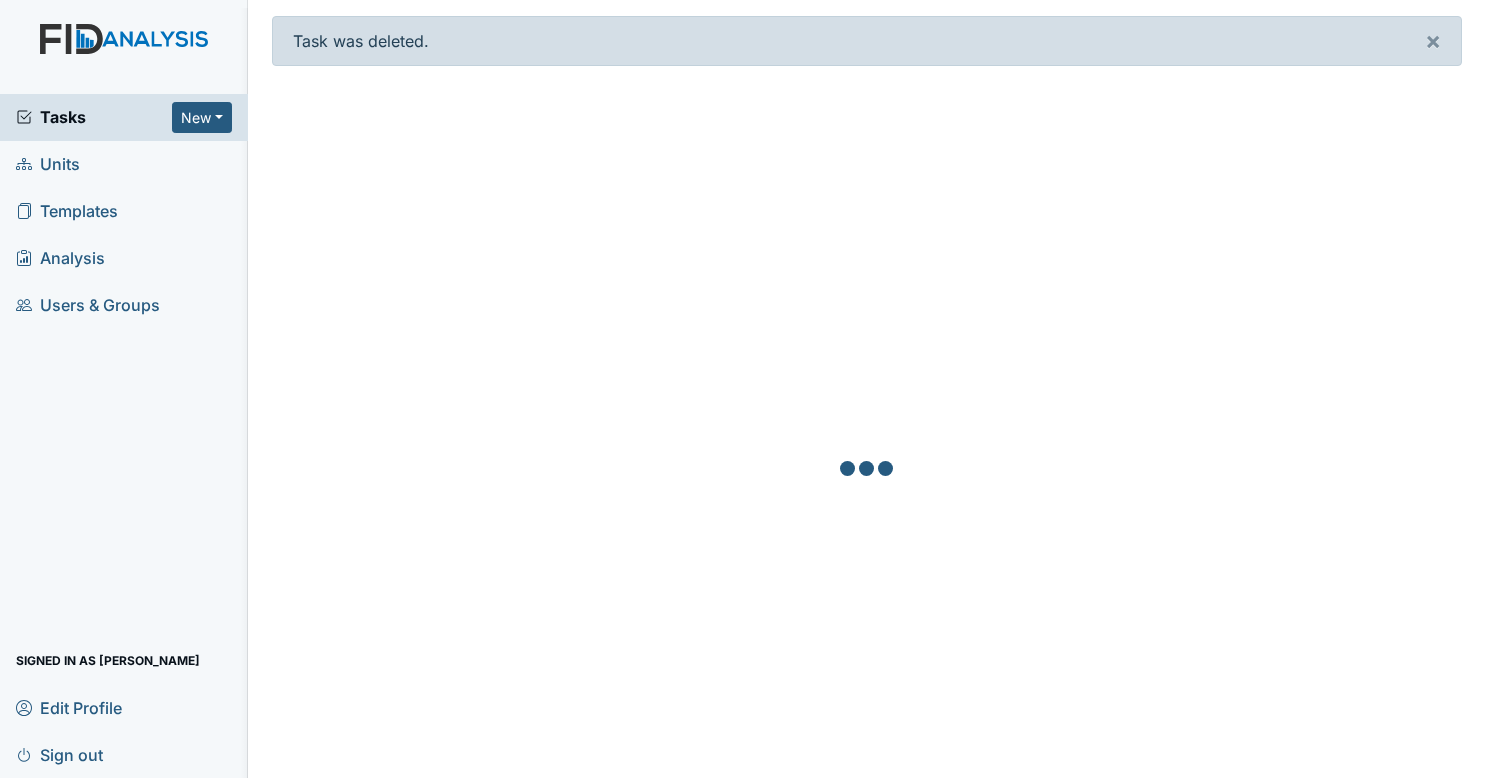 scroll, scrollTop: 0, scrollLeft: 0, axis: both 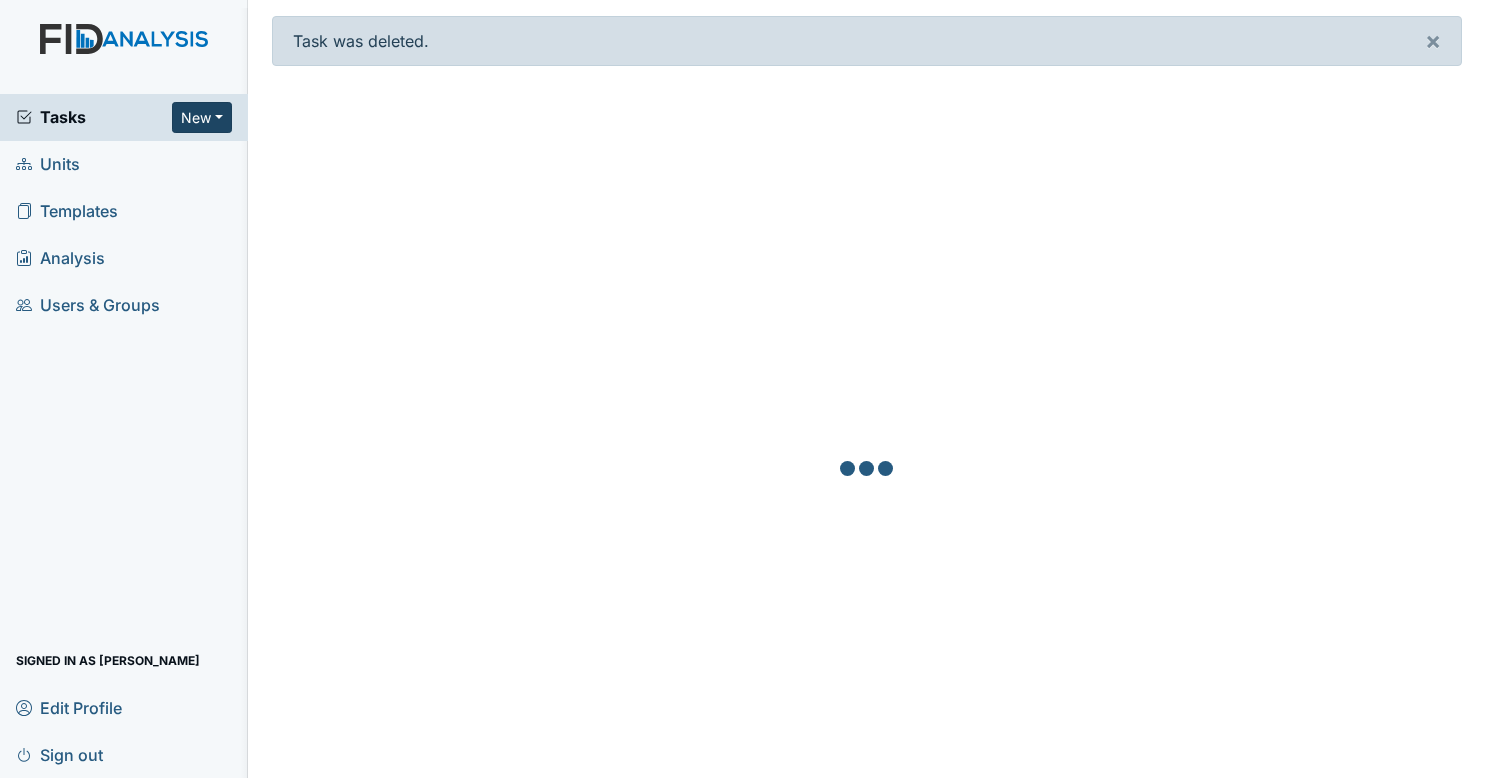 click on "New" at bounding box center (202, 117) 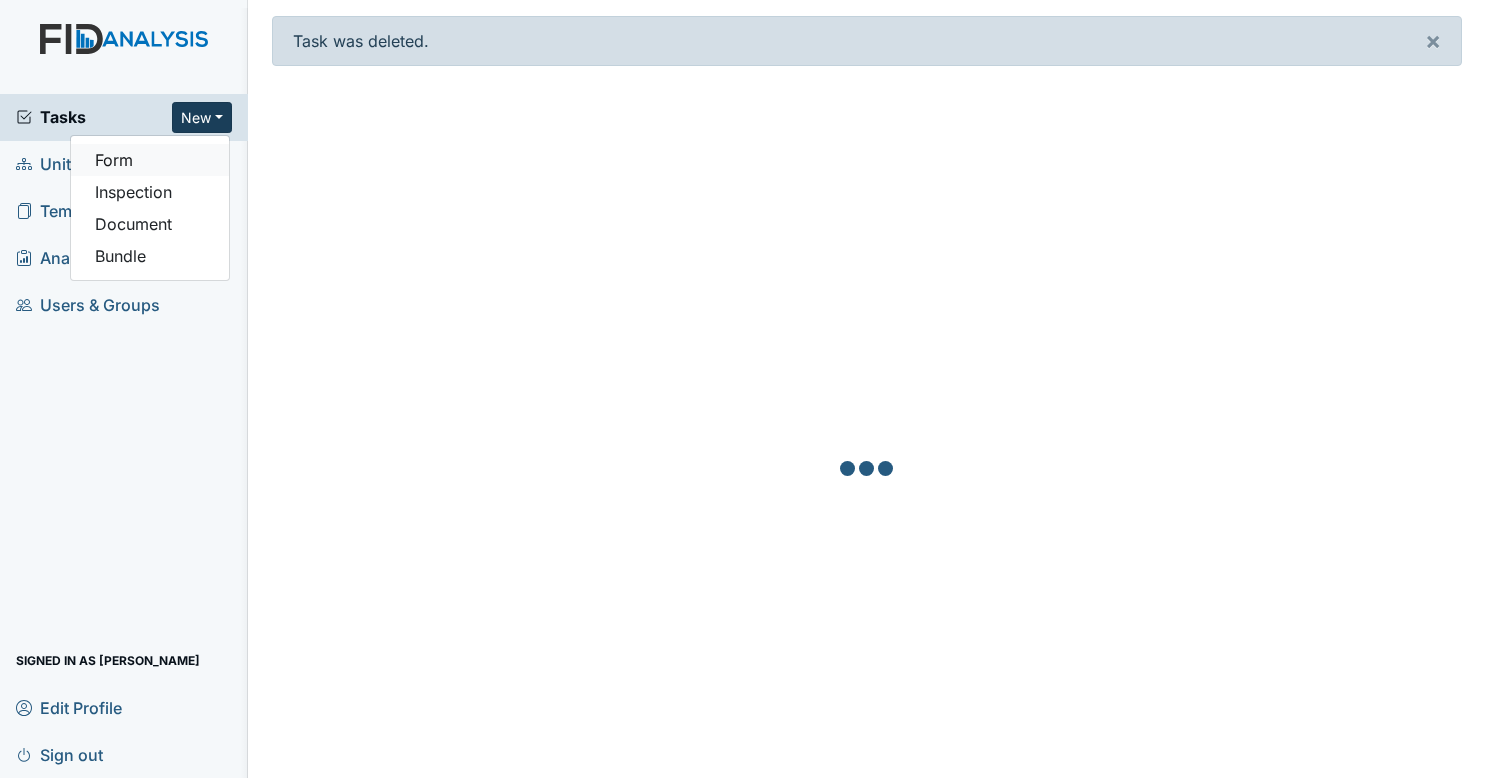 click on "Form" at bounding box center [150, 160] 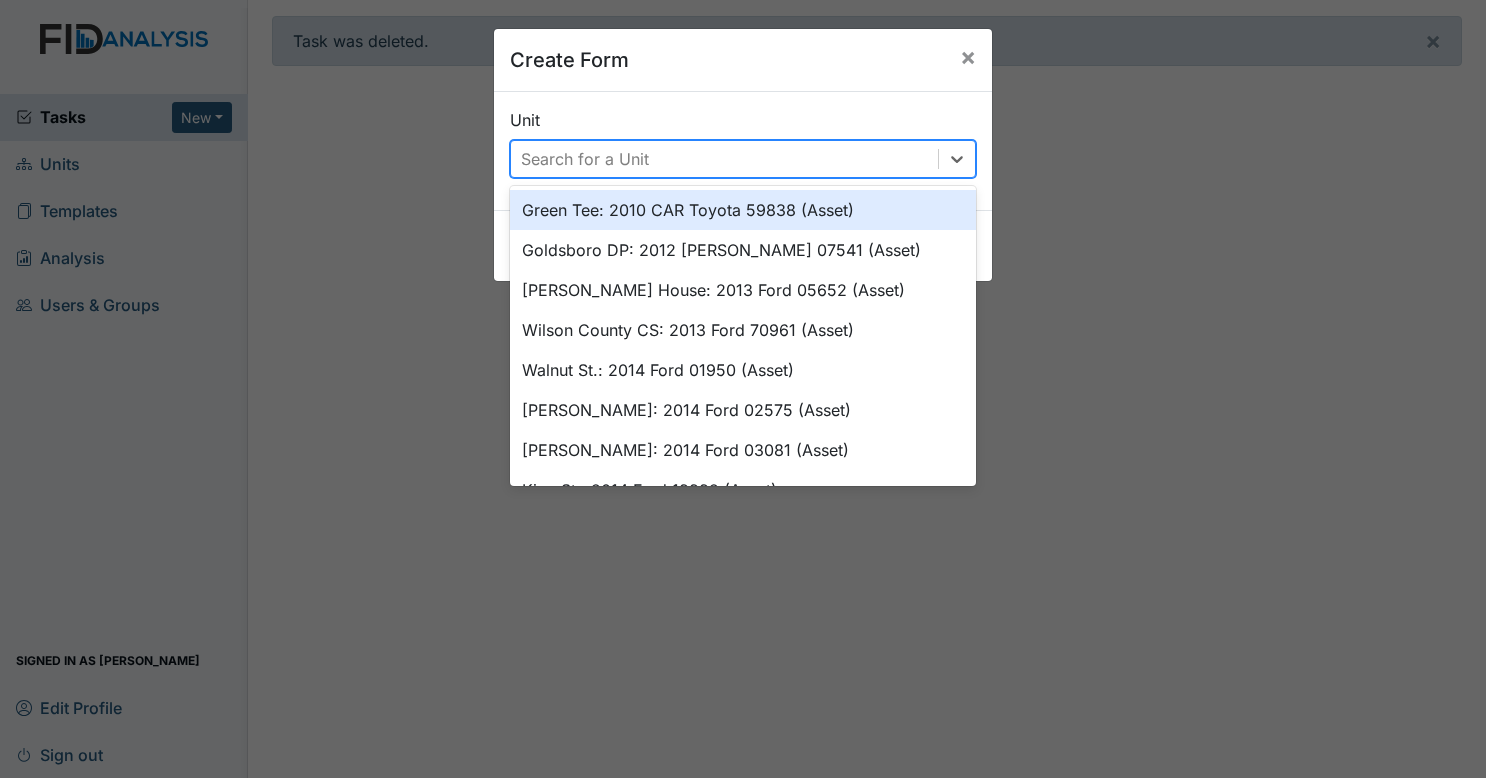 click on "Search for a Unit" at bounding box center [585, 159] 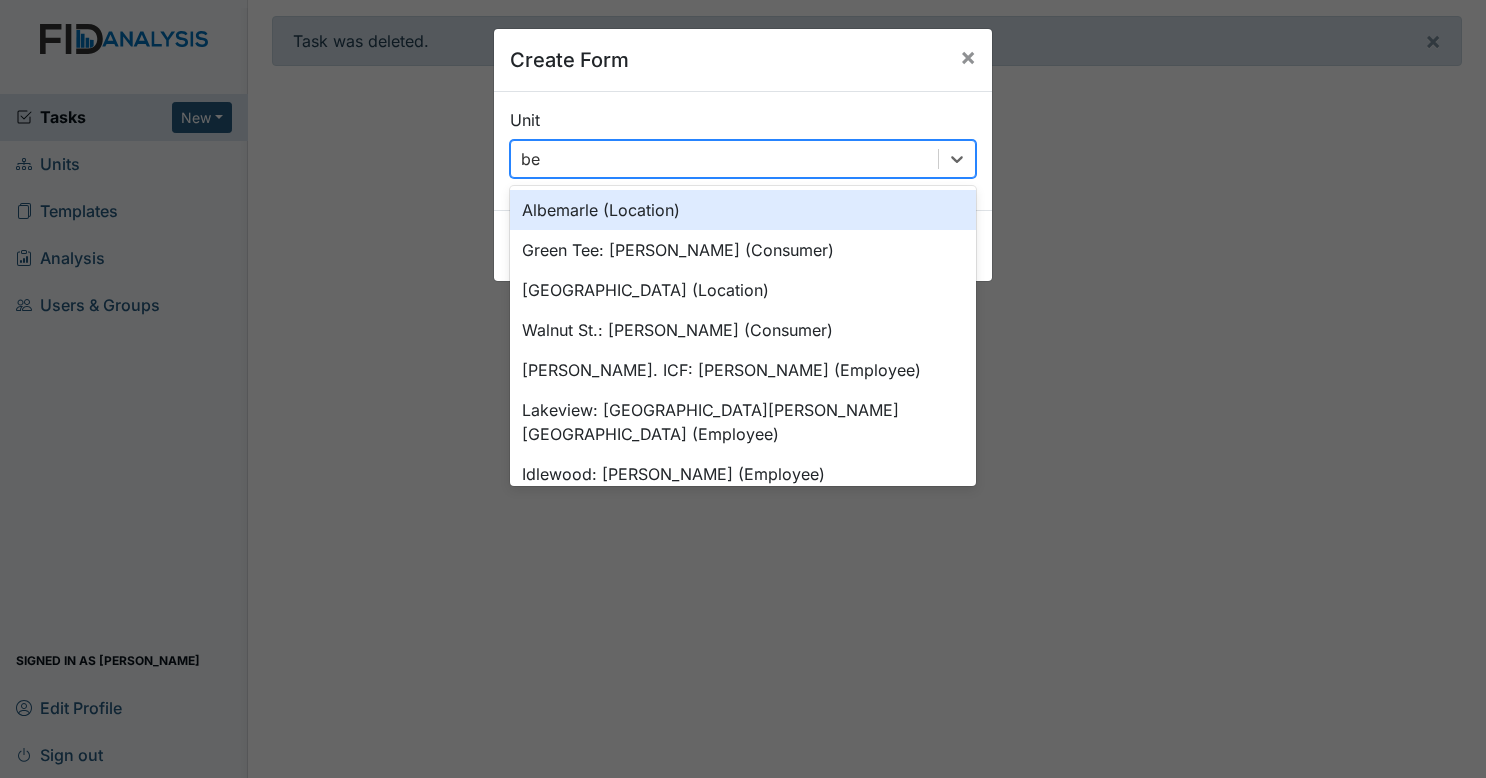 type on "bea" 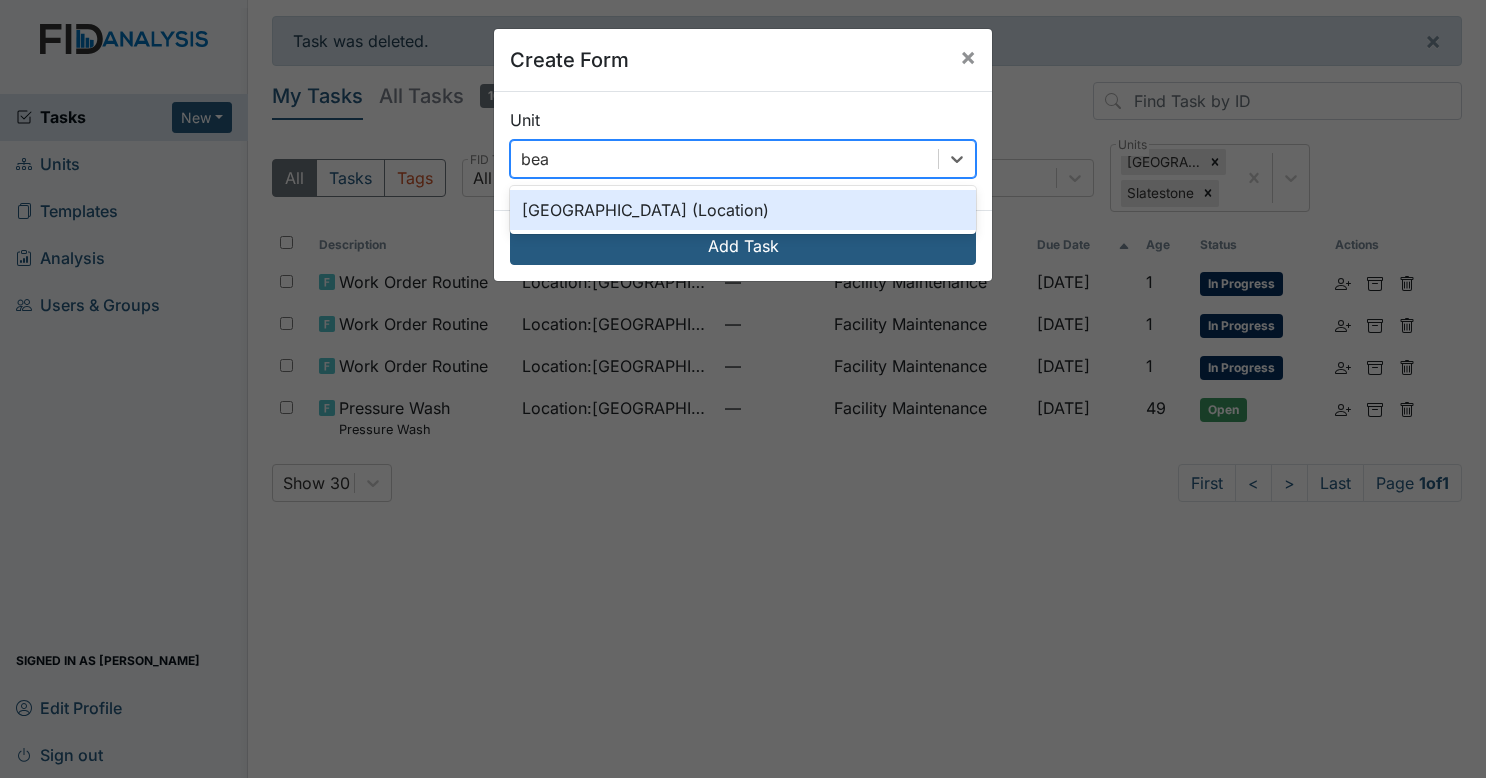 click on "Beaufort Heights (Location)" at bounding box center (743, 210) 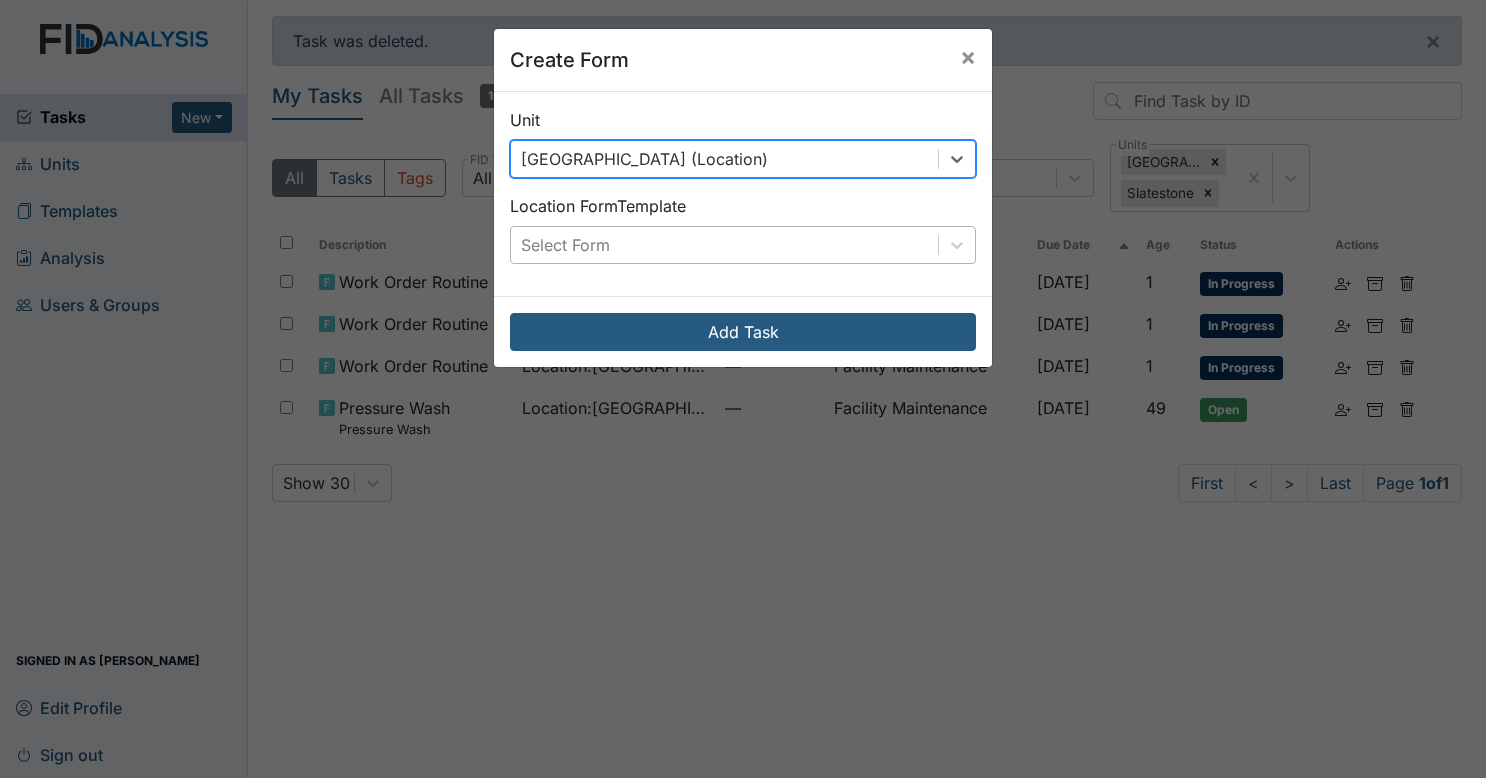 click on "Select Form" at bounding box center [724, 245] 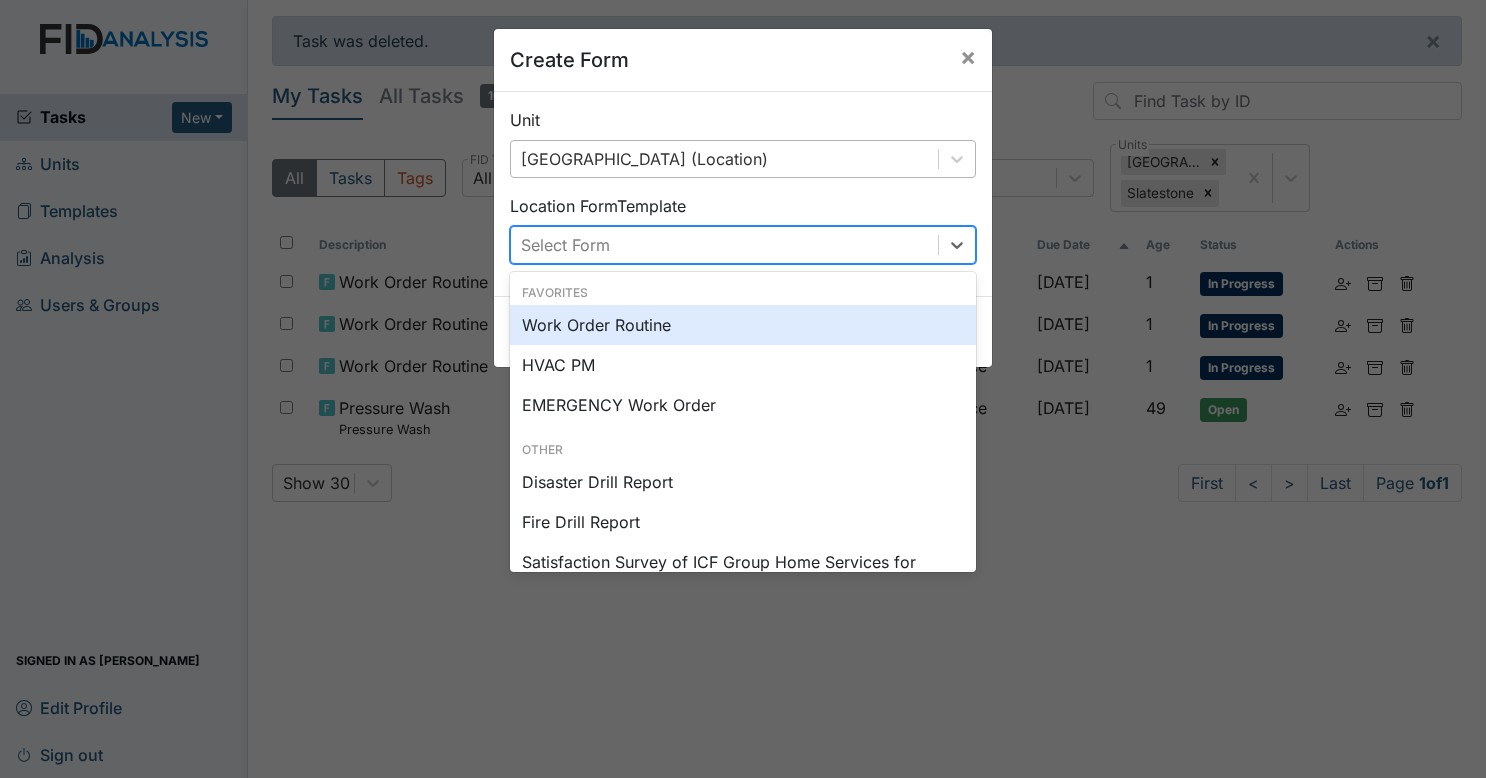 click on "Work Order Routine" at bounding box center [743, 325] 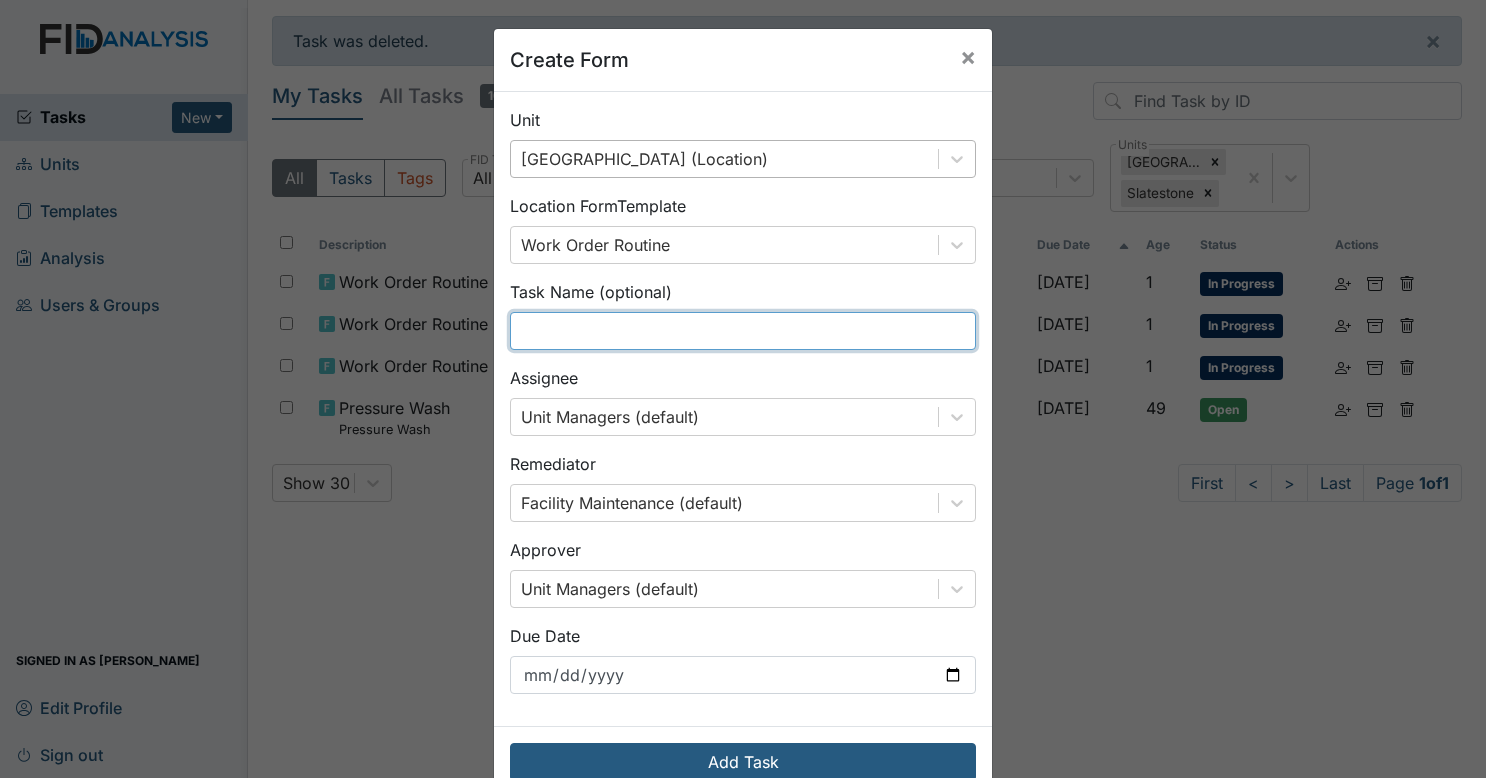 click at bounding box center [743, 331] 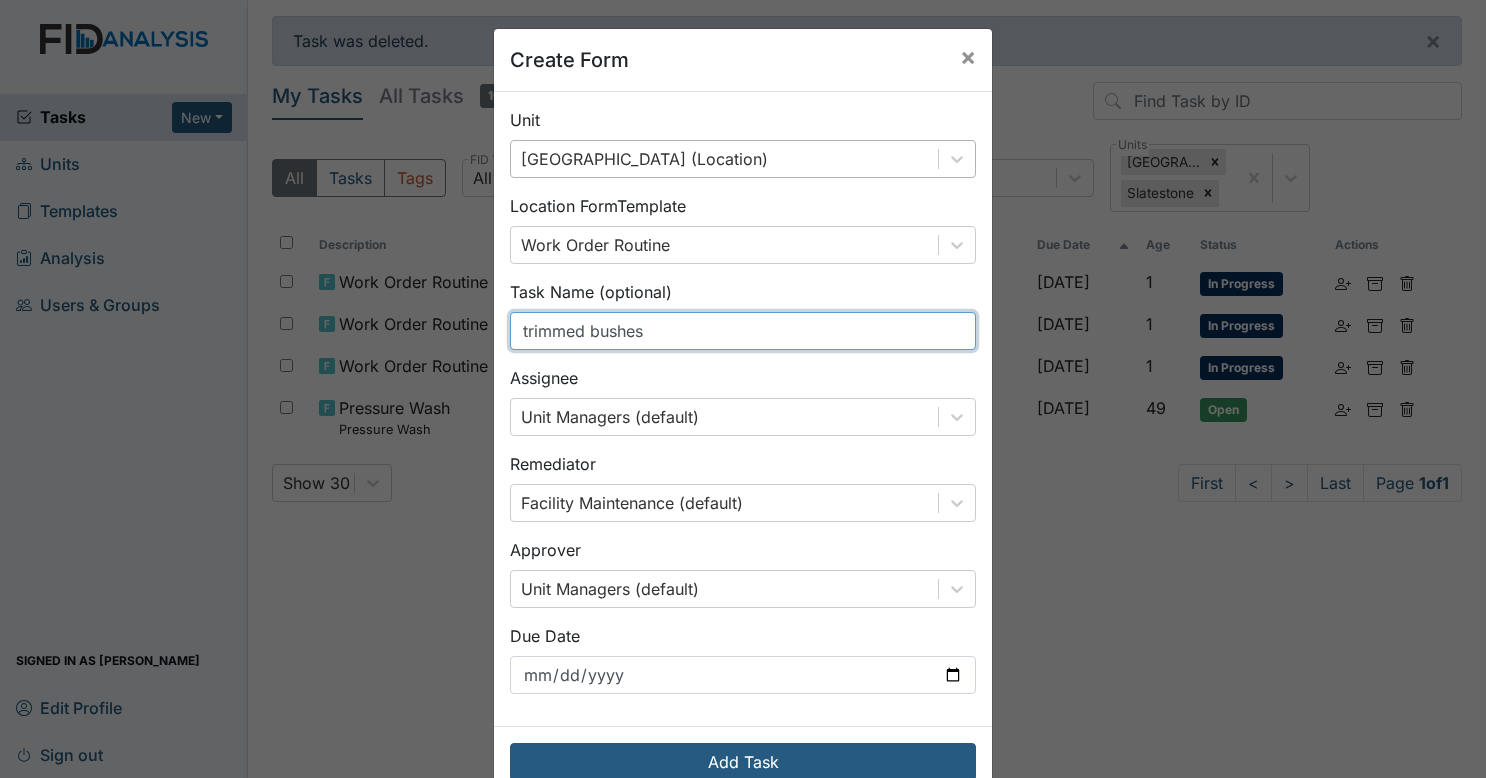 type on "trimmed bushes" 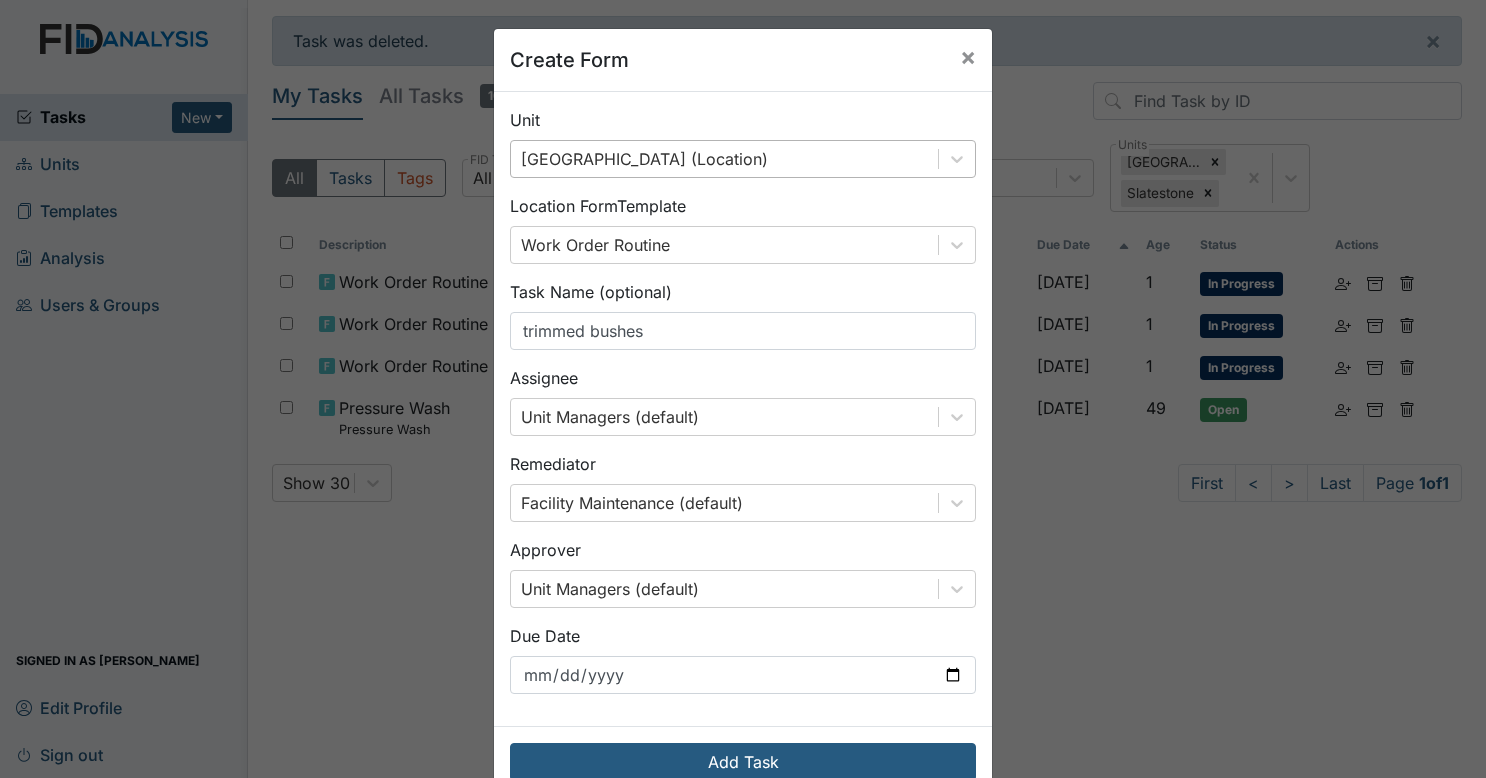click on "Unit Beaufort Heights (Location)   Location   Form  Template Work Order Routine  Task Name (optional)  trimmed bushes Assignee Unit Managers (default) Remediator Facility Maintenance  (default) Approver Unit Managers (default) Due Date 2025-07-26" at bounding box center (743, 409) 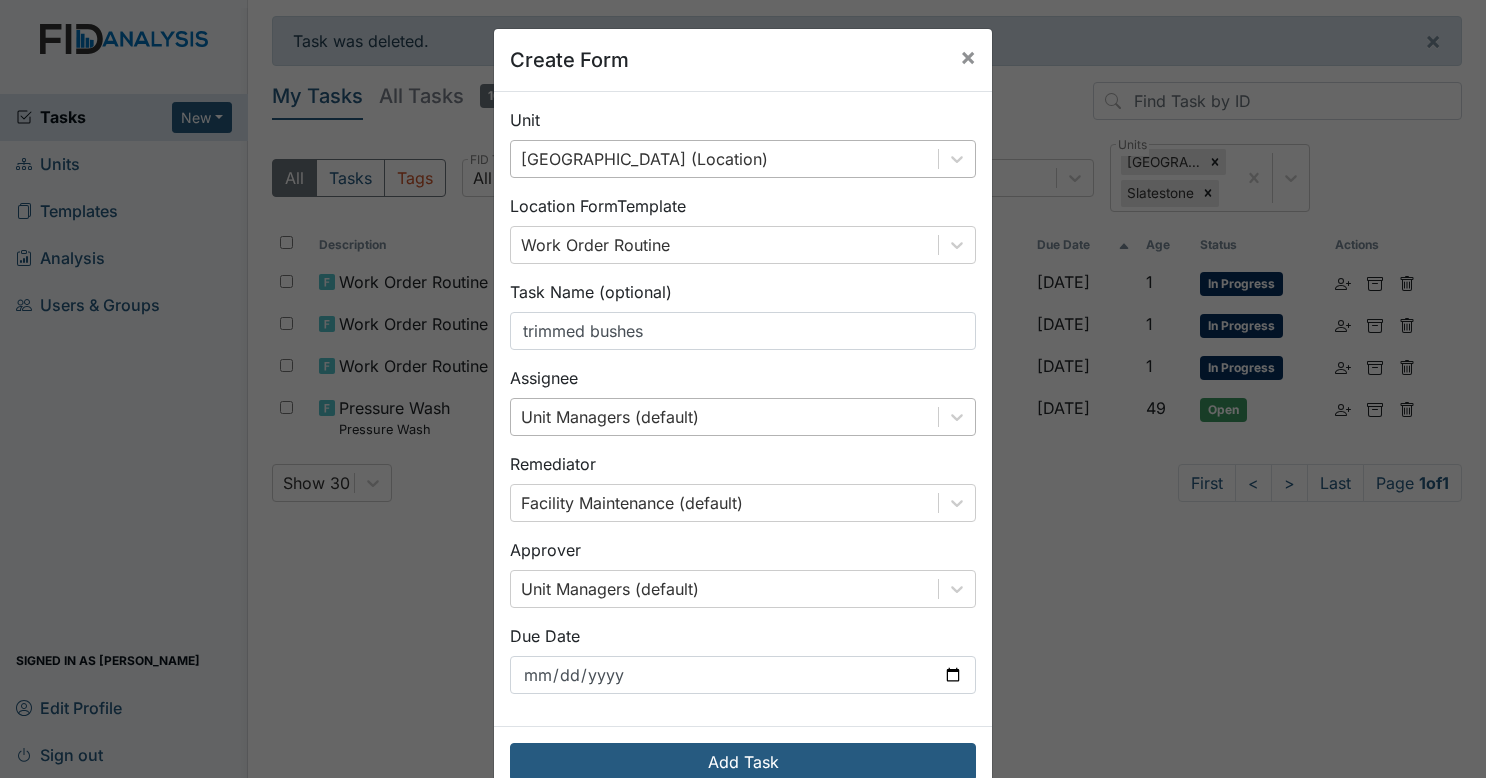 type on "z" 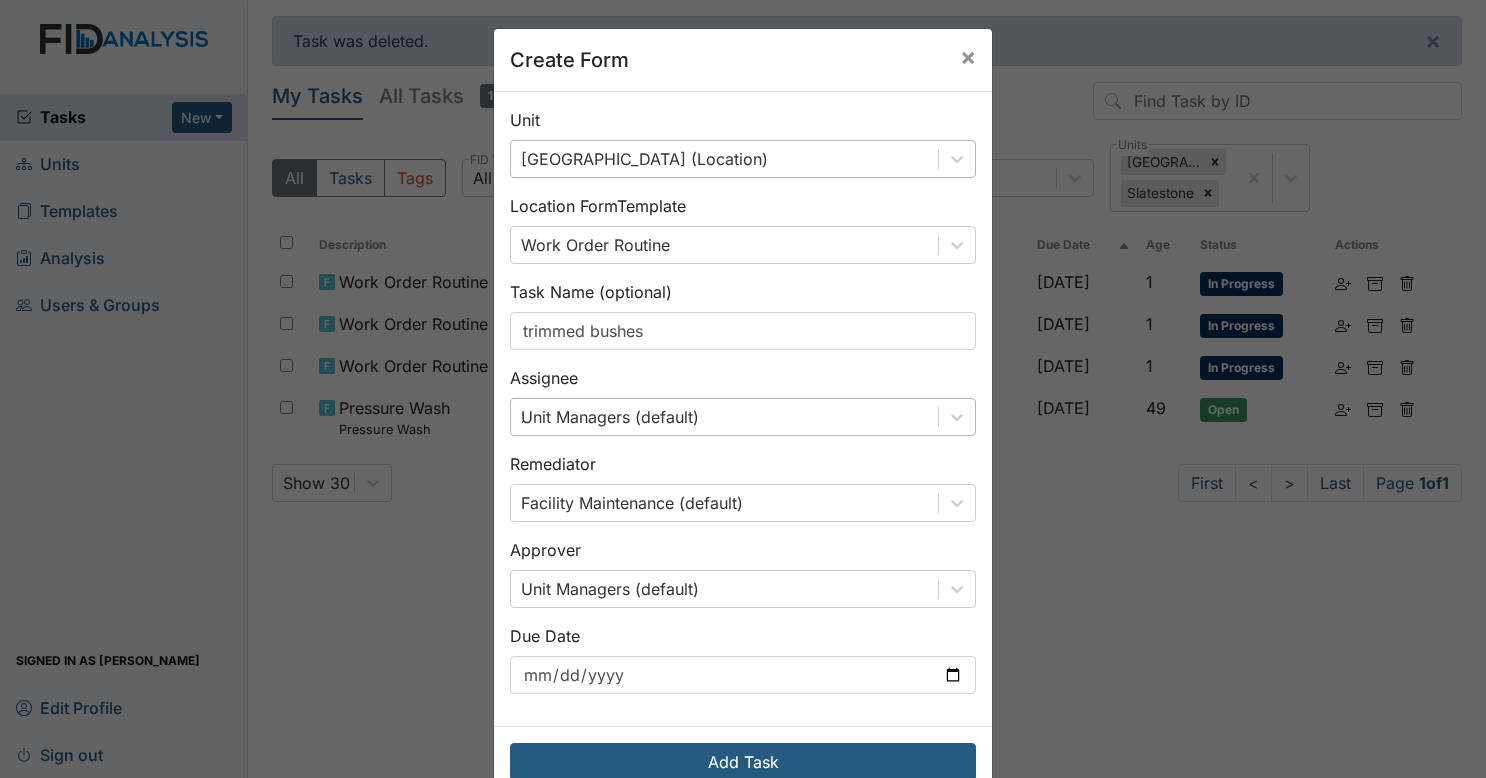 click on "Unit Managers (default) z" at bounding box center [724, 417] 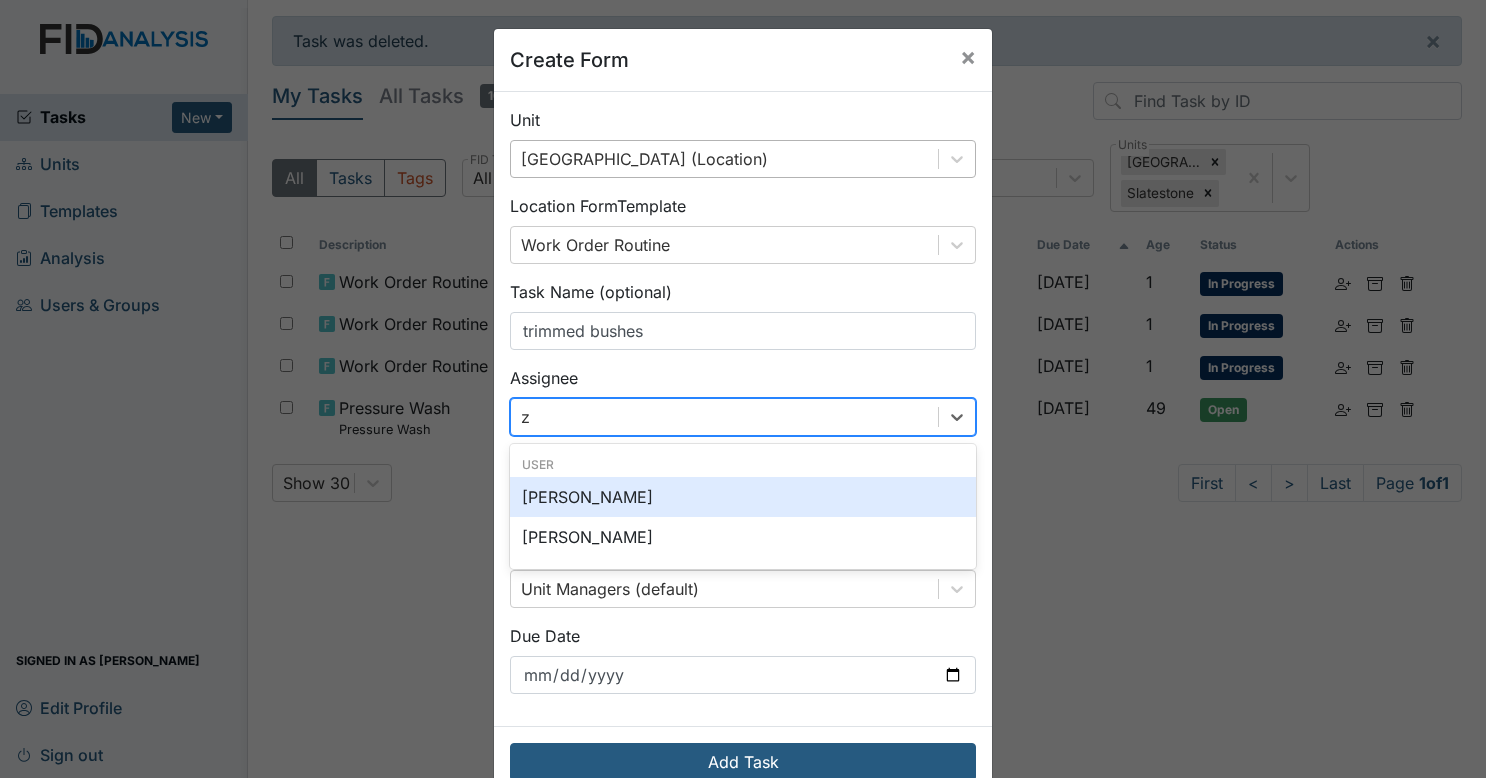 click on "Zach Smith" at bounding box center (743, 497) 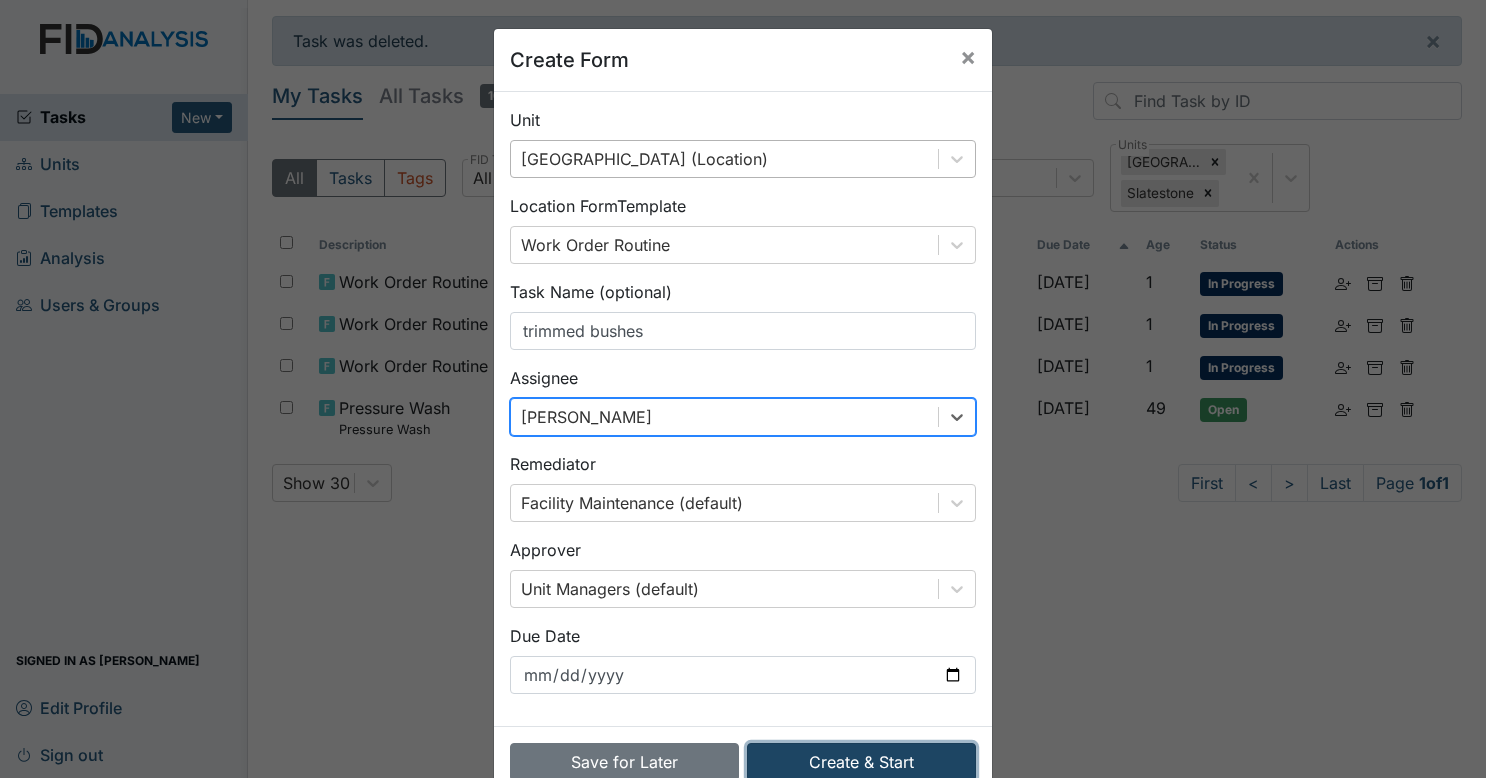 click on "Create & Start" at bounding box center (861, 762) 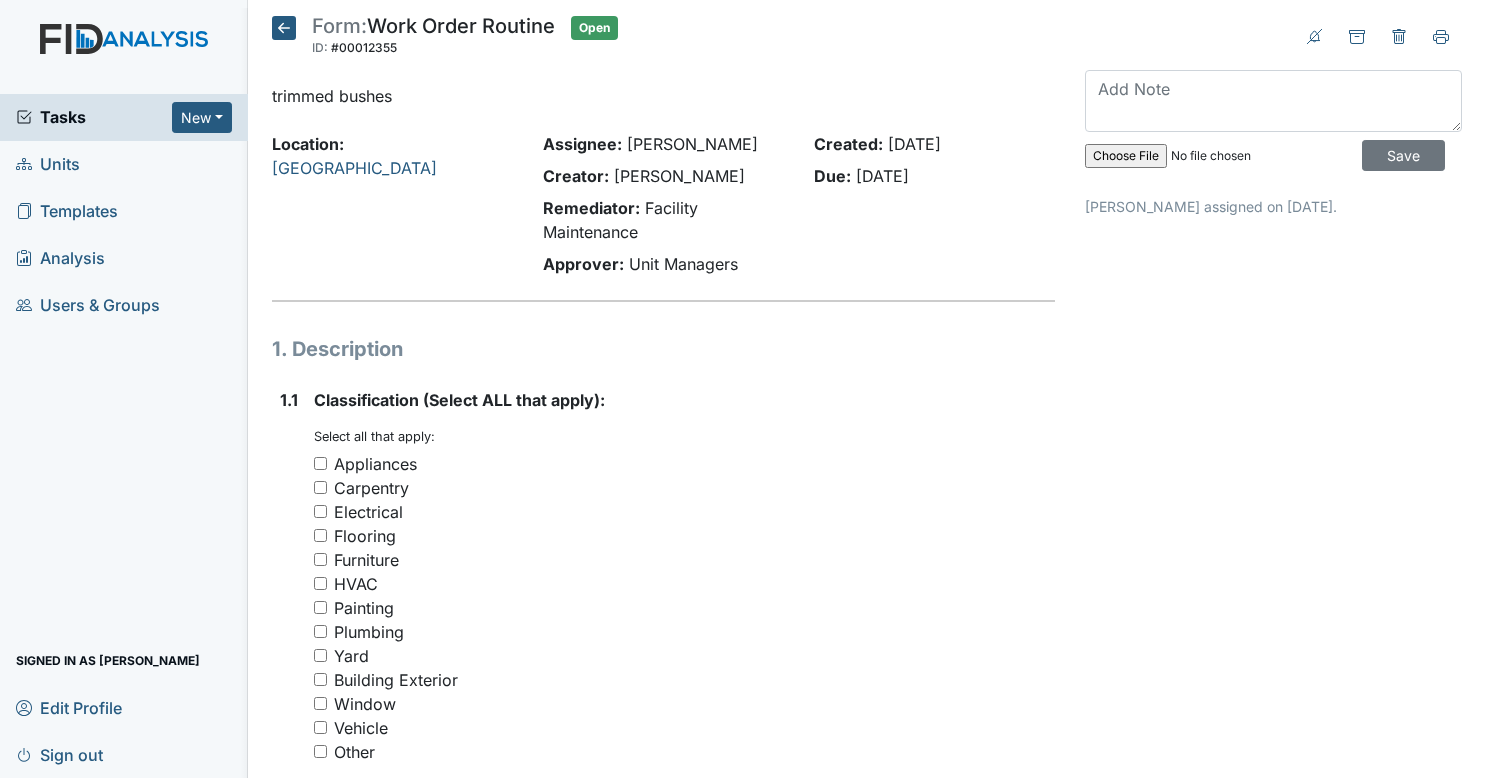 scroll, scrollTop: 0, scrollLeft: 0, axis: both 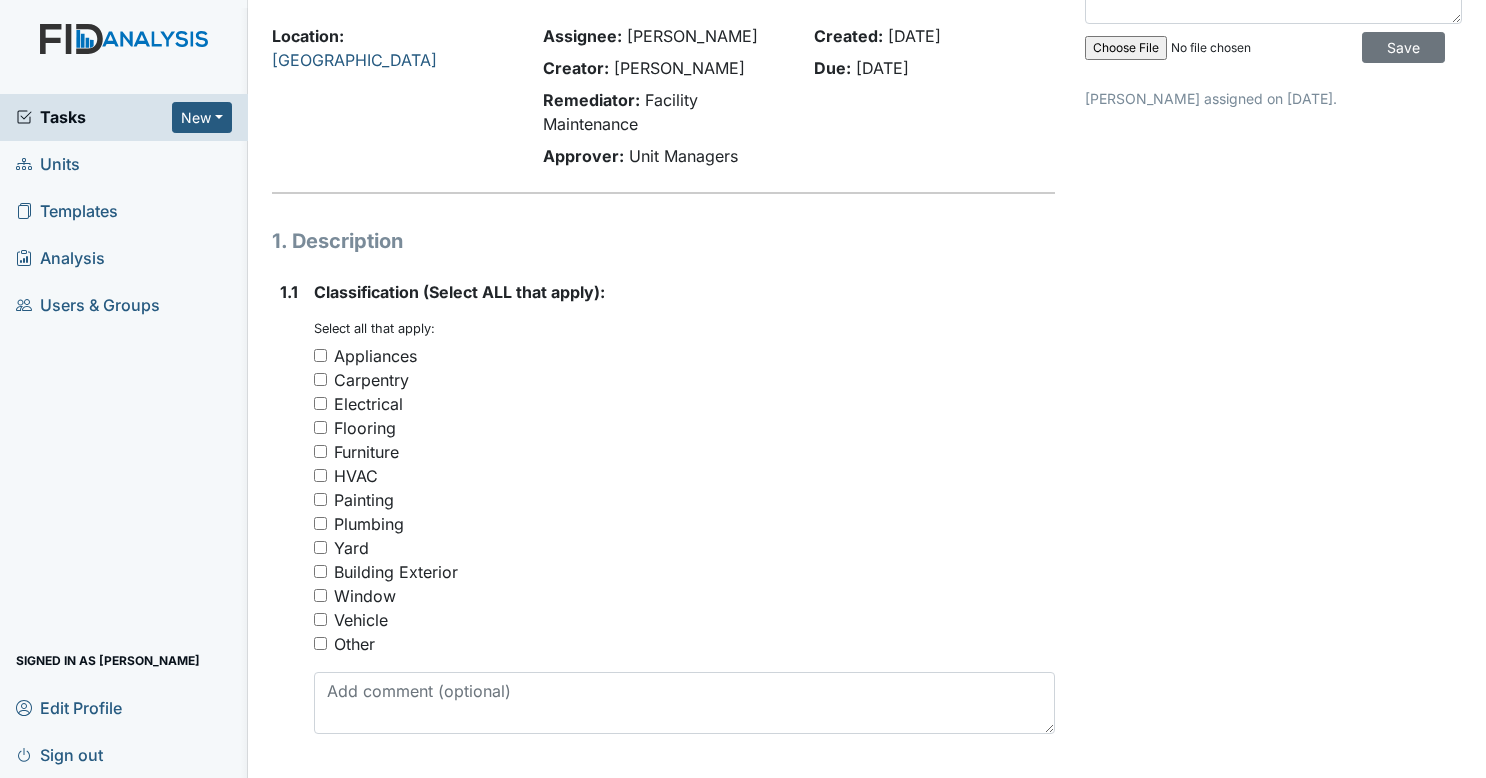 click on "Yard" at bounding box center (320, 547) 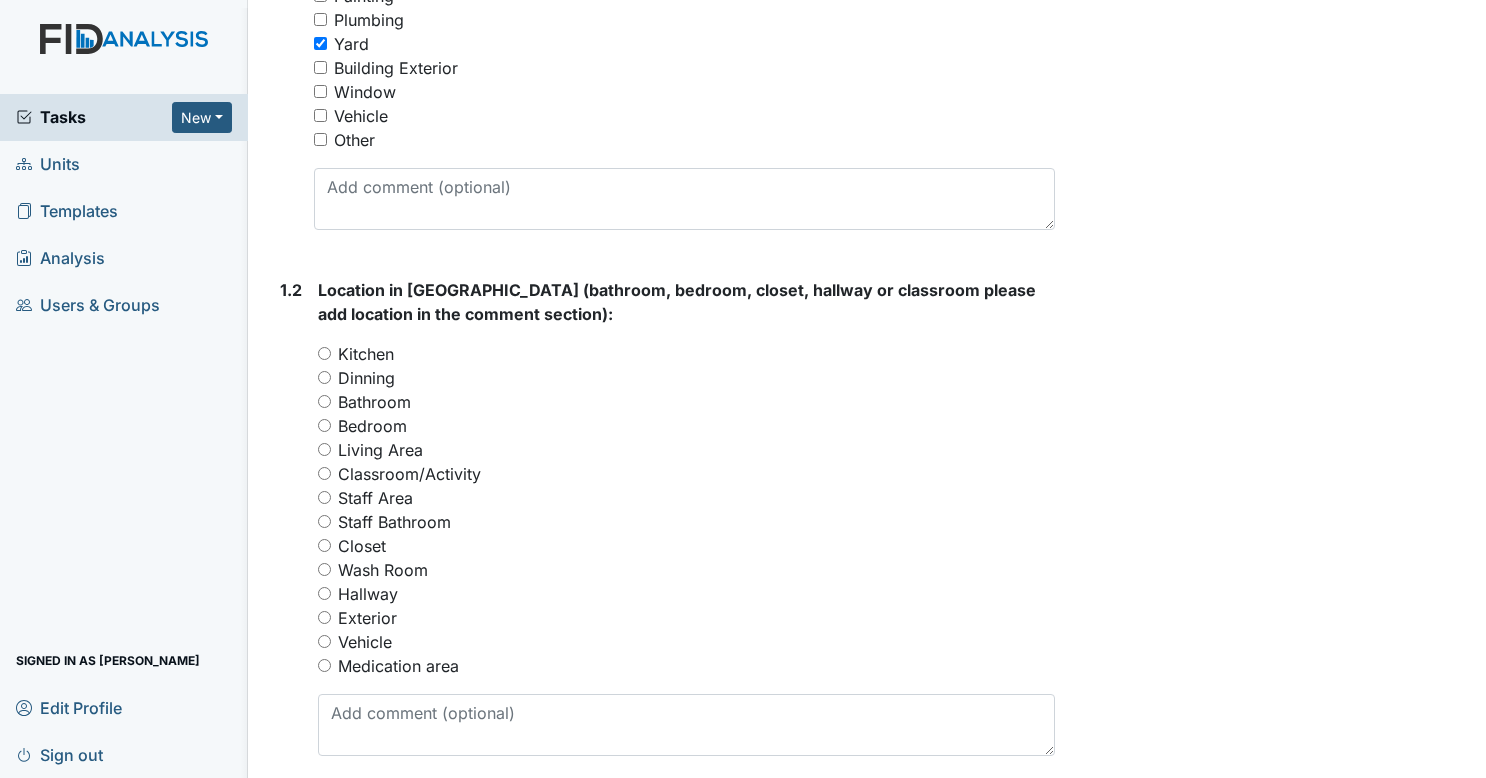 scroll, scrollTop: 712, scrollLeft: 0, axis: vertical 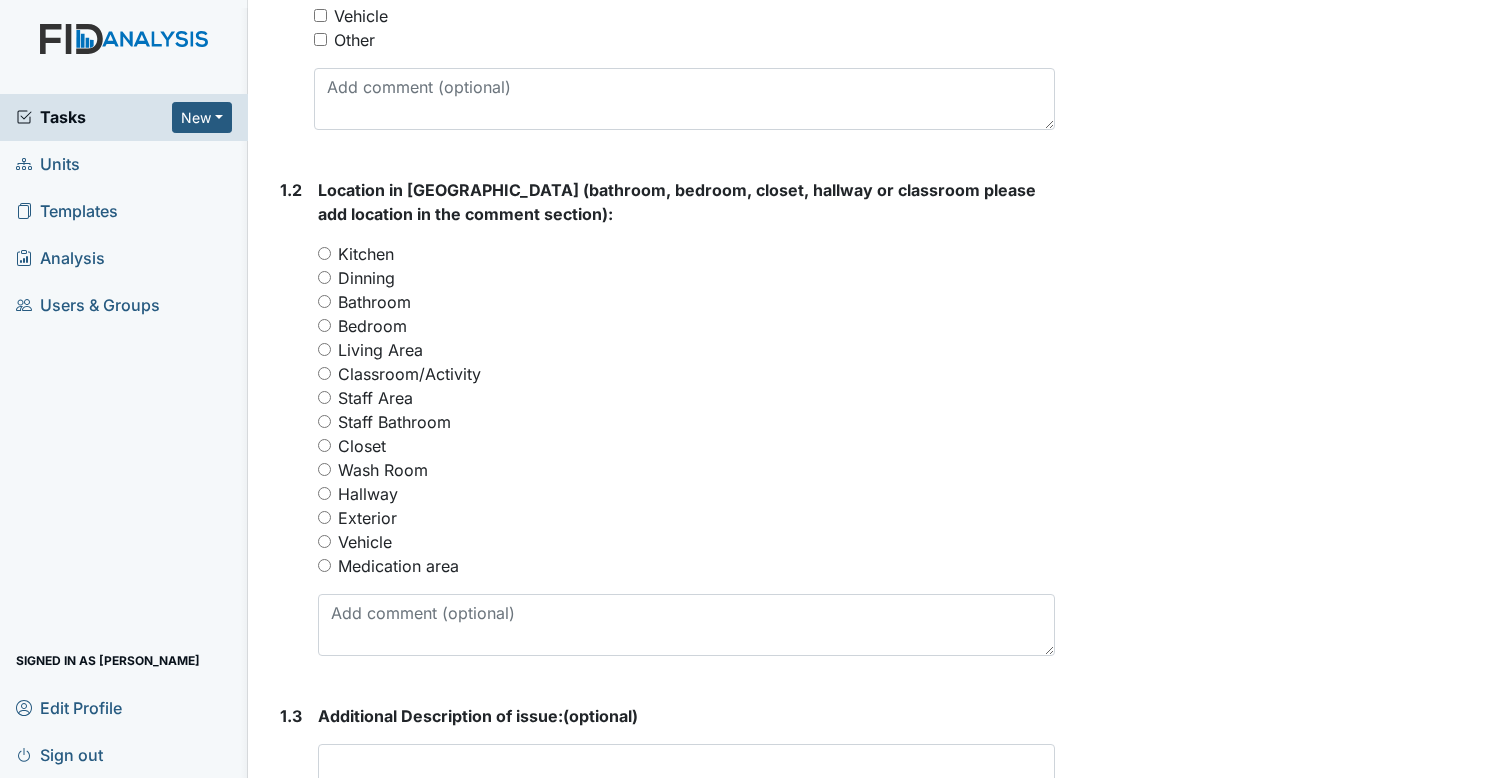 click on "Exterior" at bounding box center (324, 517) 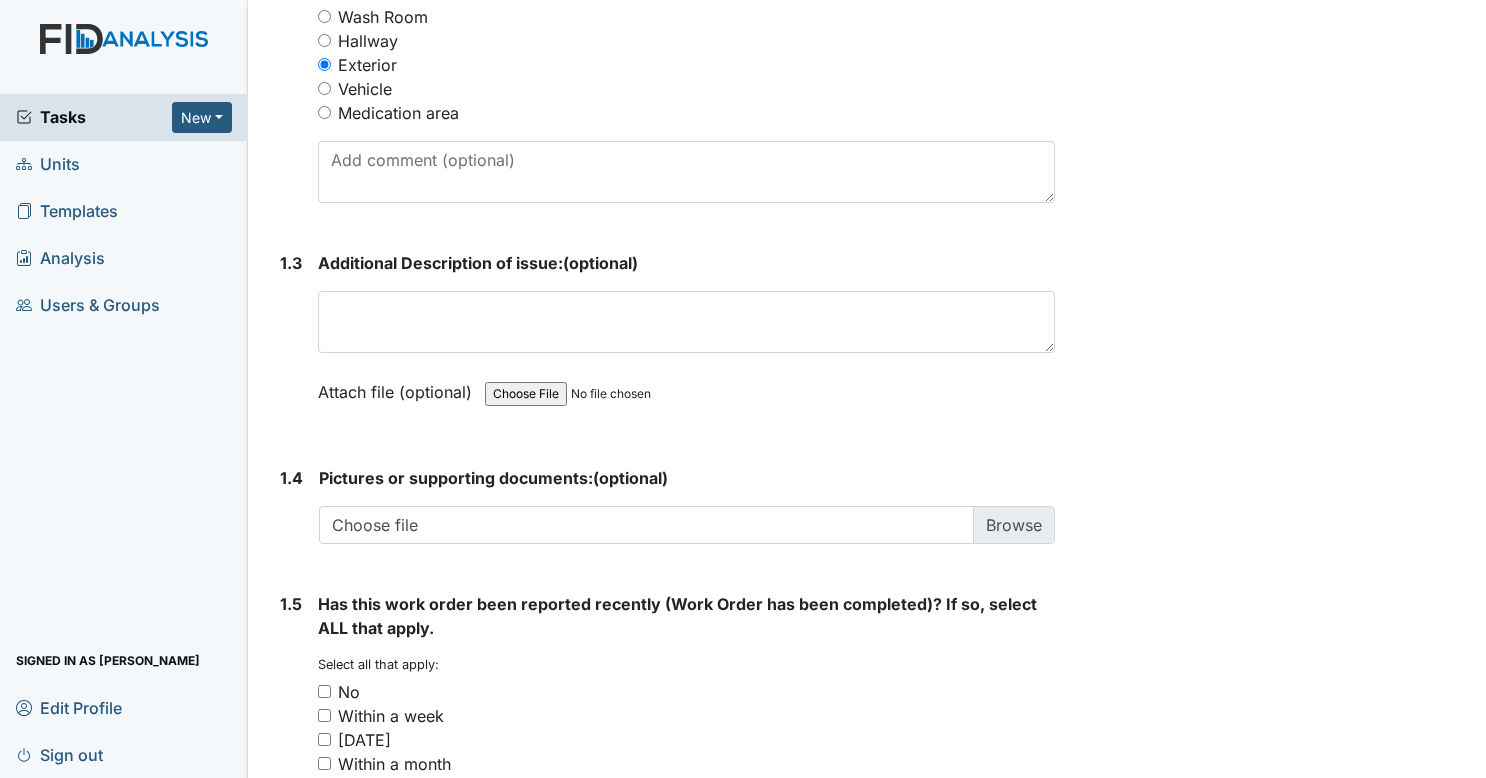 click on "No" at bounding box center (324, 691) 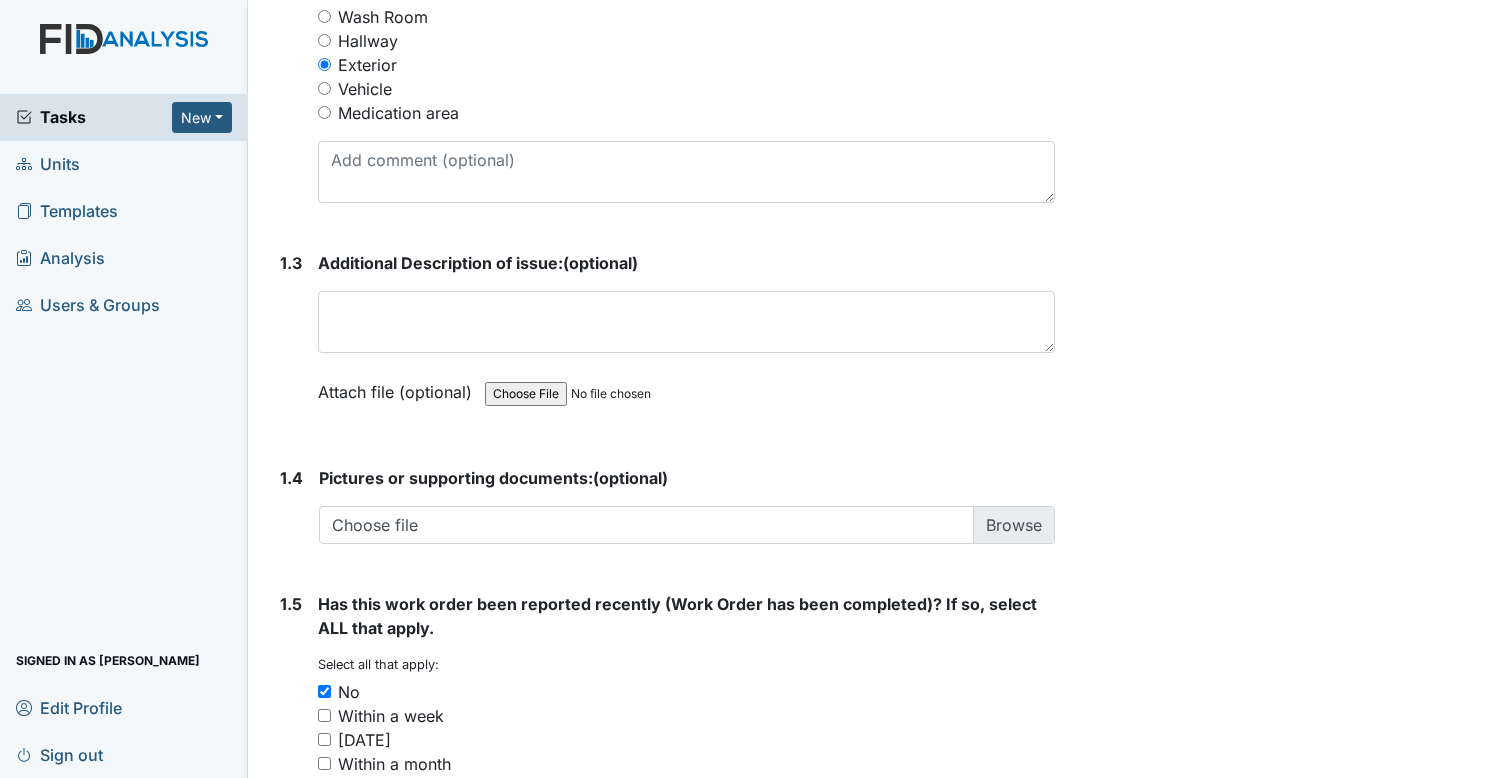 scroll, scrollTop: 1410, scrollLeft: 0, axis: vertical 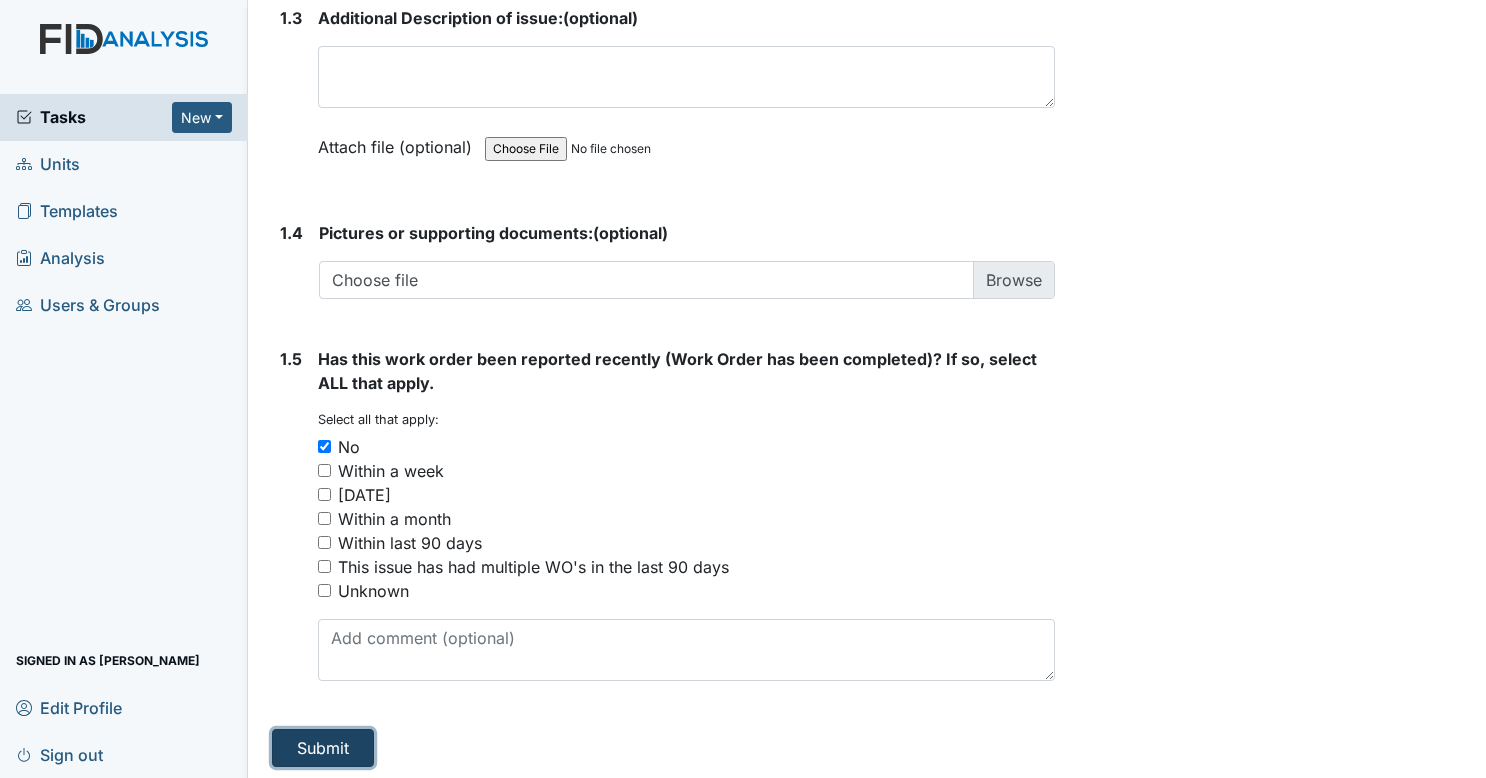 click on "Submit" at bounding box center (323, 748) 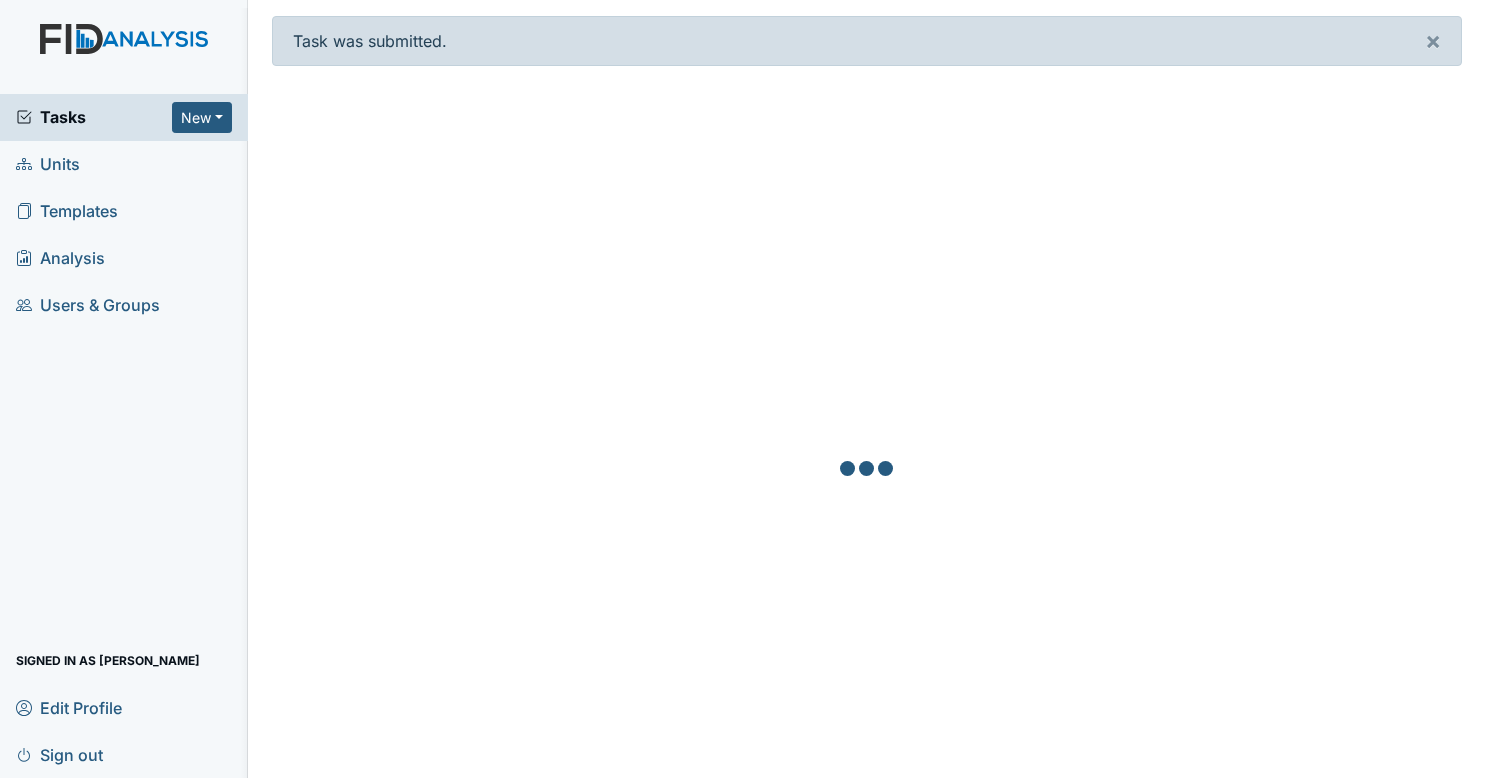 scroll, scrollTop: 0, scrollLeft: 0, axis: both 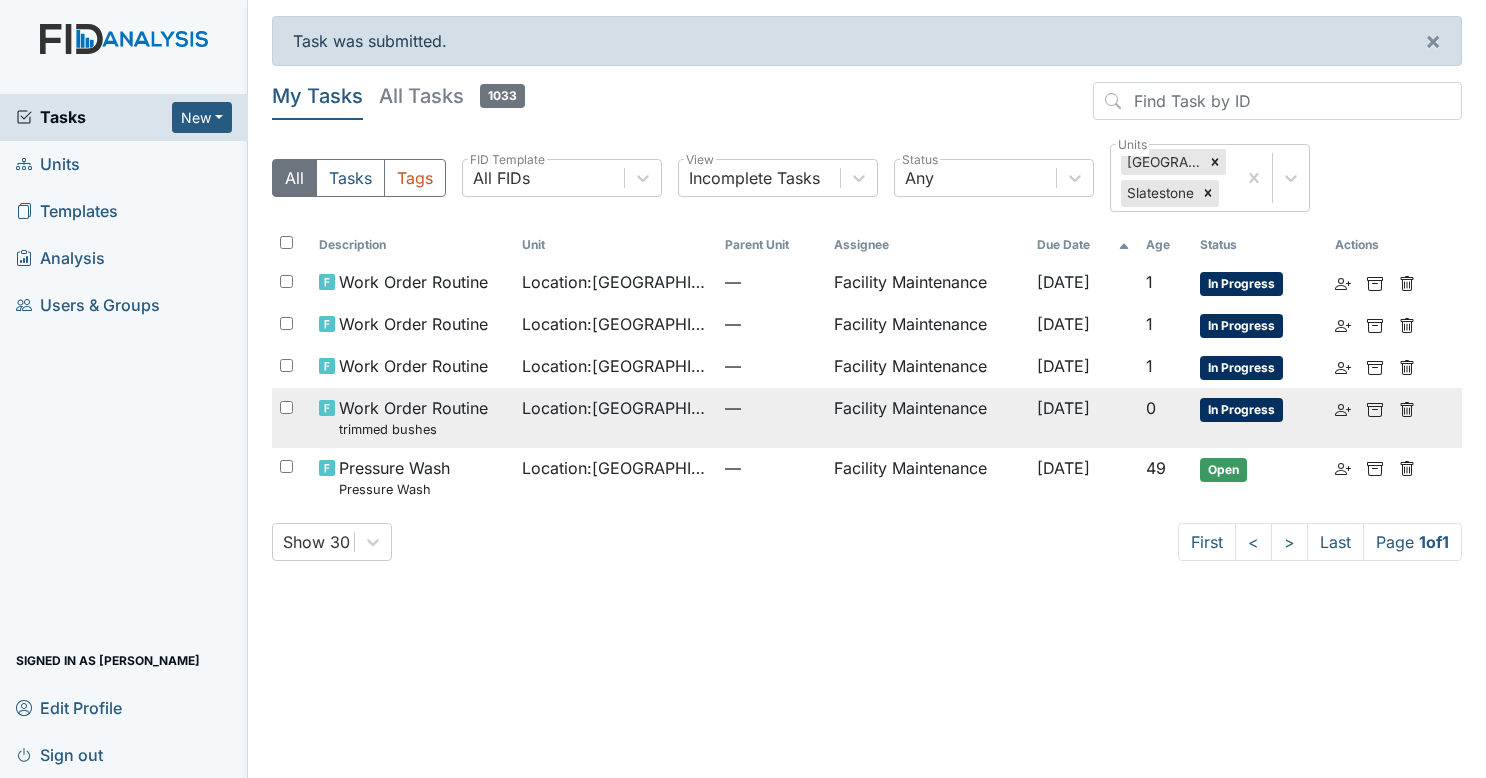 click on "Location :  [GEOGRAPHIC_DATA]" at bounding box center [615, 417] 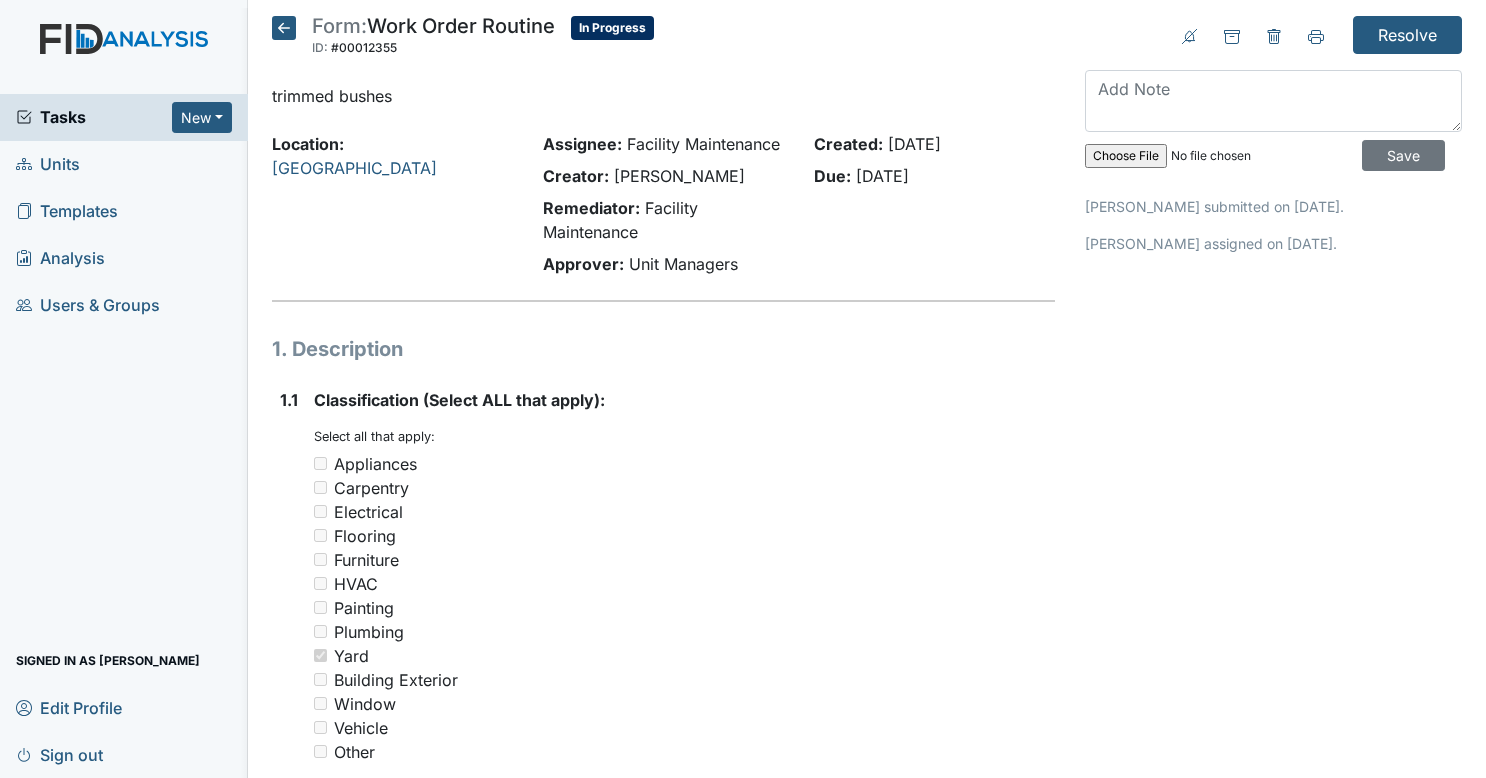 scroll, scrollTop: 0, scrollLeft: 0, axis: both 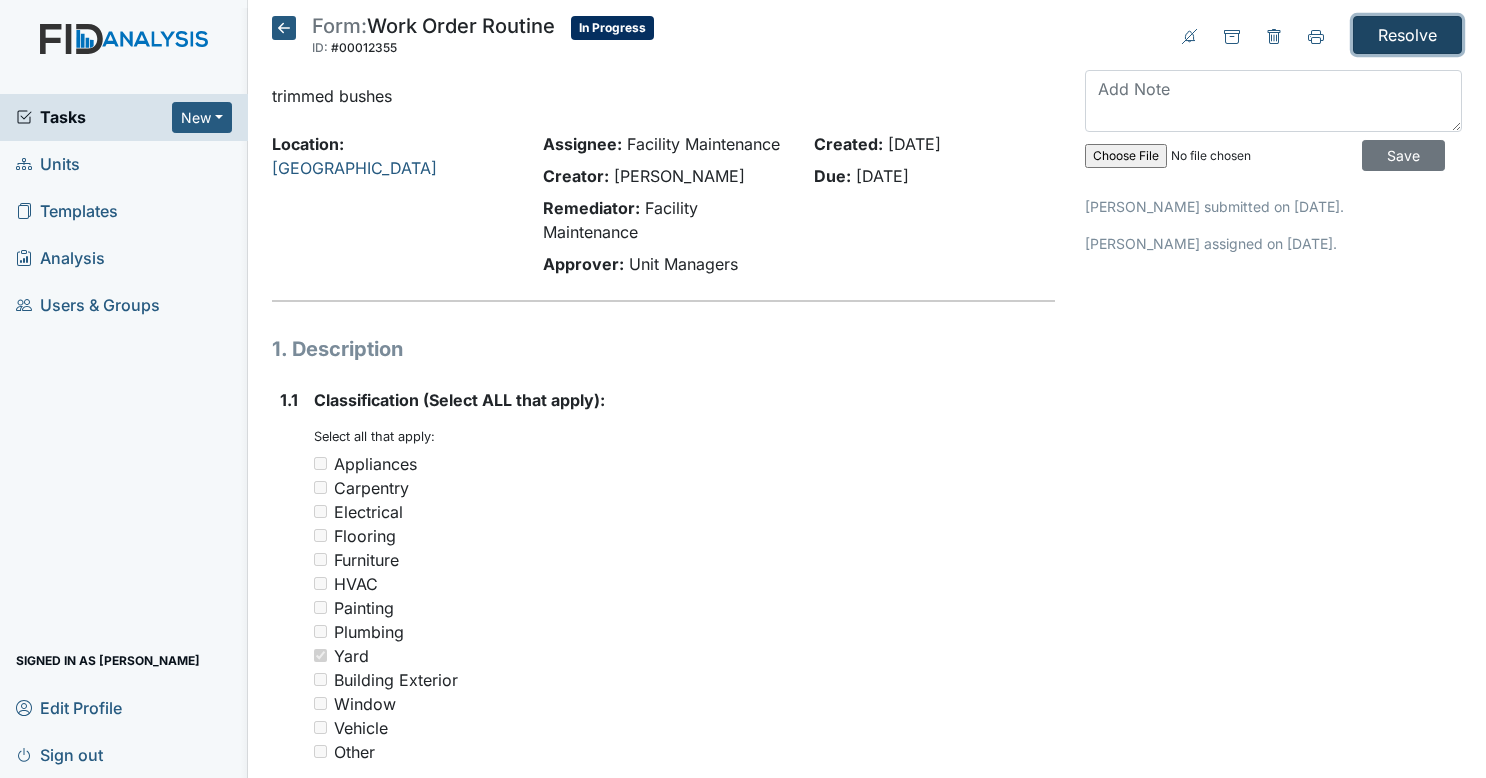 click on "Resolve" at bounding box center [1407, 35] 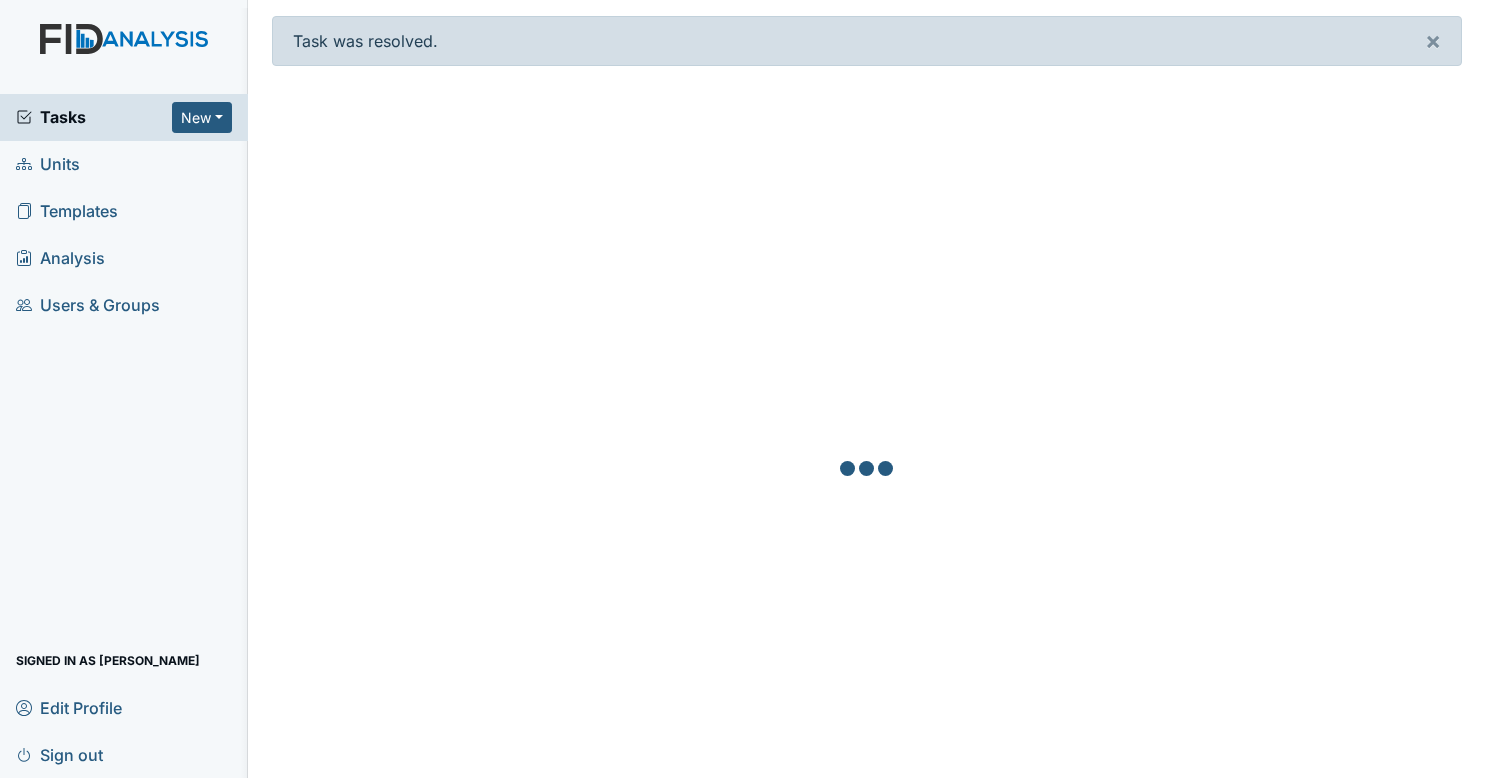 scroll, scrollTop: 0, scrollLeft: 0, axis: both 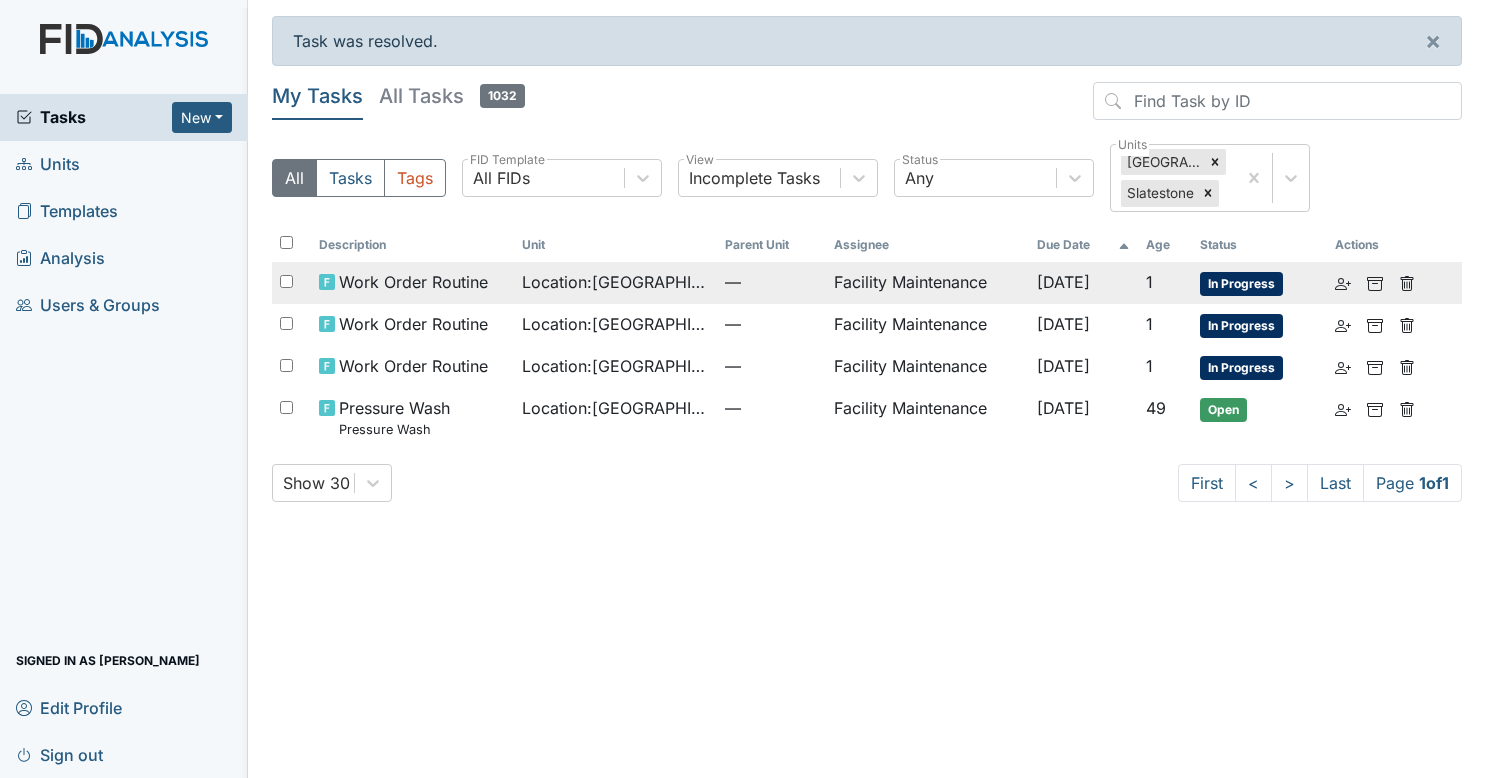 click on "Location :  Beaufort Heights" at bounding box center (615, 282) 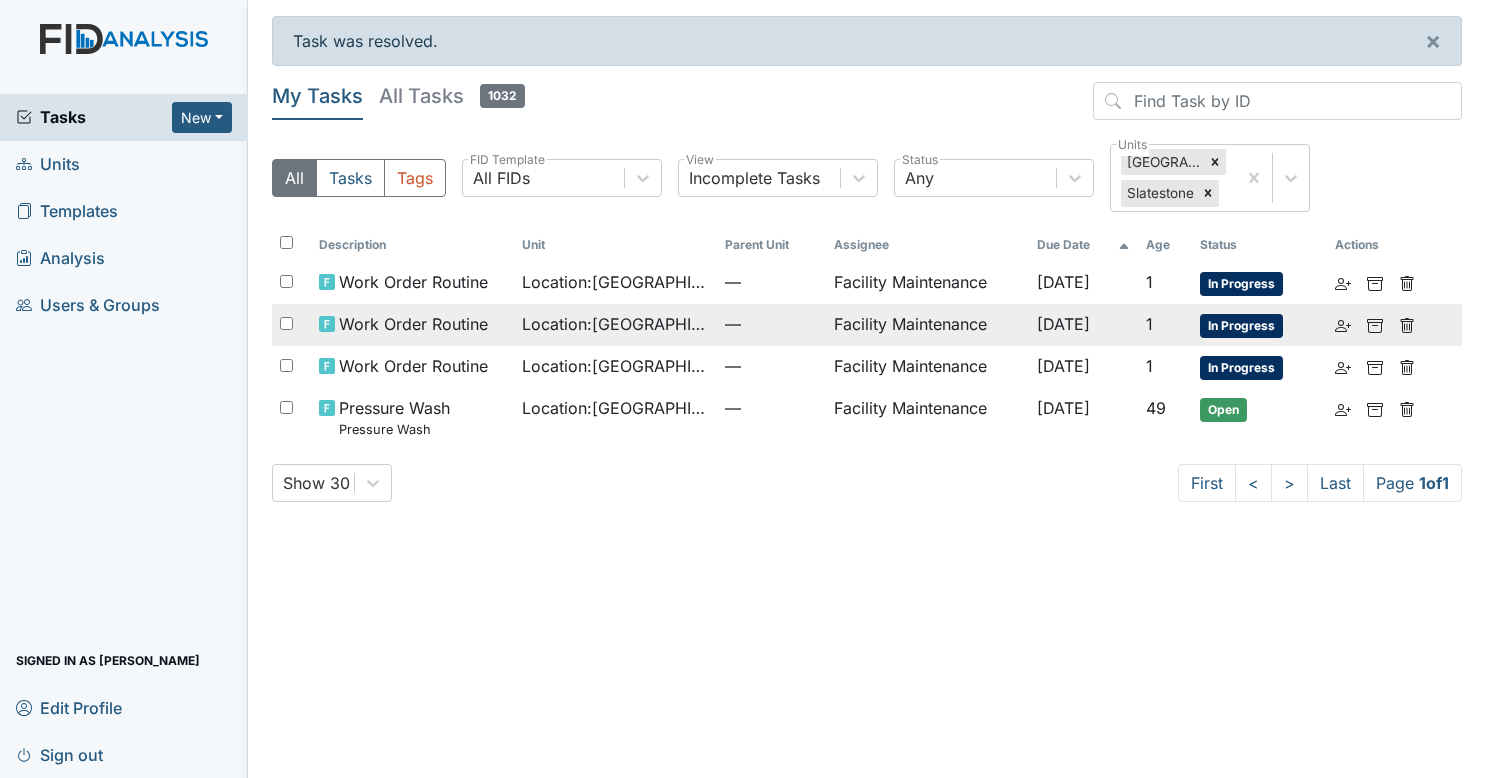 click on "Work Order Routine" at bounding box center [412, 325] 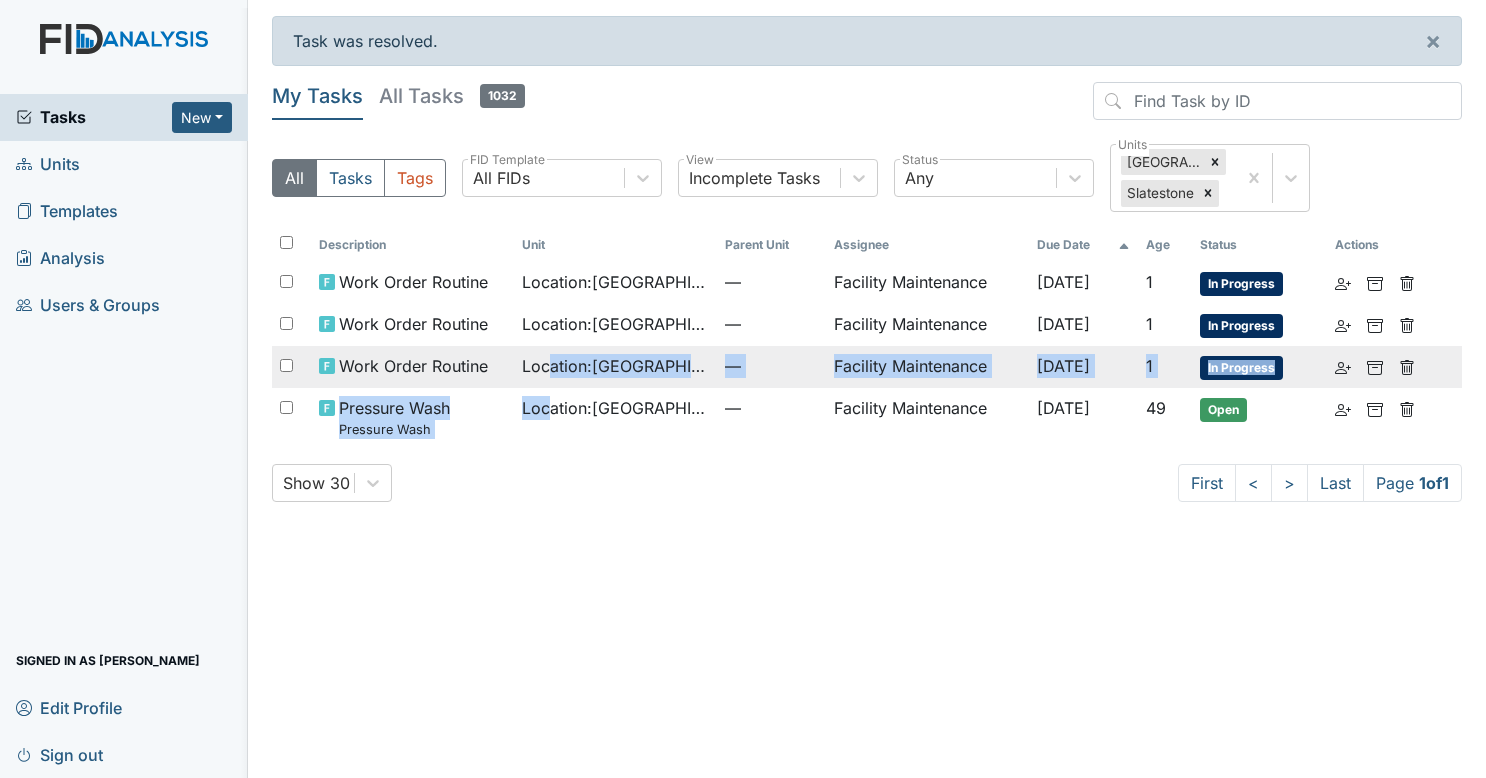 drag, startPoint x: 538, startPoint y: 384, endPoint x: 540, endPoint y: 364, distance: 20.09975 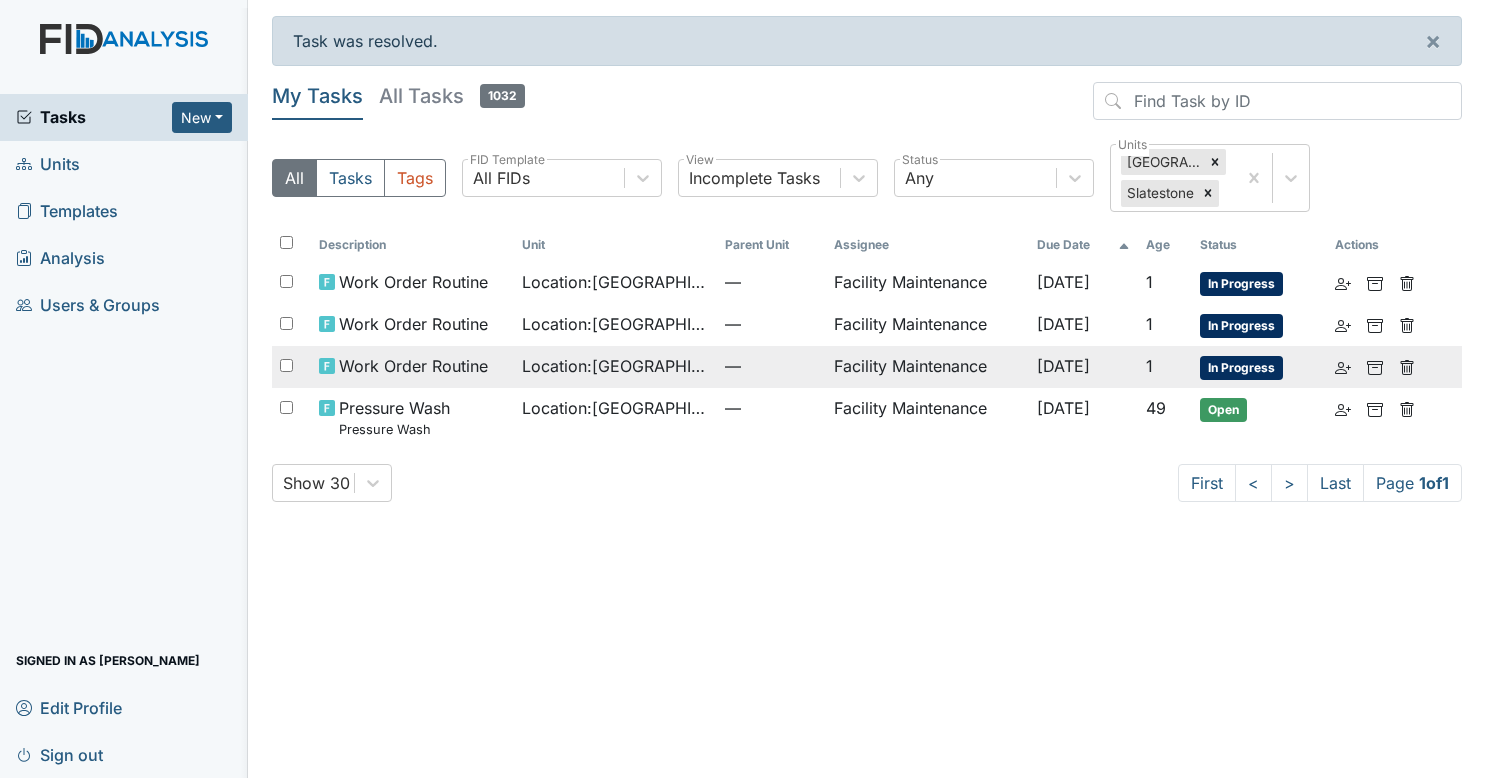 drag, startPoint x: 540, startPoint y: 364, endPoint x: 501, endPoint y: 365, distance: 39.012817 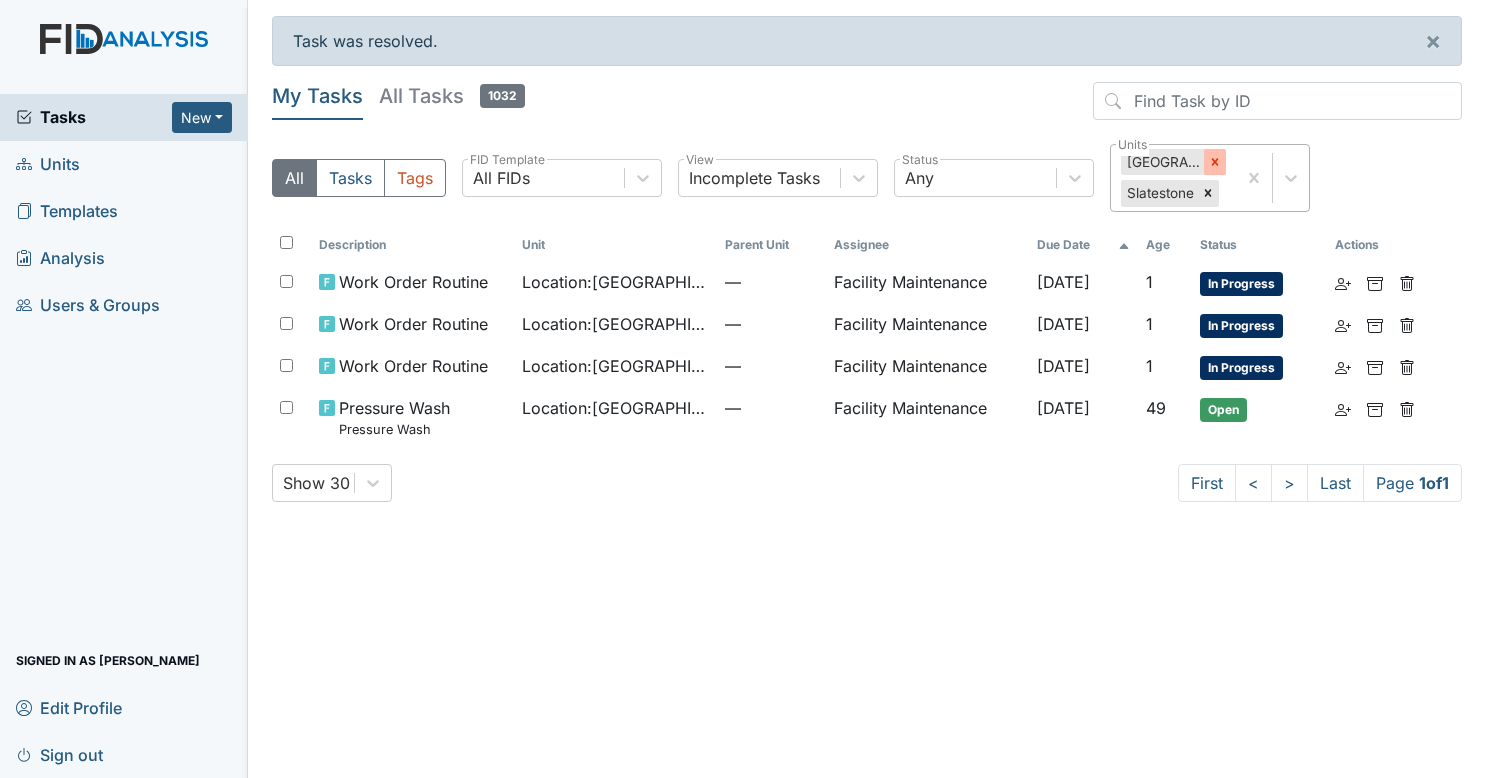 click at bounding box center (1215, 162) 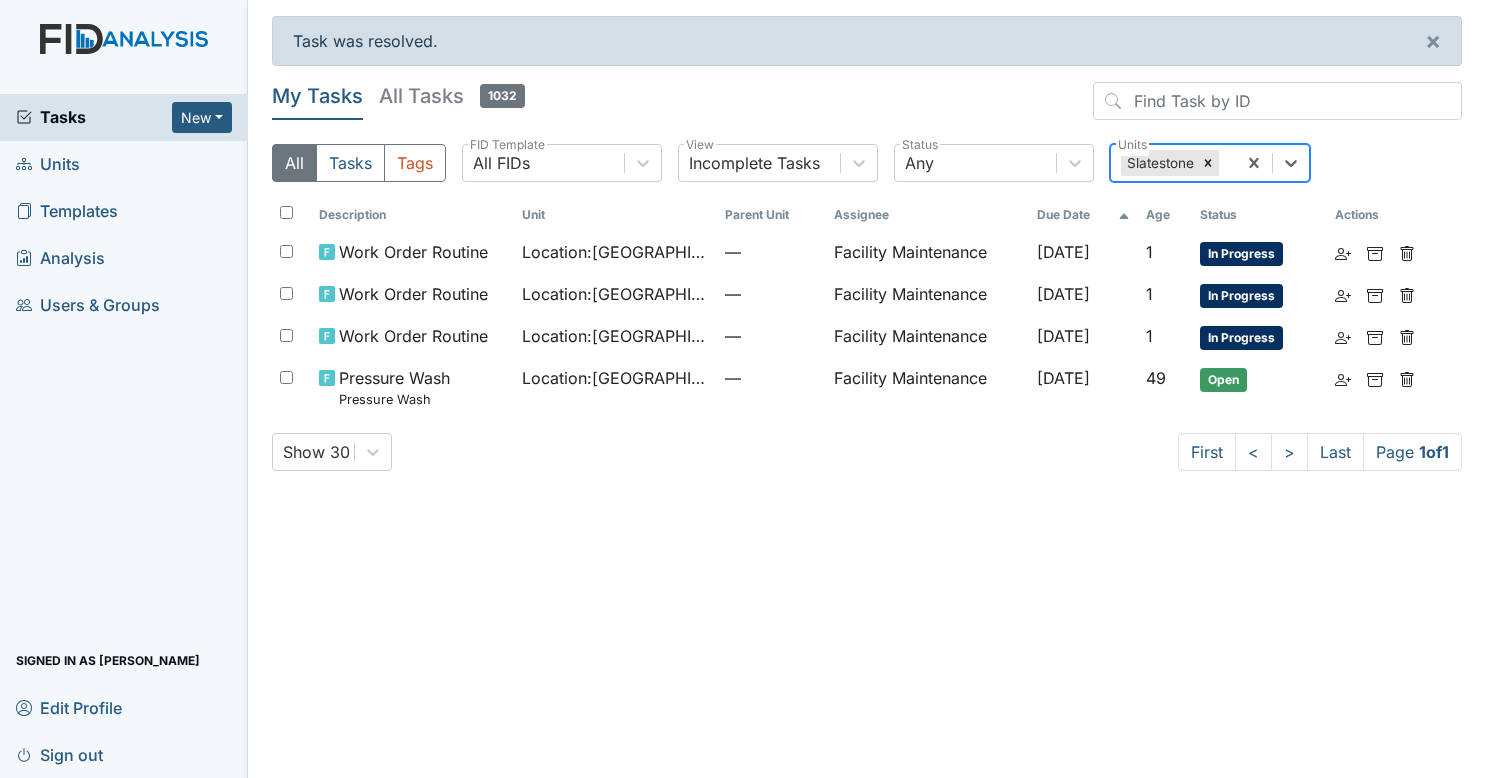 click 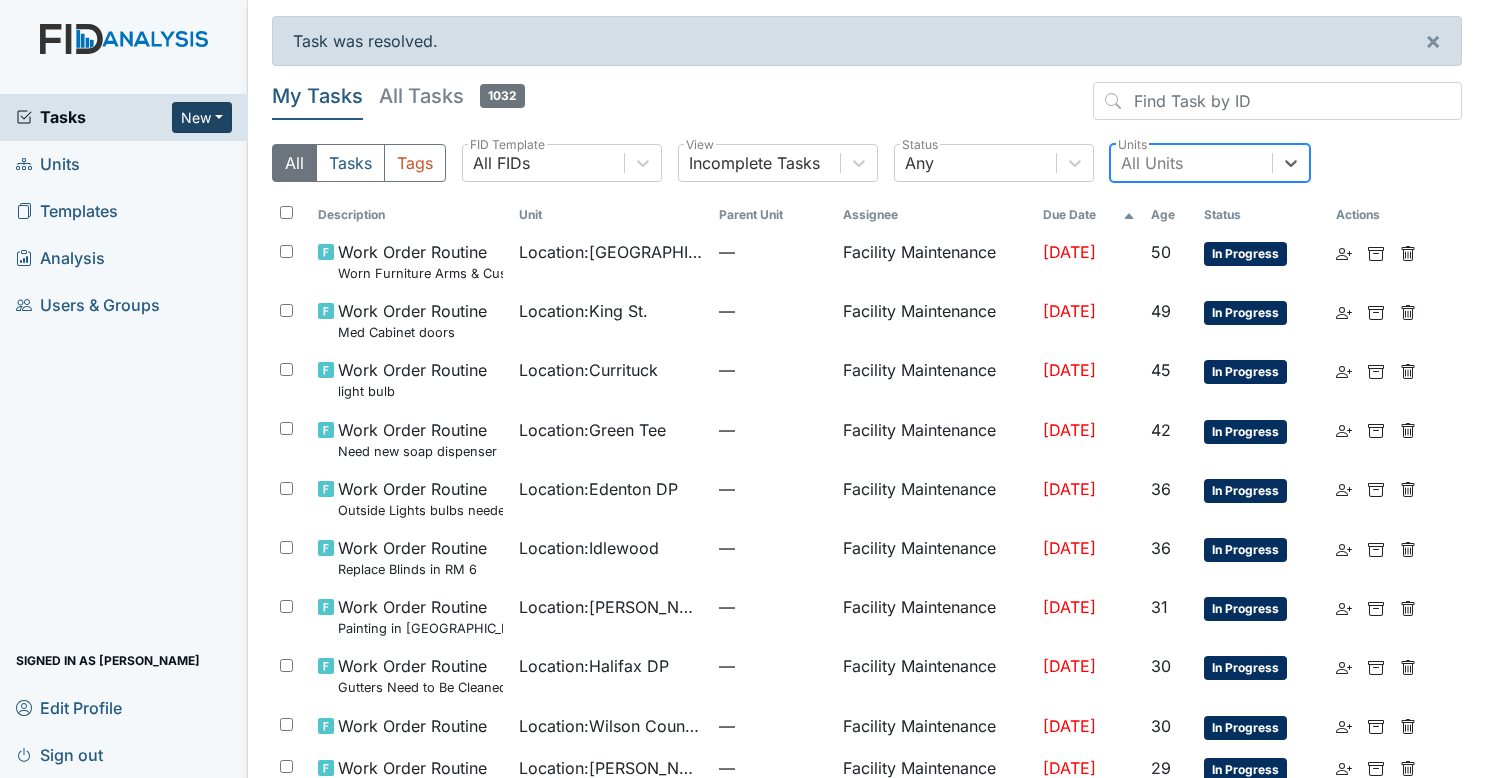 click on "New" at bounding box center [202, 117] 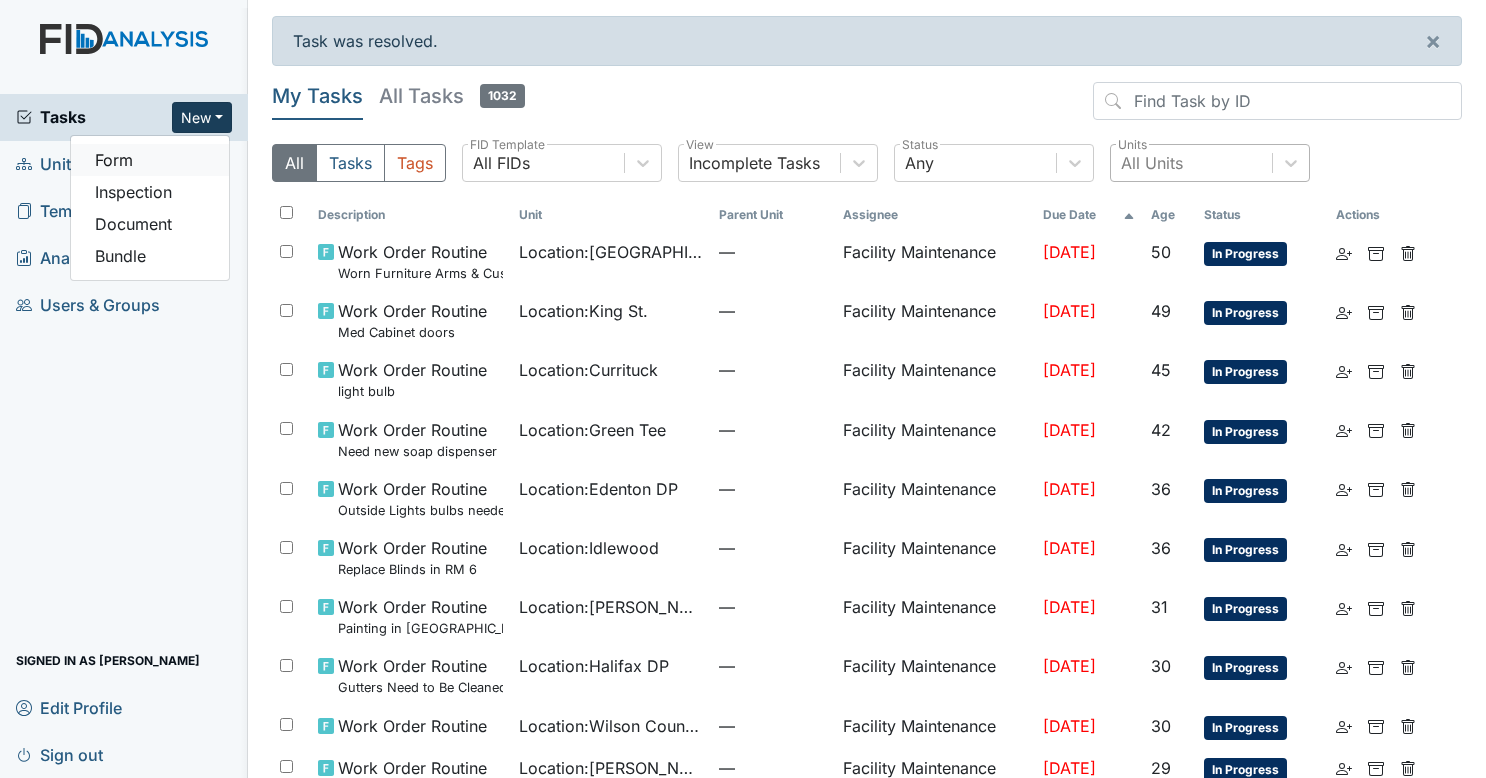 click on "Form" at bounding box center [150, 160] 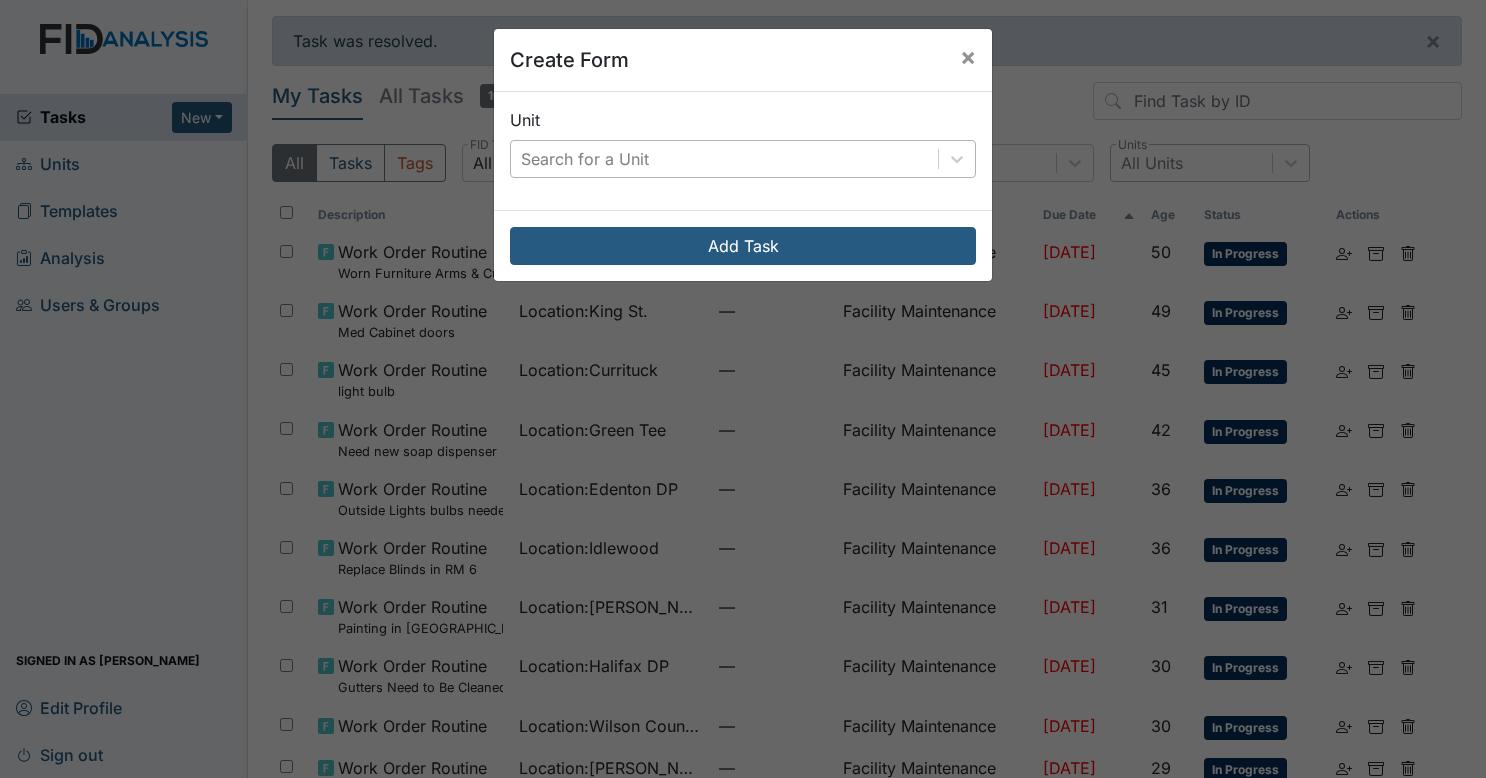 click on "Search for a Unit" at bounding box center [585, 159] 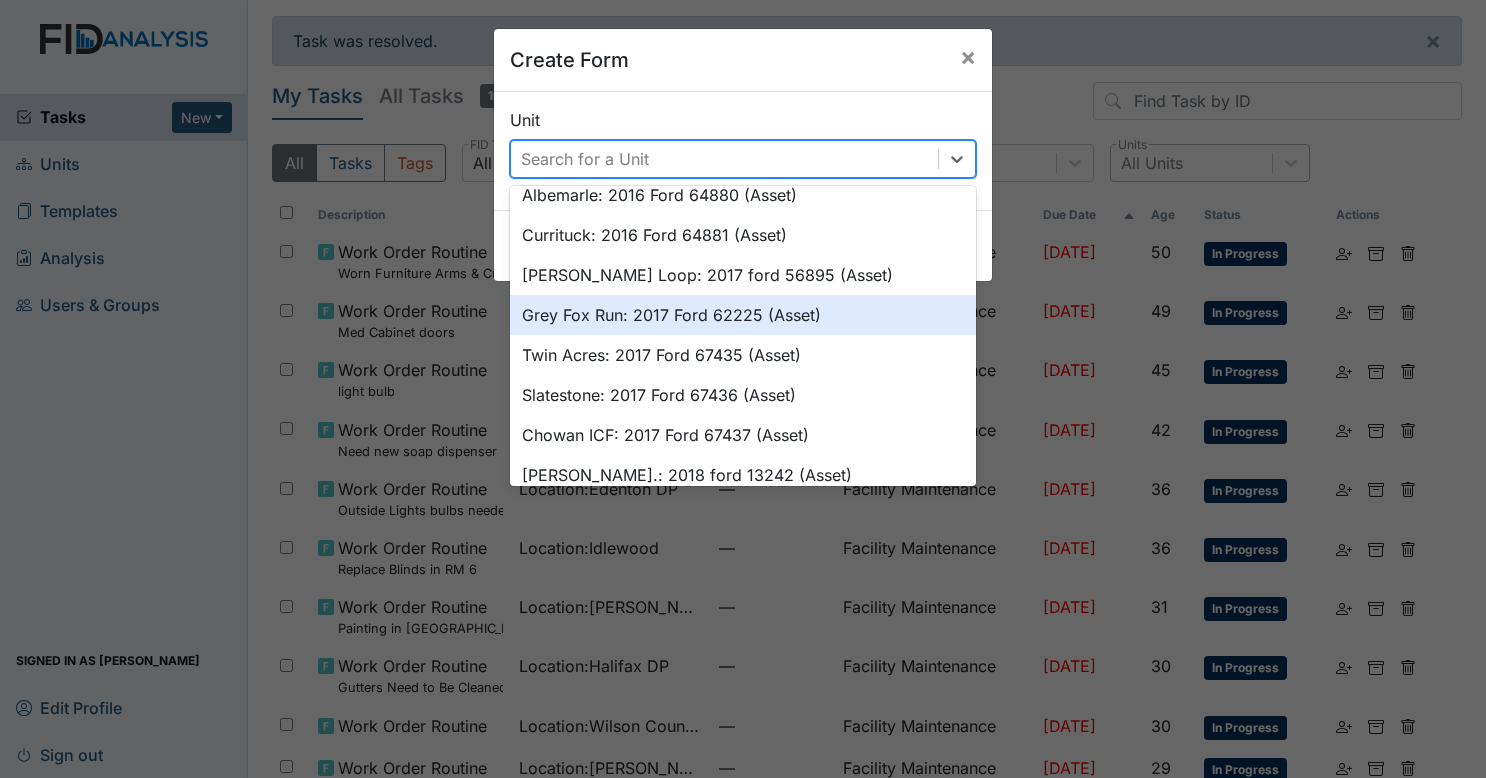 scroll, scrollTop: 497, scrollLeft: 0, axis: vertical 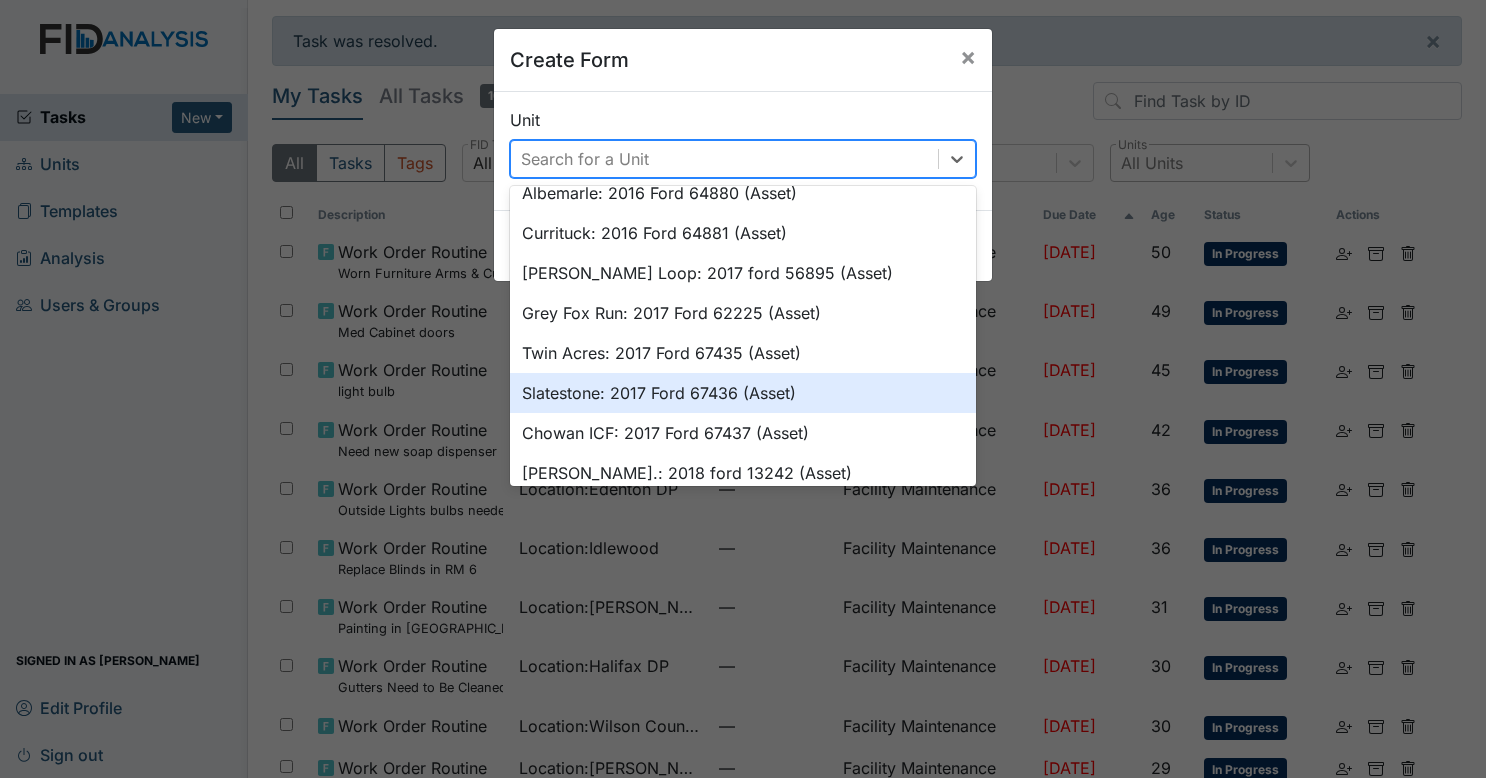 click on "Slatestone: 2017	Ford	67436 (Asset)" at bounding box center [743, 393] 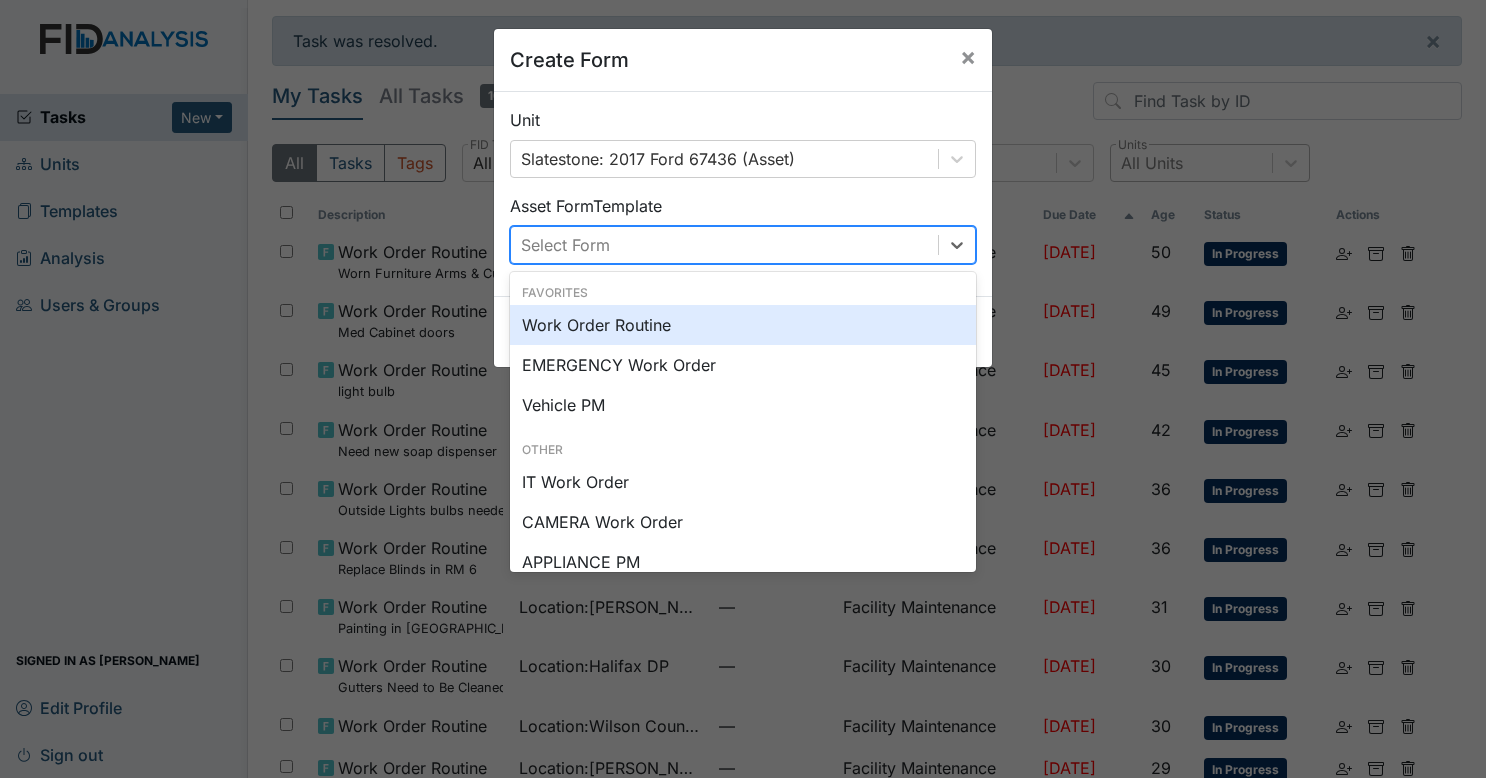 click on "Select Form" at bounding box center (724, 245) 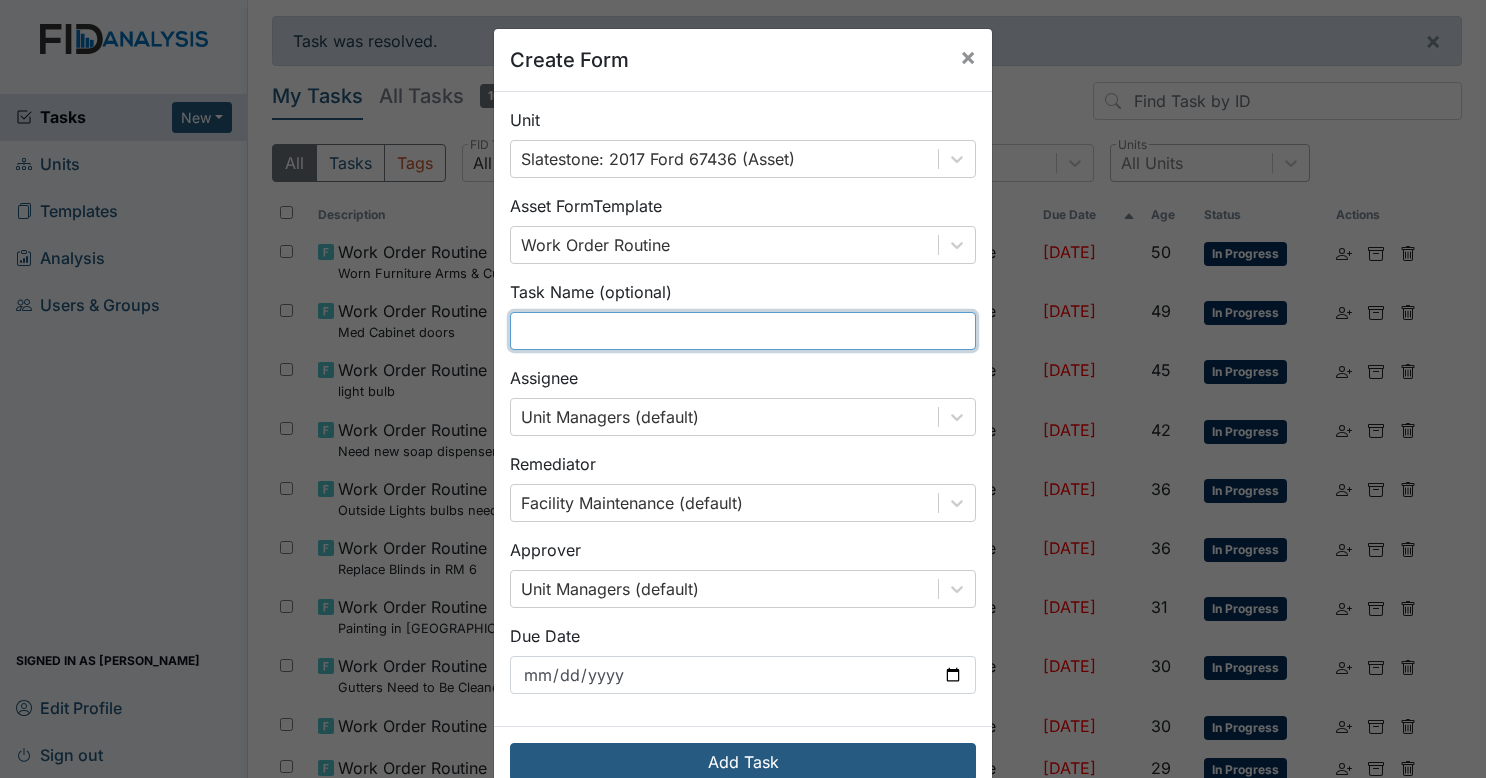 click at bounding box center (743, 331) 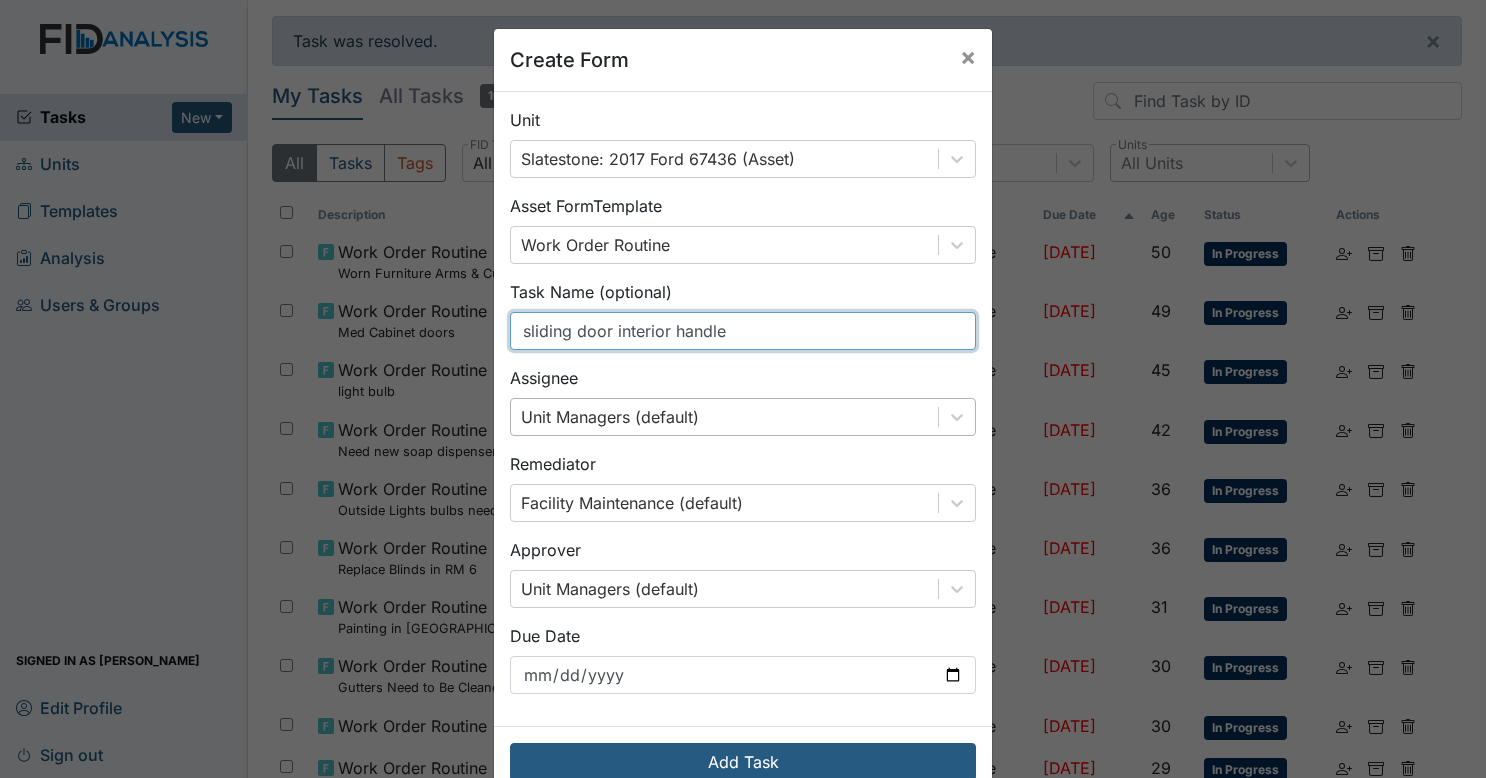 type on "sliding door interior handle" 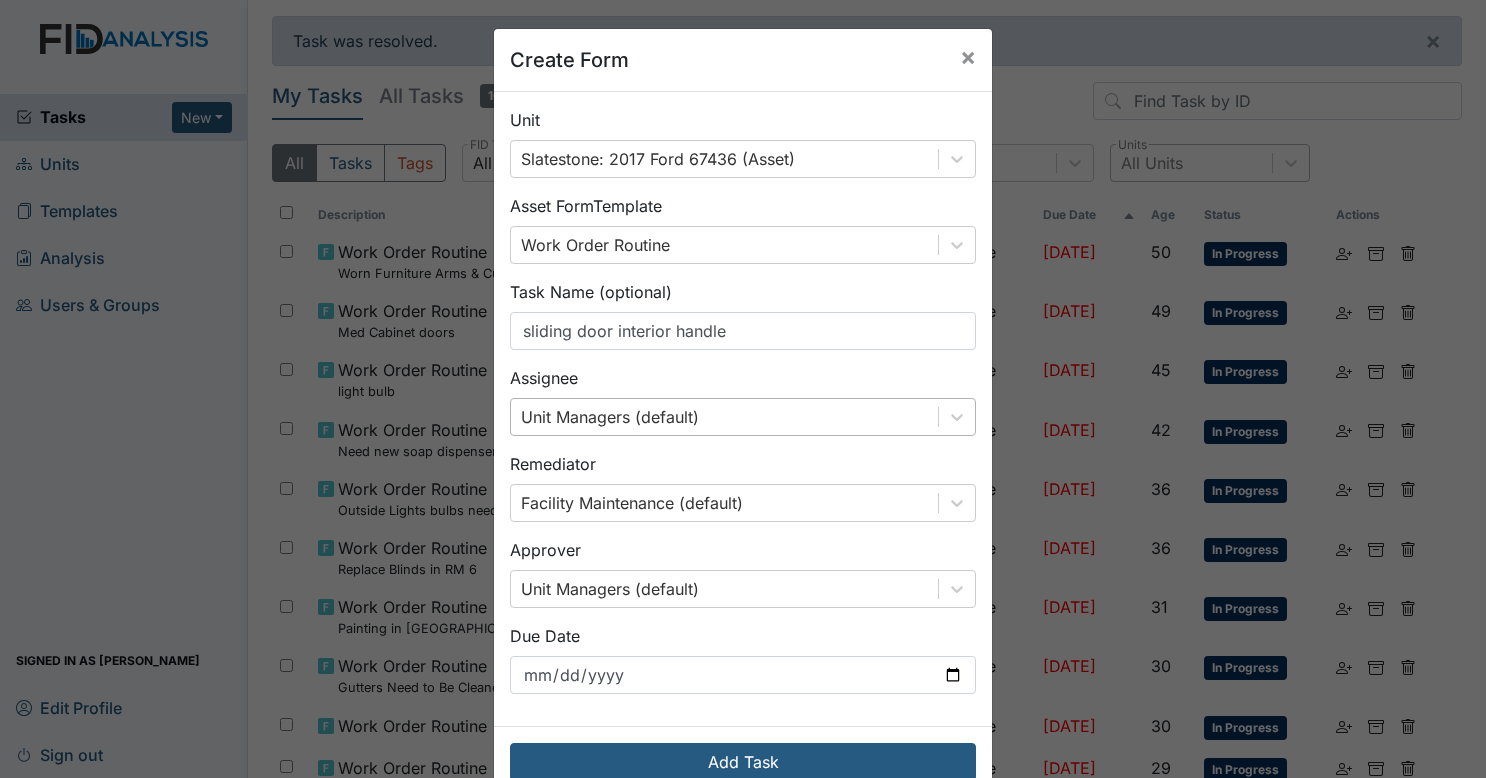 click on "Unit Managers (default)" at bounding box center (610, 417) 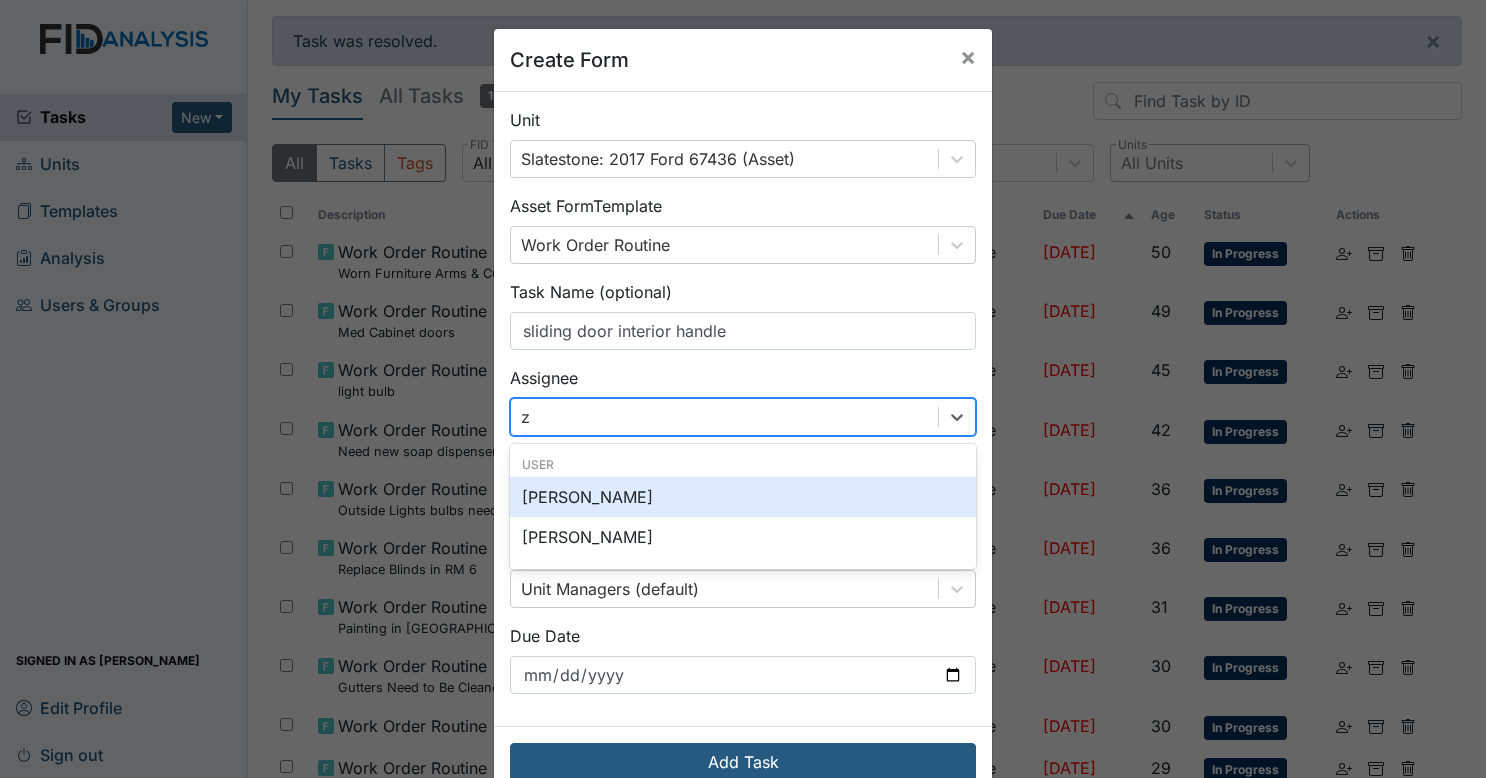 type on "za" 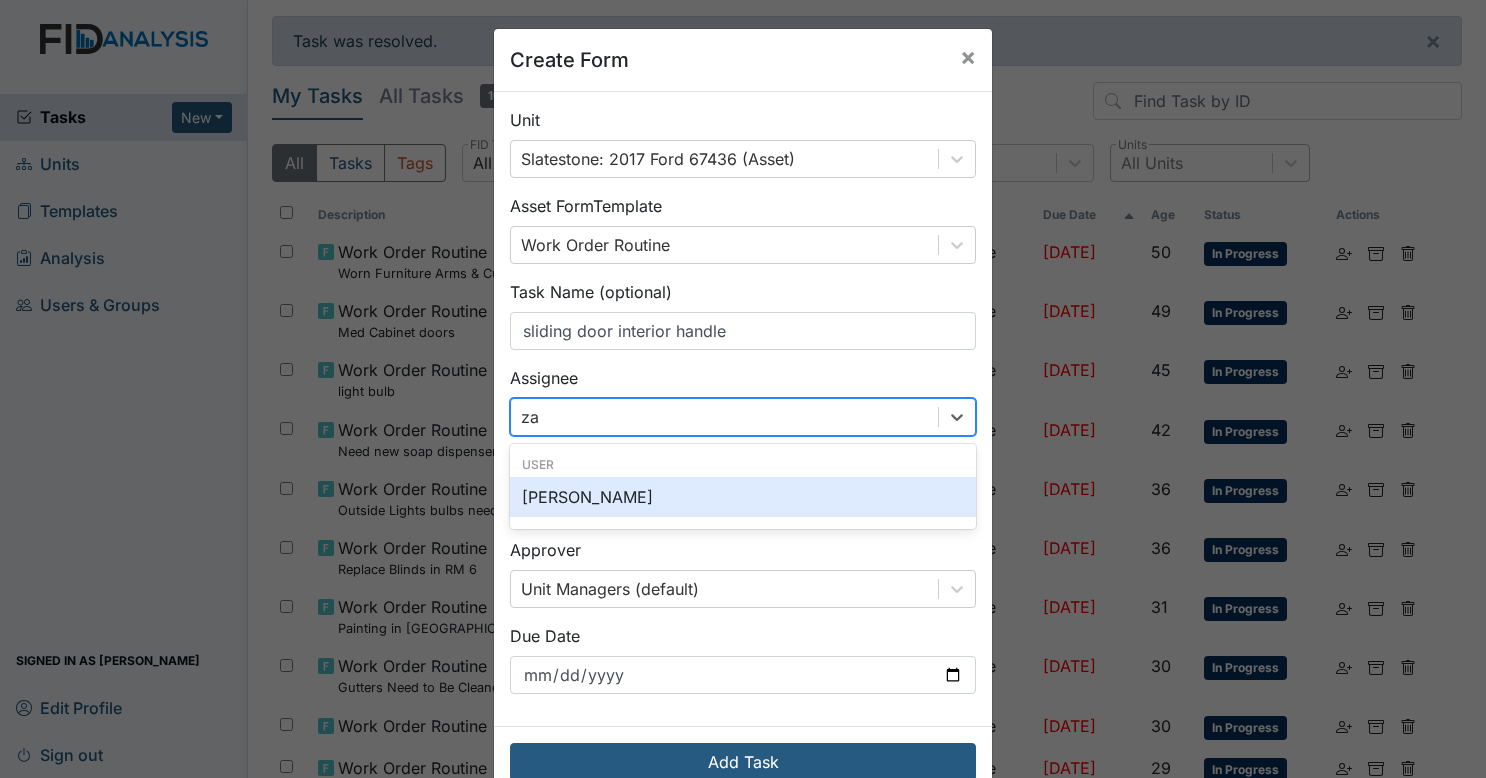 click on "Zach Smith" at bounding box center (743, 497) 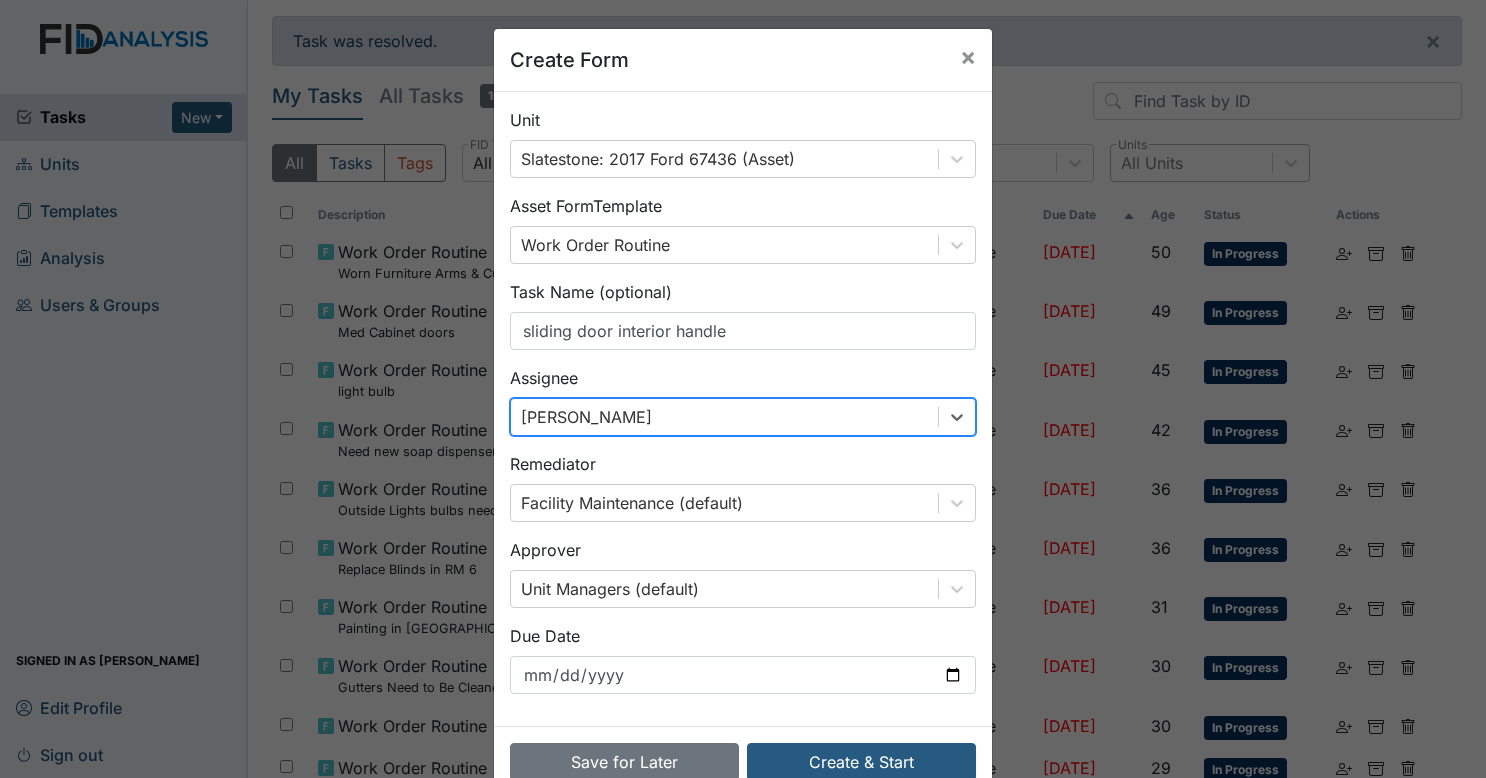 scroll, scrollTop: 46, scrollLeft: 0, axis: vertical 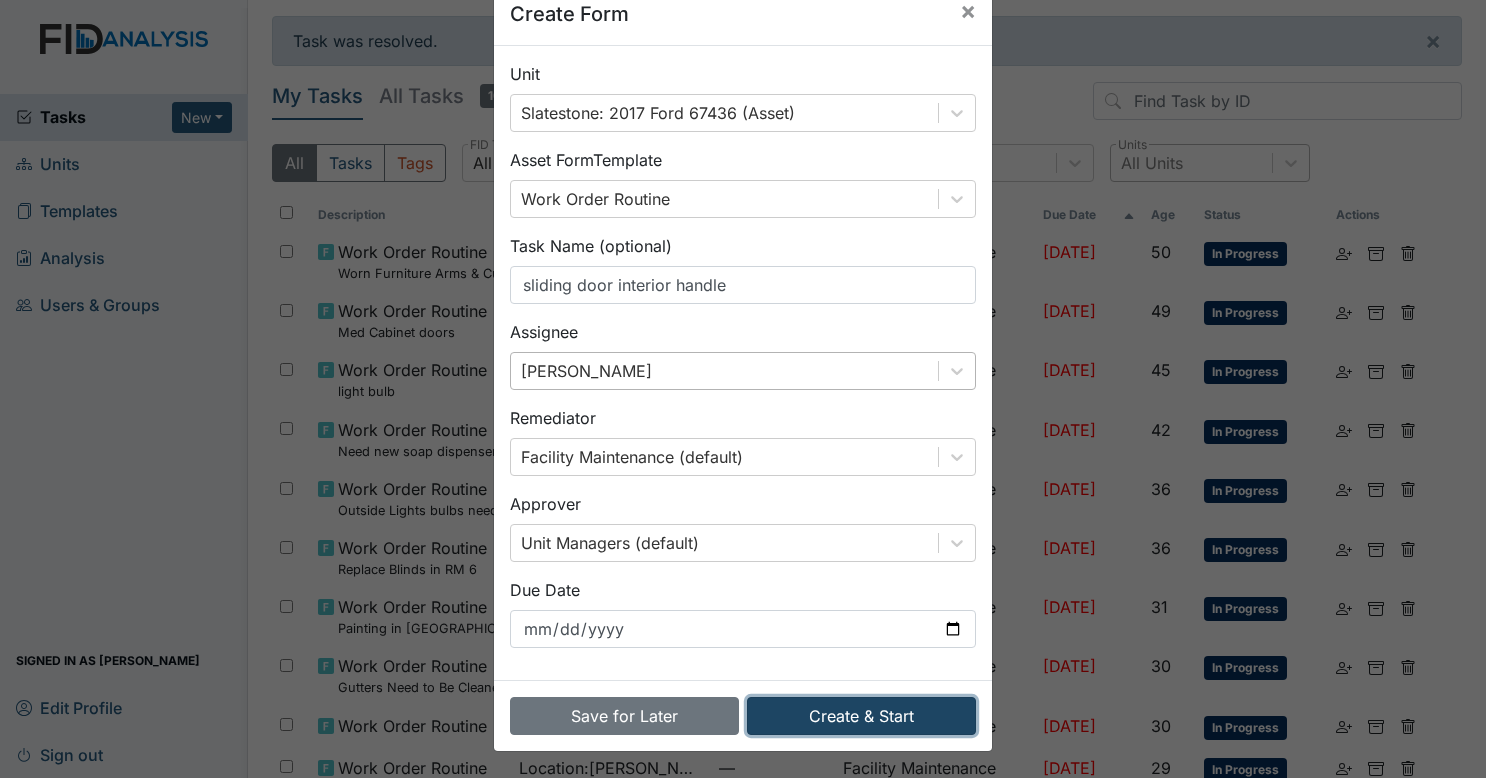 click on "Create & Start" at bounding box center (861, 716) 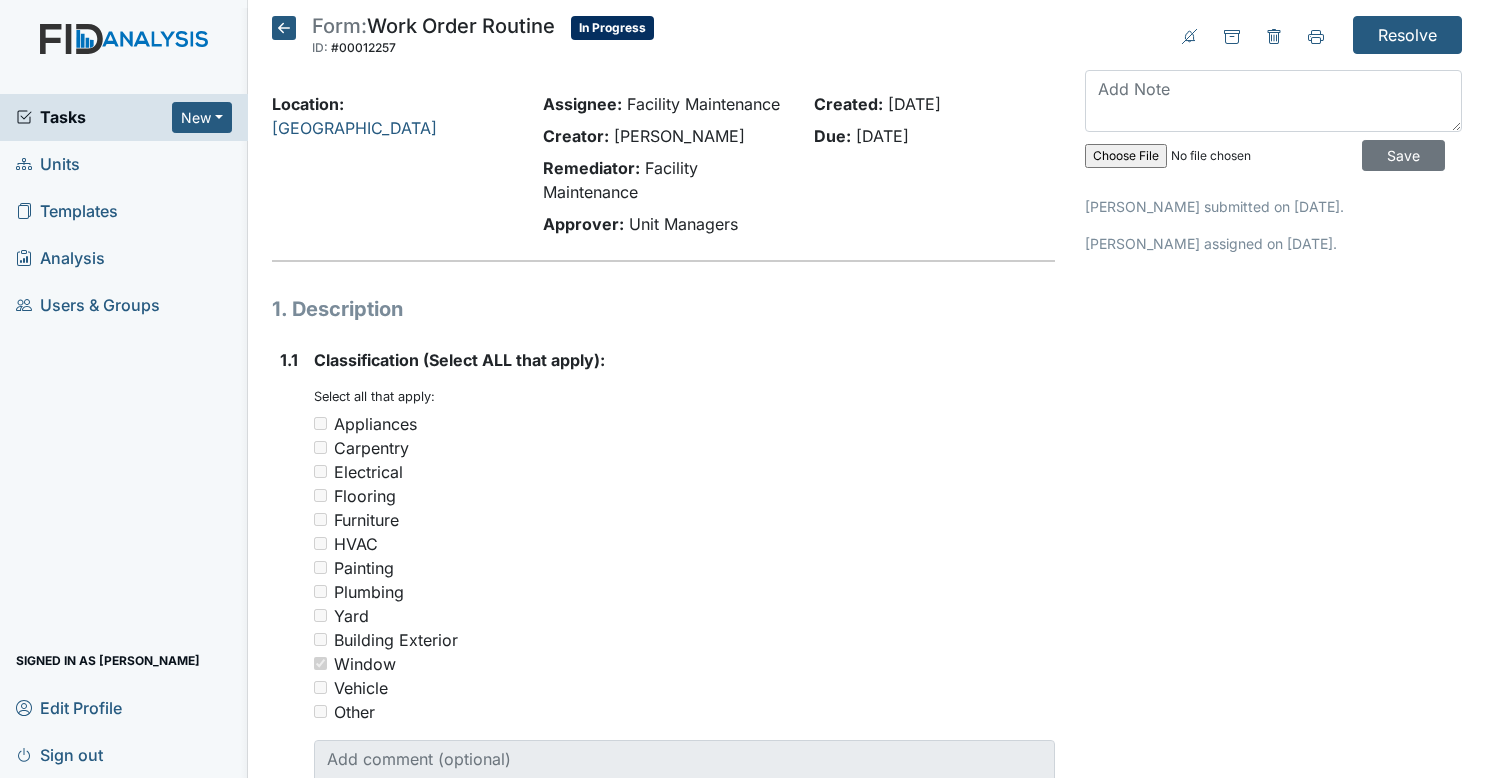 scroll, scrollTop: 0, scrollLeft: 0, axis: both 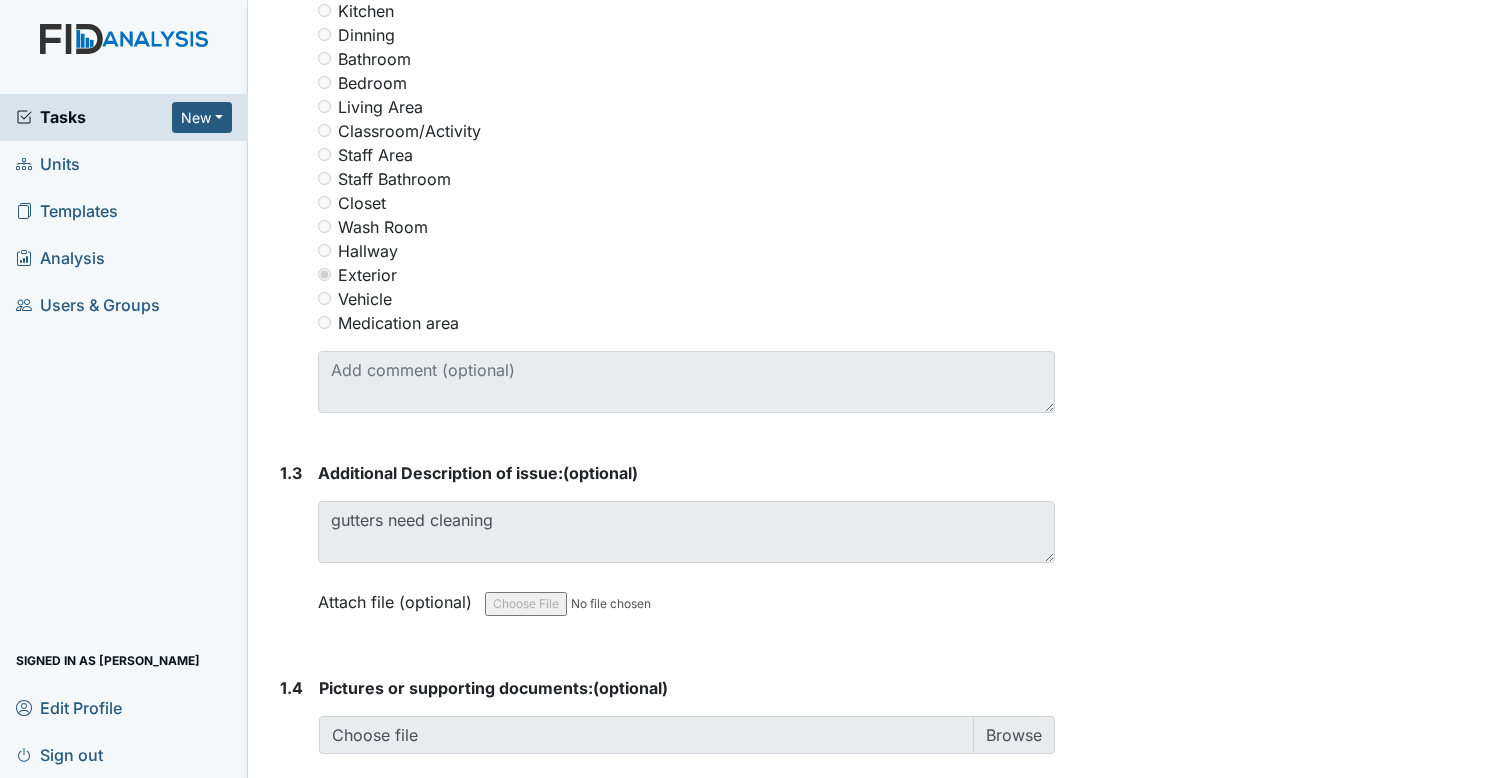 drag, startPoint x: 108, startPoint y: 3, endPoint x: 446, endPoint y: 103, distance: 352.48264 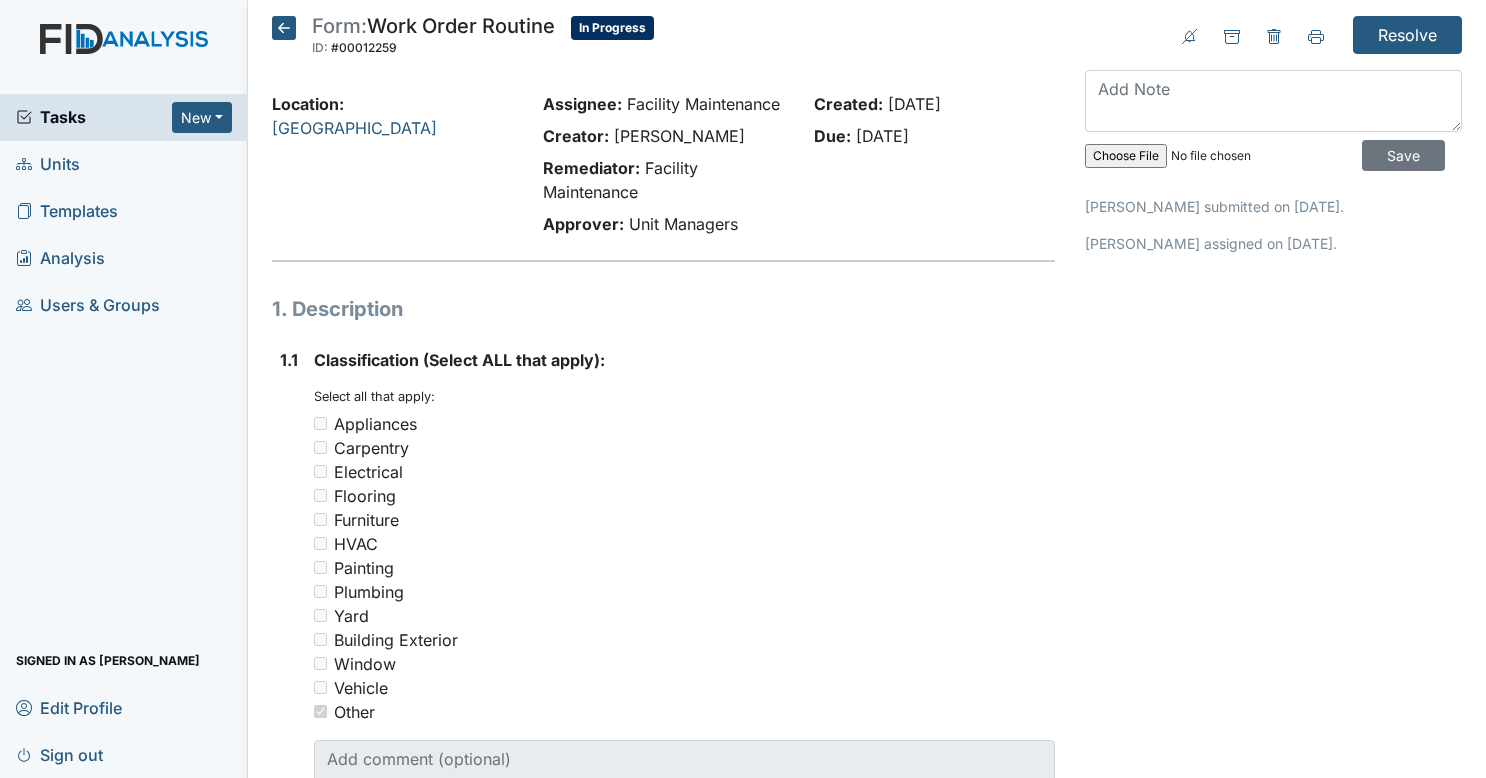 scroll, scrollTop: 0, scrollLeft: 0, axis: both 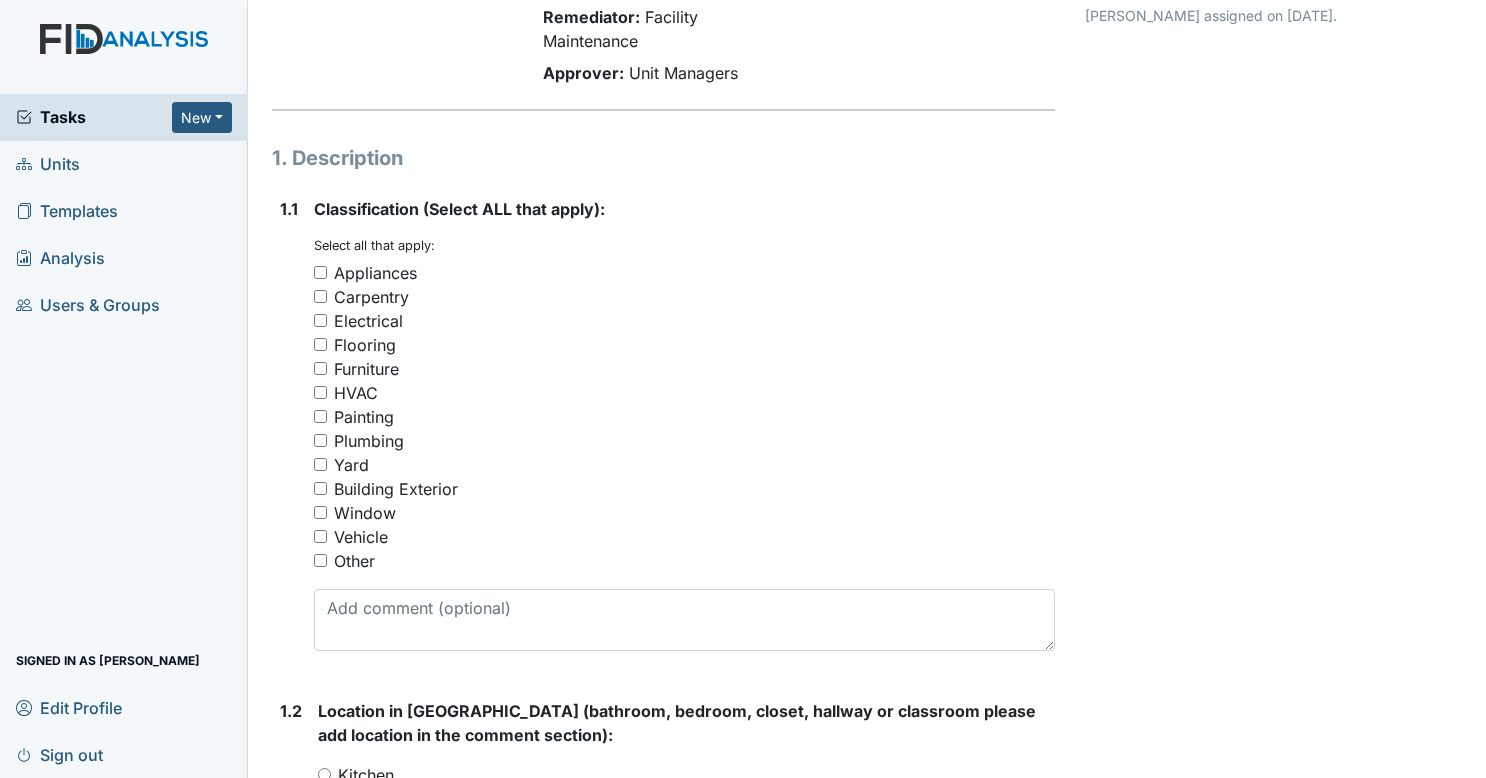 click on "Vehicle" at bounding box center (320, 536) 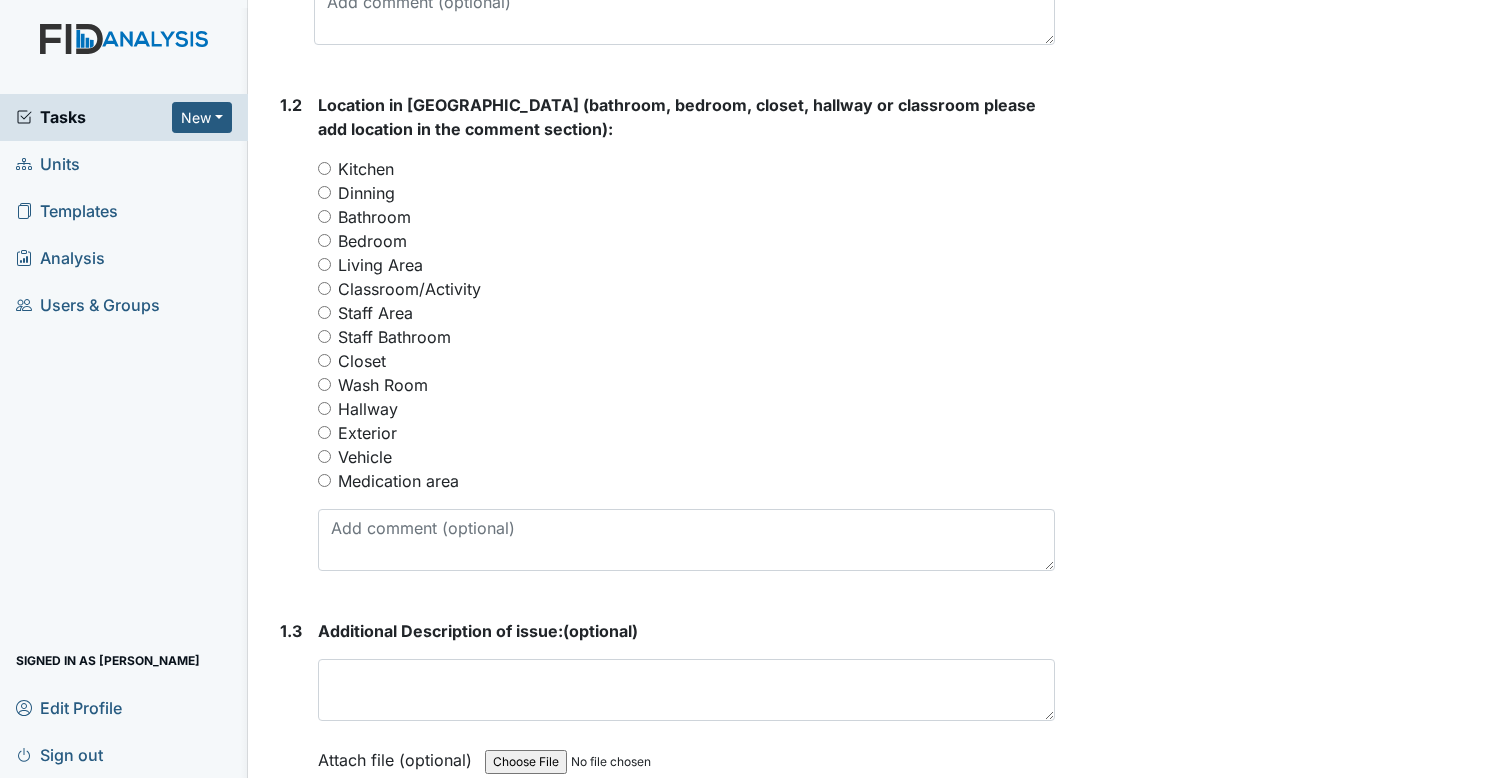 scroll, scrollTop: 799, scrollLeft: 0, axis: vertical 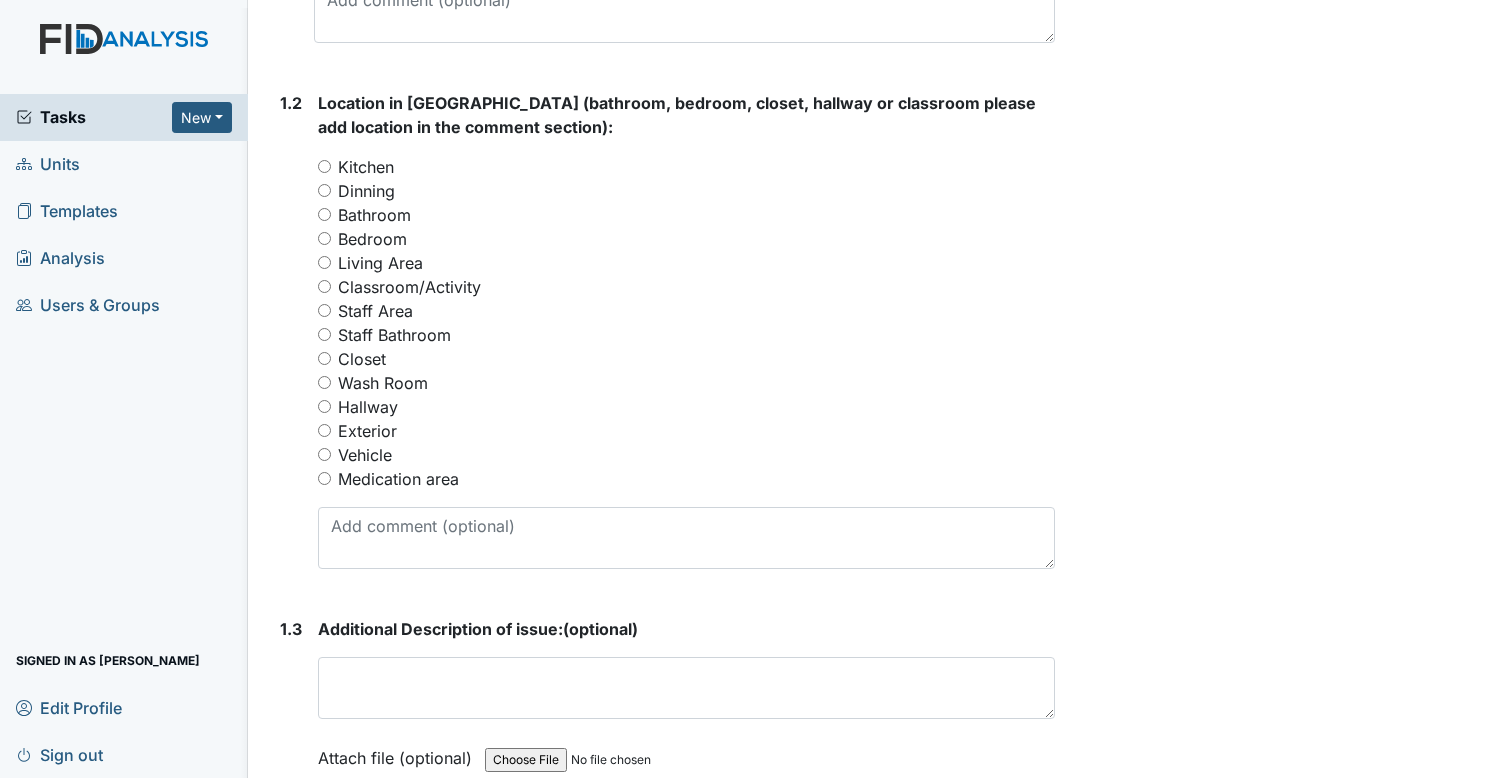 click on "Vehicle" at bounding box center [687, 455] 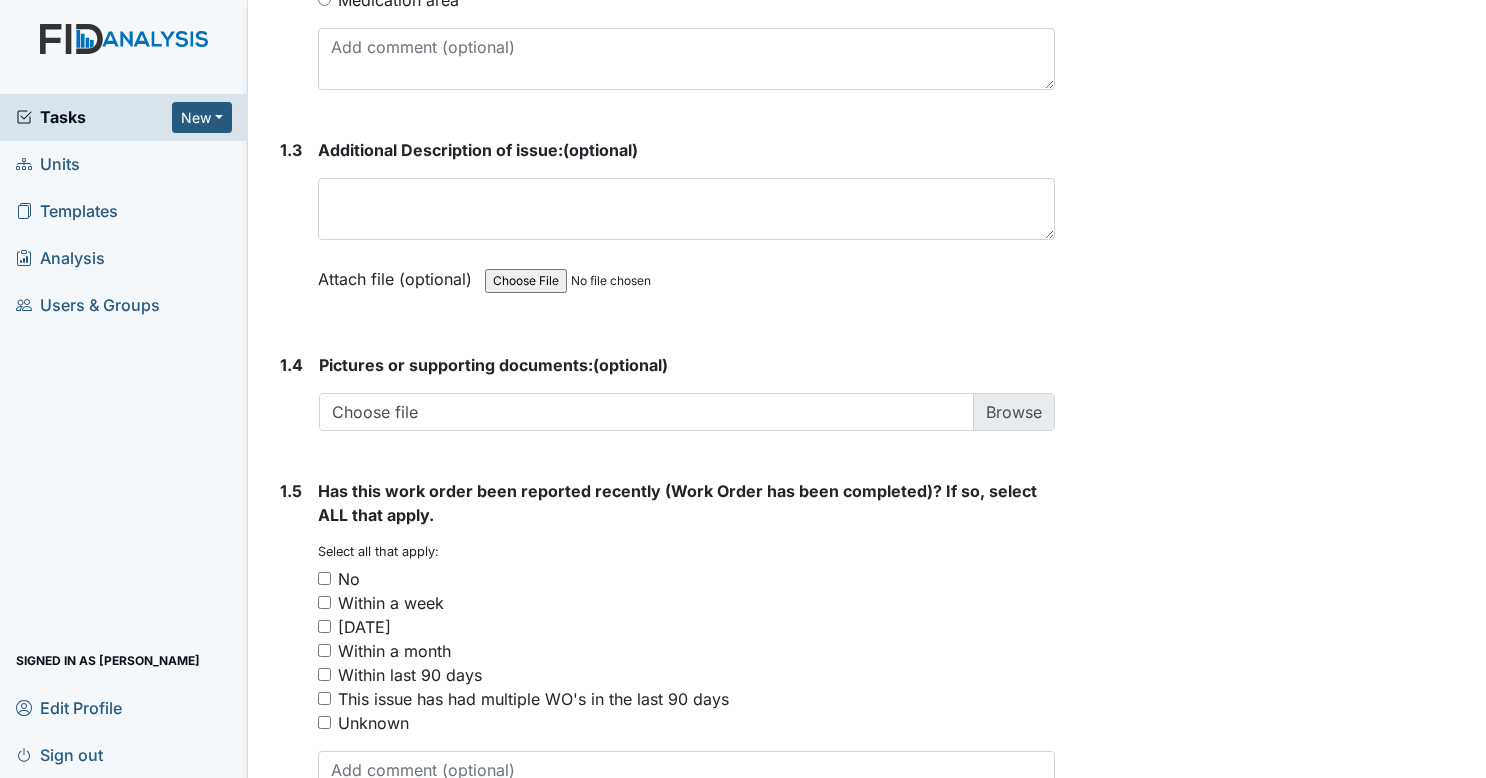 scroll, scrollTop: 1282, scrollLeft: 0, axis: vertical 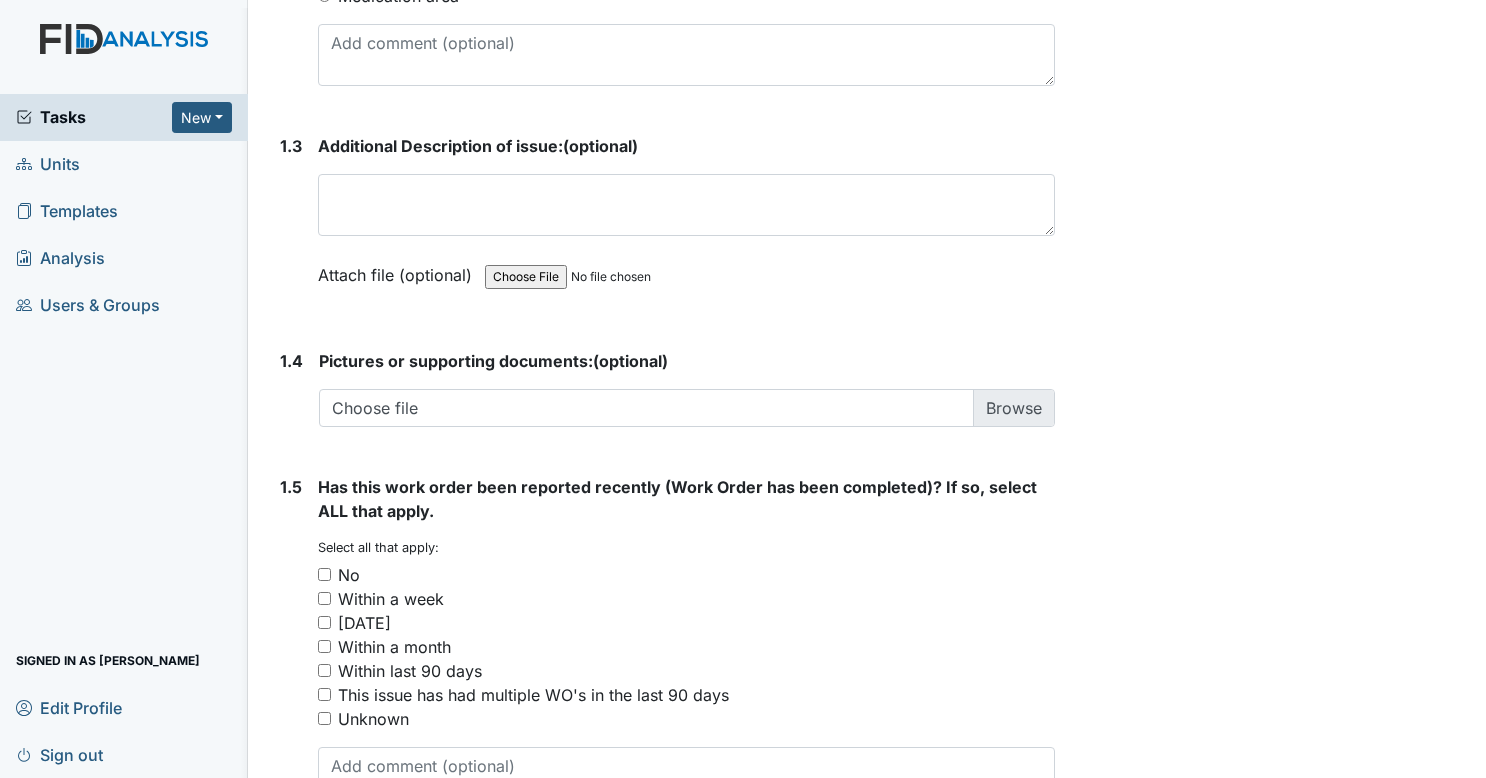 click on "No" at bounding box center (324, 574) 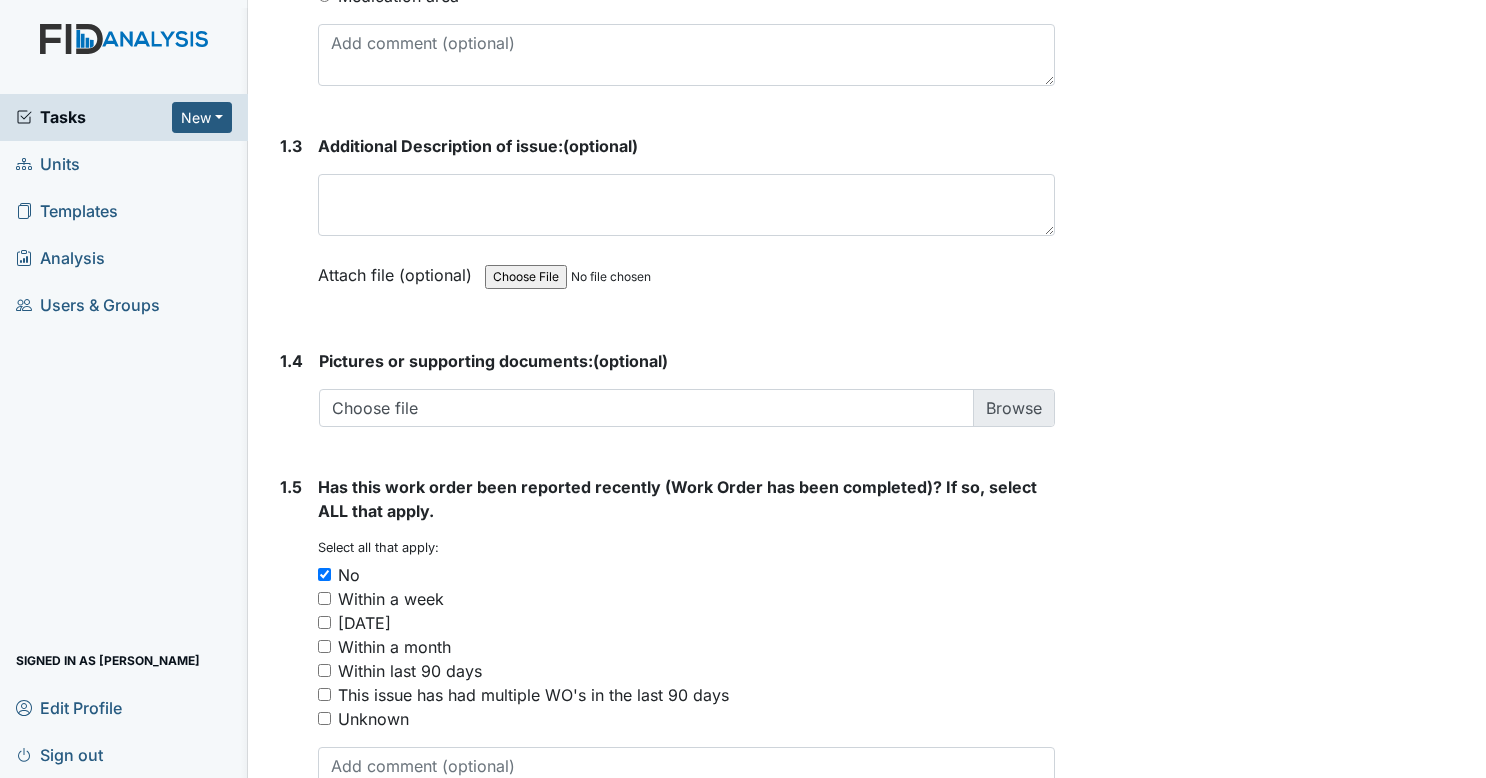 scroll, scrollTop: 1410, scrollLeft: 0, axis: vertical 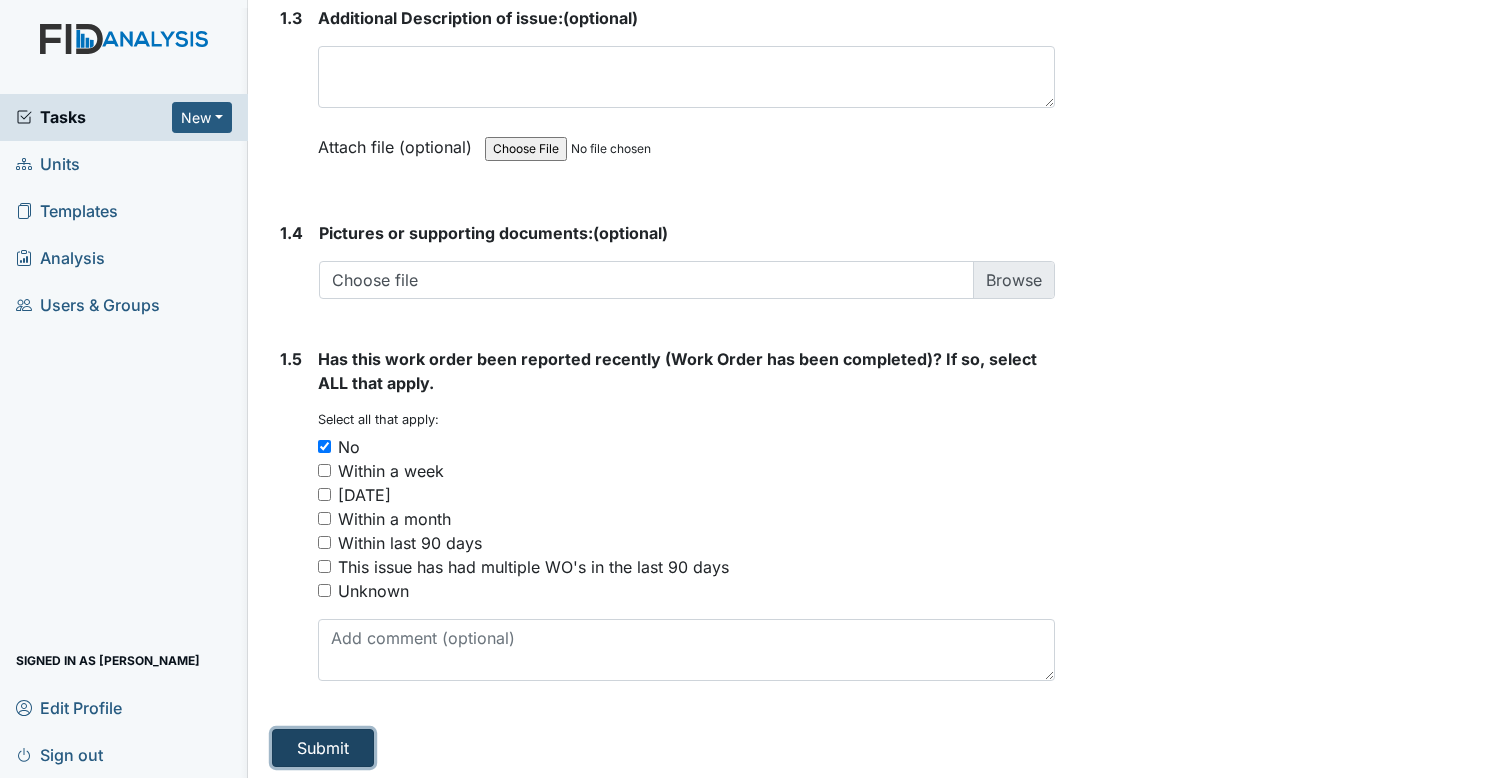click on "Submit" at bounding box center (323, 748) 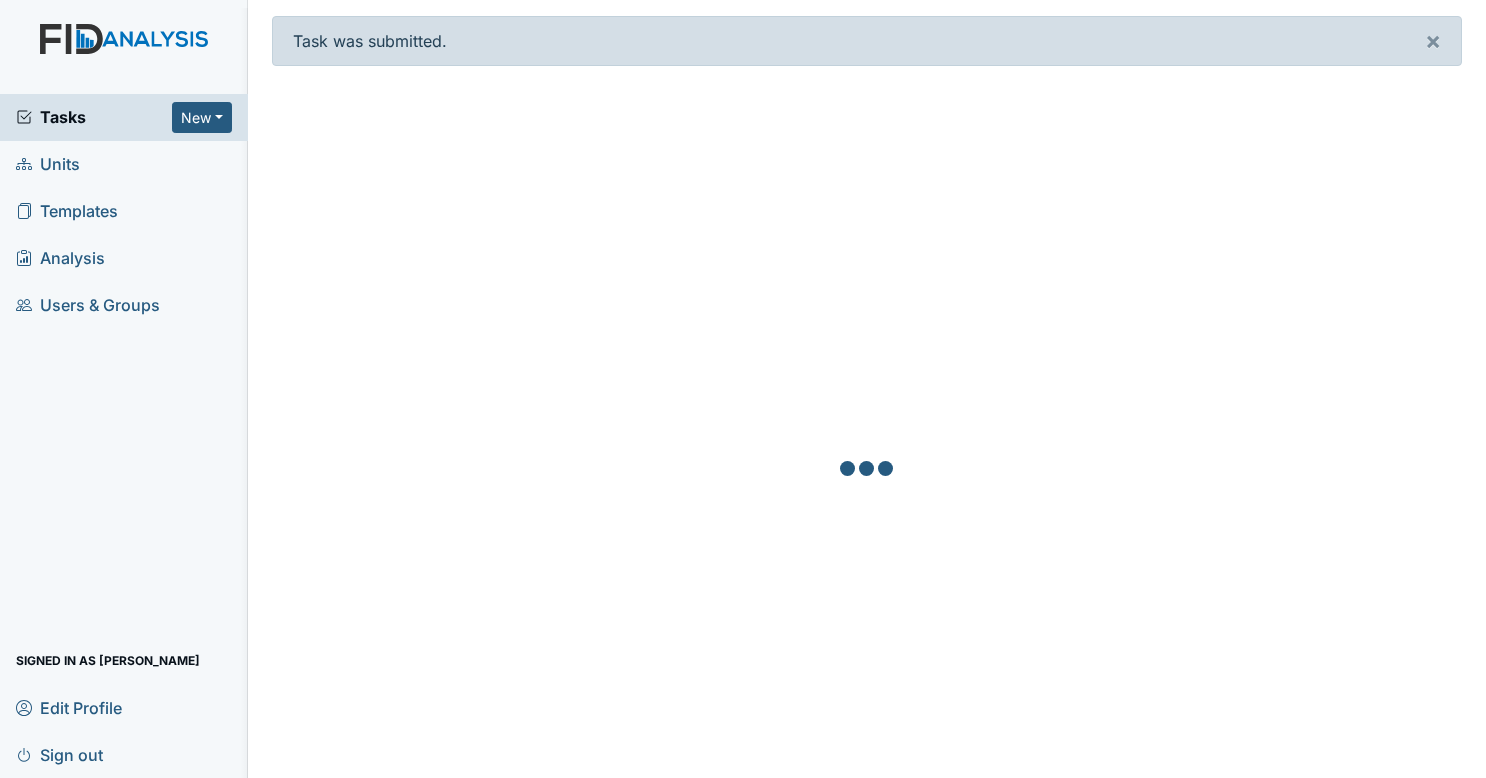 scroll, scrollTop: 0, scrollLeft: 0, axis: both 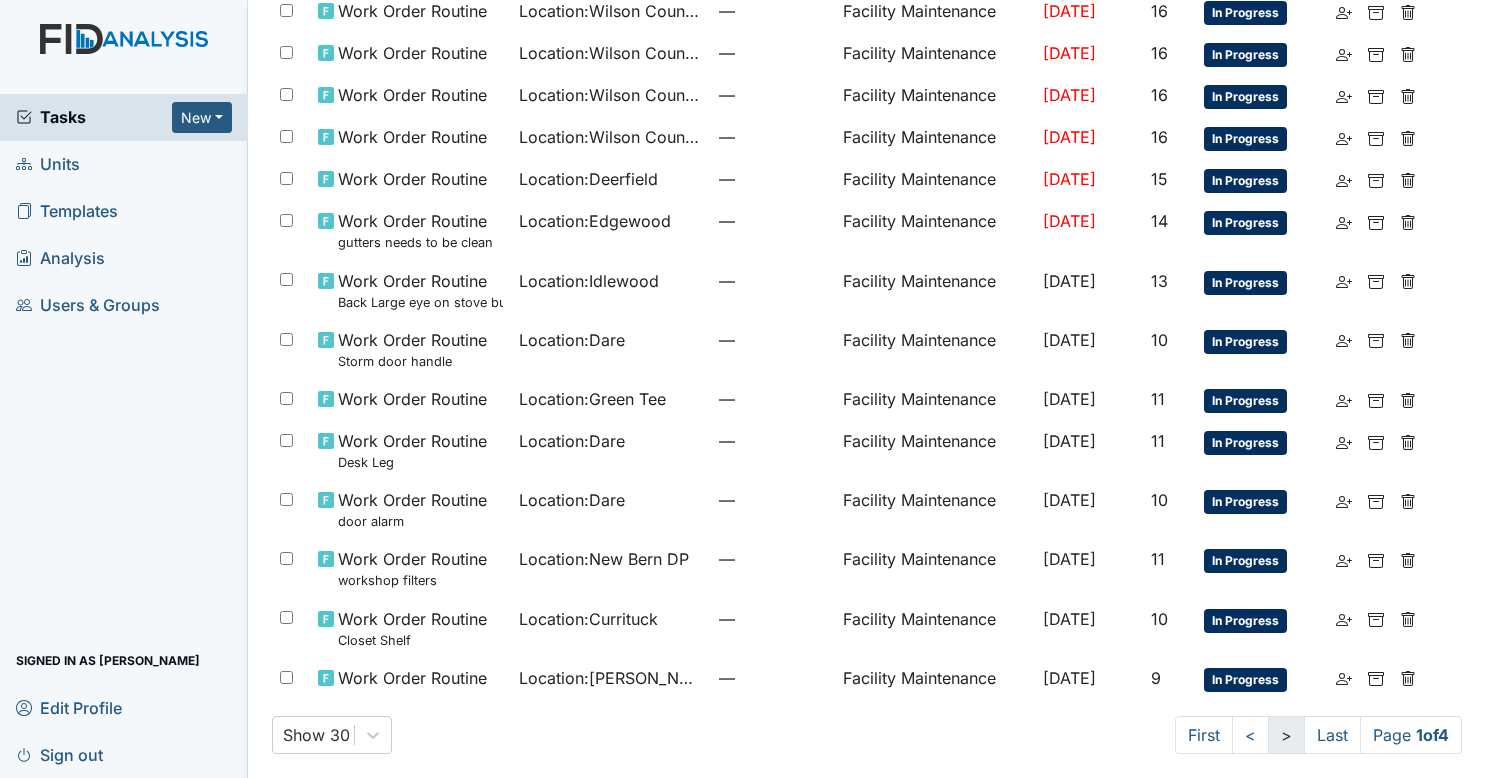 click on ">" at bounding box center [1286, 735] 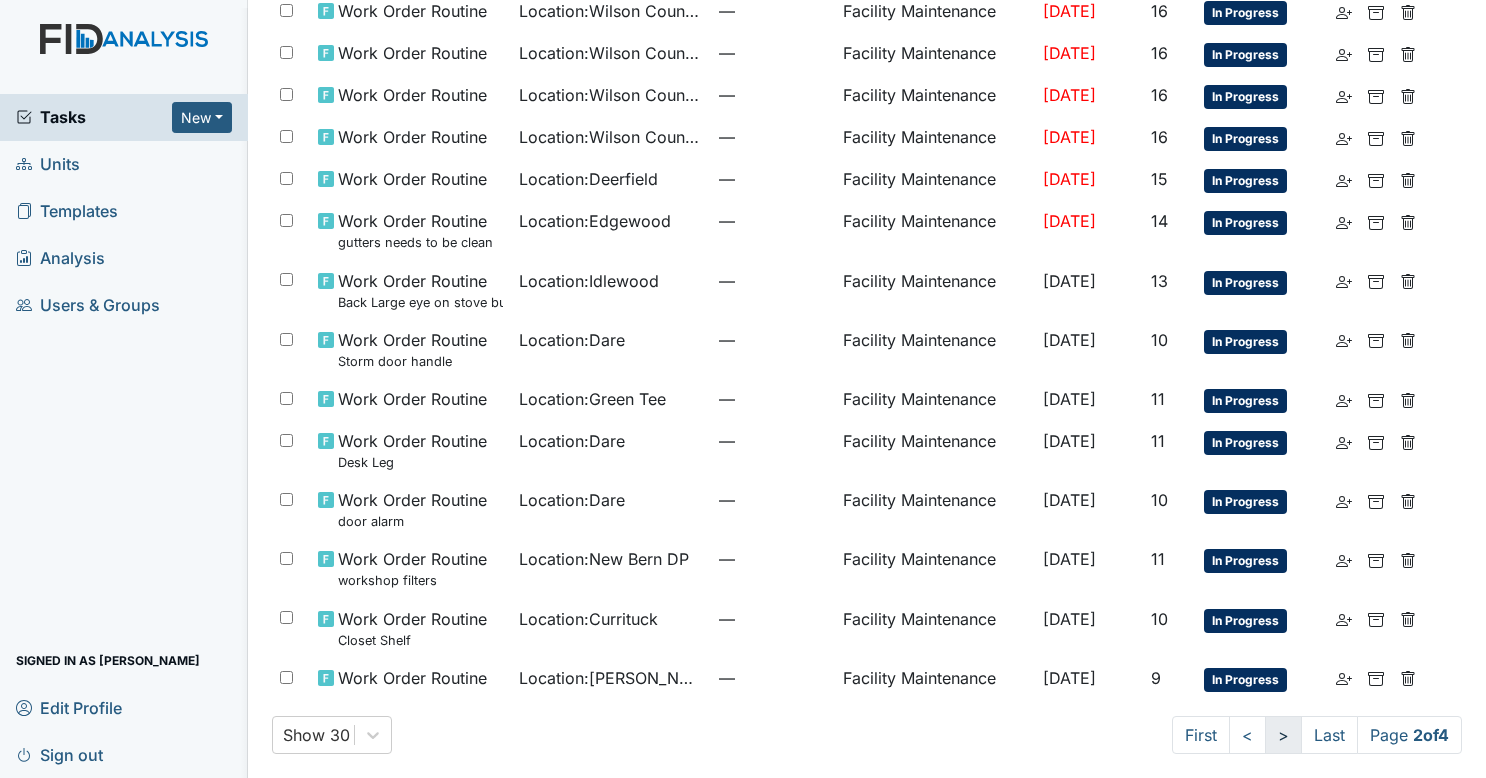 click on ">" at bounding box center [1283, 735] 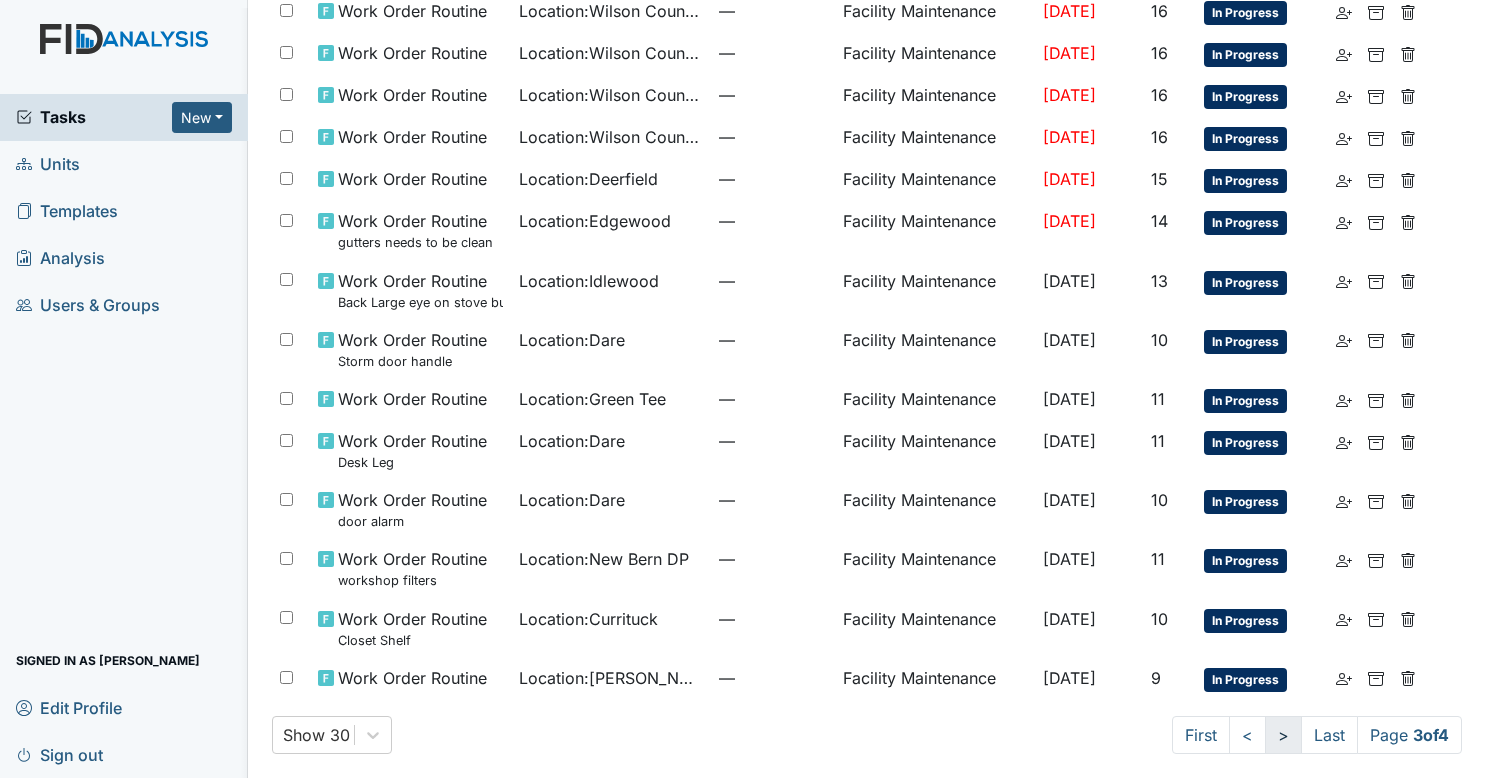 click on ">" at bounding box center (1283, 735) 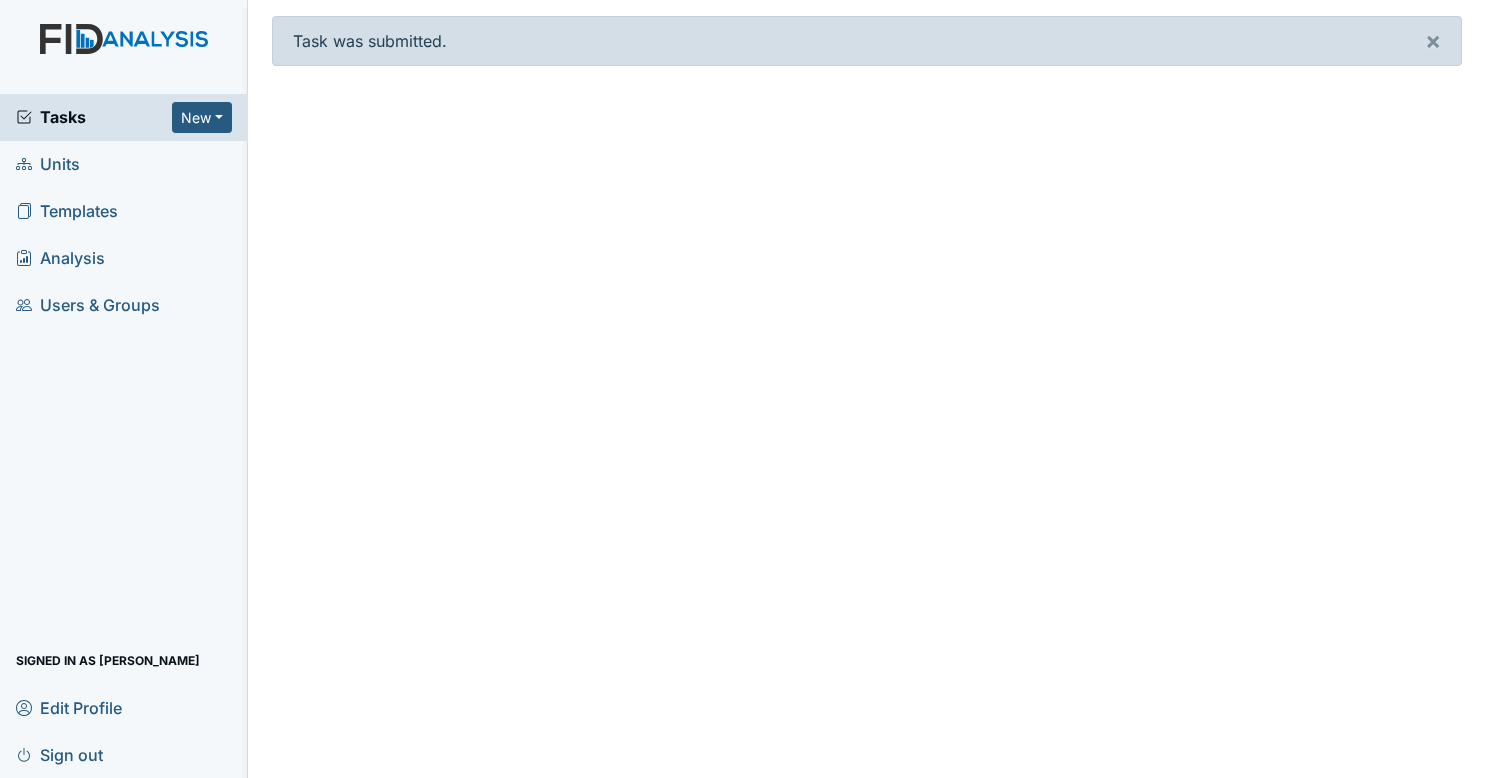 scroll, scrollTop: 0, scrollLeft: 0, axis: both 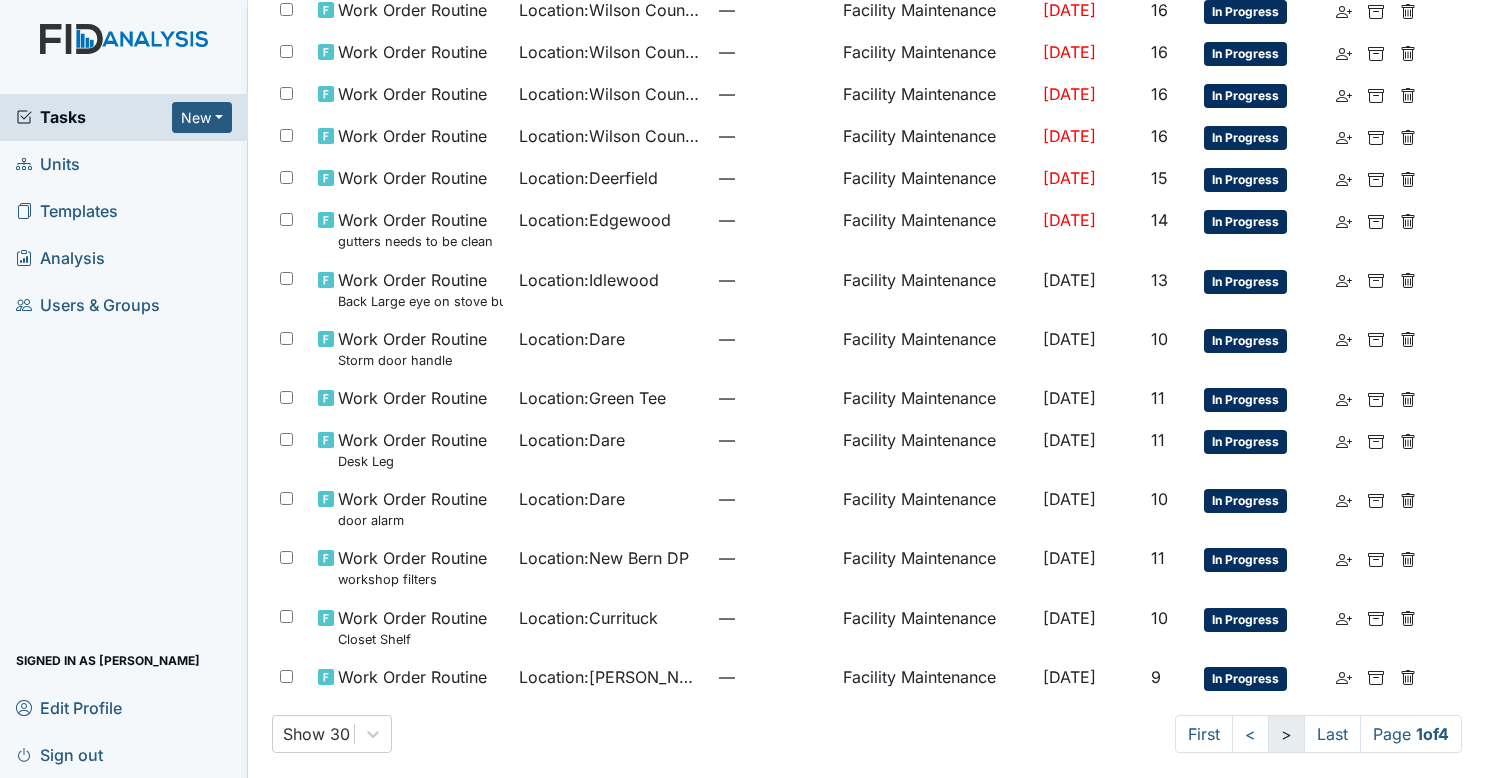 click on ">" at bounding box center (1286, 734) 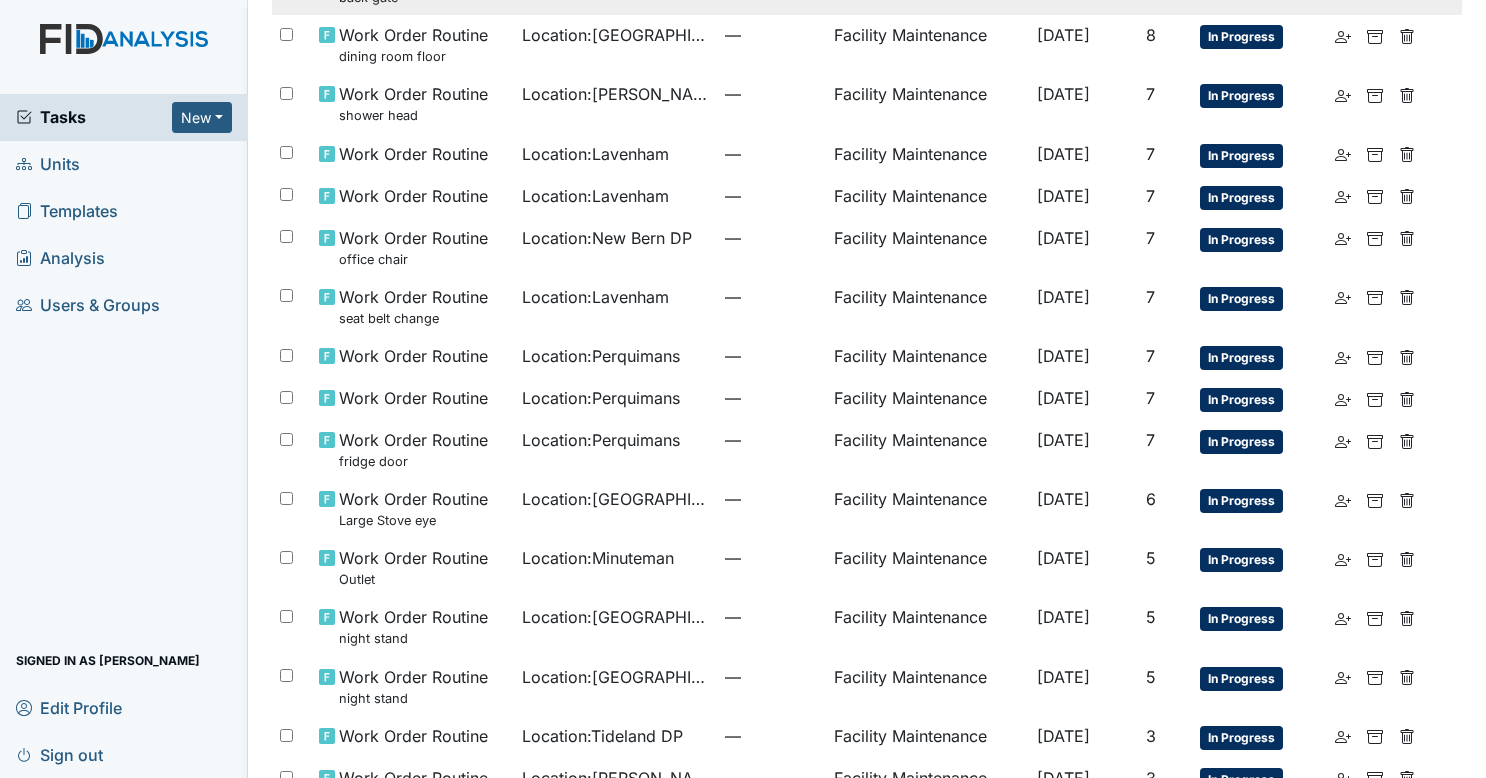 scroll, scrollTop: 1035, scrollLeft: 0, axis: vertical 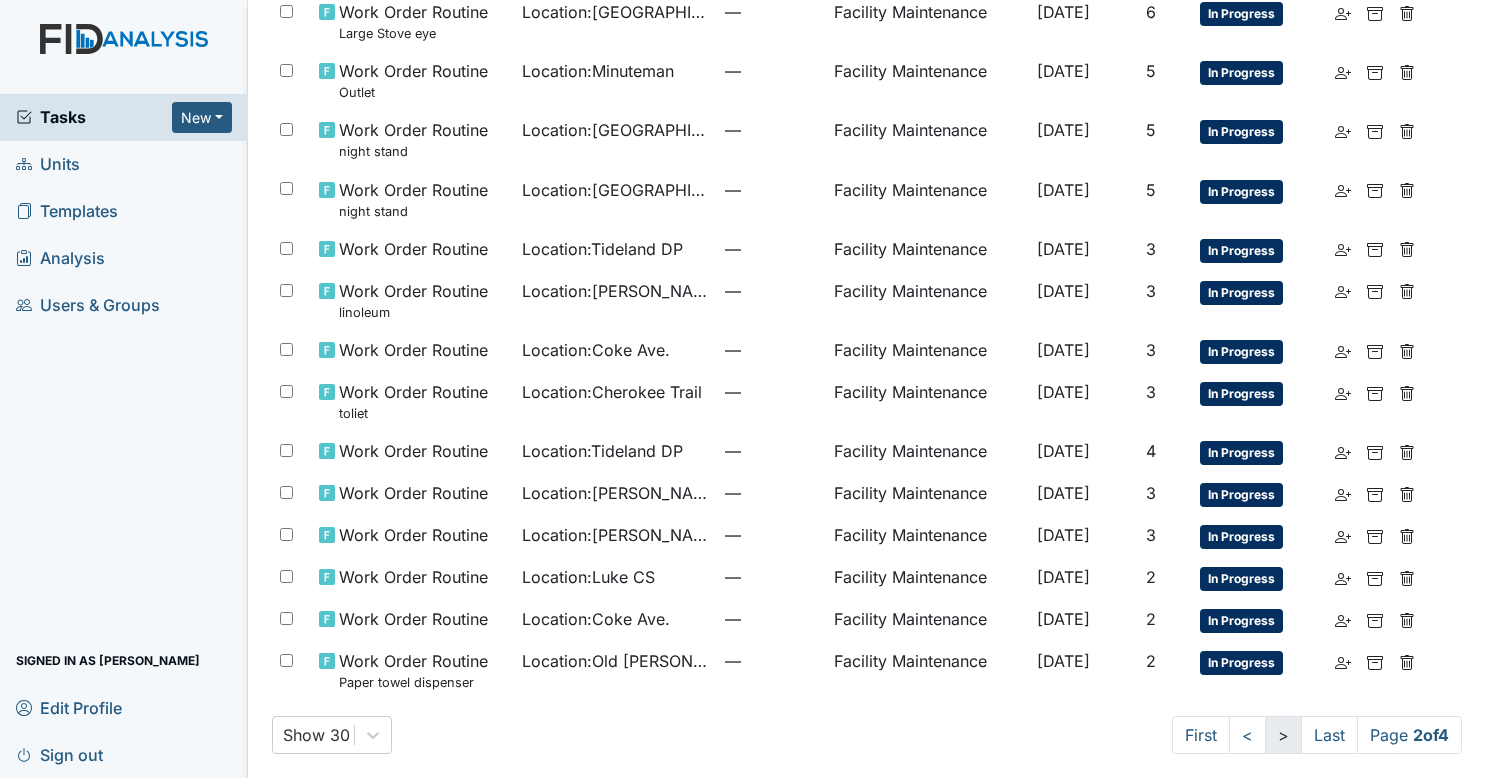 click on ">" at bounding box center (1283, 735) 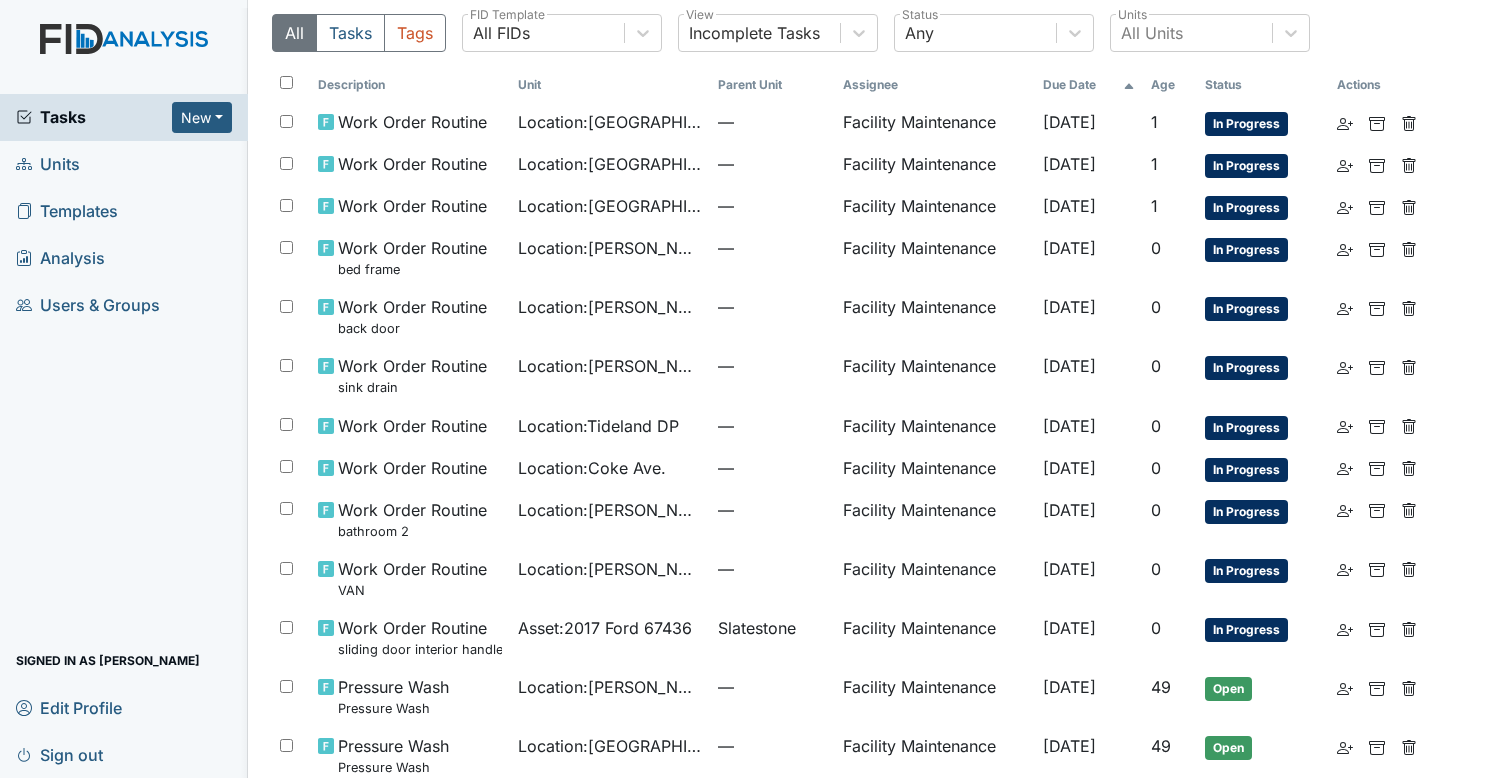 scroll, scrollTop: 280, scrollLeft: 0, axis: vertical 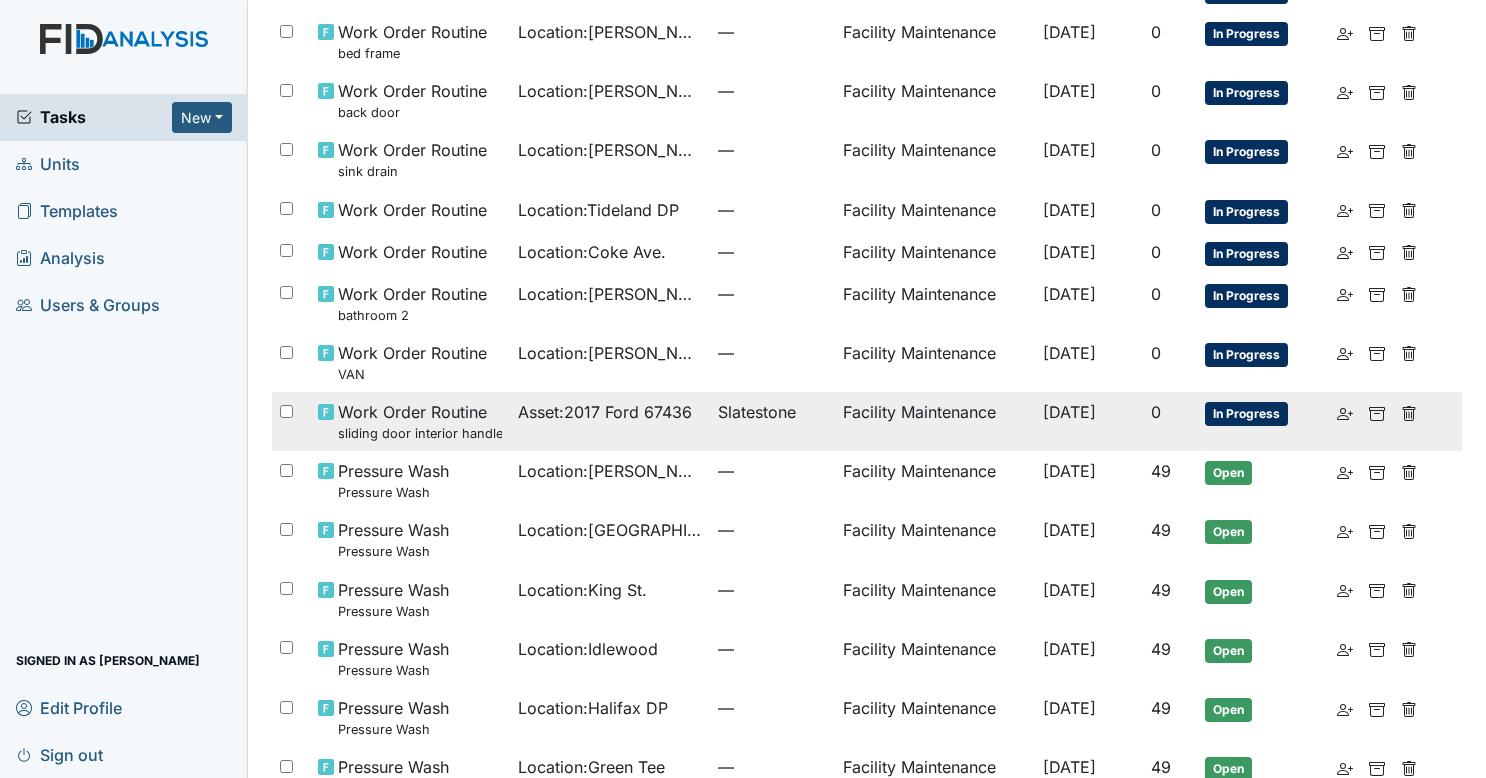 click on "Slatestone" at bounding box center [757, 412] 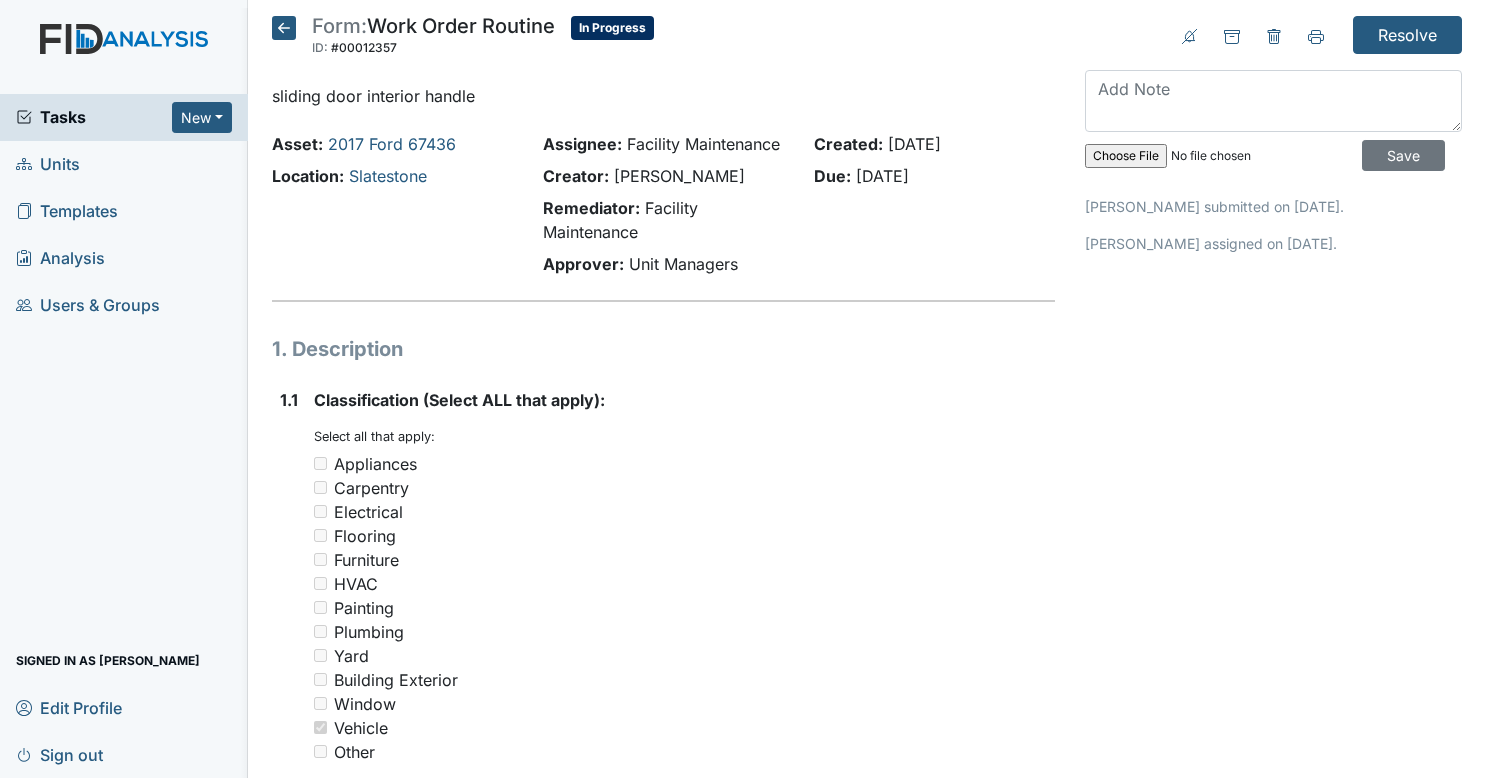 scroll, scrollTop: 0, scrollLeft: 0, axis: both 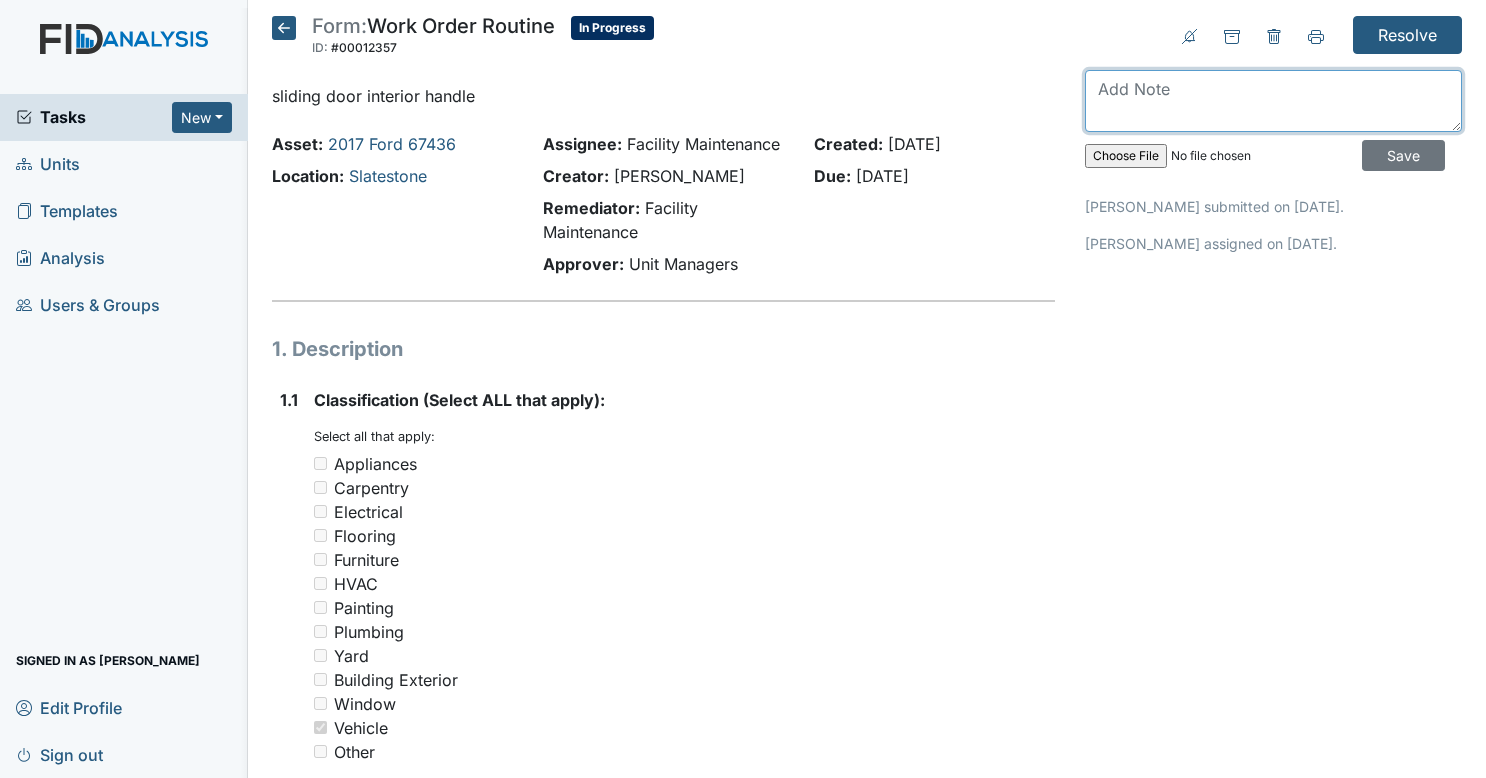 click at bounding box center (1273, 101) 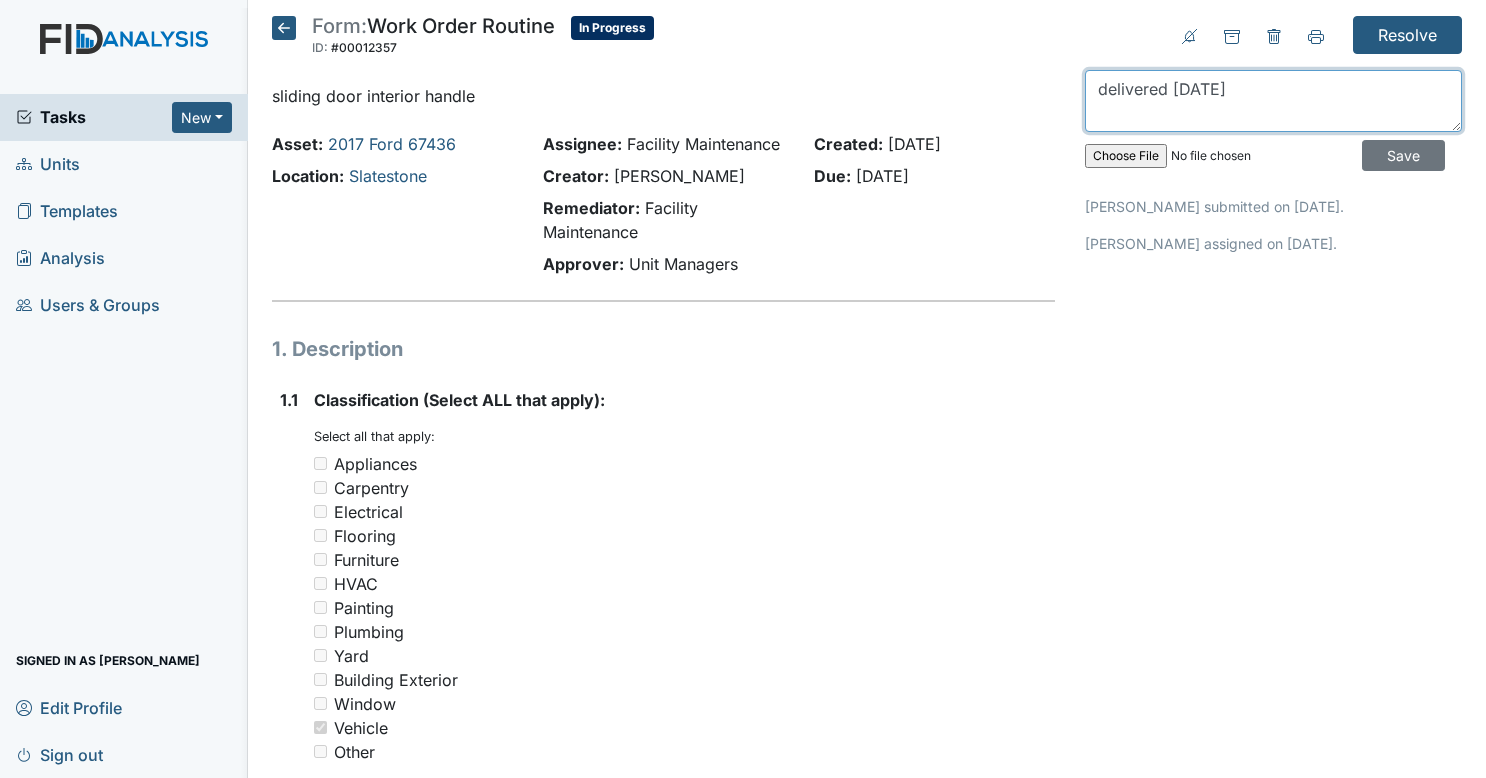 click on "delivered [DATE]" at bounding box center (1273, 101) 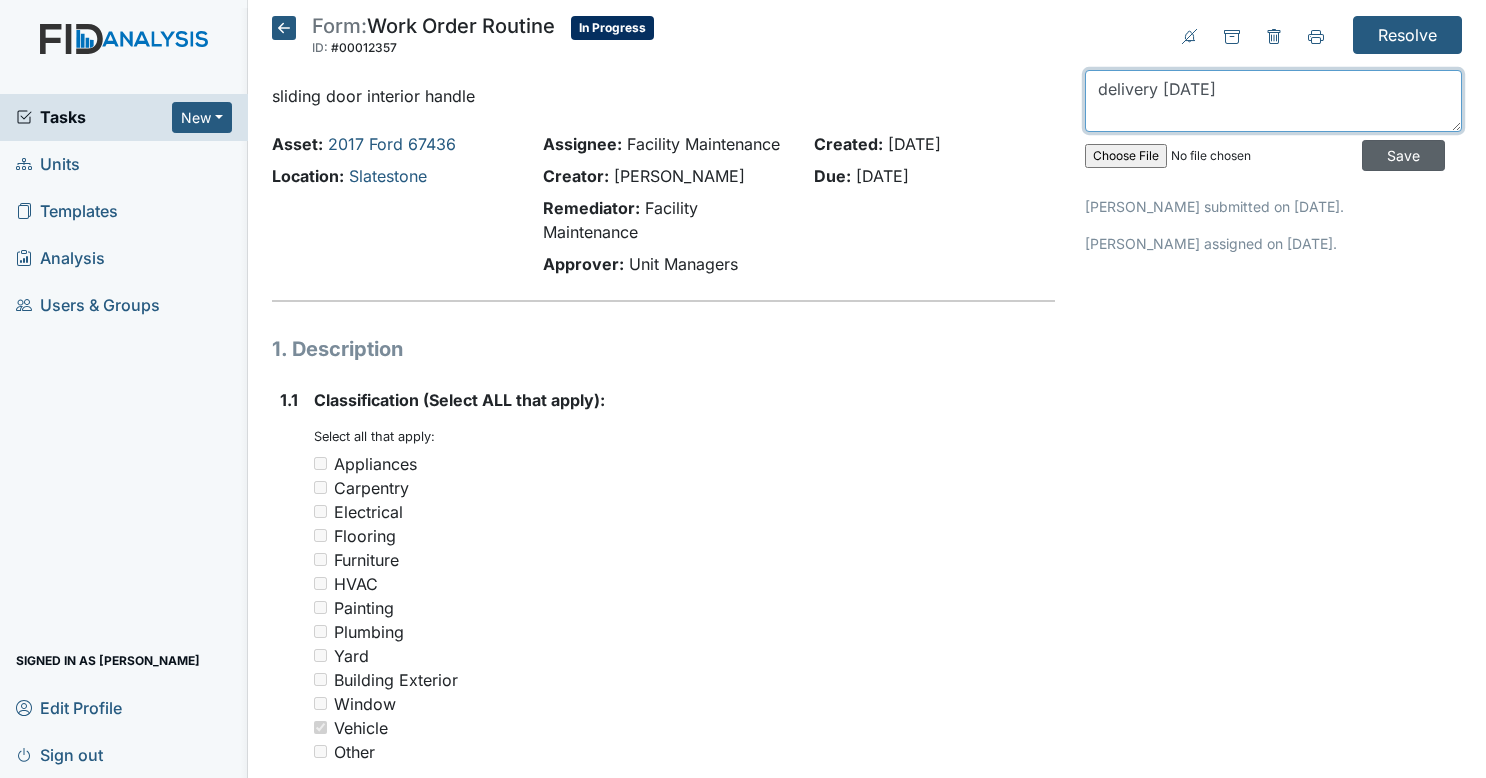 type on "delivery [DATE]" 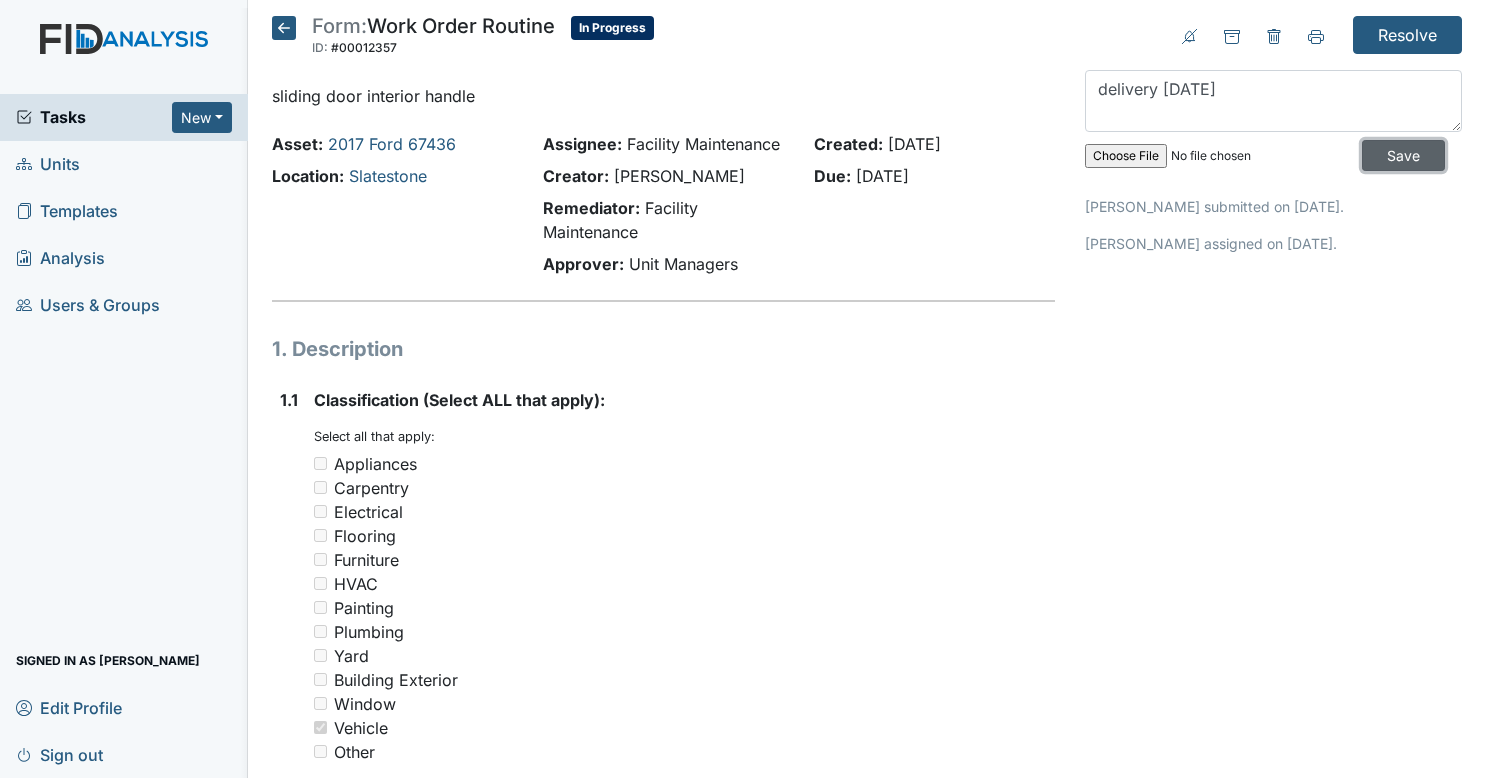 click on "Save" at bounding box center [1403, 155] 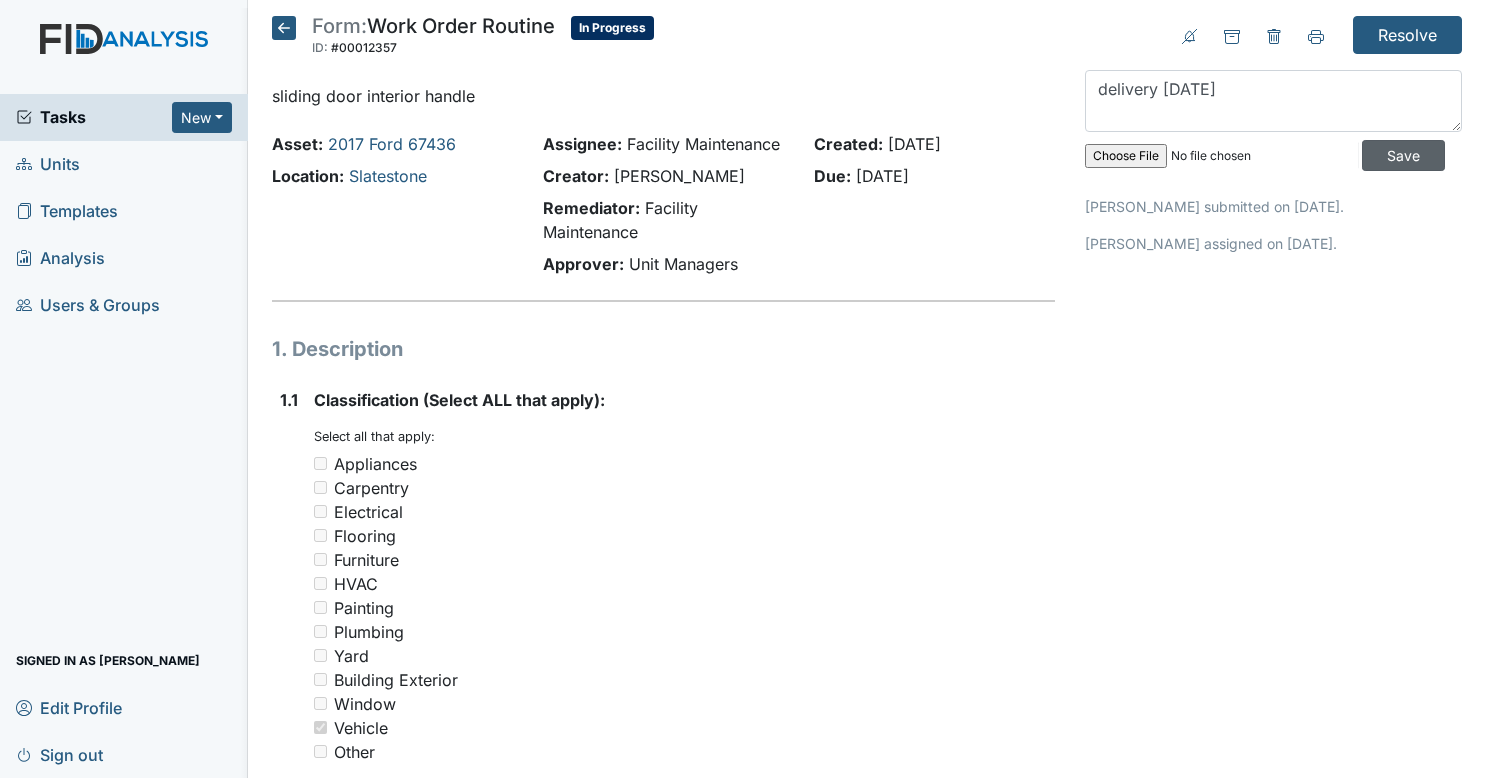 type 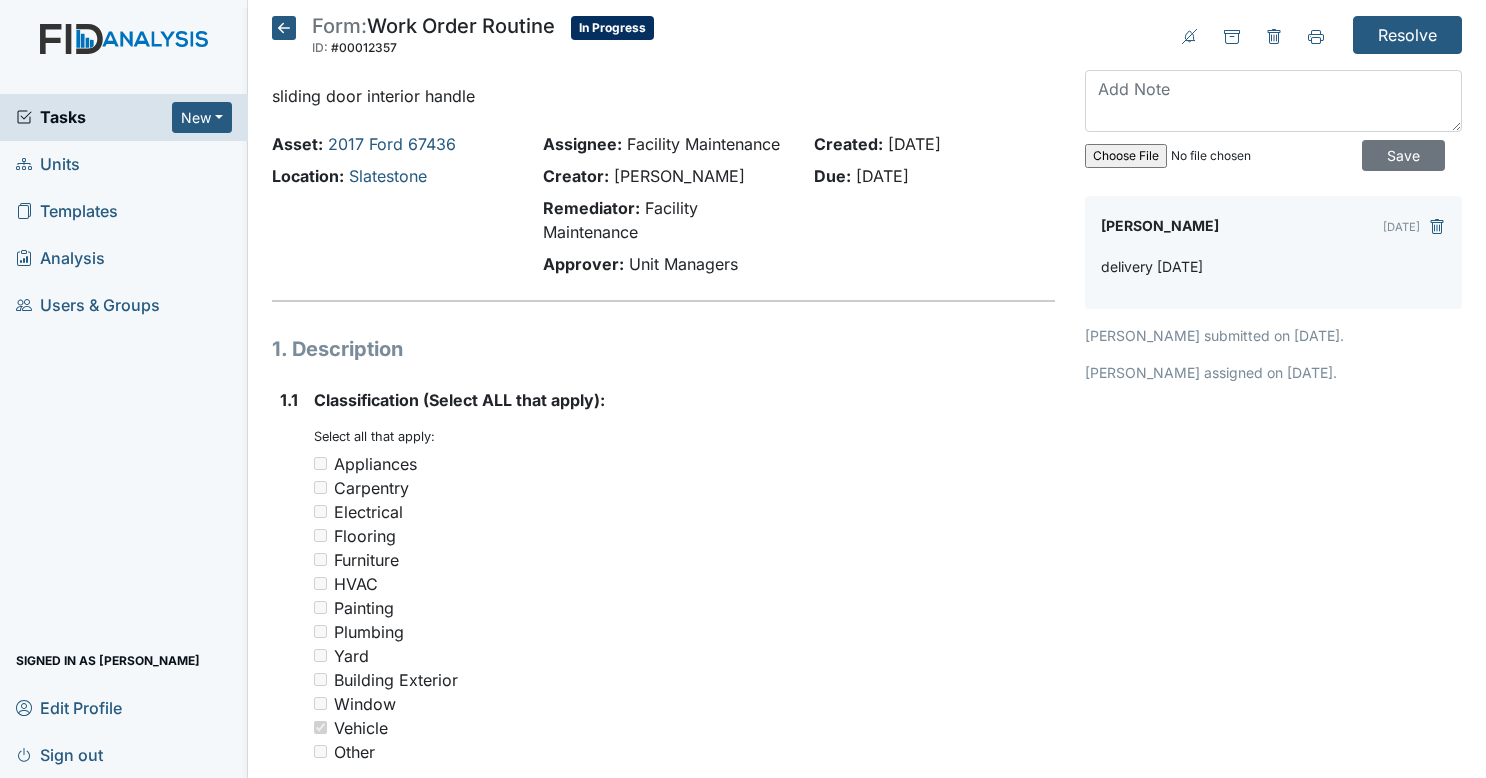 click on "Form:
Work Order Routine
ID:
#00012357
In Progress
Autosaving...
sliding door interior handle
Asset:
2017	Ford	67436
Location:
Slatestone
Assignee:
Facility Maintenance
Creator:
Zach Smith
Remediator:
Facility Maintenance
Approver:
Unit Managers
Created:
Jul 11, 2025
Due:
Jul 25, 2025
1. Description
1.1
Classification (Select ALL that apply):
You must select one or more of the below options.
Select all that apply:
Appliances
Carpentry
Electrical
Flooring
Furniture
HVAC
Painting
Plumbing
Yard
Building Exterior
Window
Vehicle
Other
1.2
Location in Facility (bathroom, bedroom, closet, hallway or classroom please add location in the comment section):" at bounding box center [664, 1077] 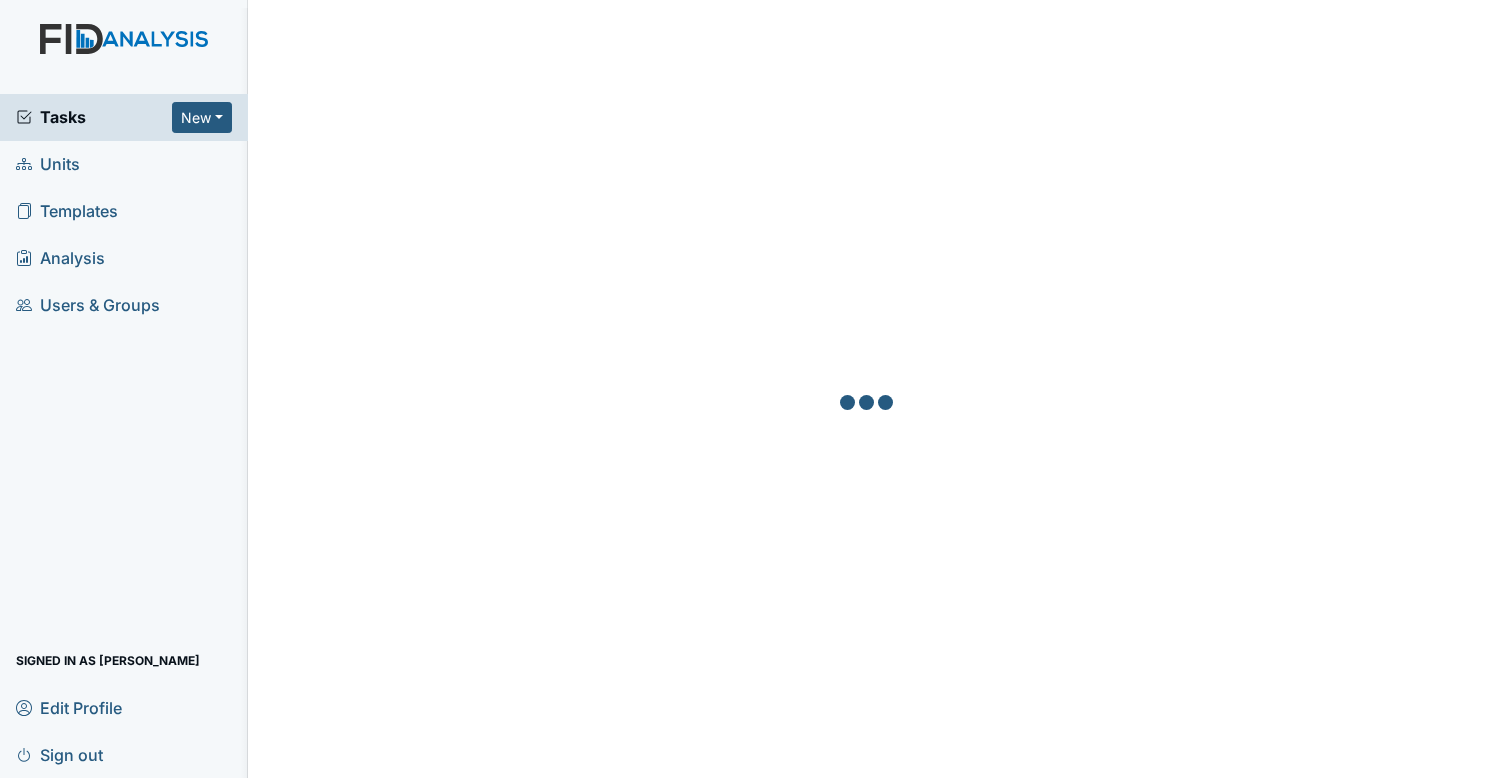 scroll, scrollTop: 0, scrollLeft: 0, axis: both 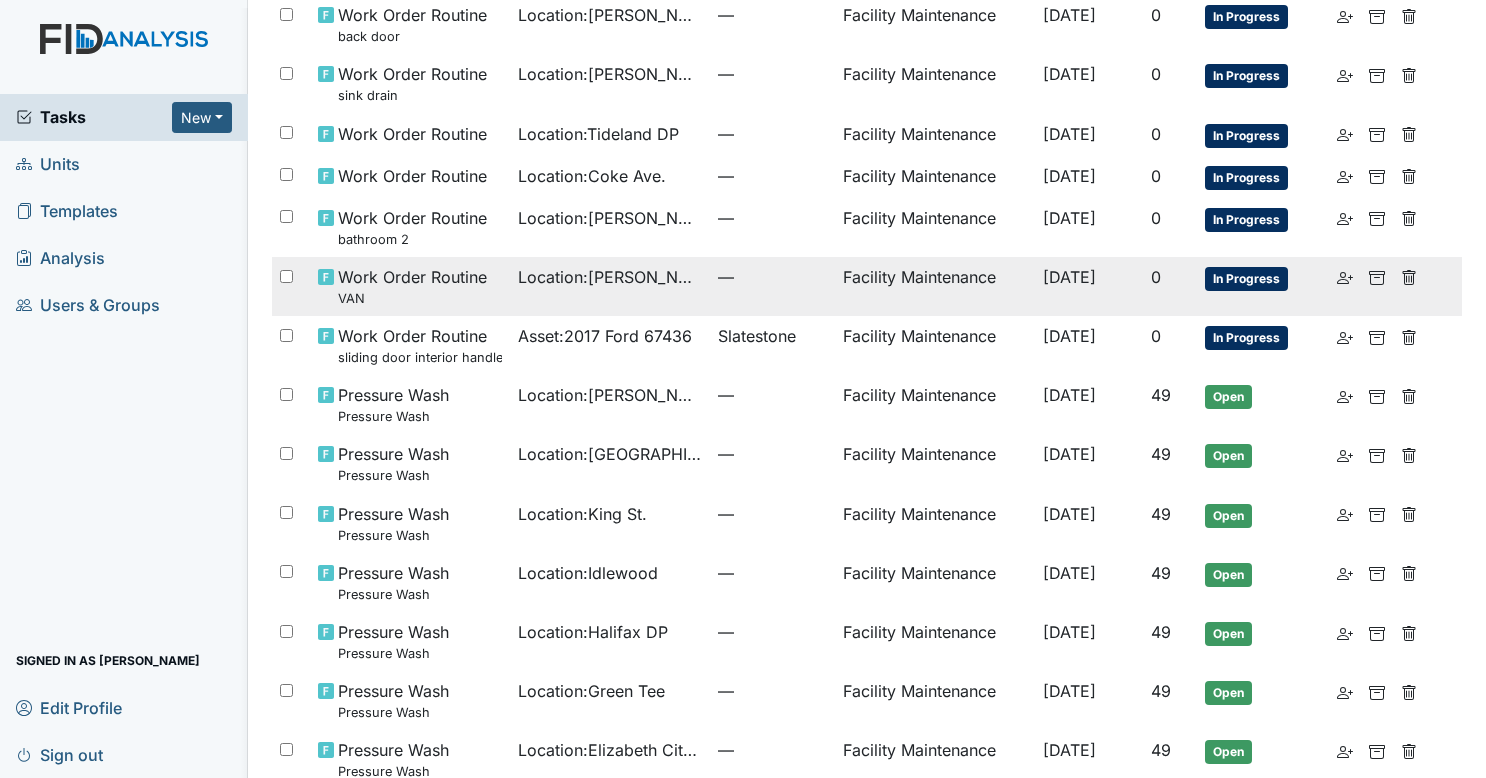 click on "Location :  [PERSON_NAME][GEOGRAPHIC_DATA]" at bounding box center [610, 277] 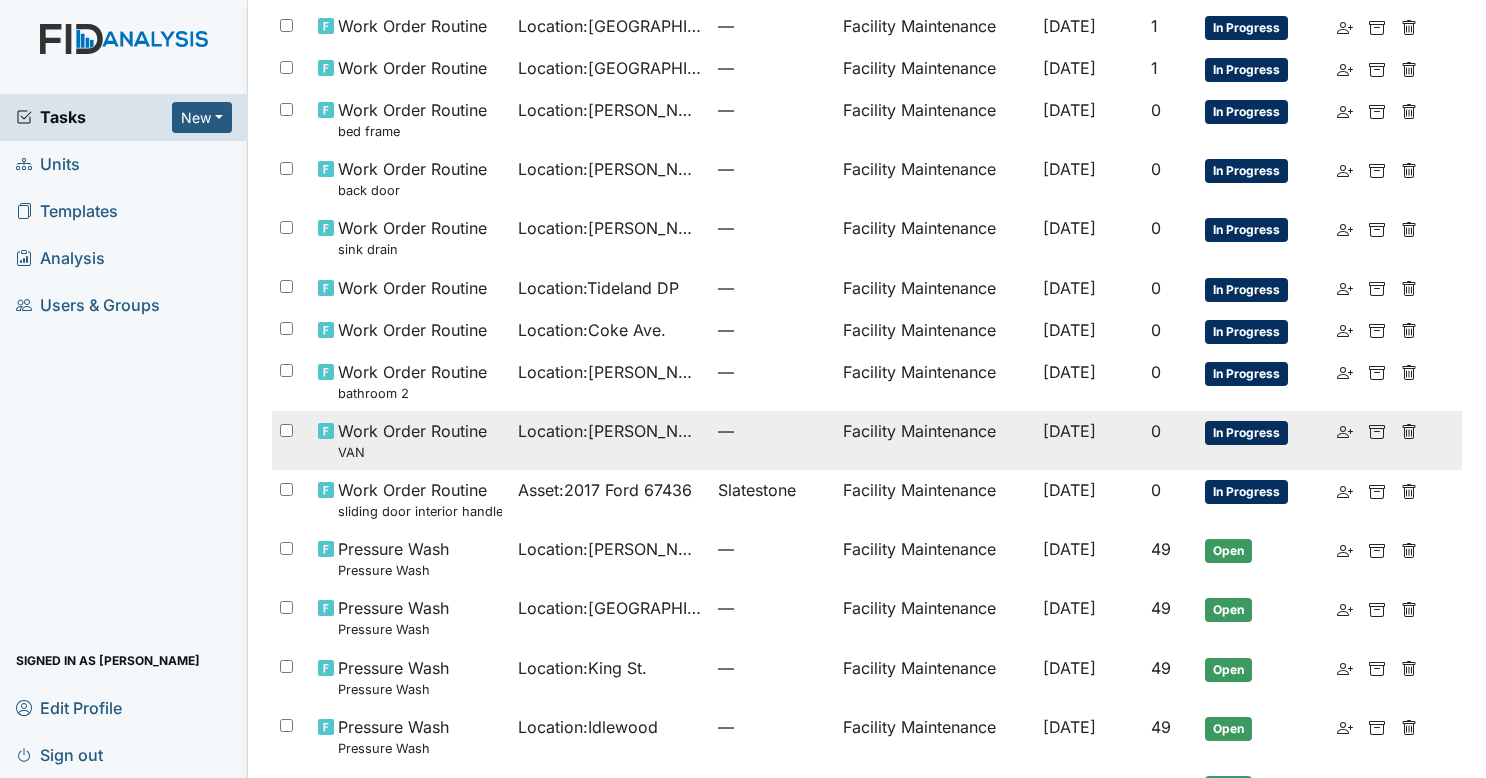 scroll, scrollTop: 70, scrollLeft: 0, axis: vertical 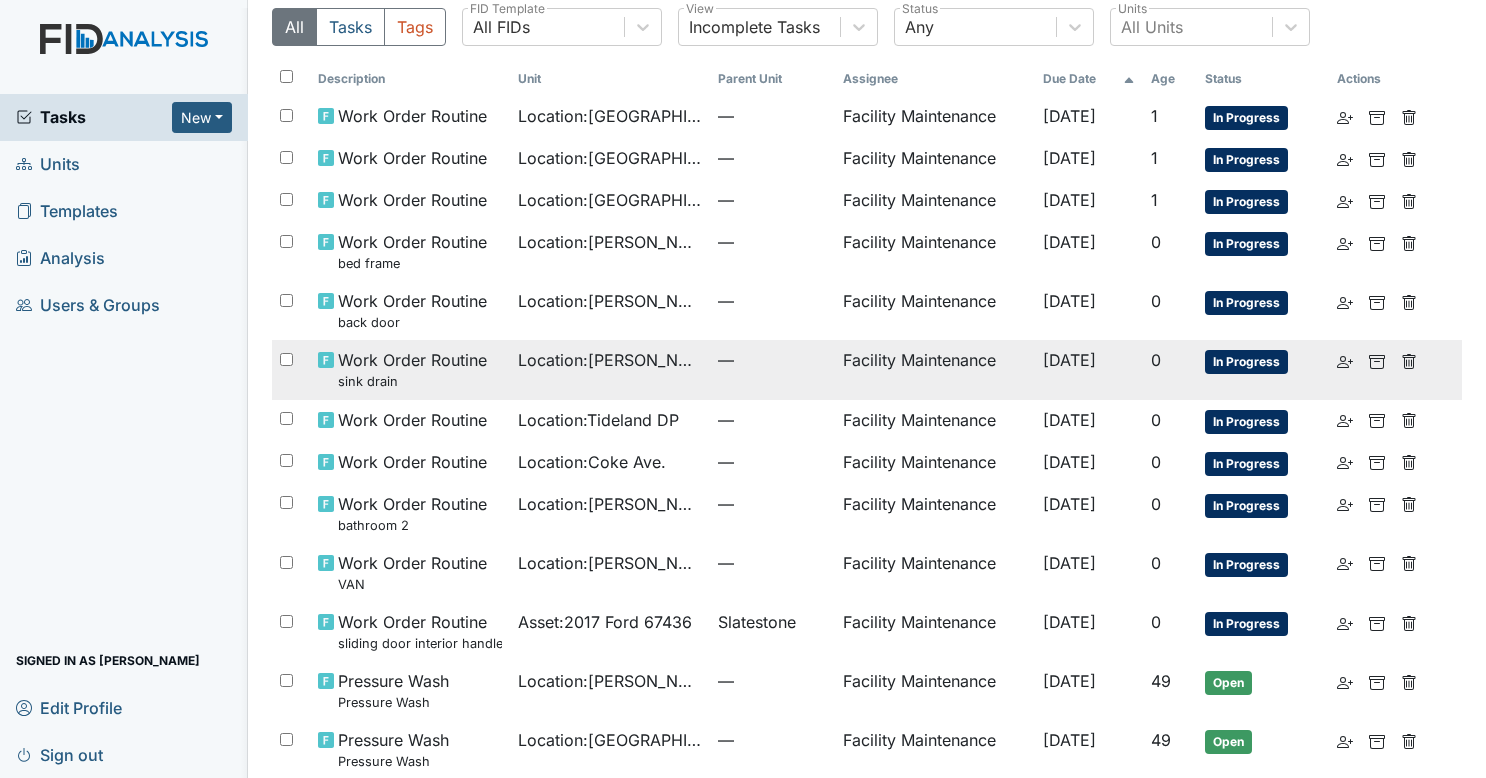 click on "Location :  [PERSON_NAME]." at bounding box center (610, 360) 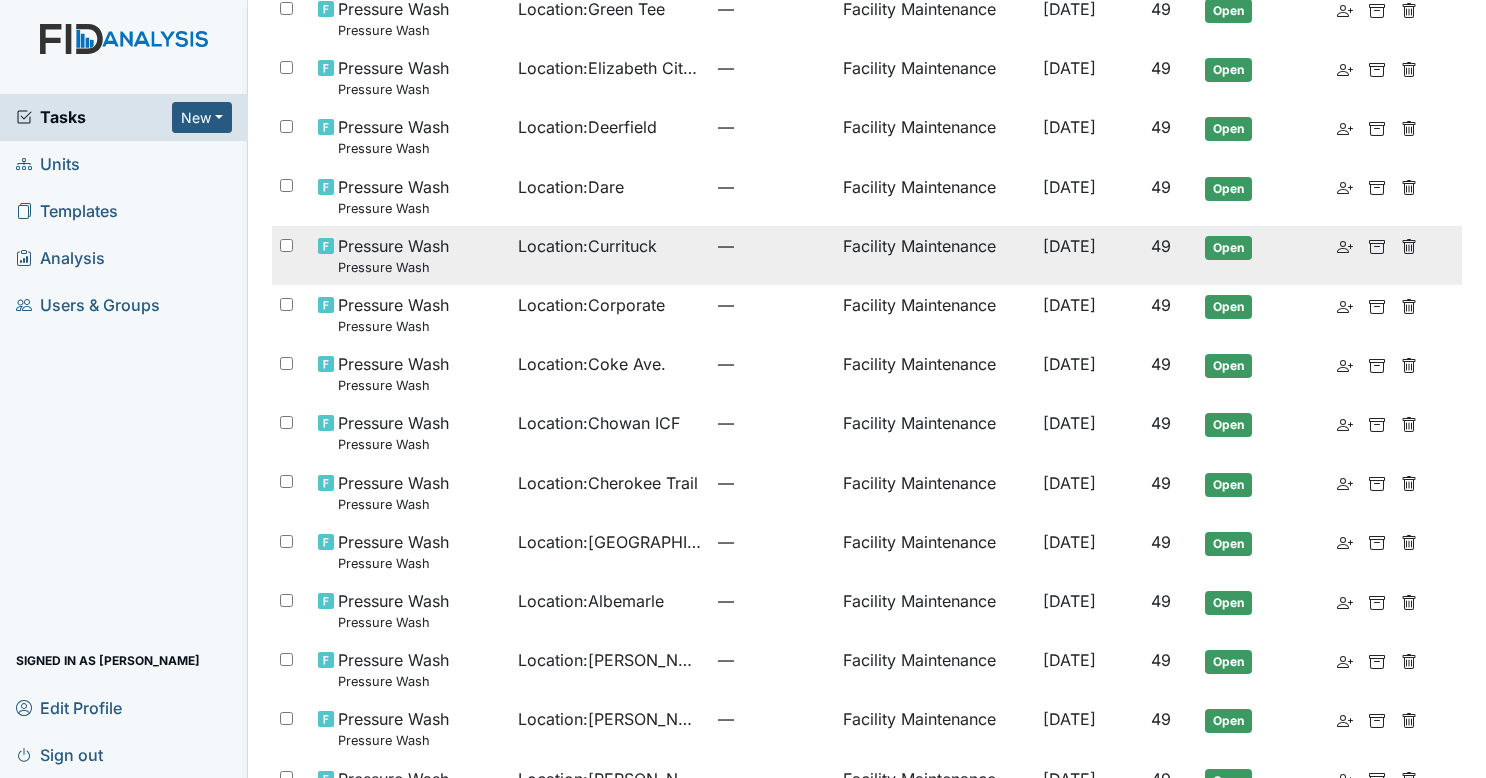scroll, scrollTop: 1160, scrollLeft: 0, axis: vertical 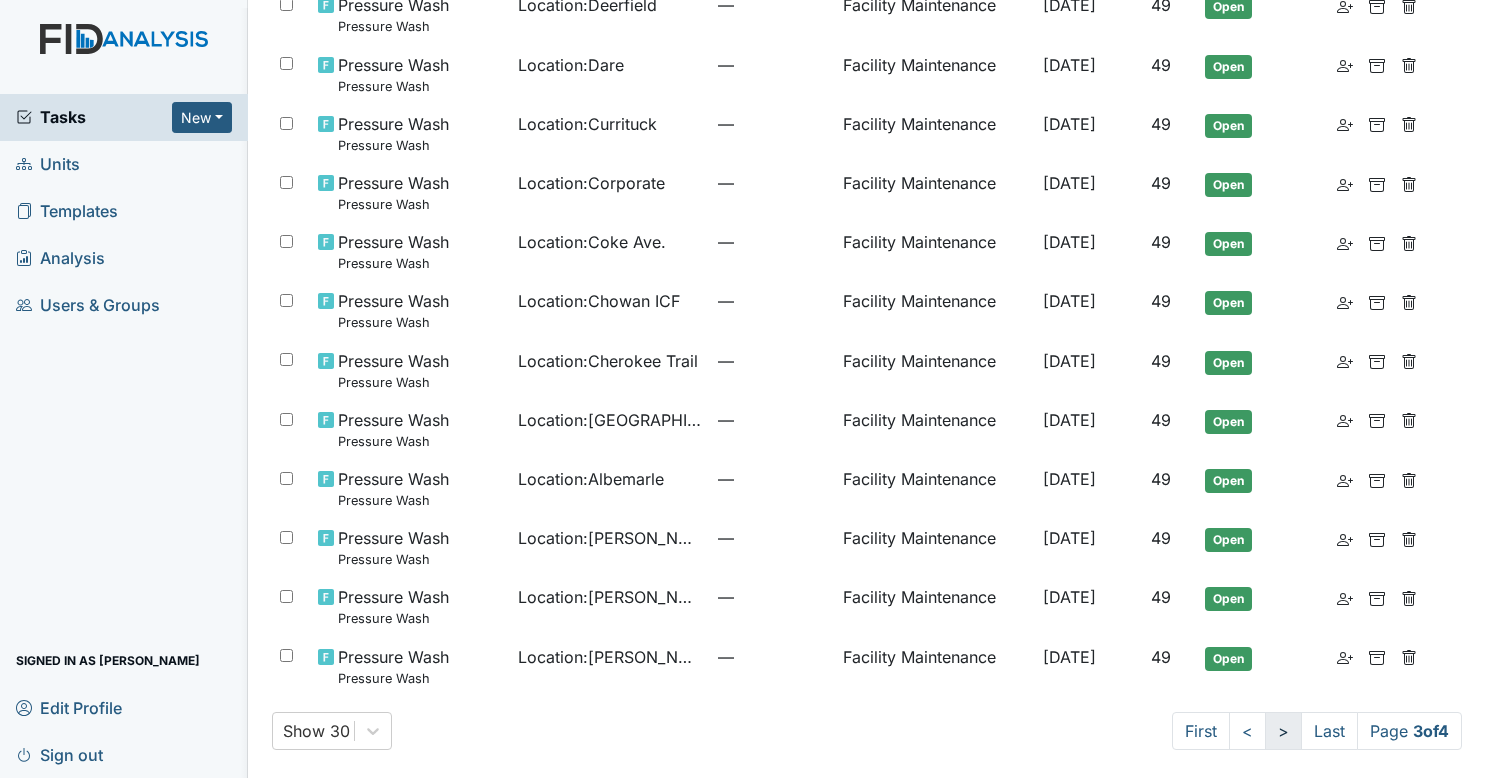 click on ">" at bounding box center (1283, 731) 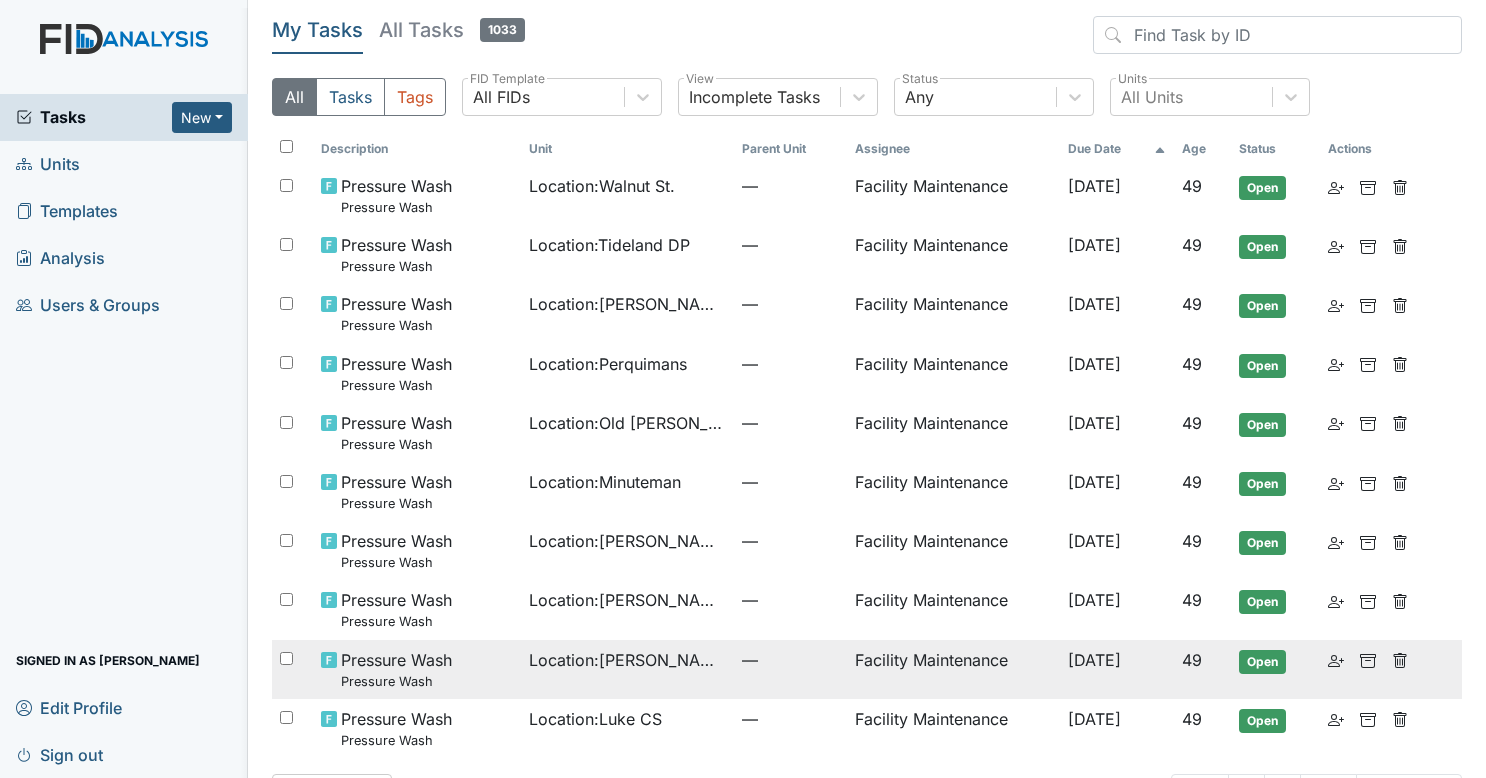 scroll, scrollTop: 66, scrollLeft: 0, axis: vertical 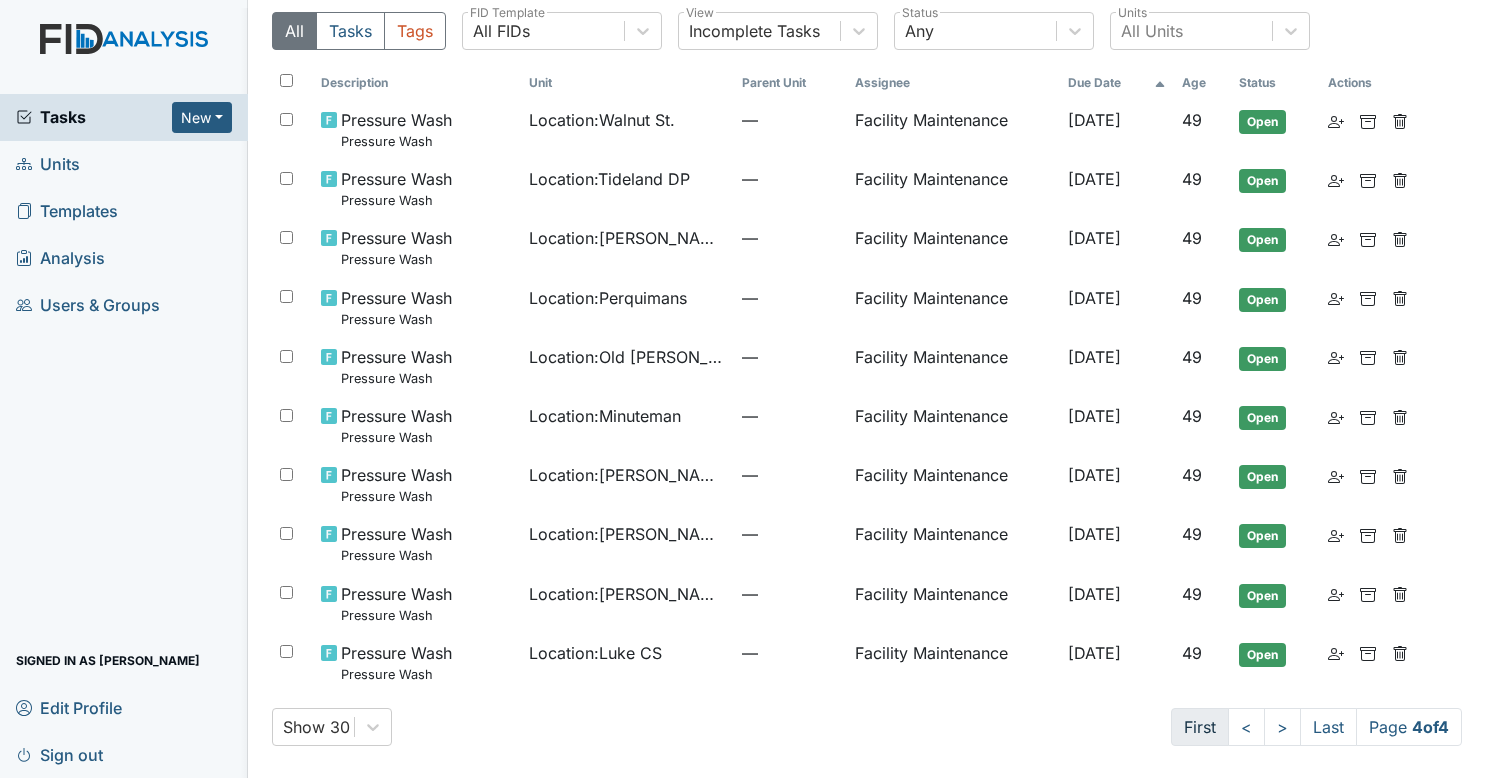 click on "First" at bounding box center [1200, 727] 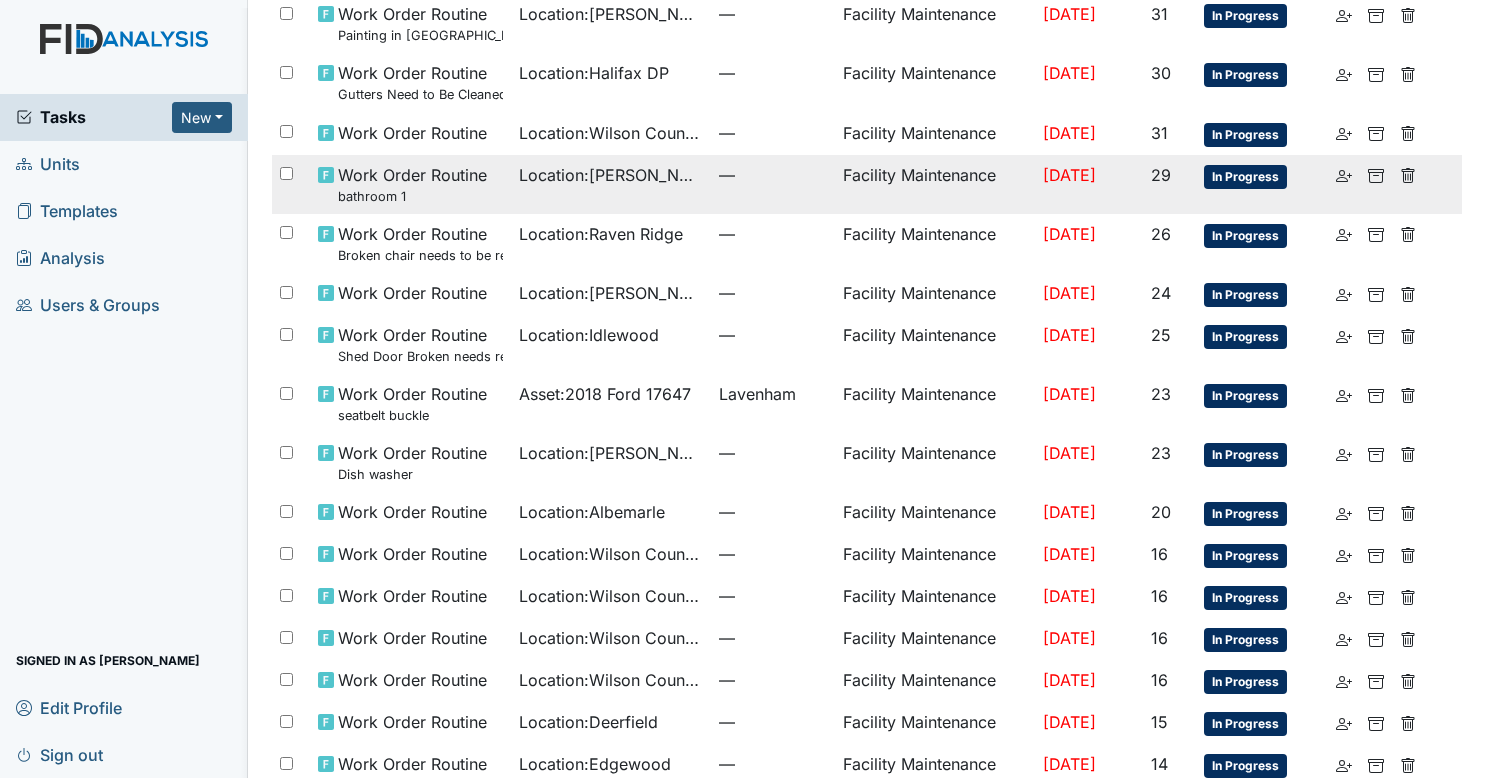 scroll, scrollTop: 528, scrollLeft: 0, axis: vertical 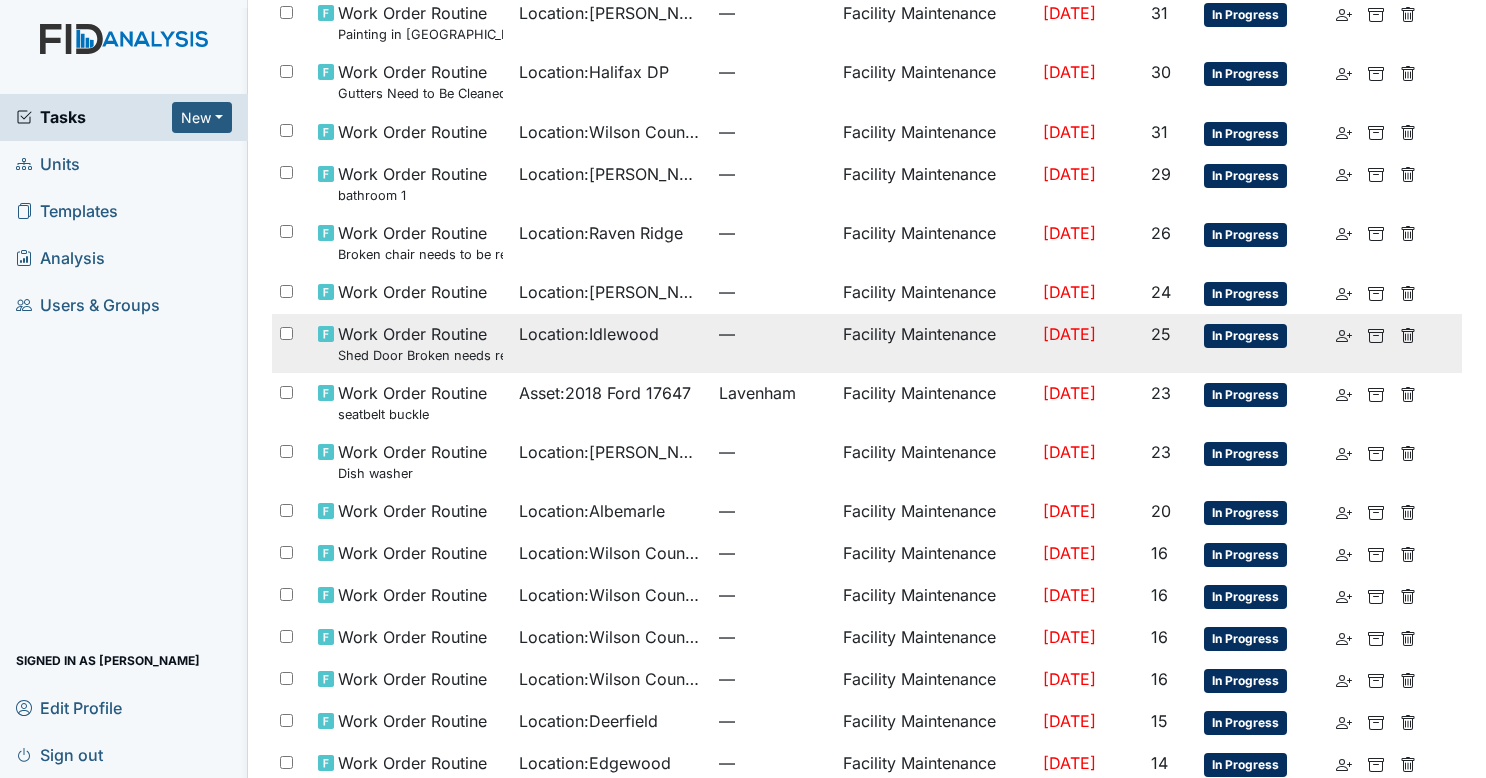click on "—" at bounding box center (773, 334) 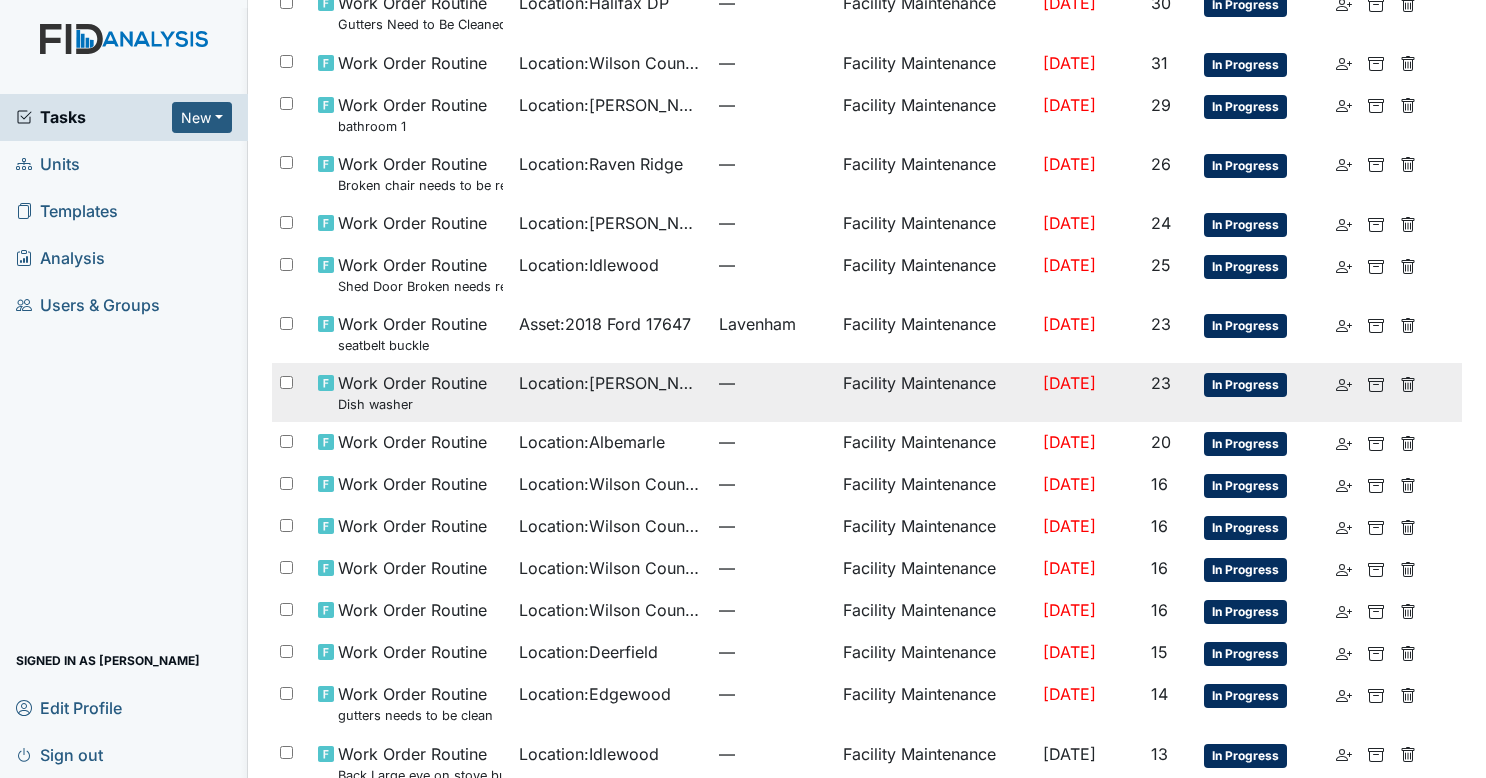 scroll, scrollTop: 598, scrollLeft: 0, axis: vertical 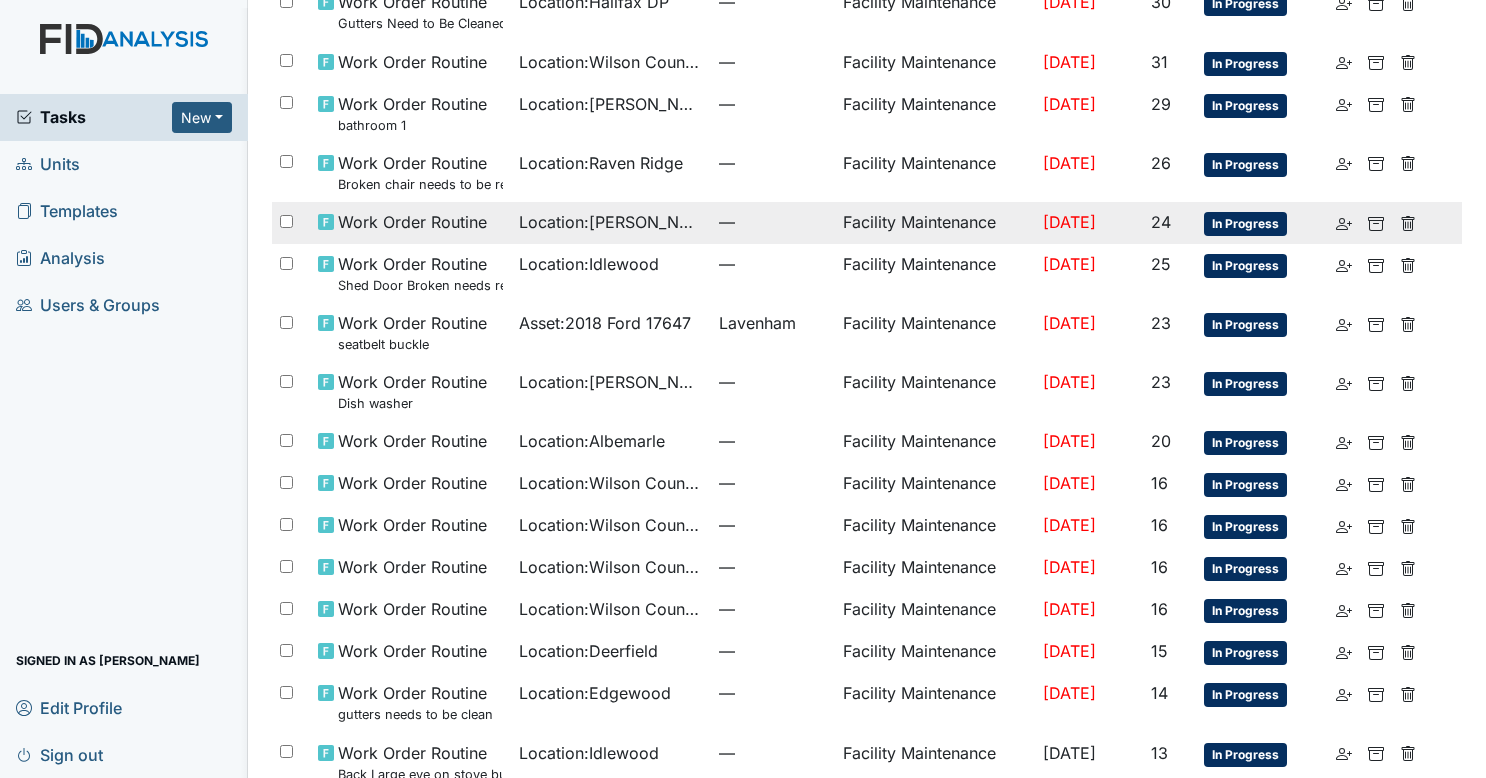 click on "—" at bounding box center (773, 223) 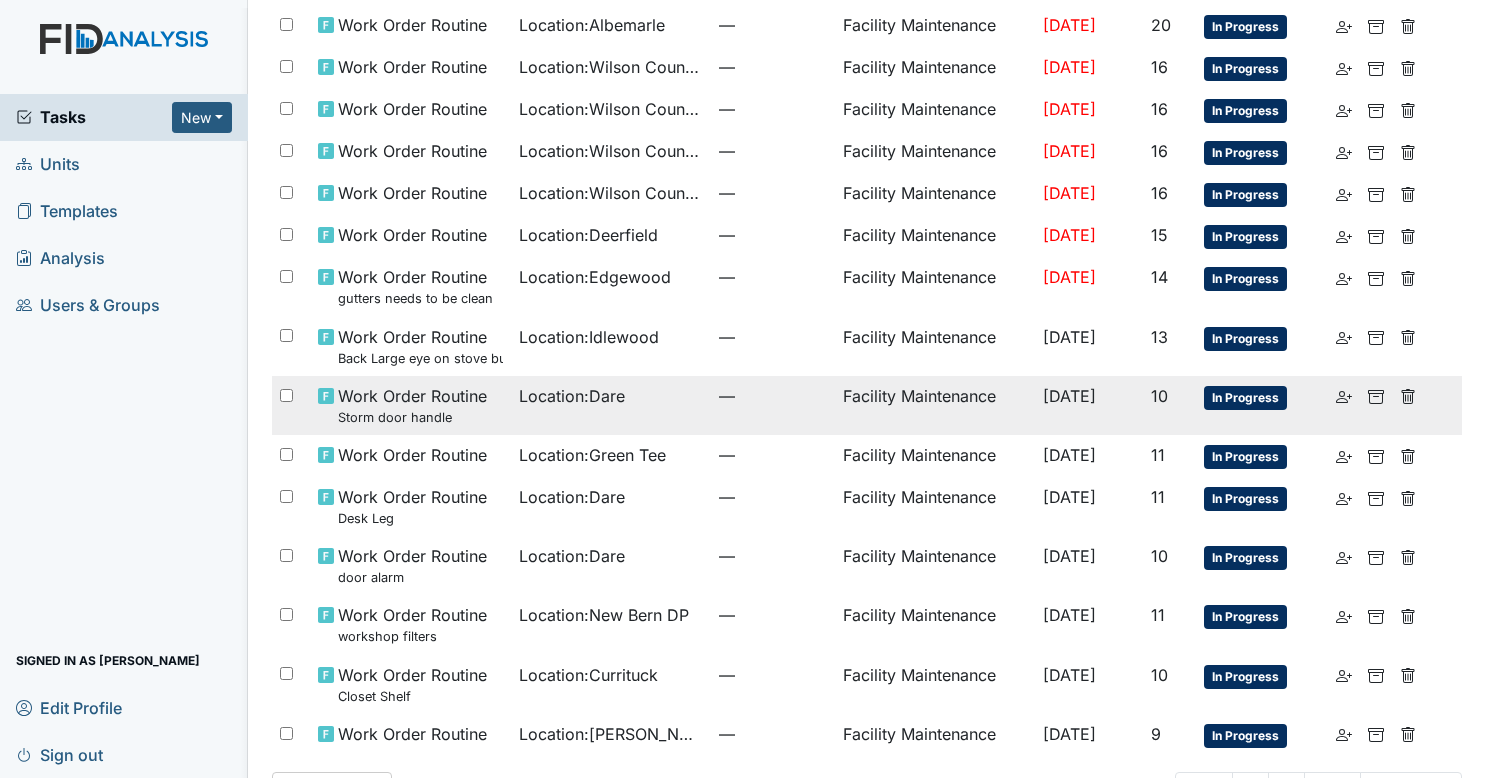 scroll, scrollTop: 1071, scrollLeft: 0, axis: vertical 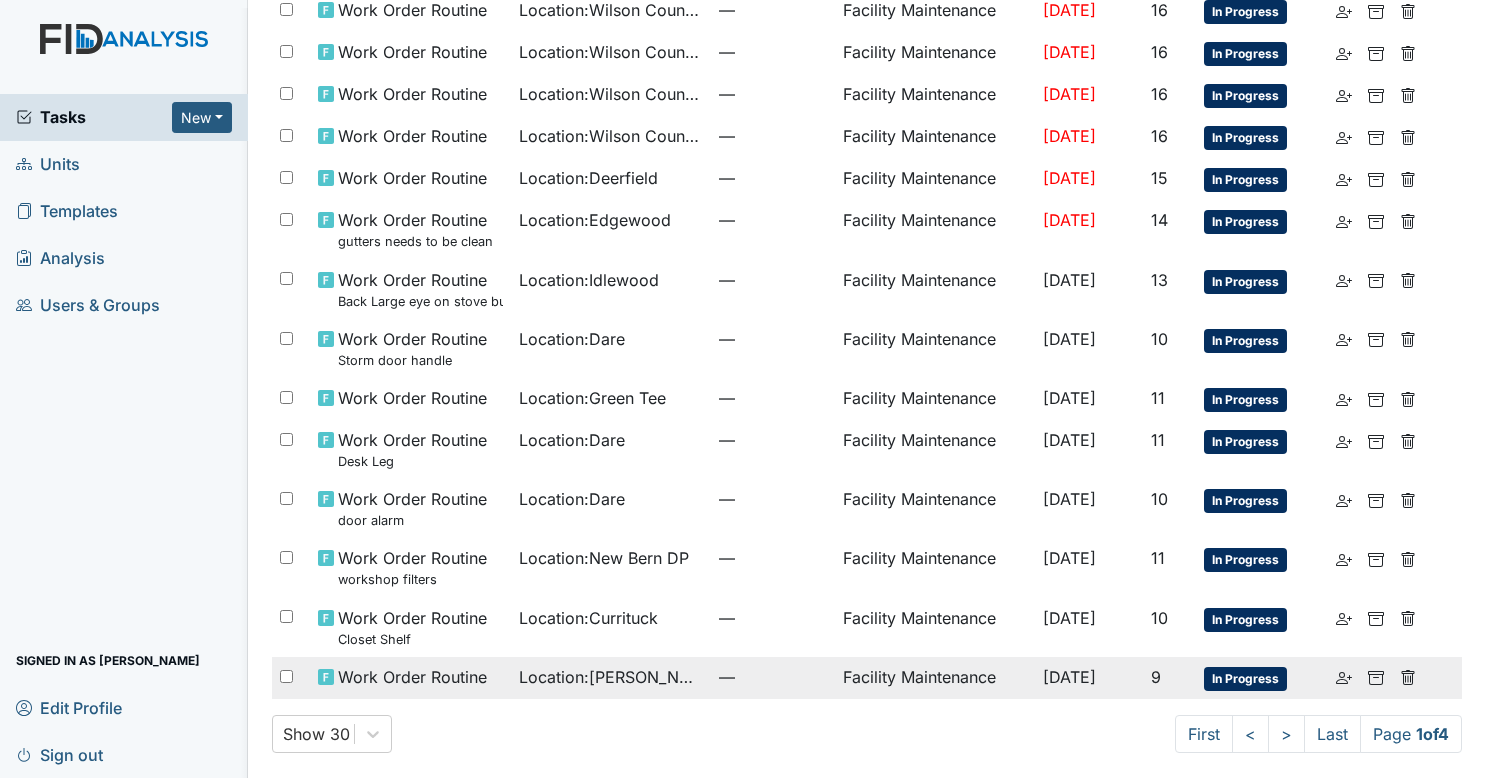 click on "—" at bounding box center [773, 677] 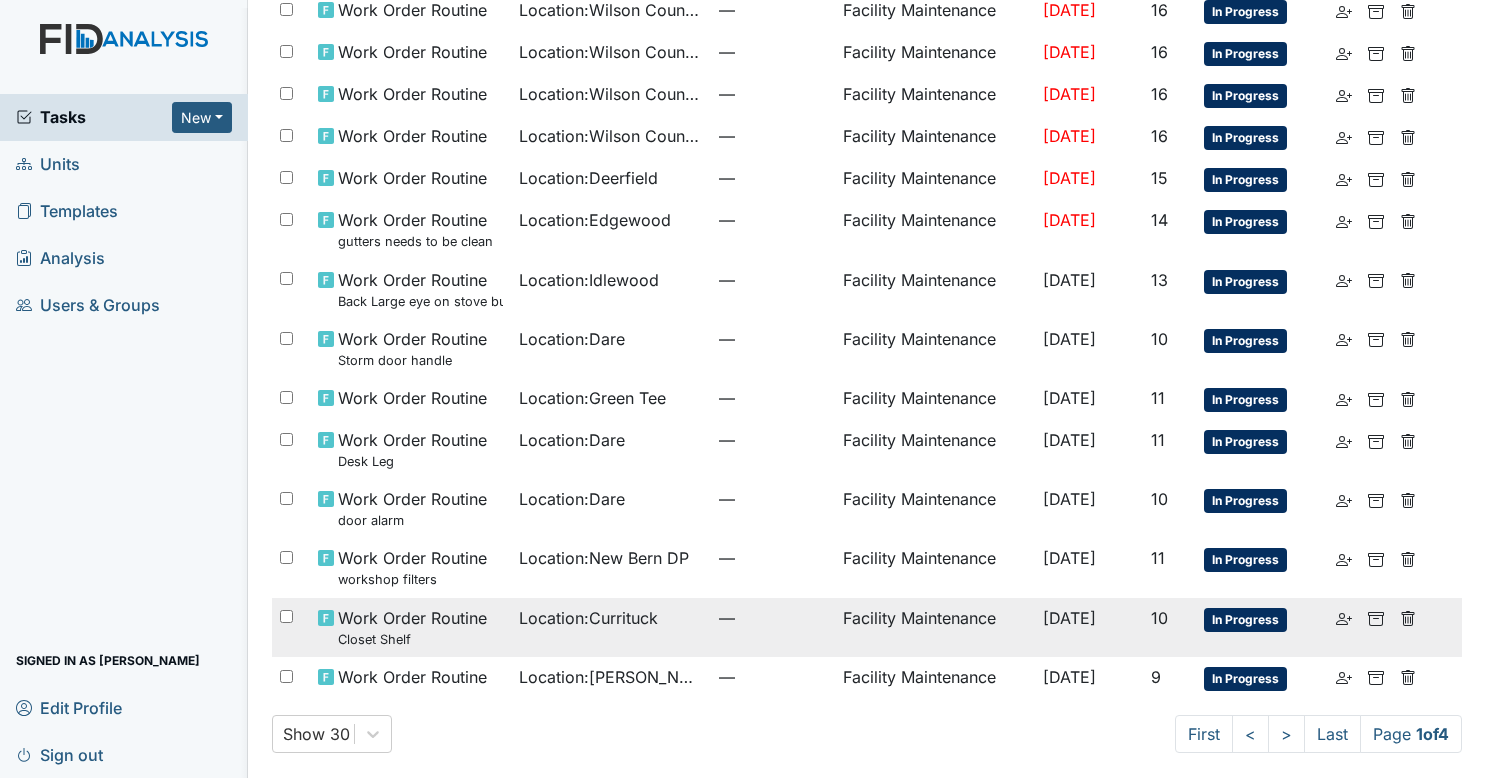 click on "Location :  Currituck" at bounding box center (611, 627) 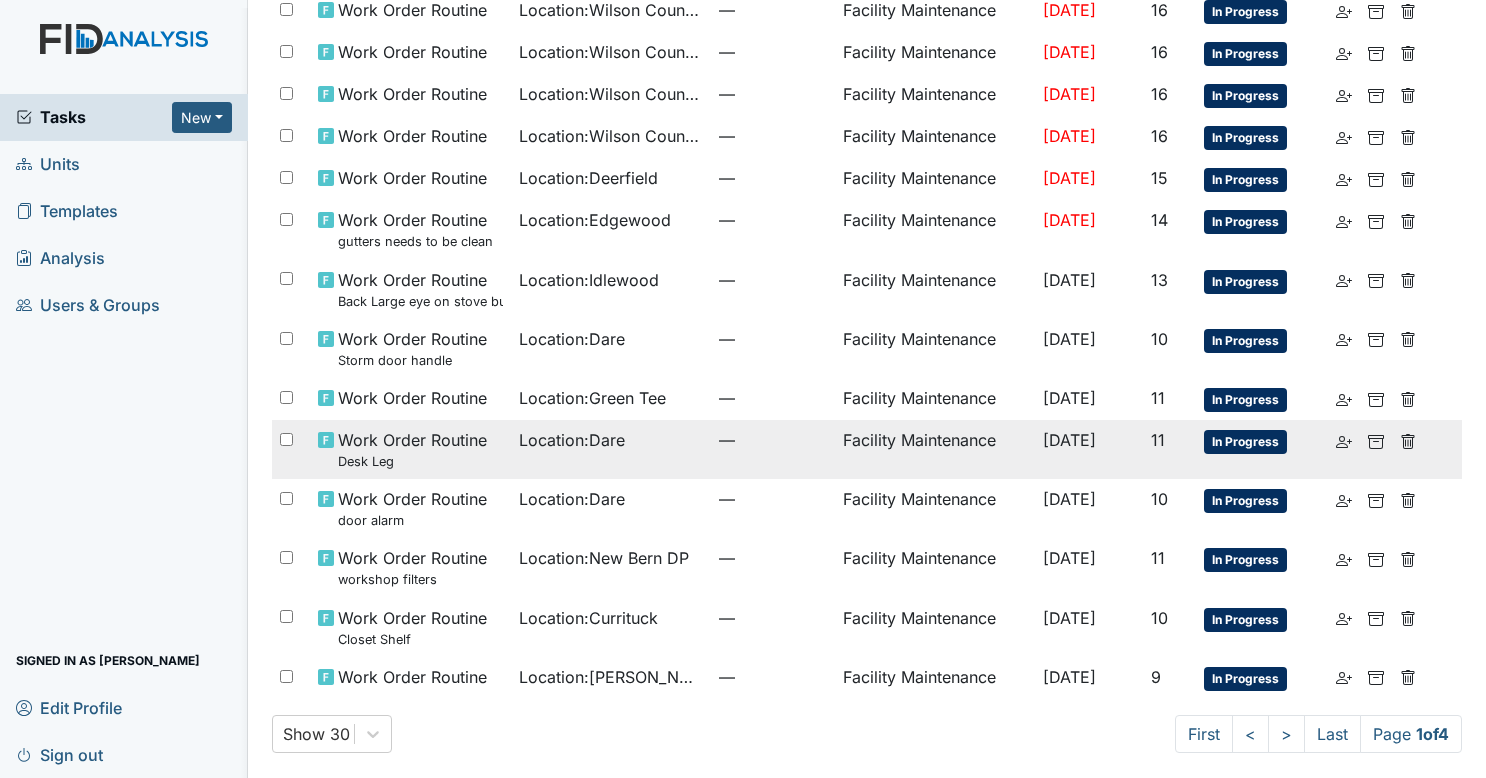 click on "Location :  Dare" at bounding box center (572, 440) 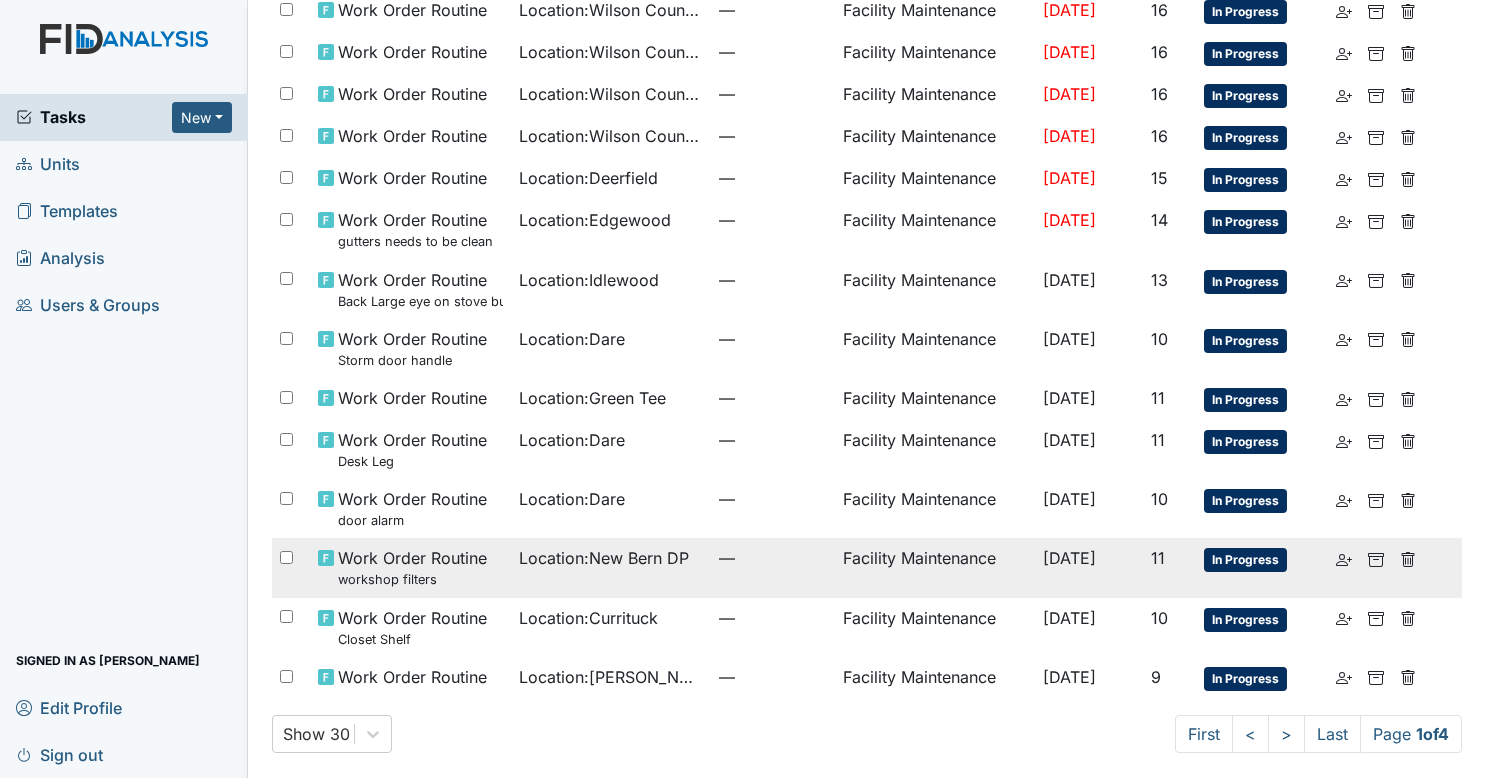 click on "Location :  New Bern DP" at bounding box center (604, 558) 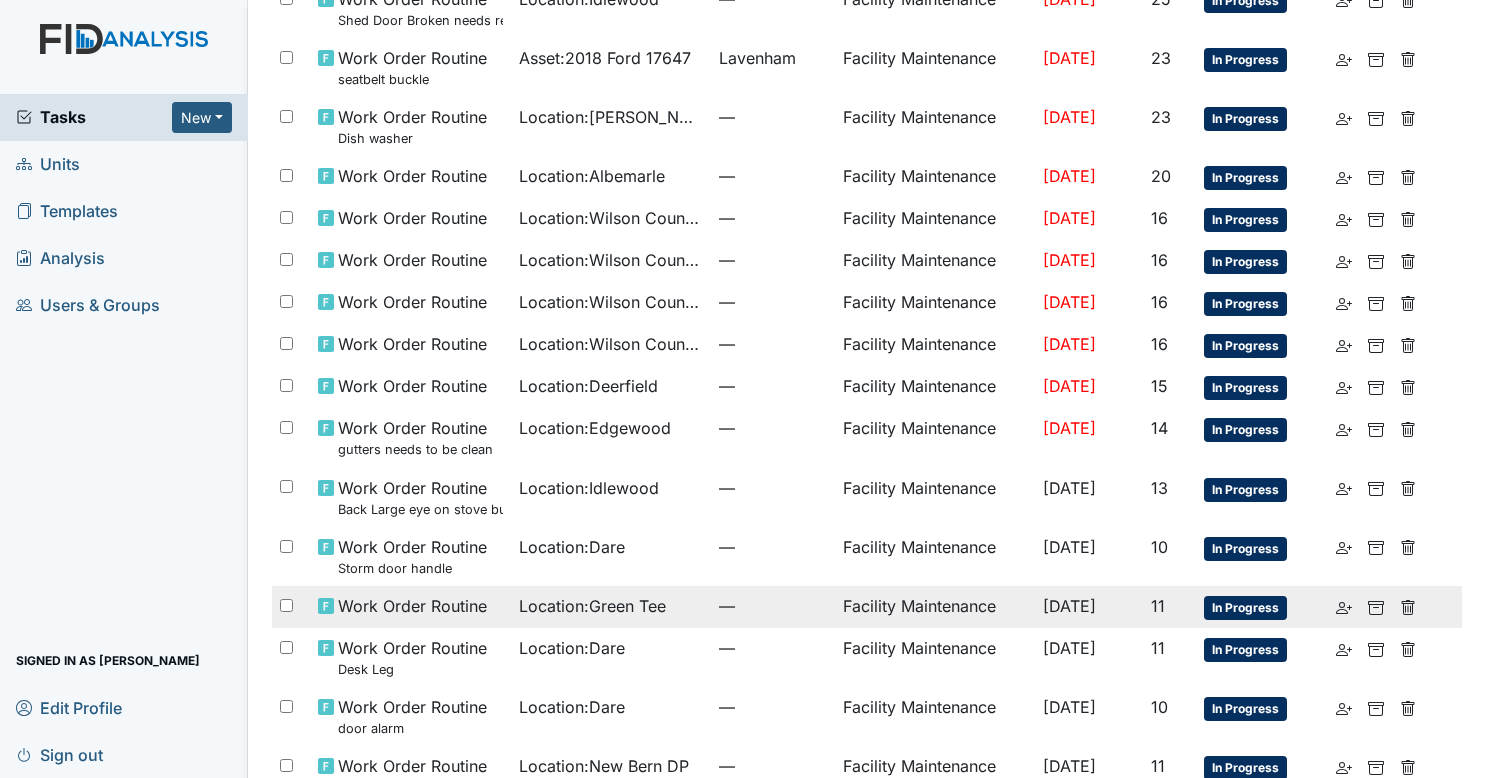 scroll, scrollTop: 852, scrollLeft: 0, axis: vertical 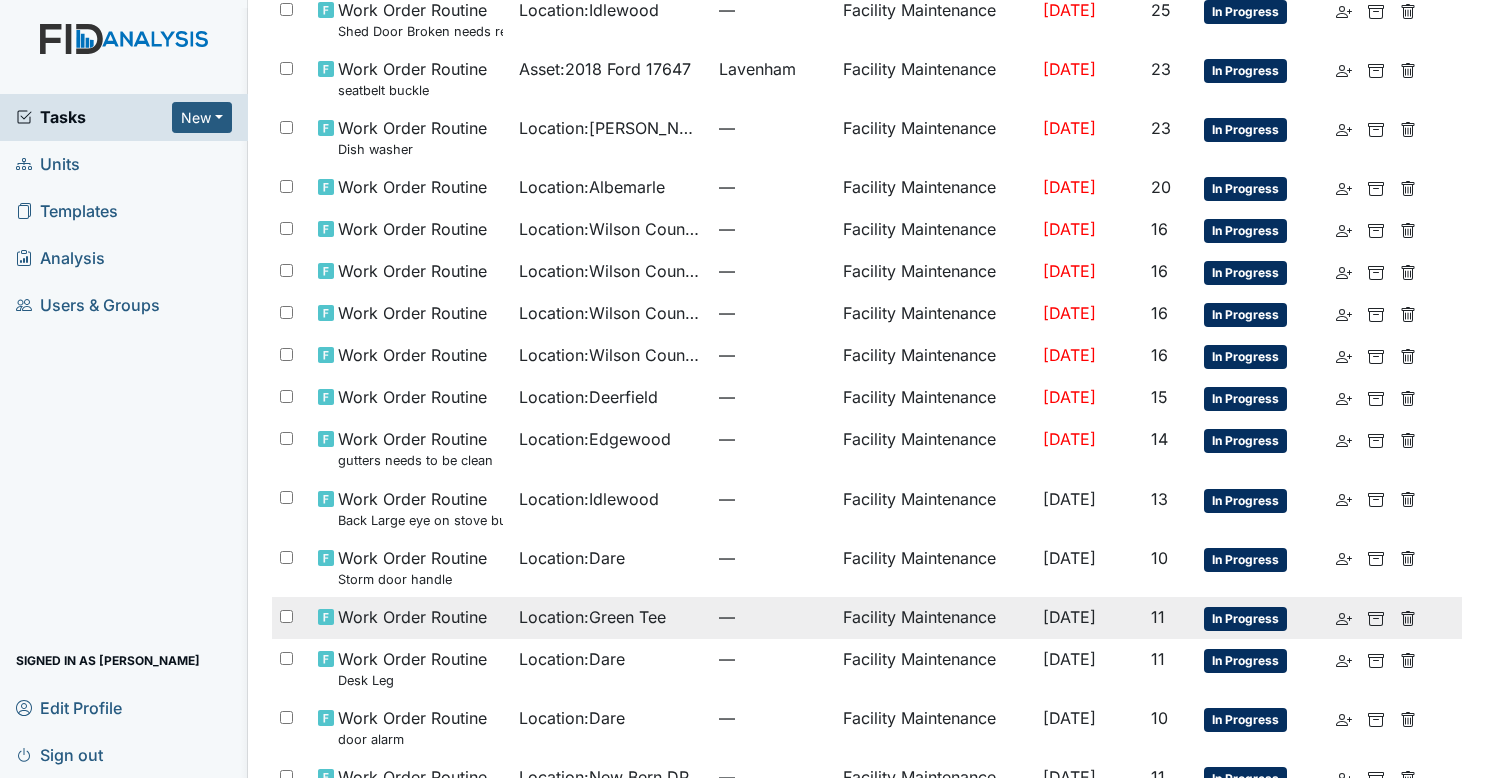 click on "Work Order Routine" at bounding box center (412, 397) 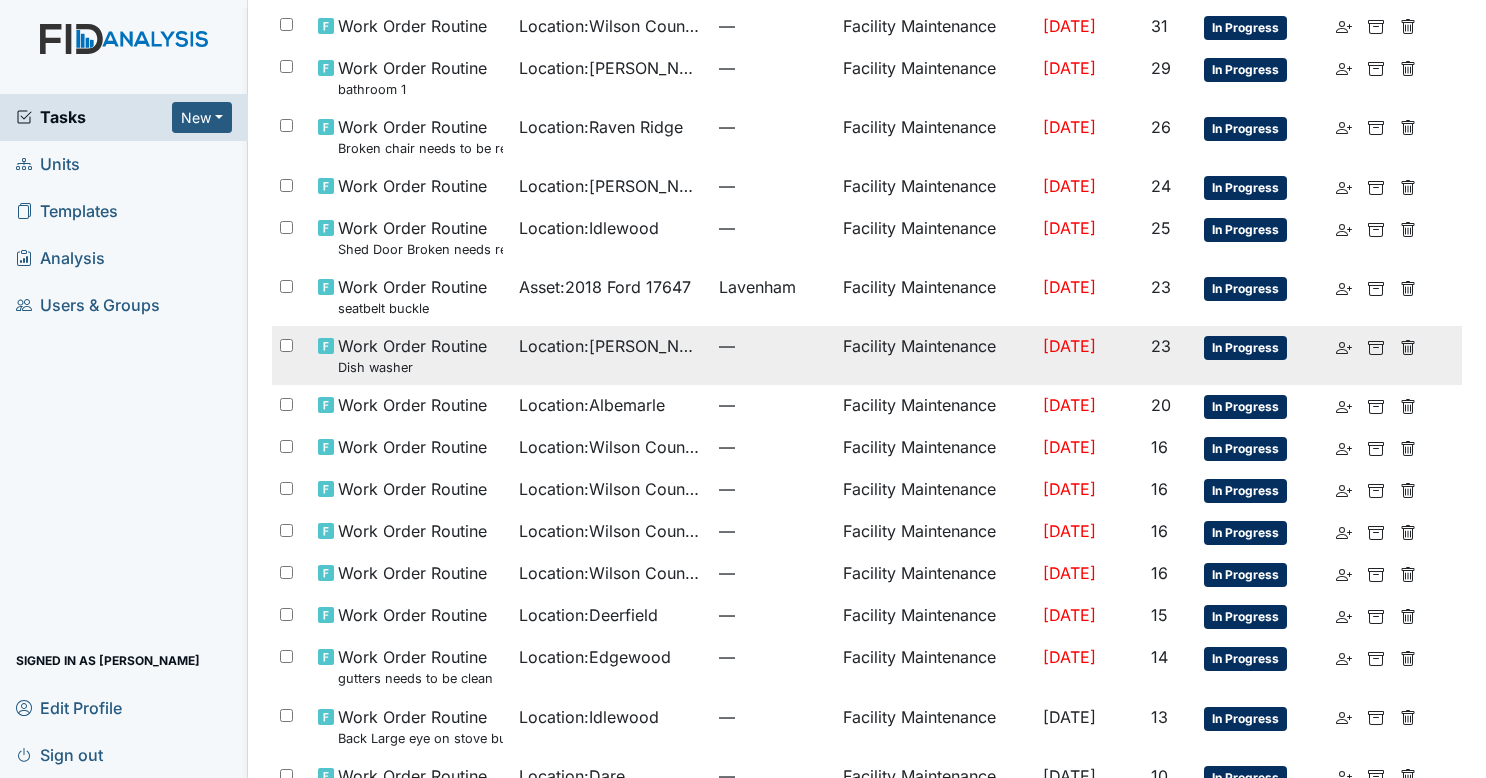 scroll, scrollTop: 560, scrollLeft: 0, axis: vertical 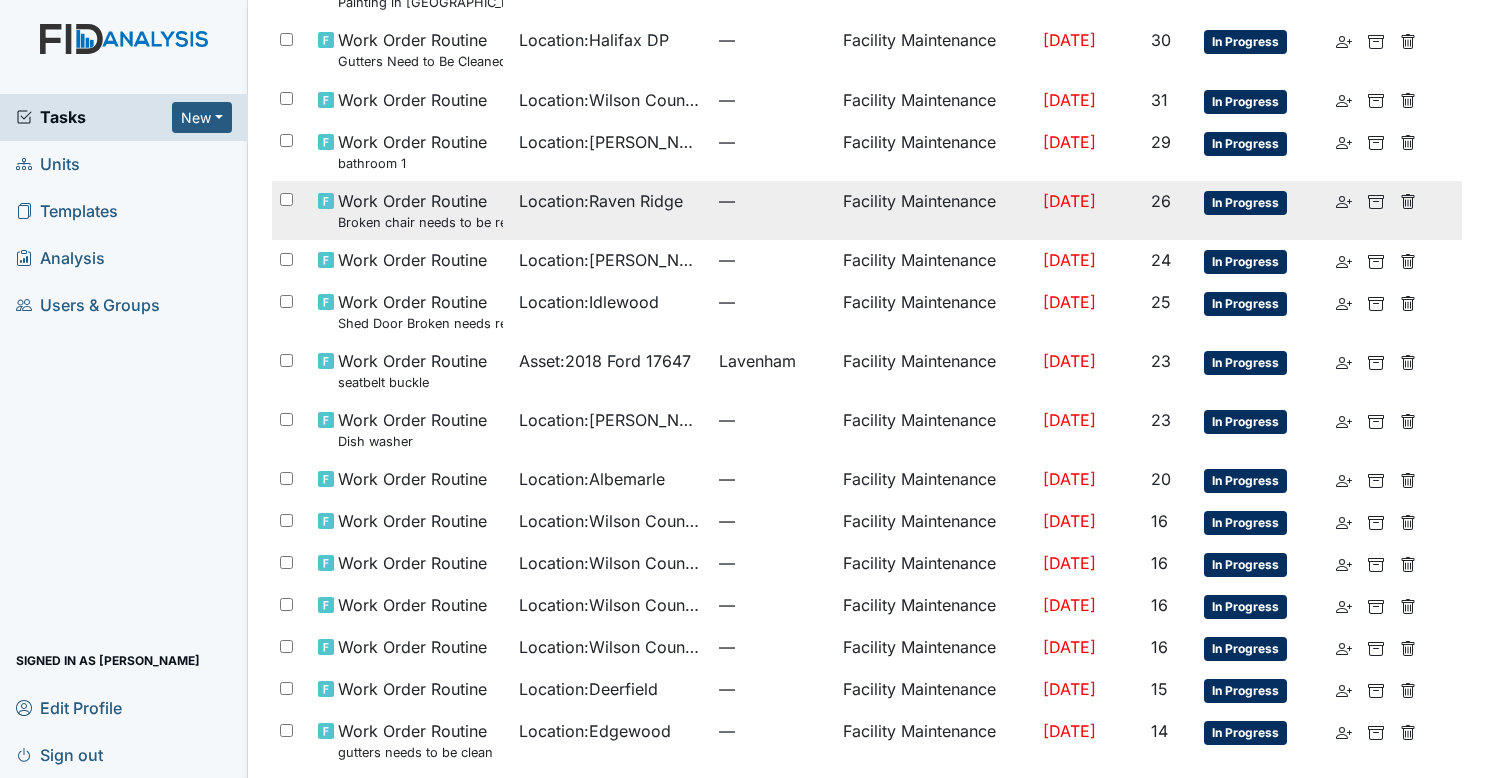 click on "Work Order Routine Broken chair needs to be removed" at bounding box center (420, 210) 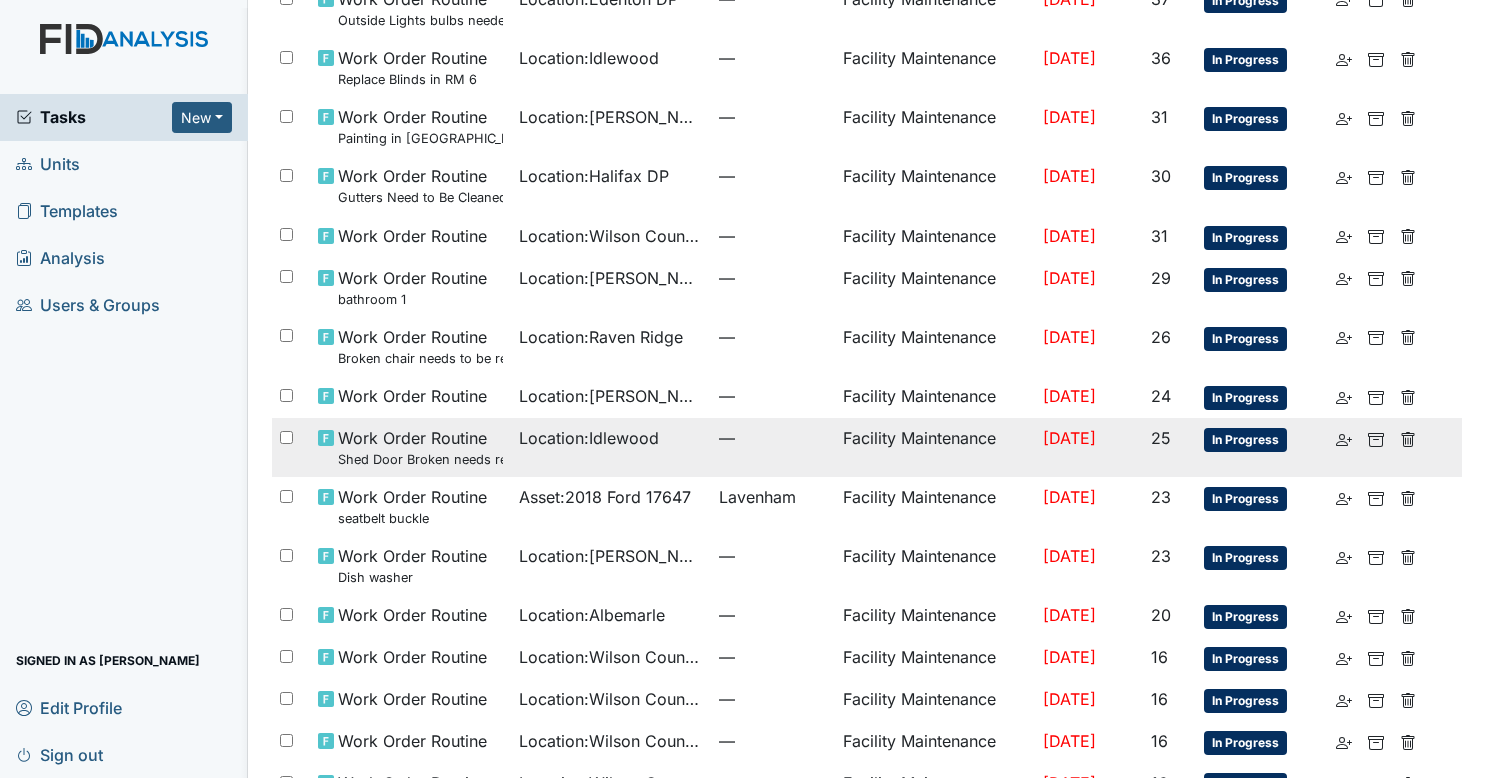 scroll, scrollTop: 412, scrollLeft: 0, axis: vertical 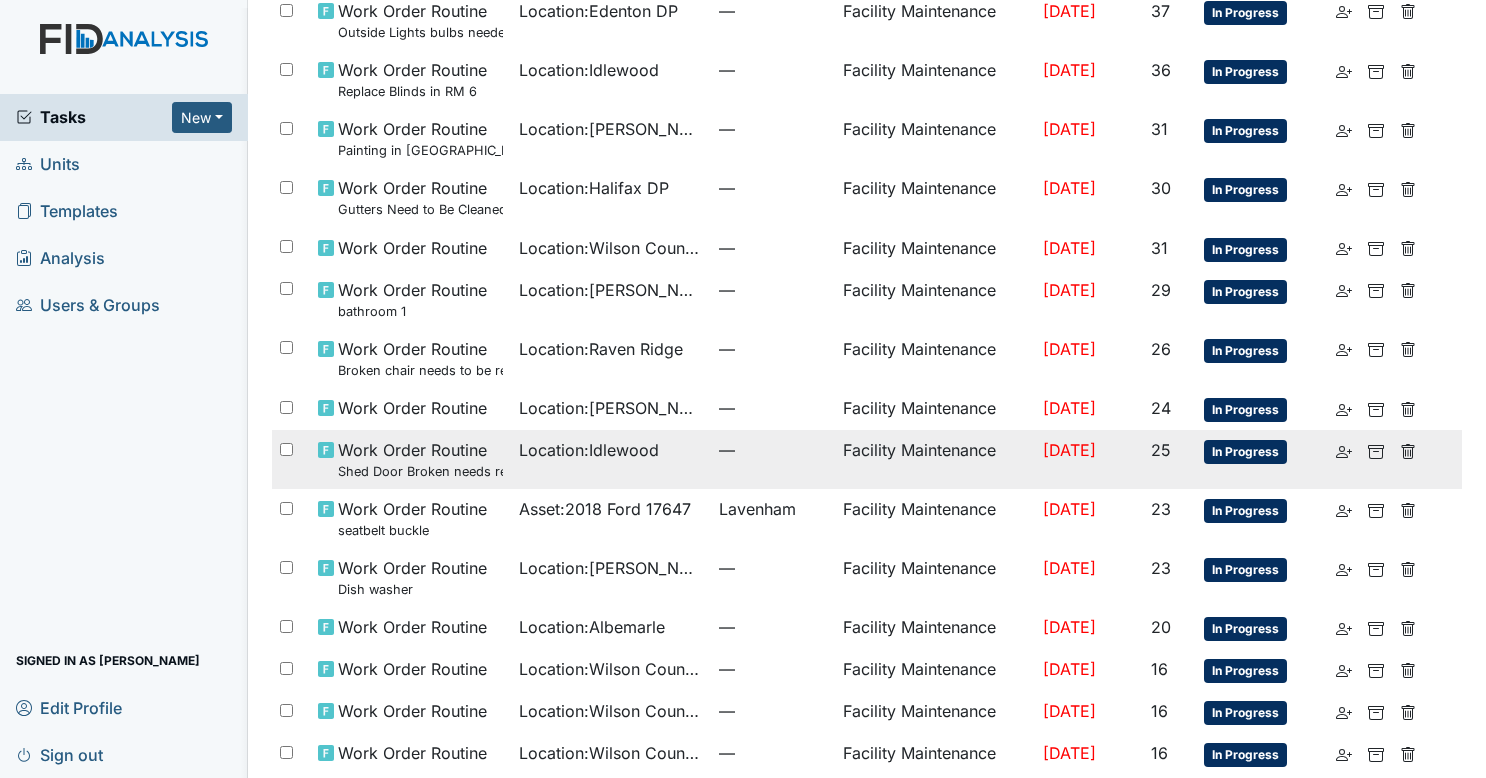 click on "Work Order Routine bathroom 1" at bounding box center [412, 299] 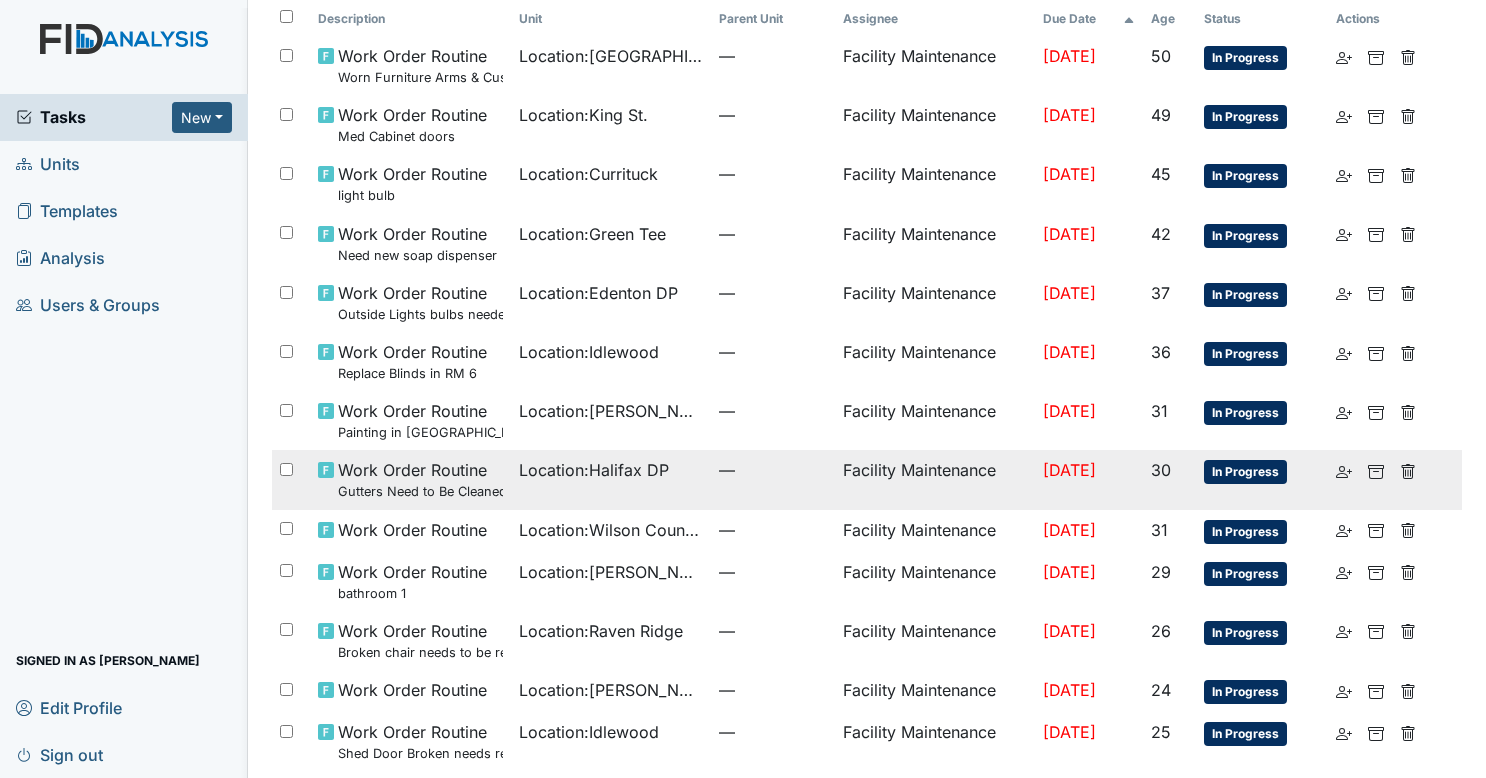 scroll, scrollTop: 122, scrollLeft: 0, axis: vertical 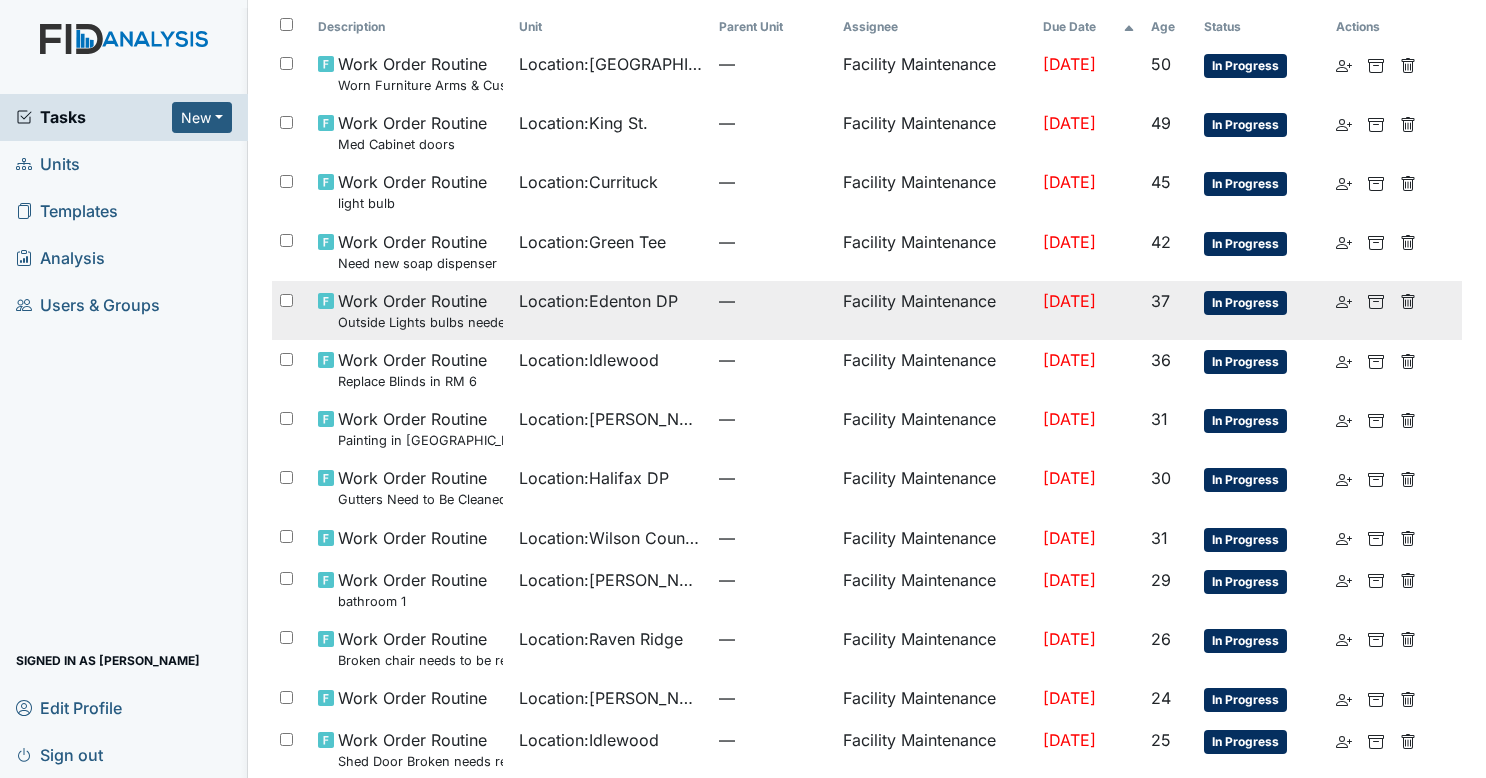 click on "Location :  Edenton DP" at bounding box center (598, 301) 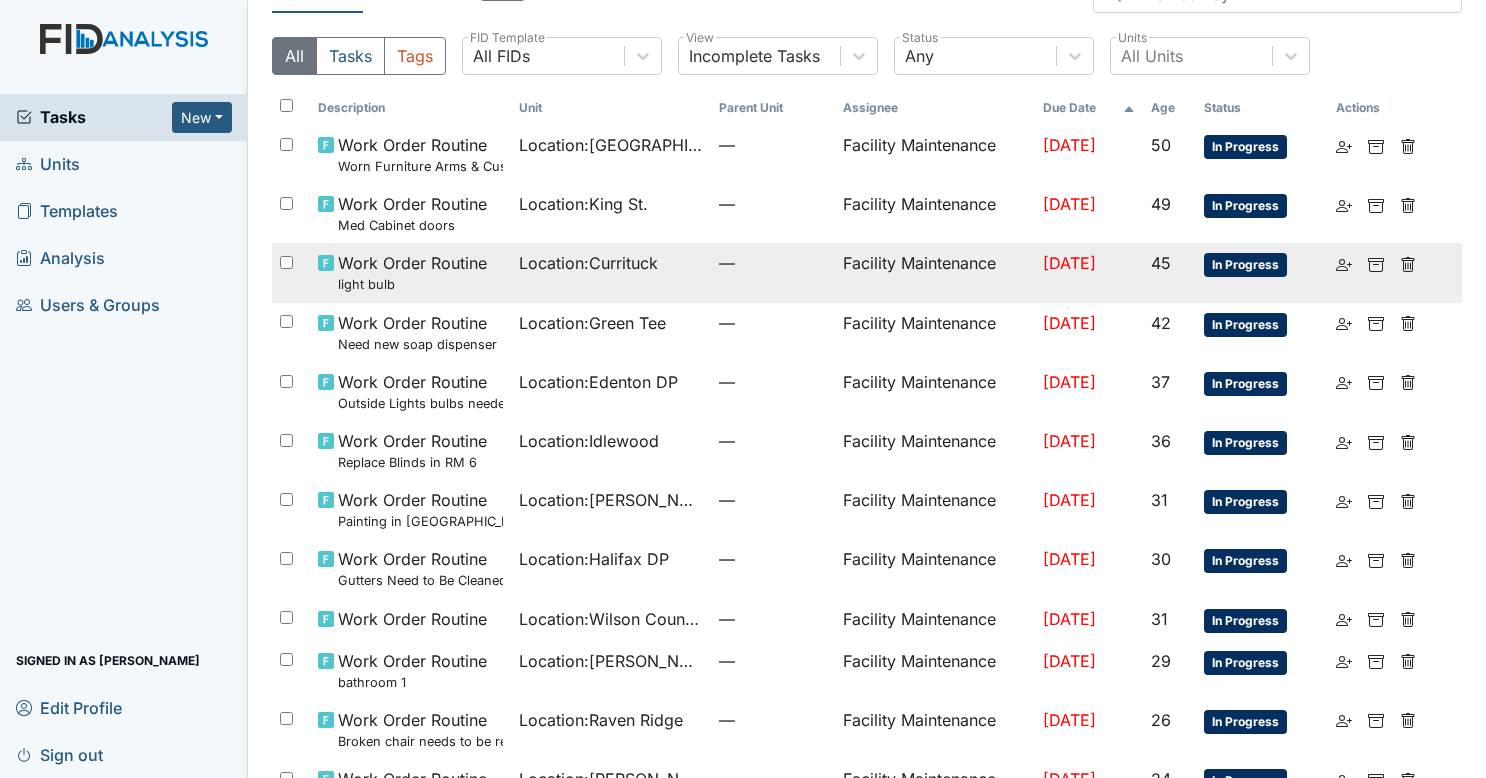scroll, scrollTop: 40, scrollLeft: 0, axis: vertical 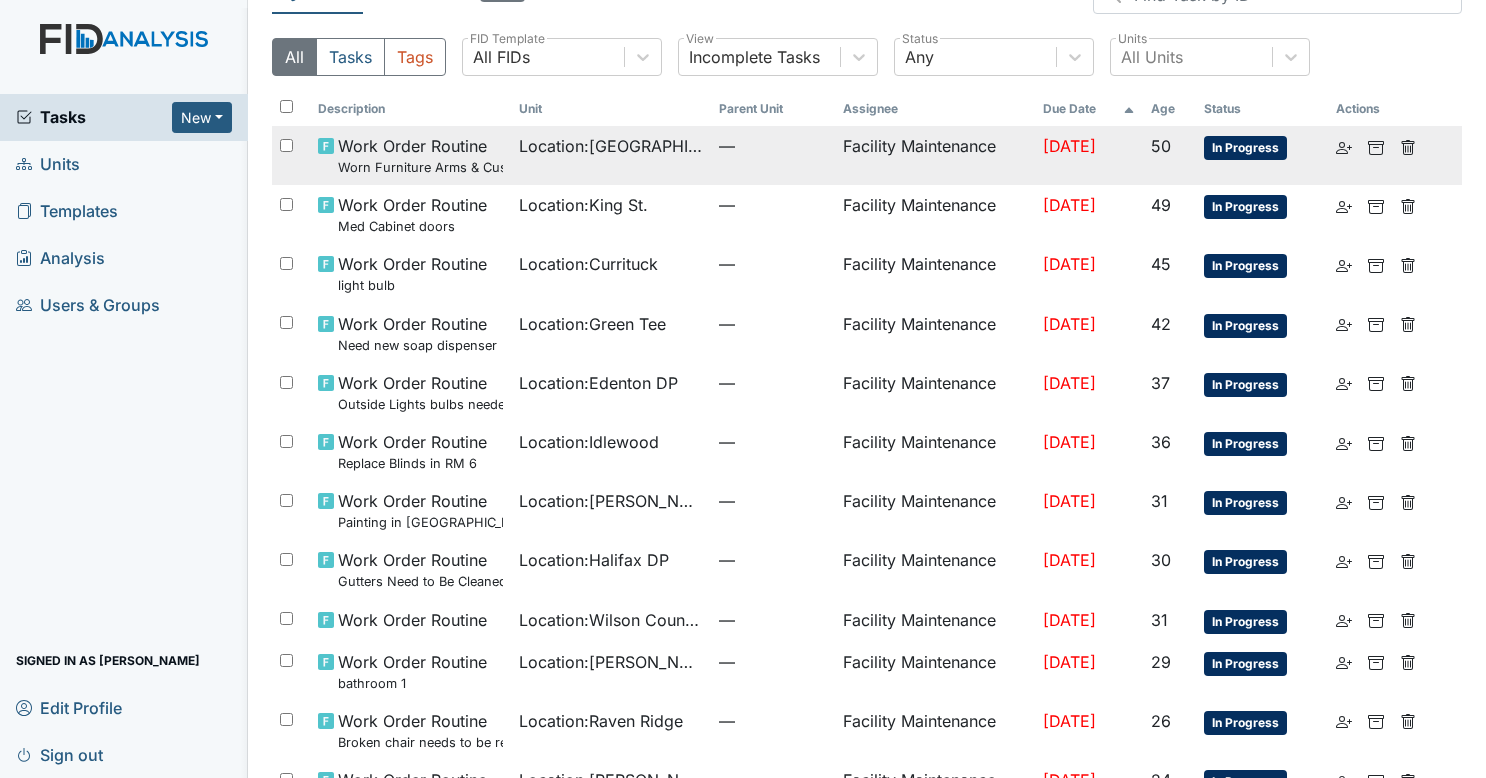 click on "Work Order Routine Worn Furniture Arms & Cushion" at bounding box center (410, 155) 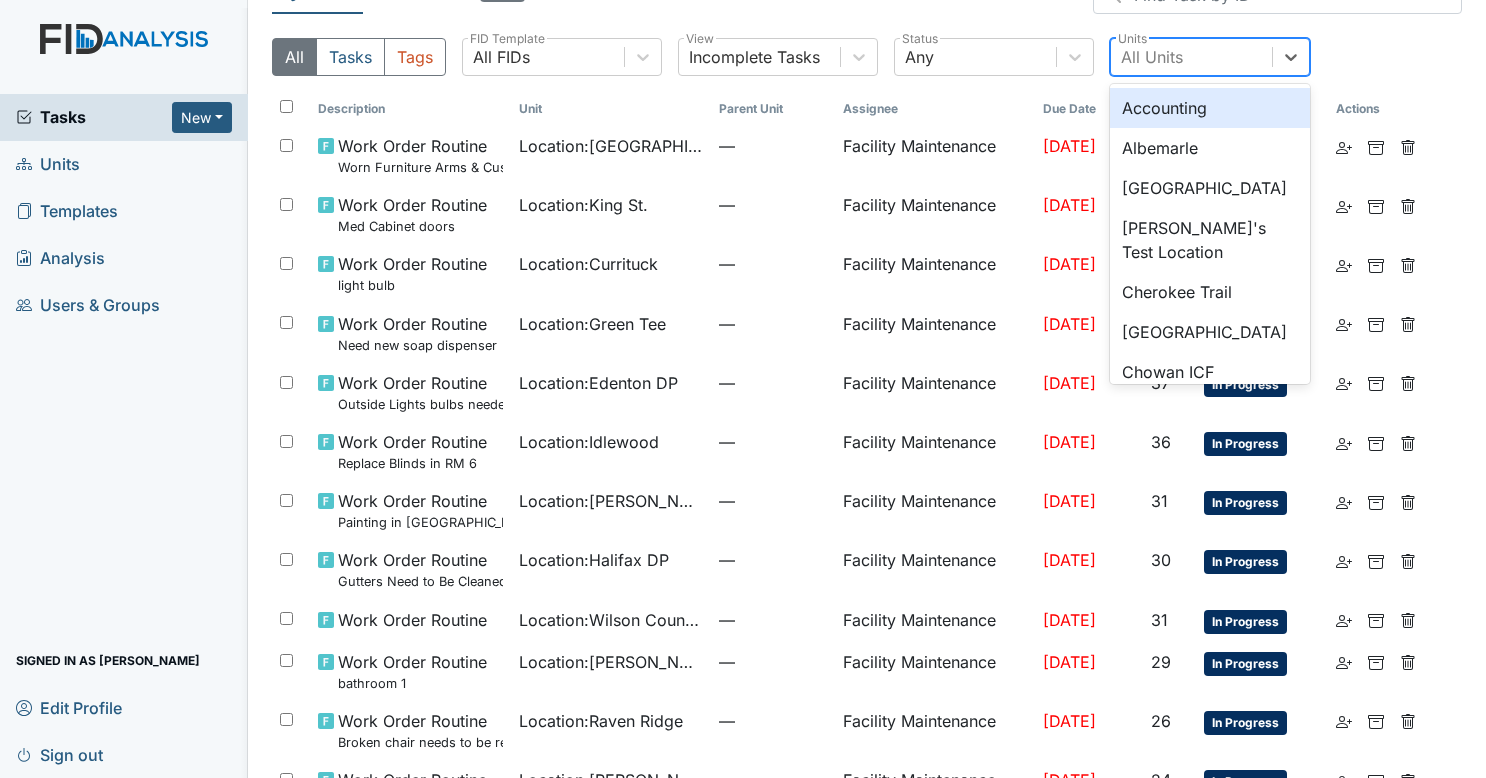 click on "All Units" at bounding box center [1191, 57] 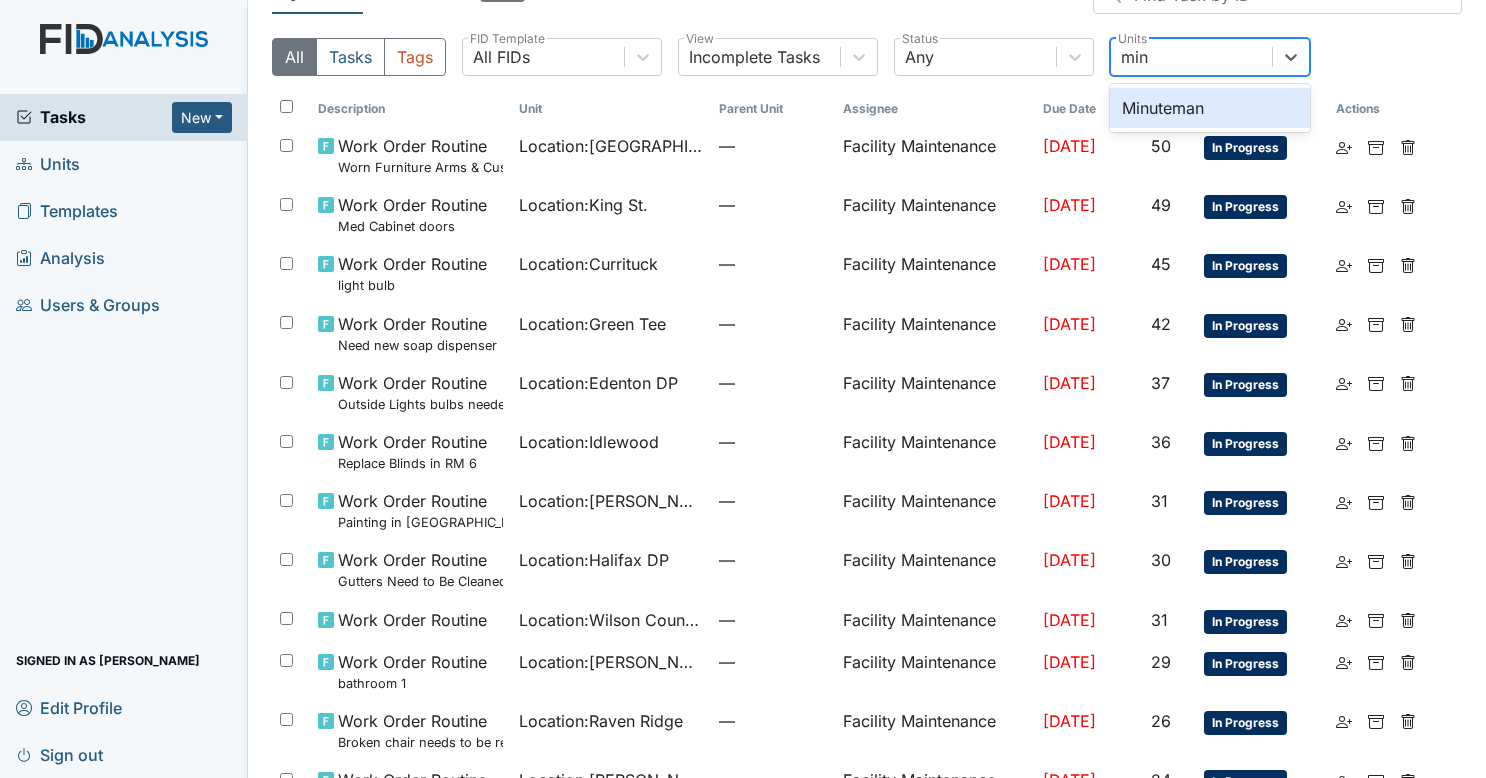 type on "minu" 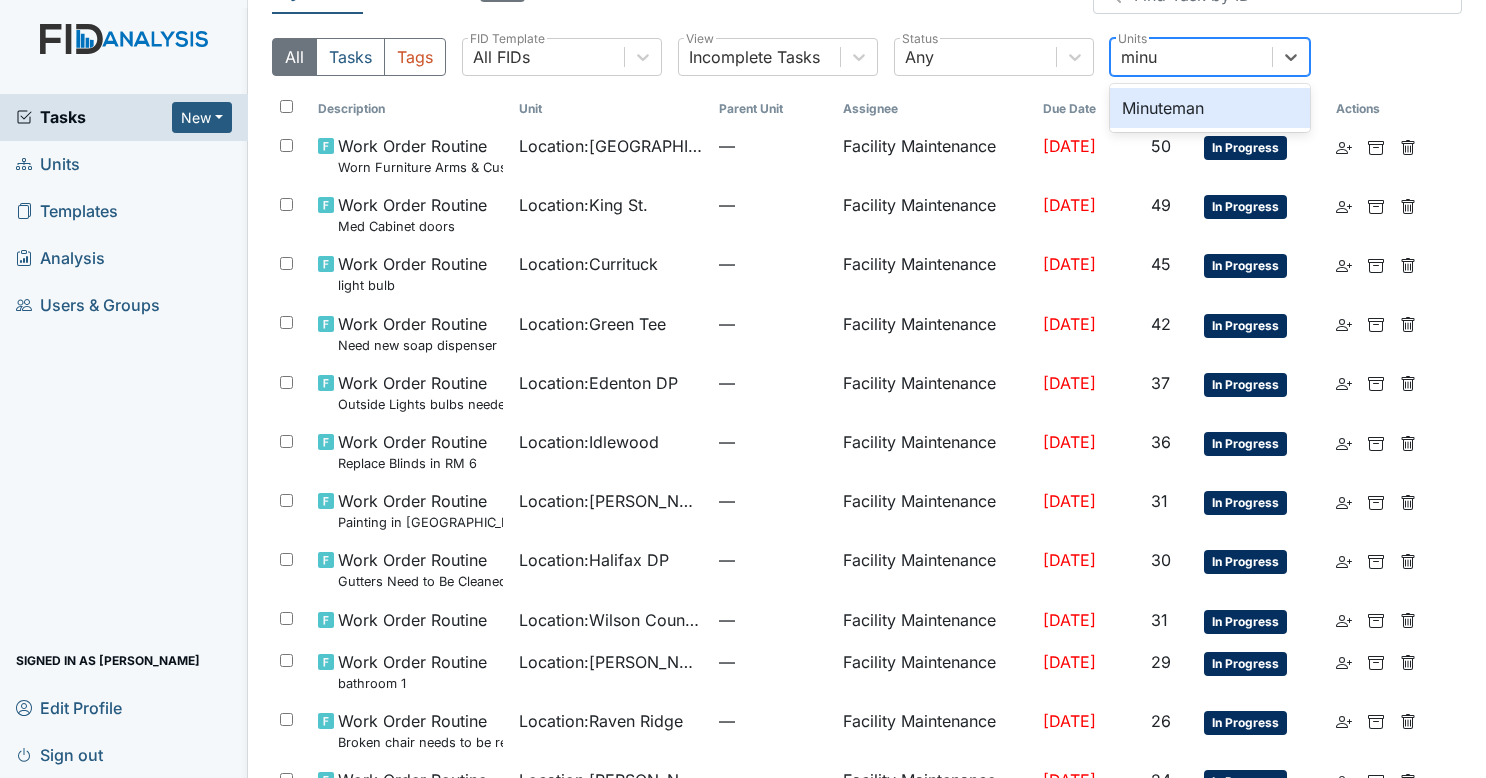 click on "Minuteman" at bounding box center (1210, 108) 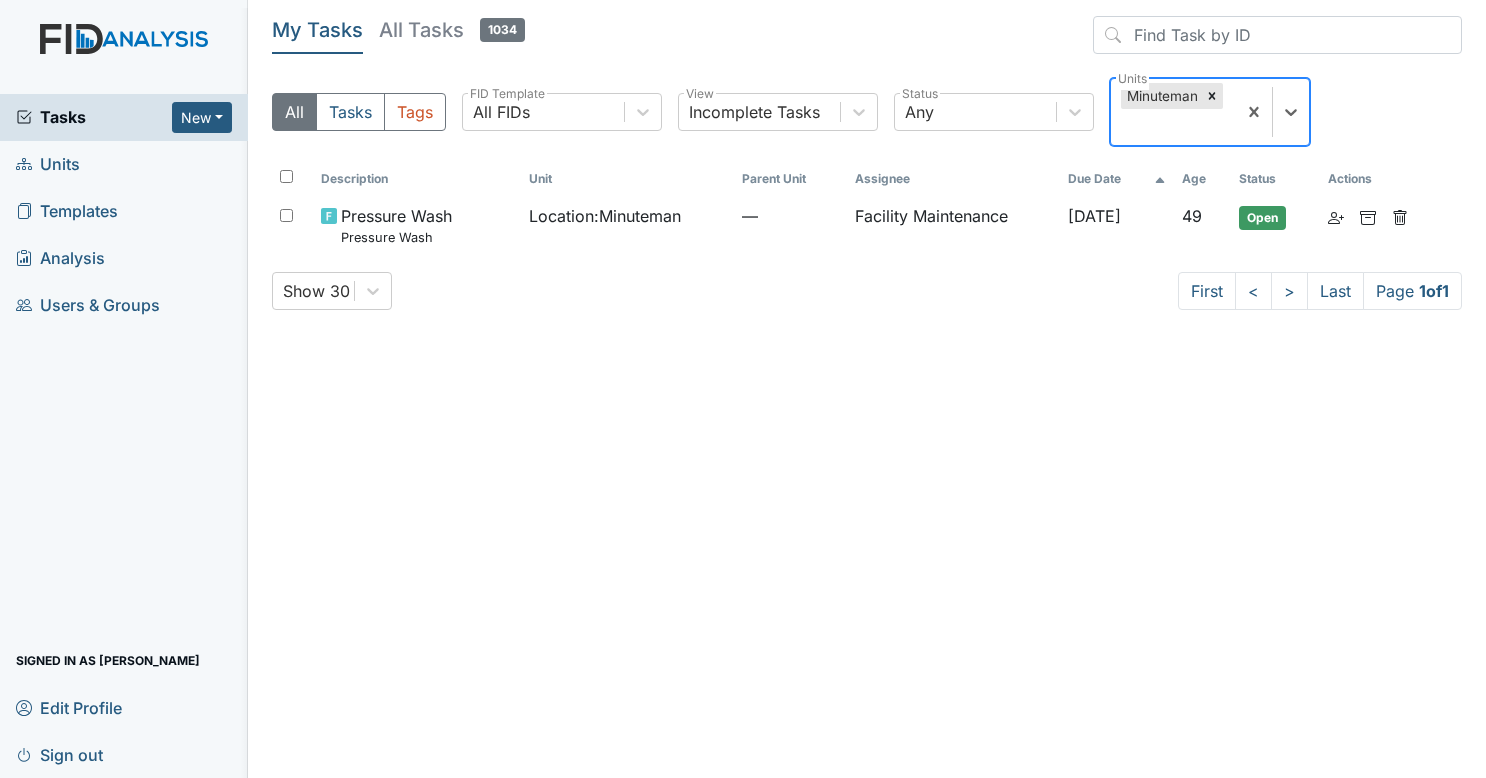 scroll, scrollTop: 0, scrollLeft: 0, axis: both 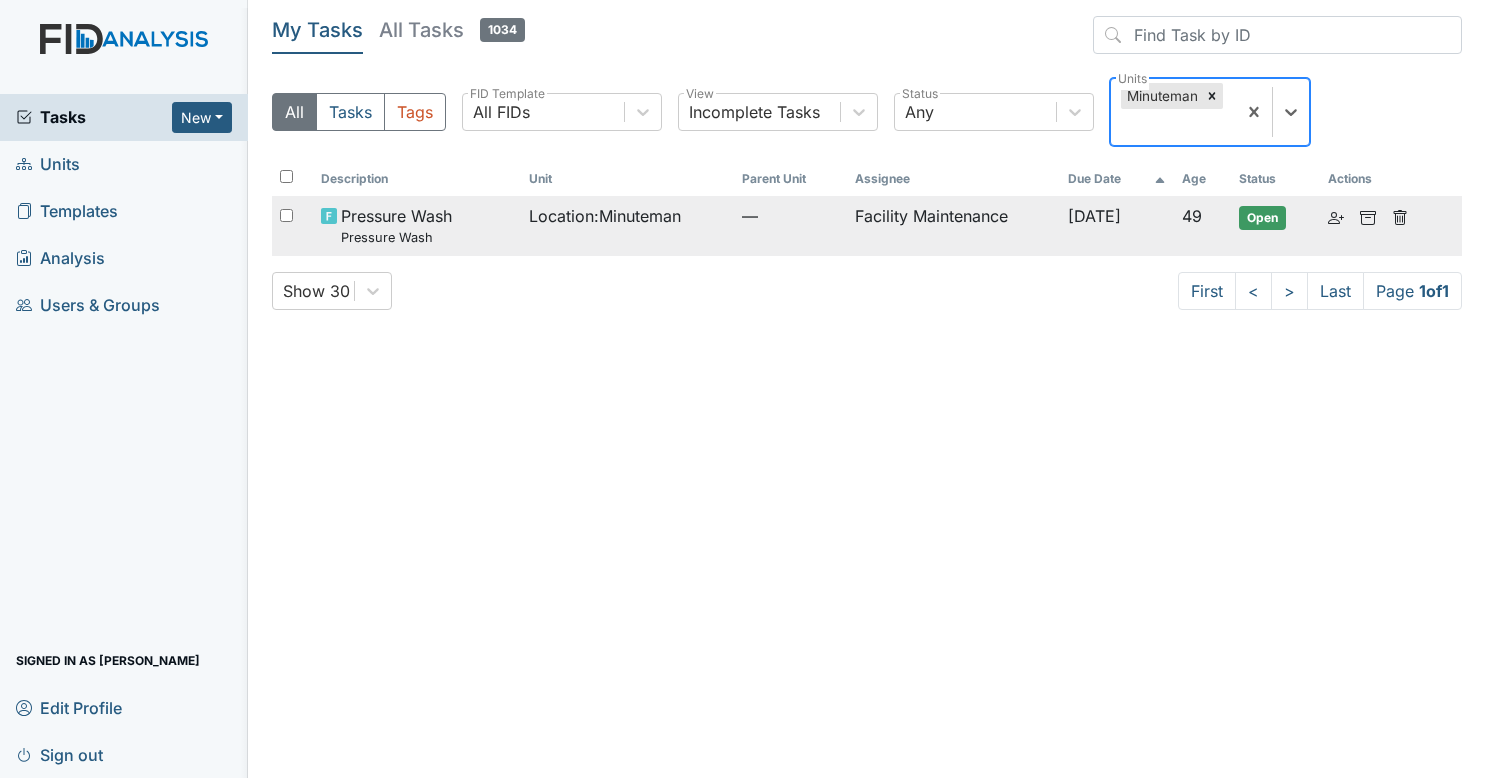 click on "[DATE]" at bounding box center (1094, 216) 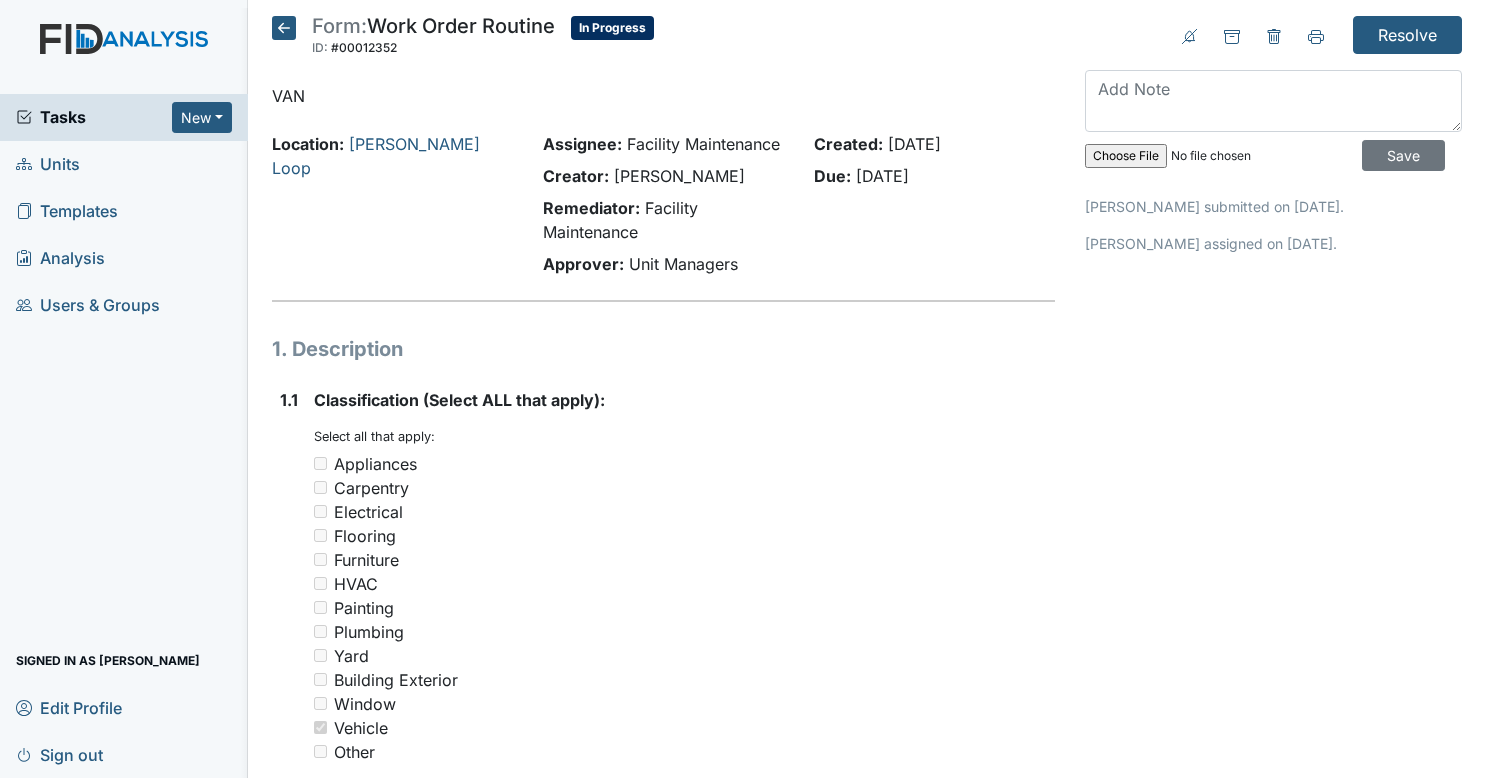 scroll, scrollTop: 0, scrollLeft: 0, axis: both 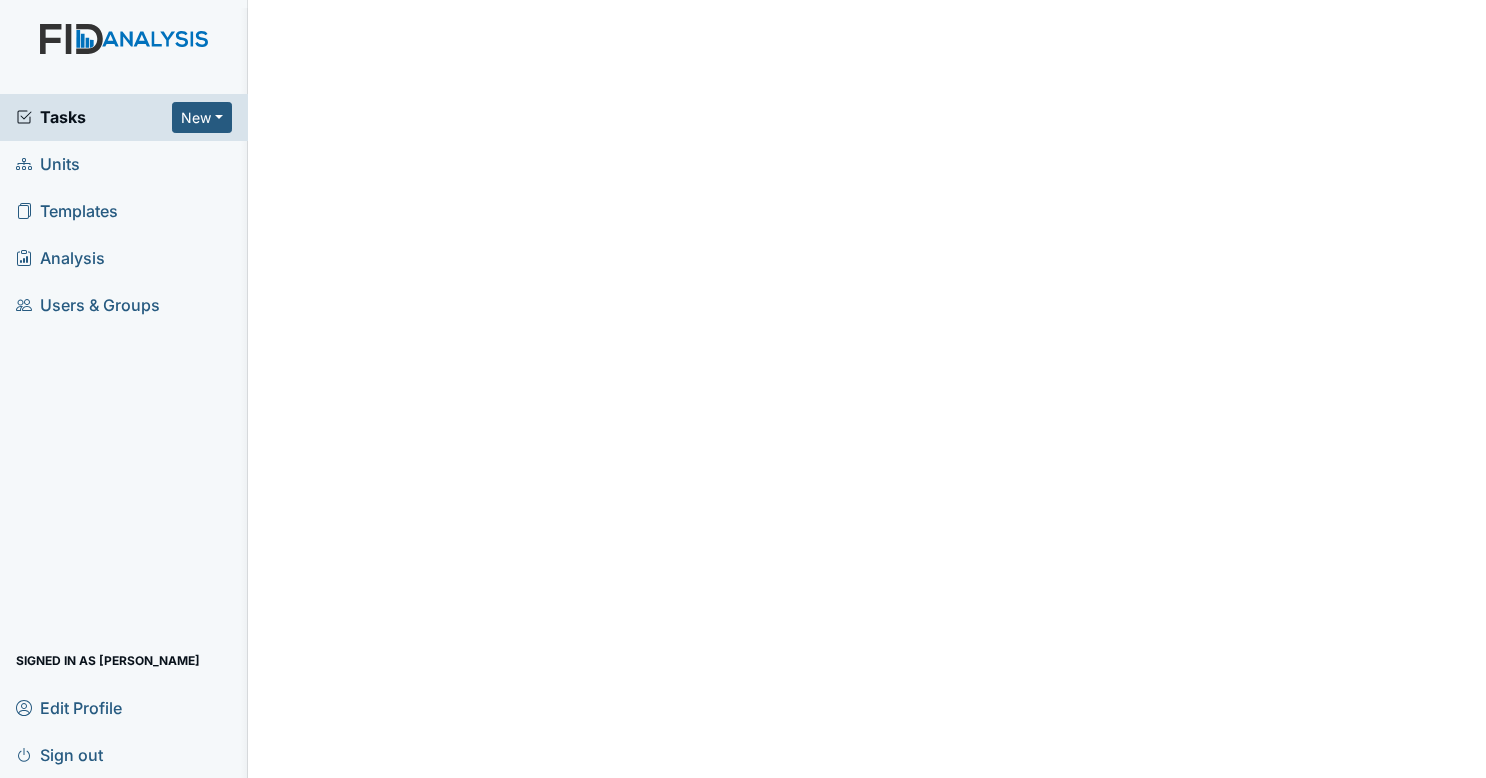 click on "Tasks" at bounding box center [94, 117] 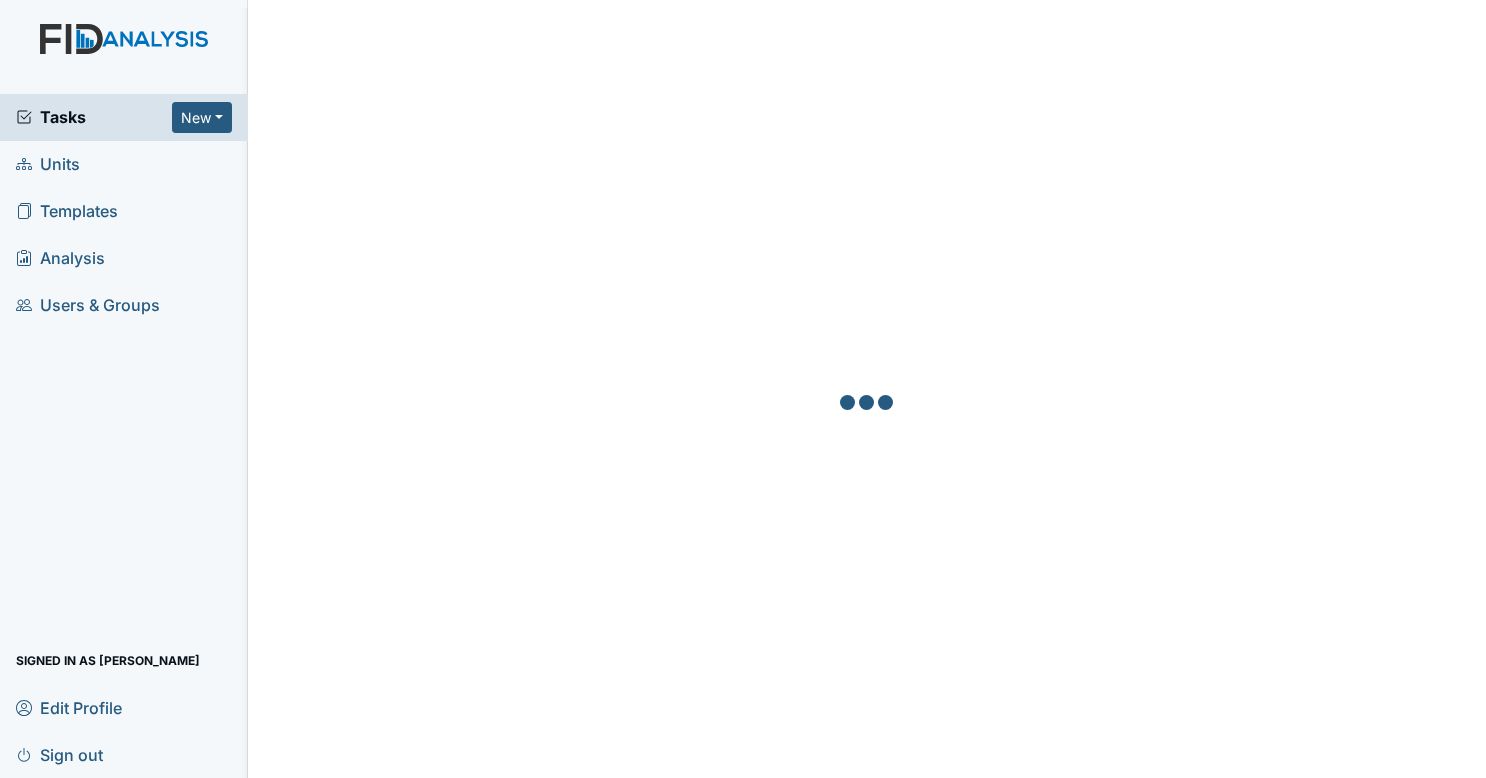 scroll, scrollTop: 0, scrollLeft: 0, axis: both 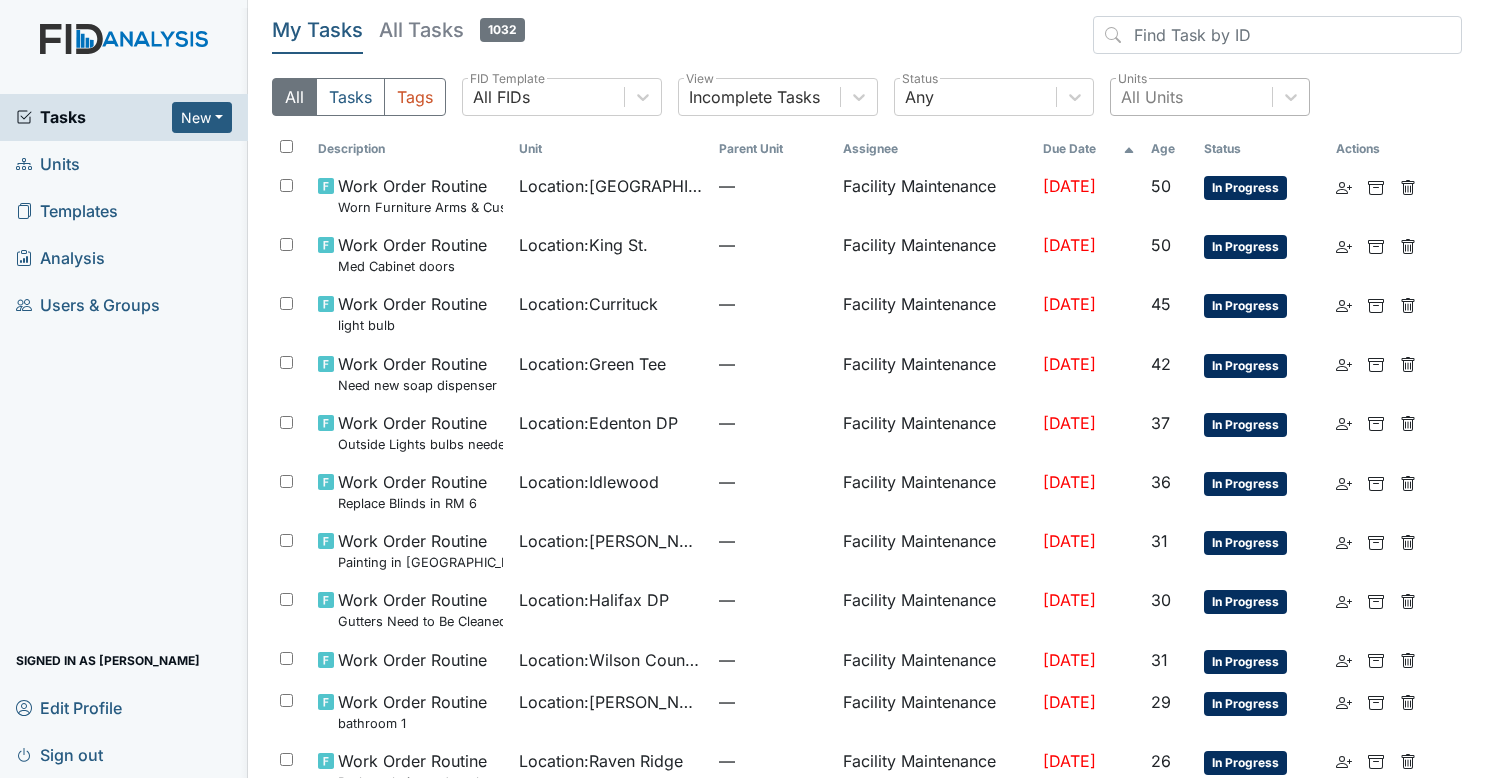 click on "All Units" at bounding box center (1152, 97) 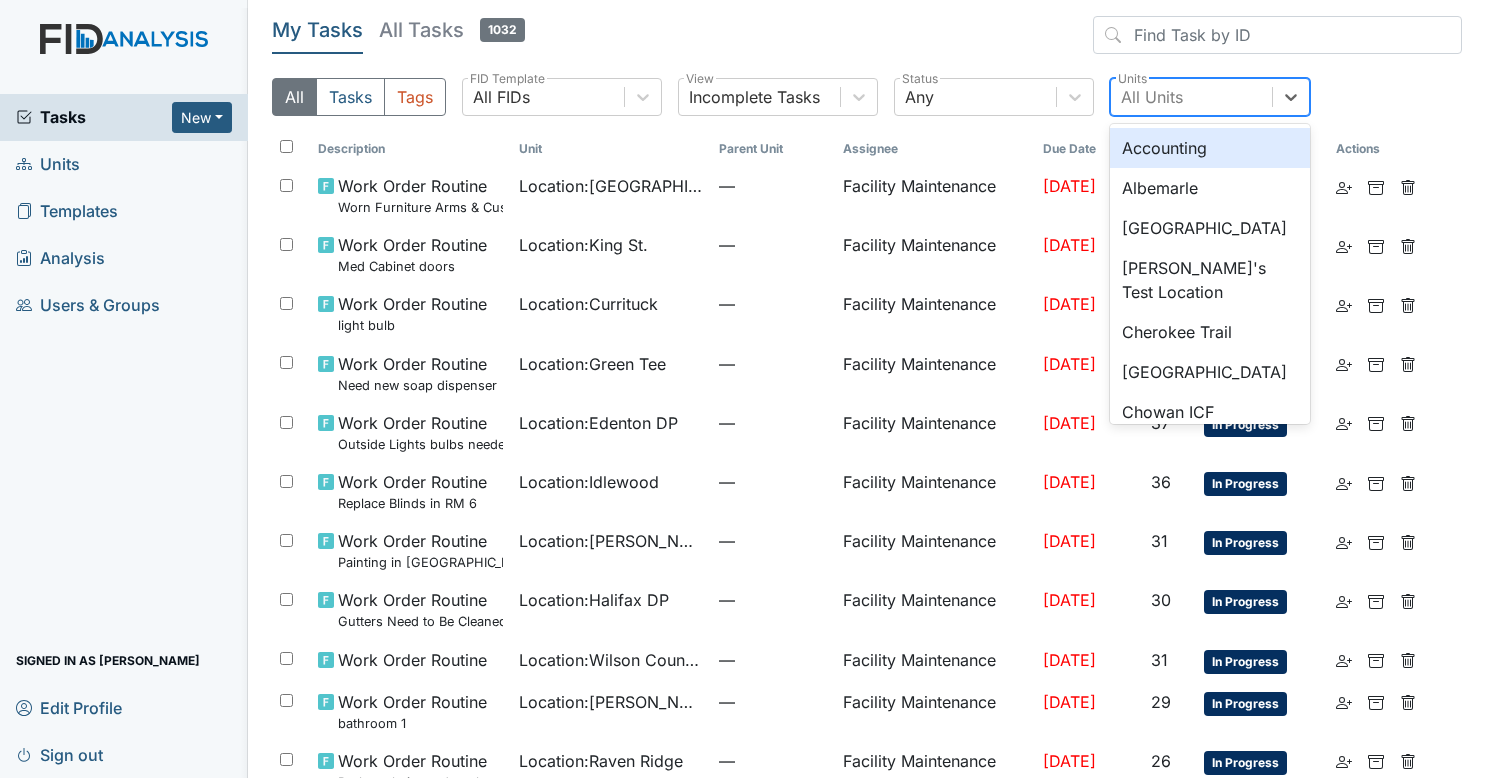 type on "w" 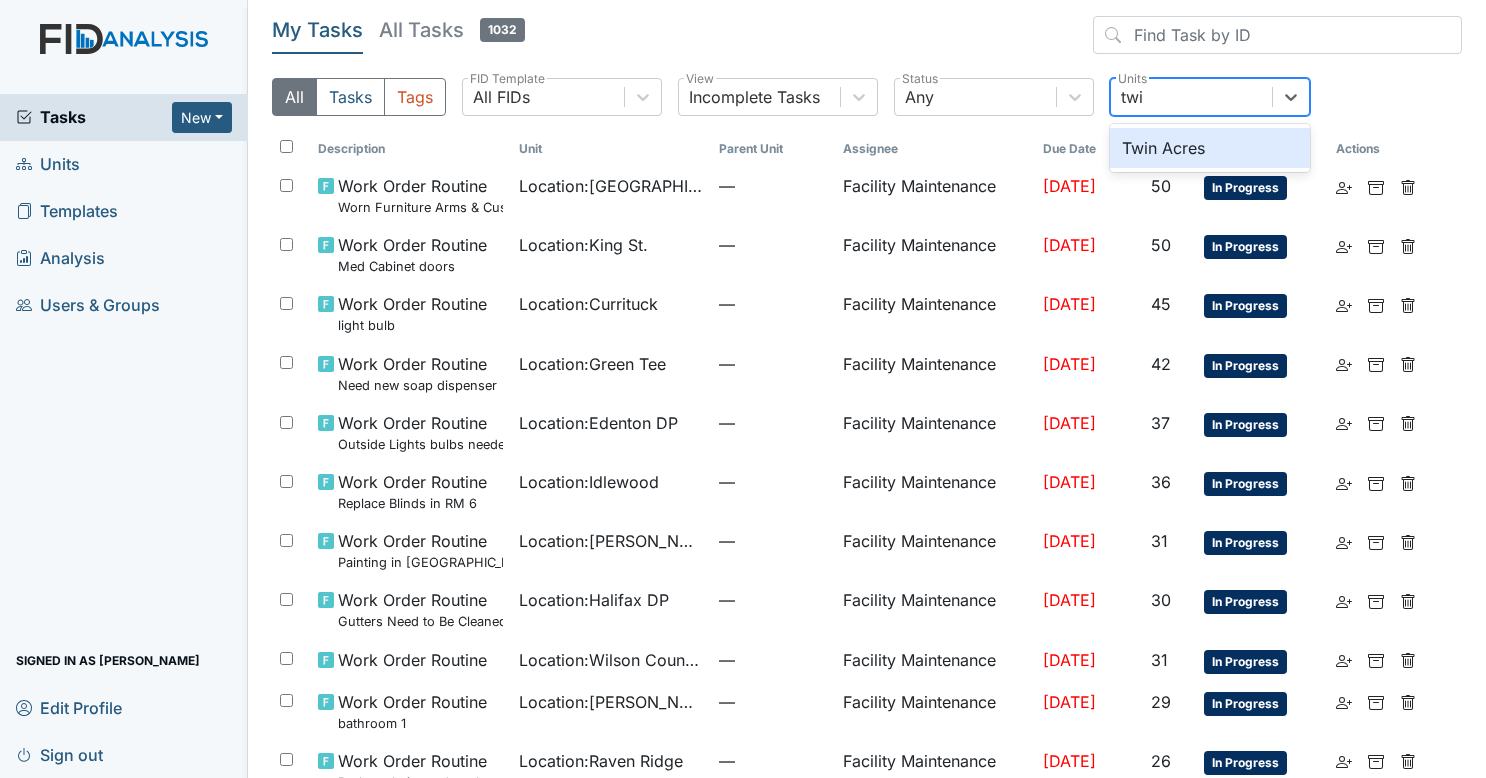 type on "twin" 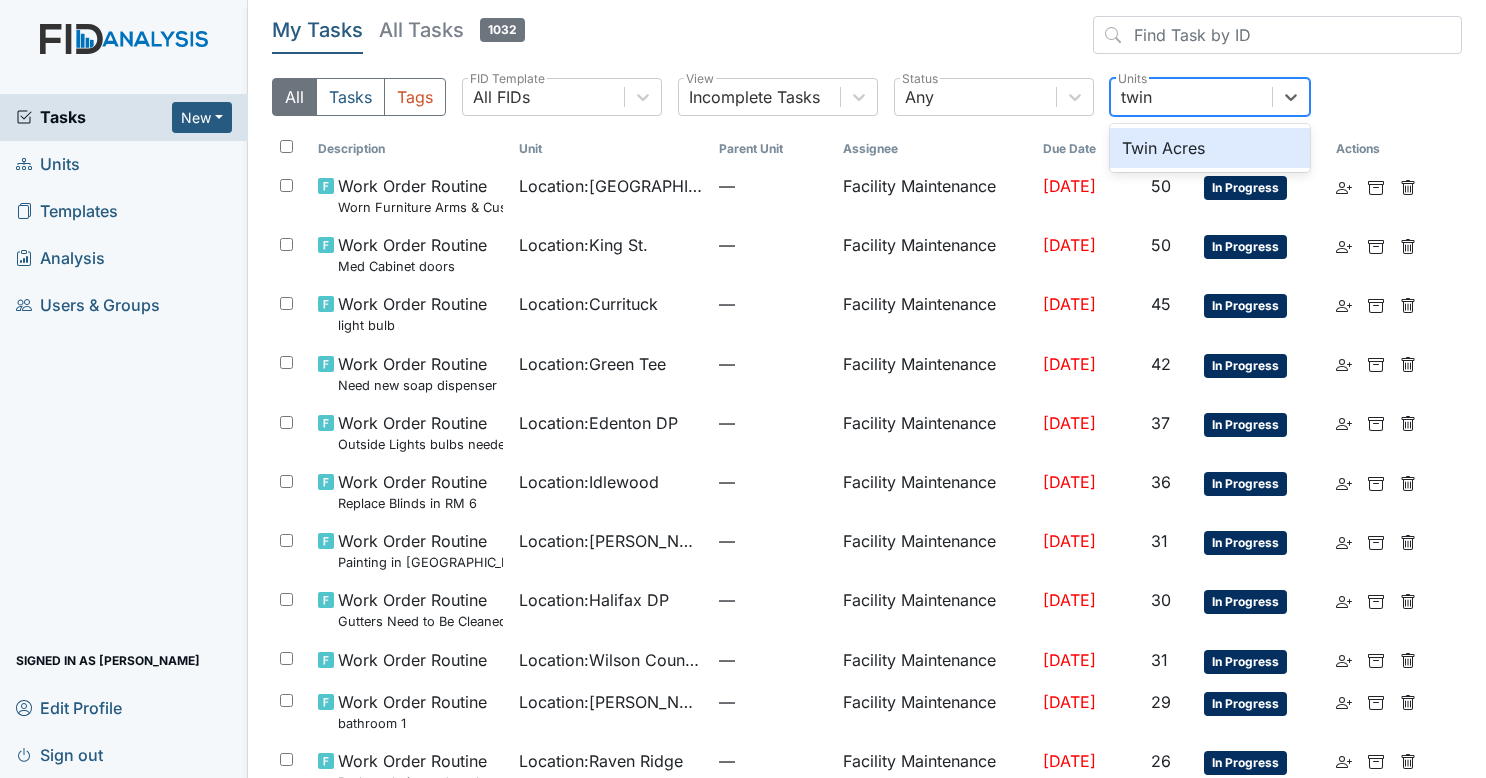 click on "Twin Acres" at bounding box center (1210, 148) 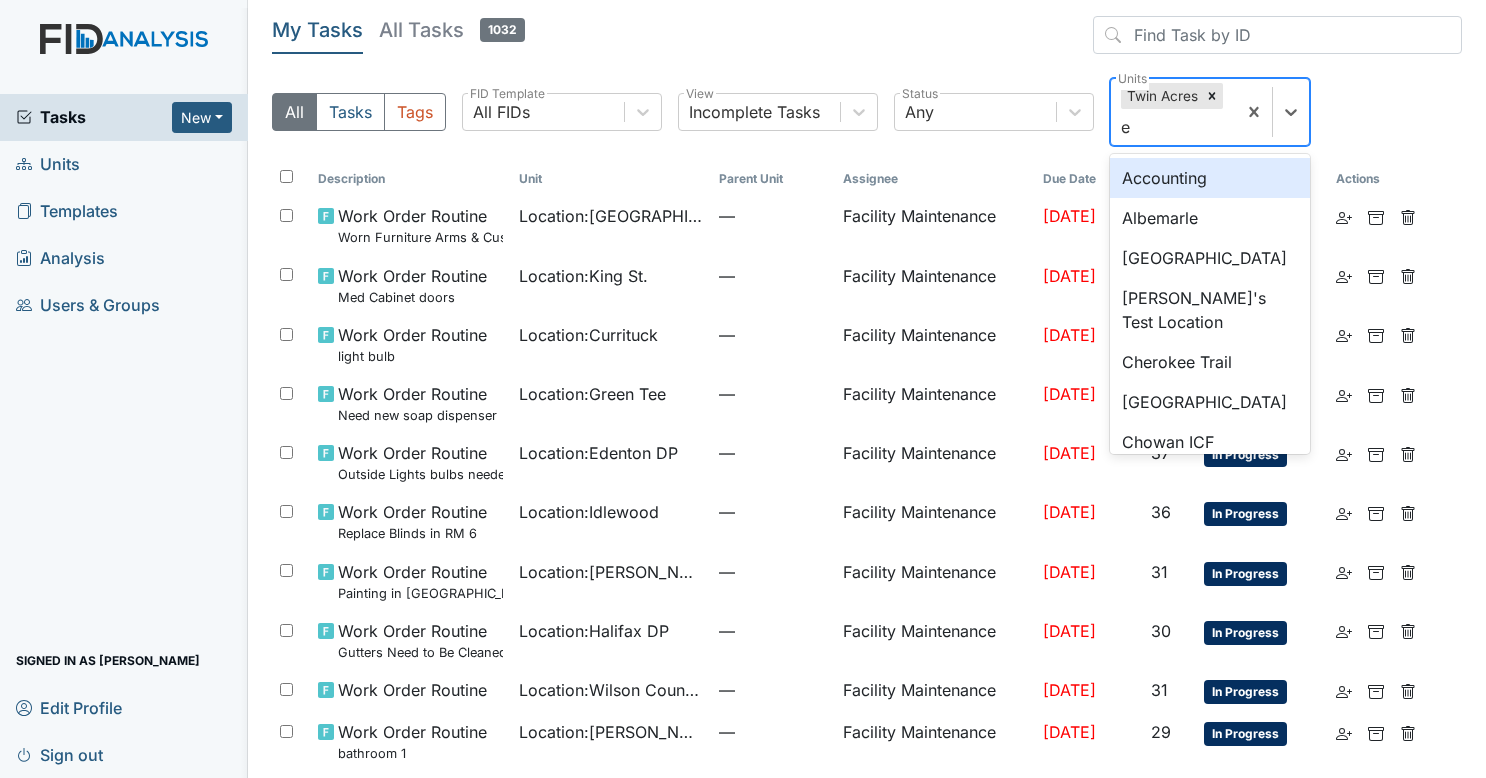type on "ed" 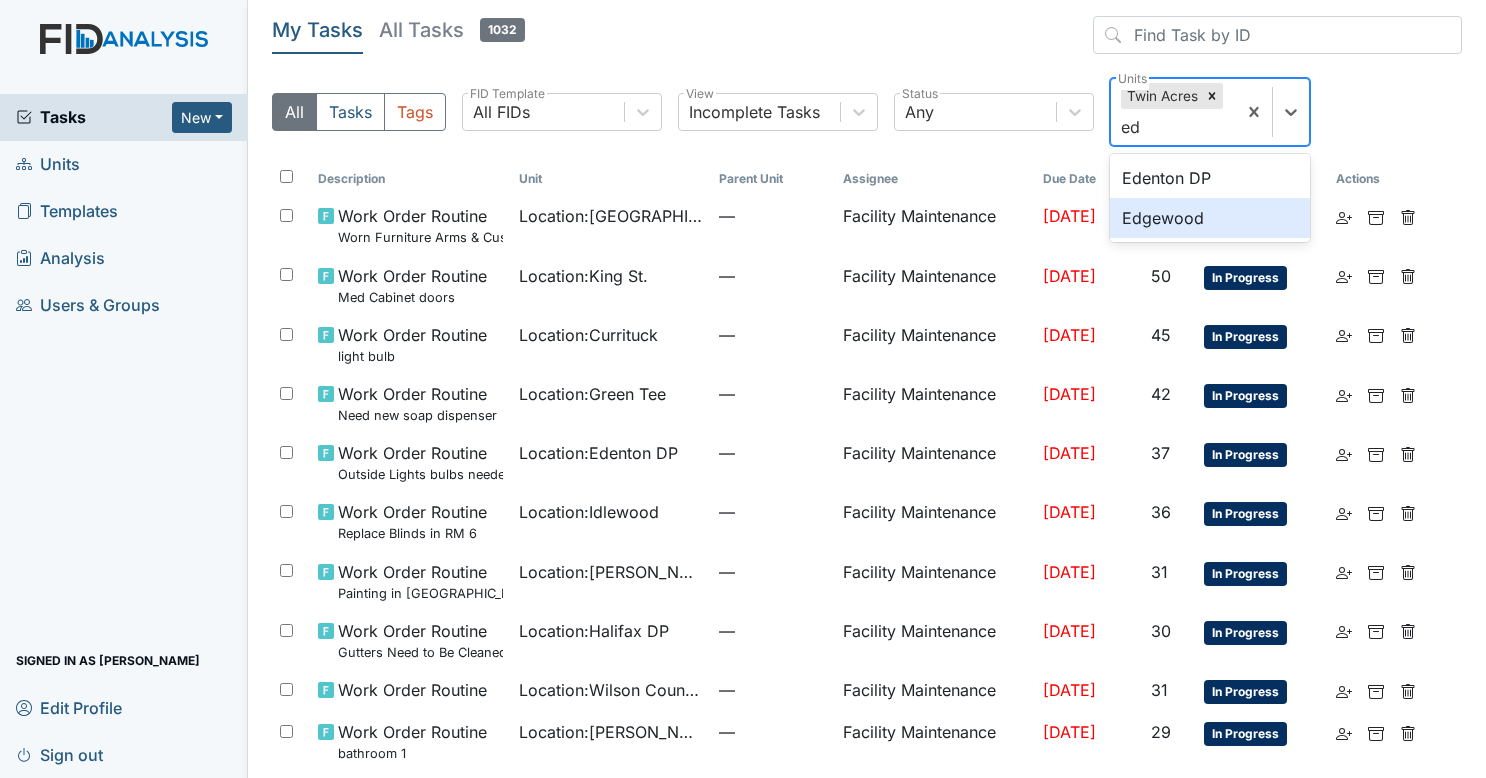 click on "Edgewood" at bounding box center (1210, 218) 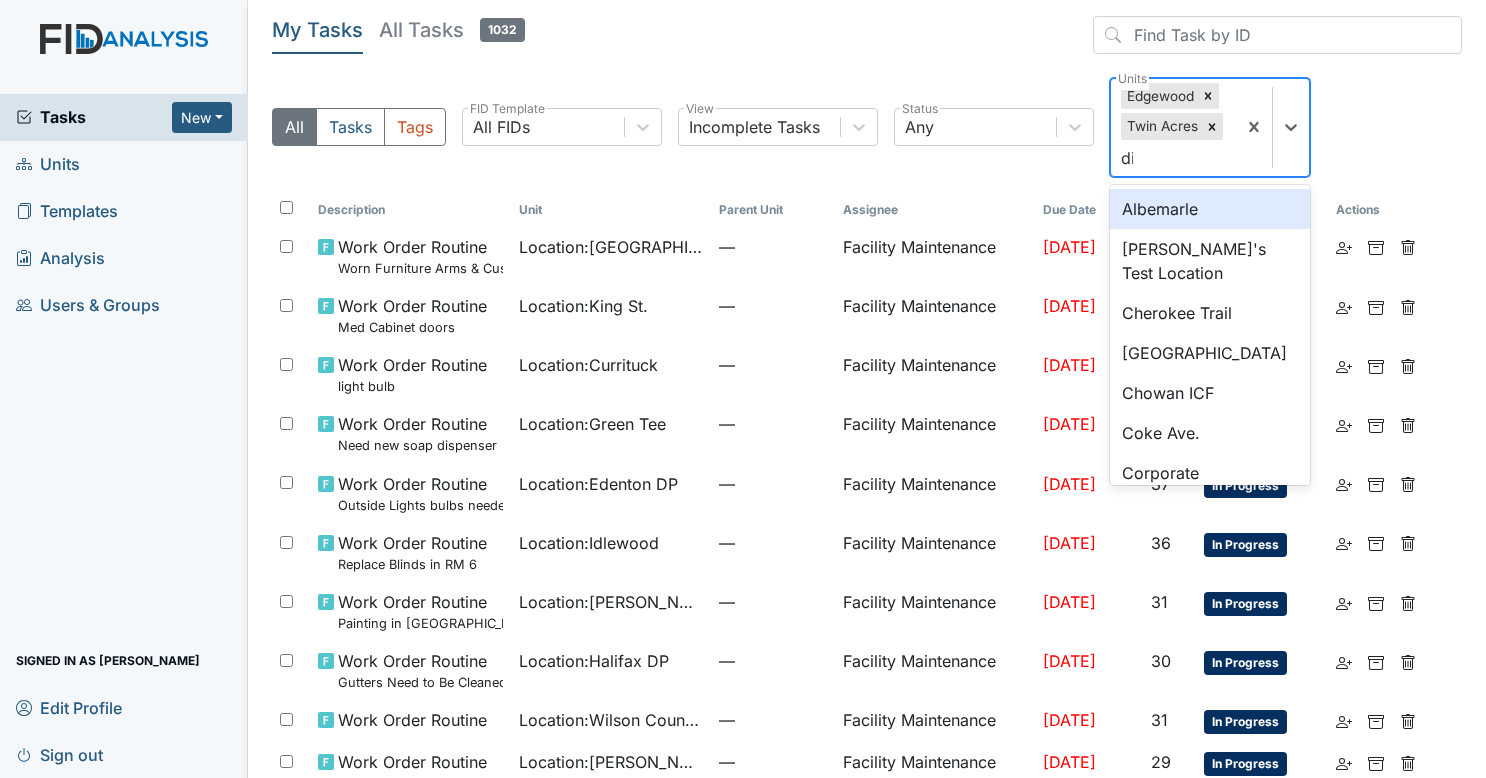 type on "dix" 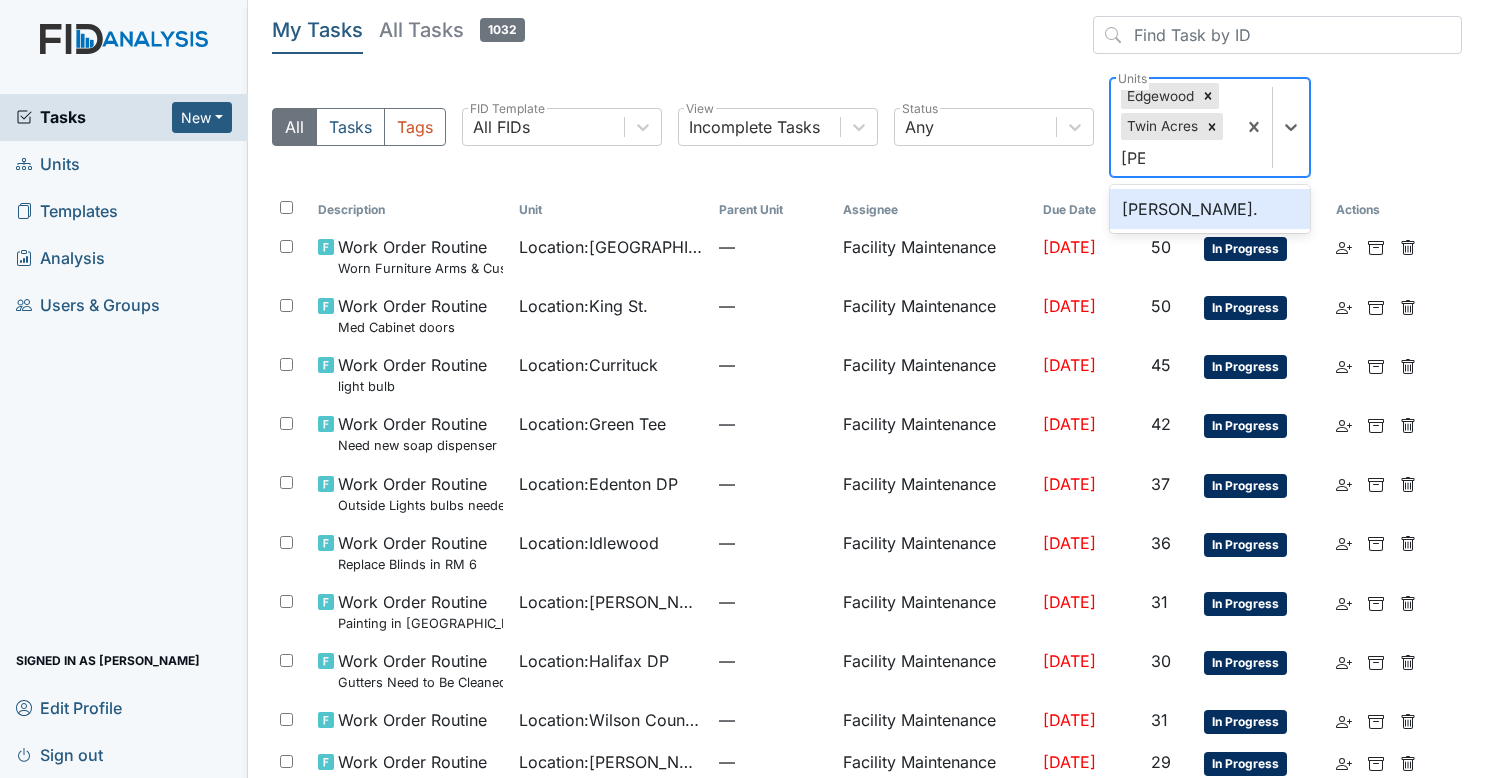 click on "Dixon Rd." at bounding box center (1210, 209) 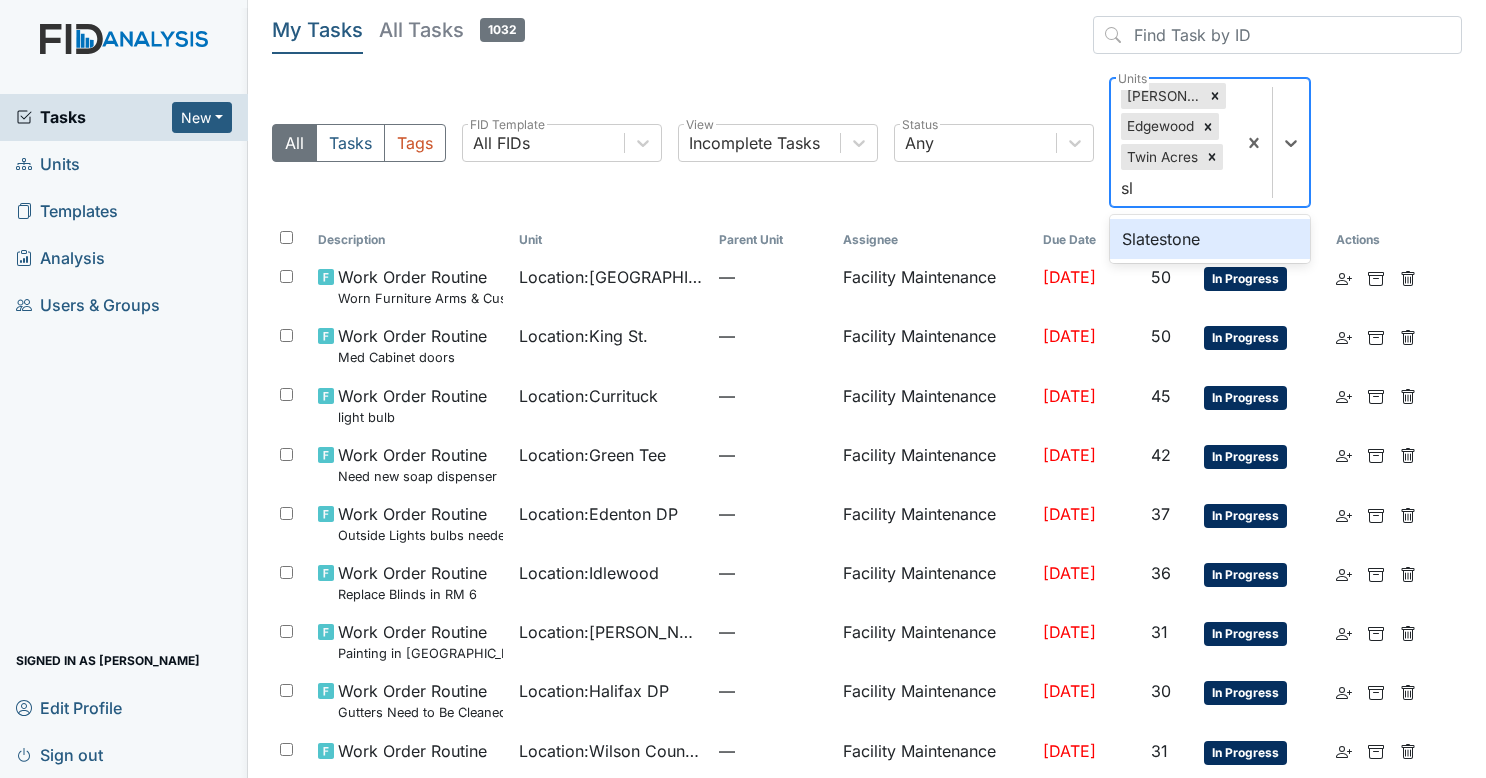type on "sla" 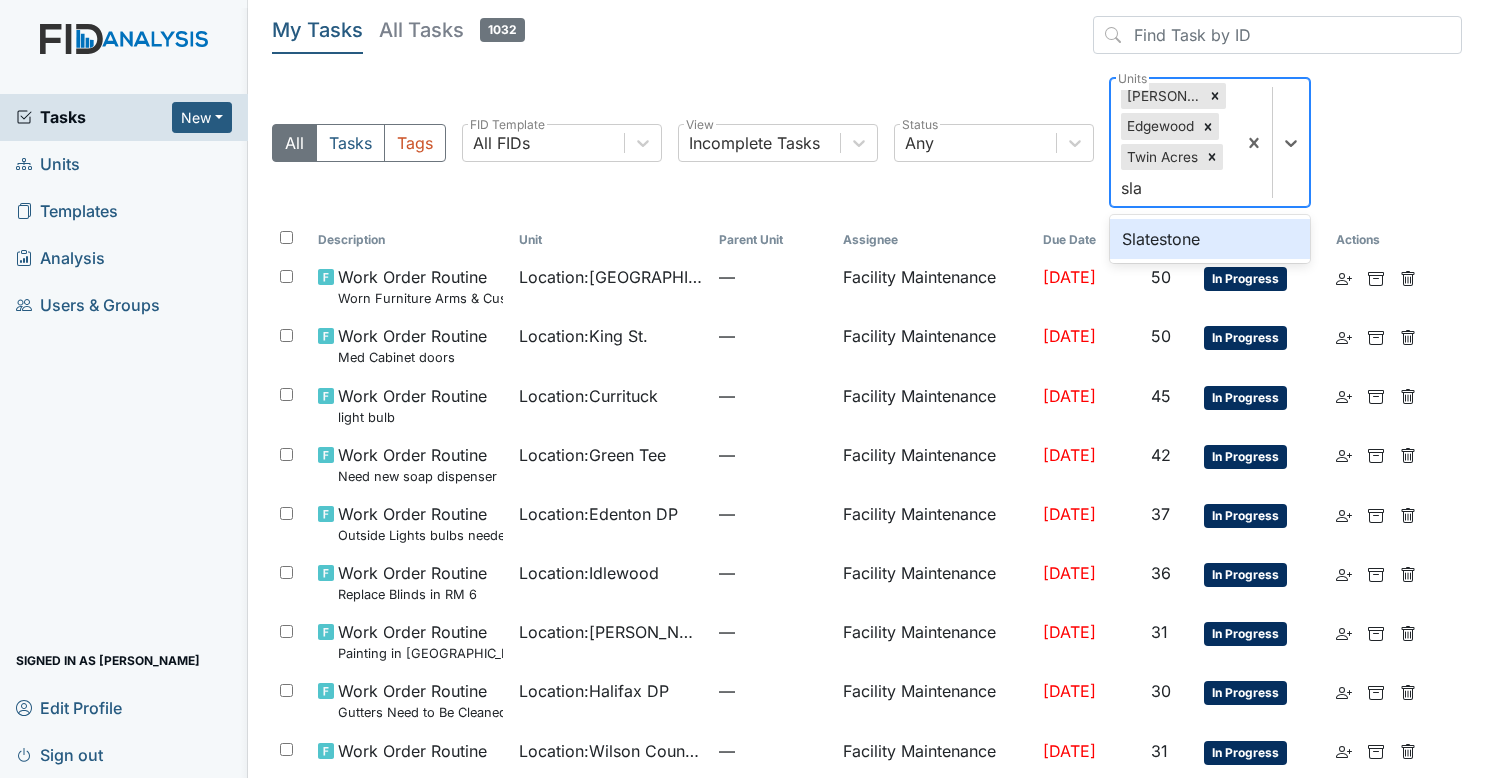 click on "Slatestone" at bounding box center (1210, 239) 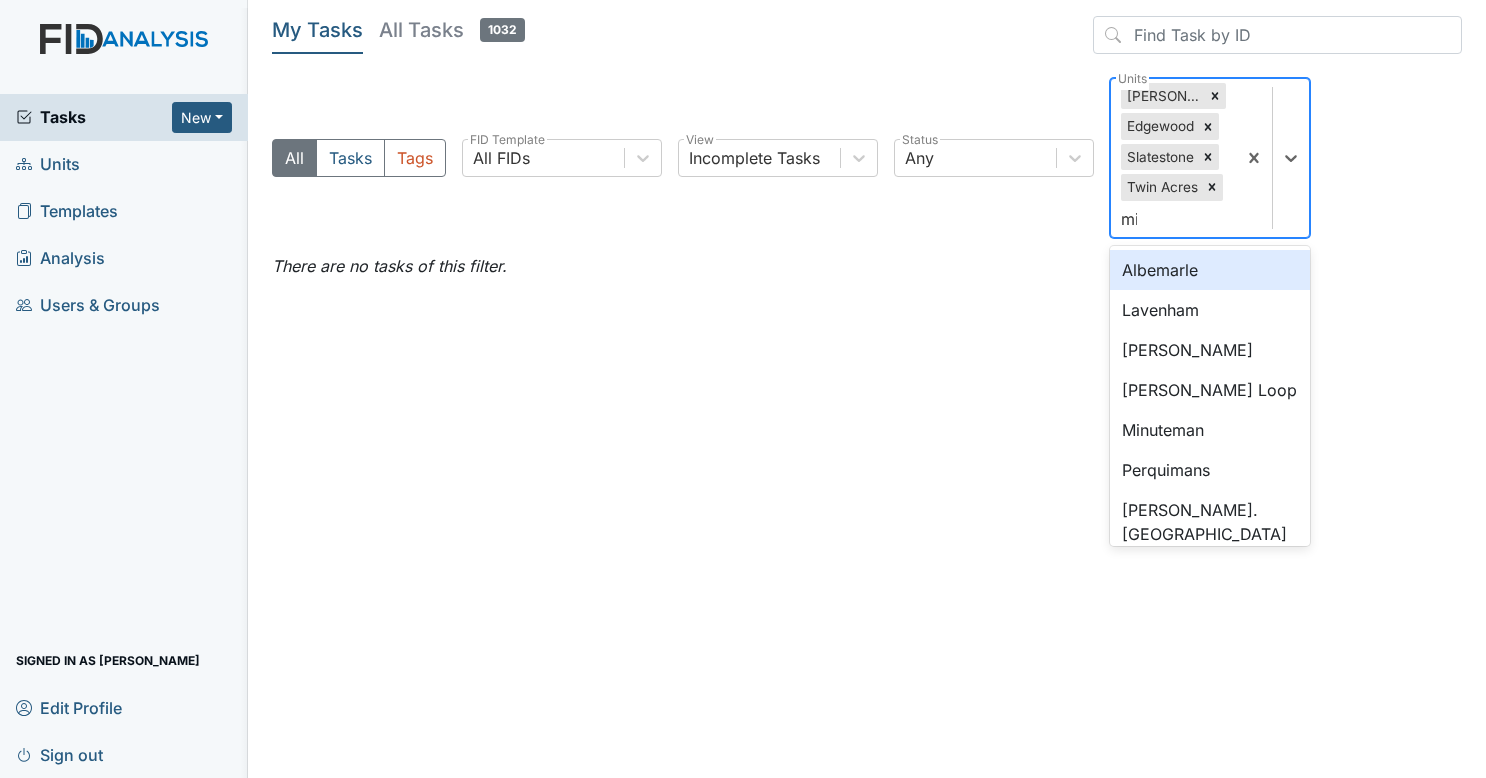 type on "min" 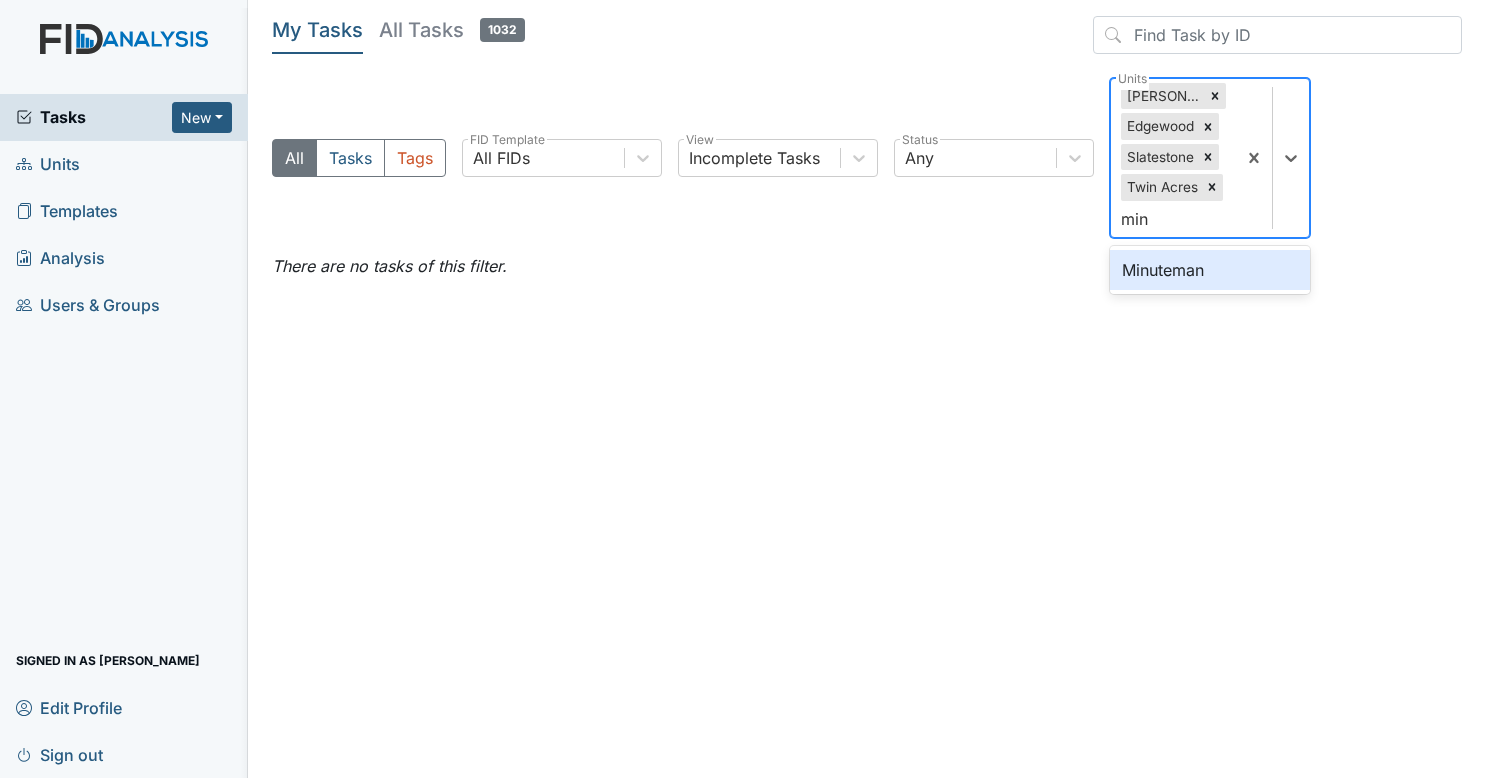 click on "Minuteman" at bounding box center [1210, 270] 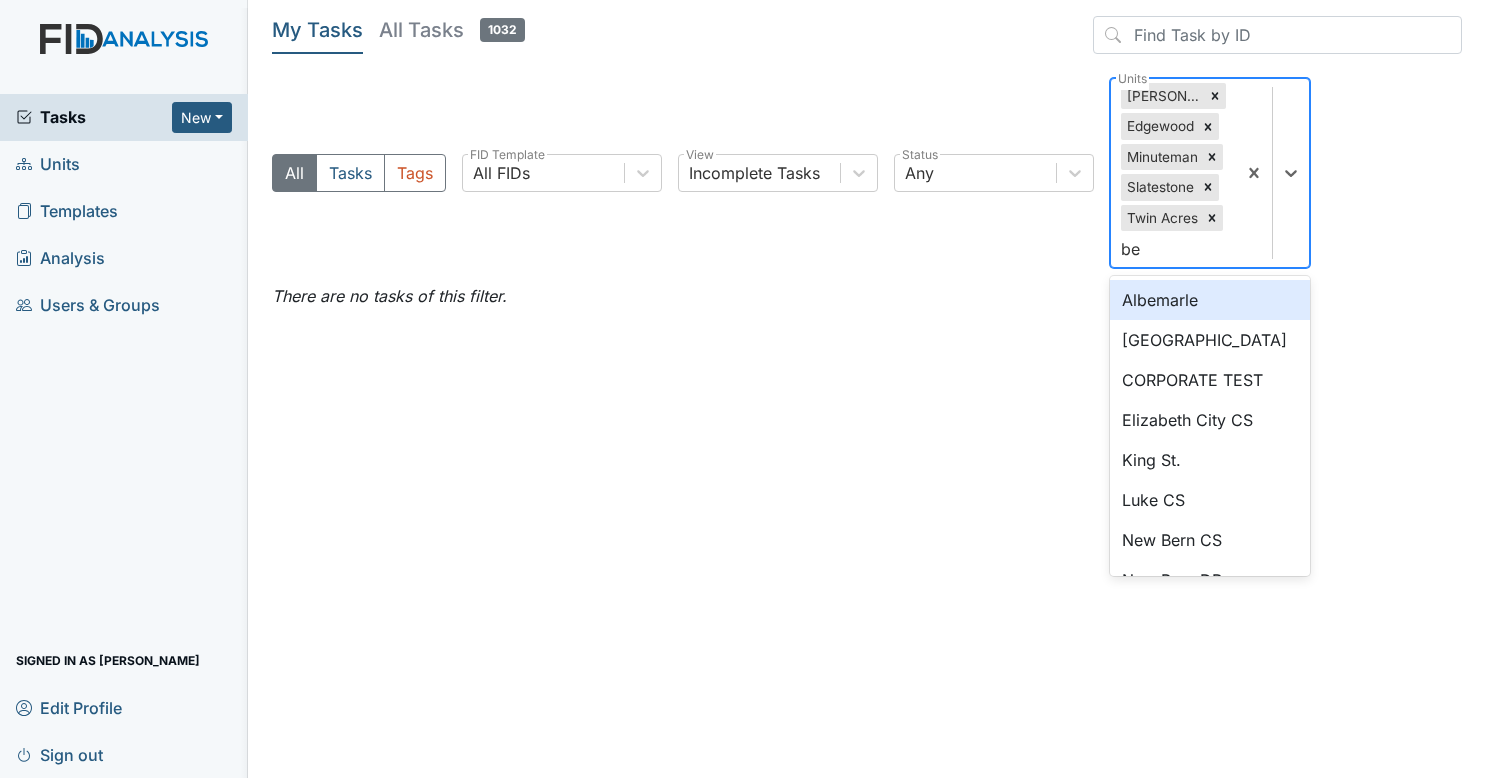 type on "bea" 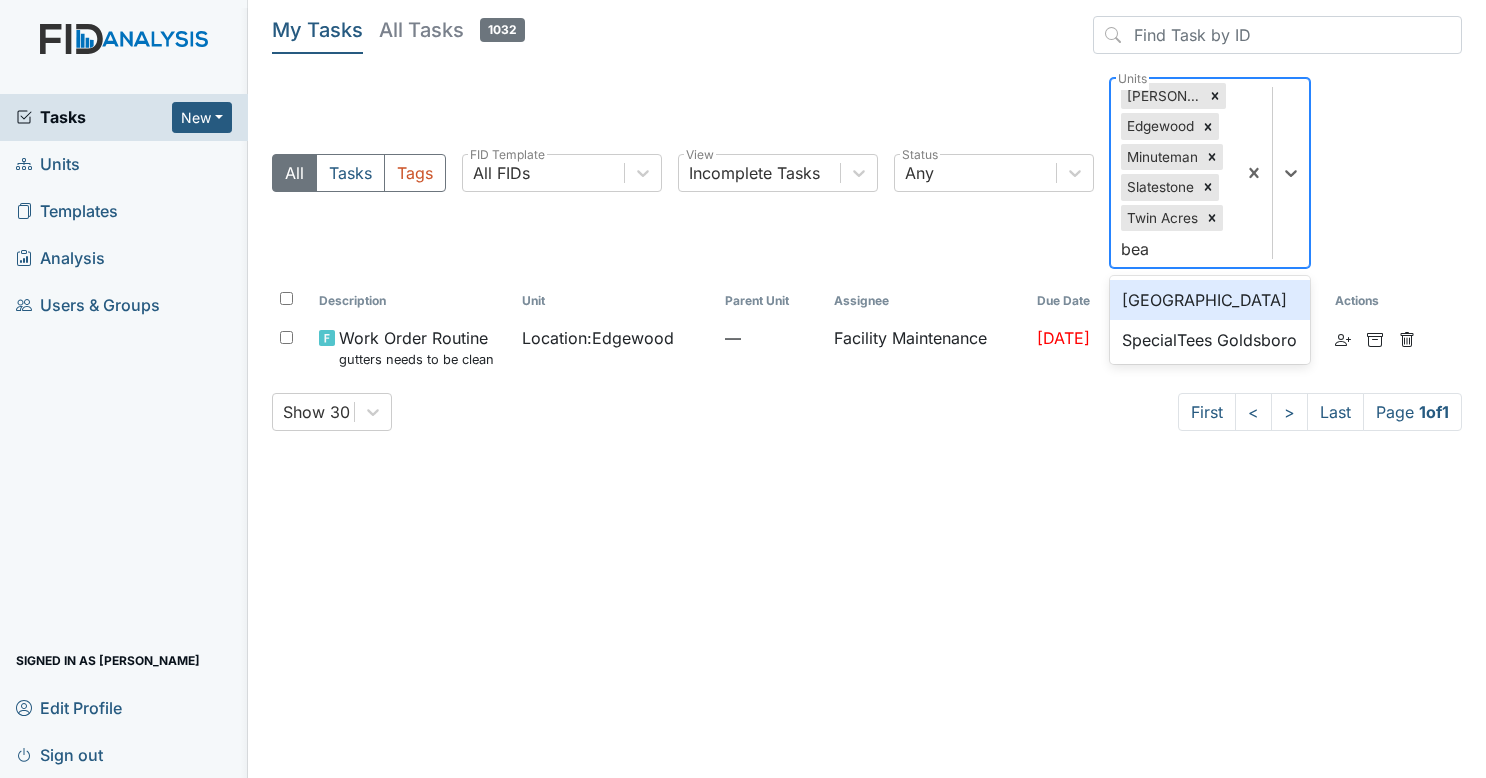 click on "Beaufort Heights" at bounding box center [1210, 300] 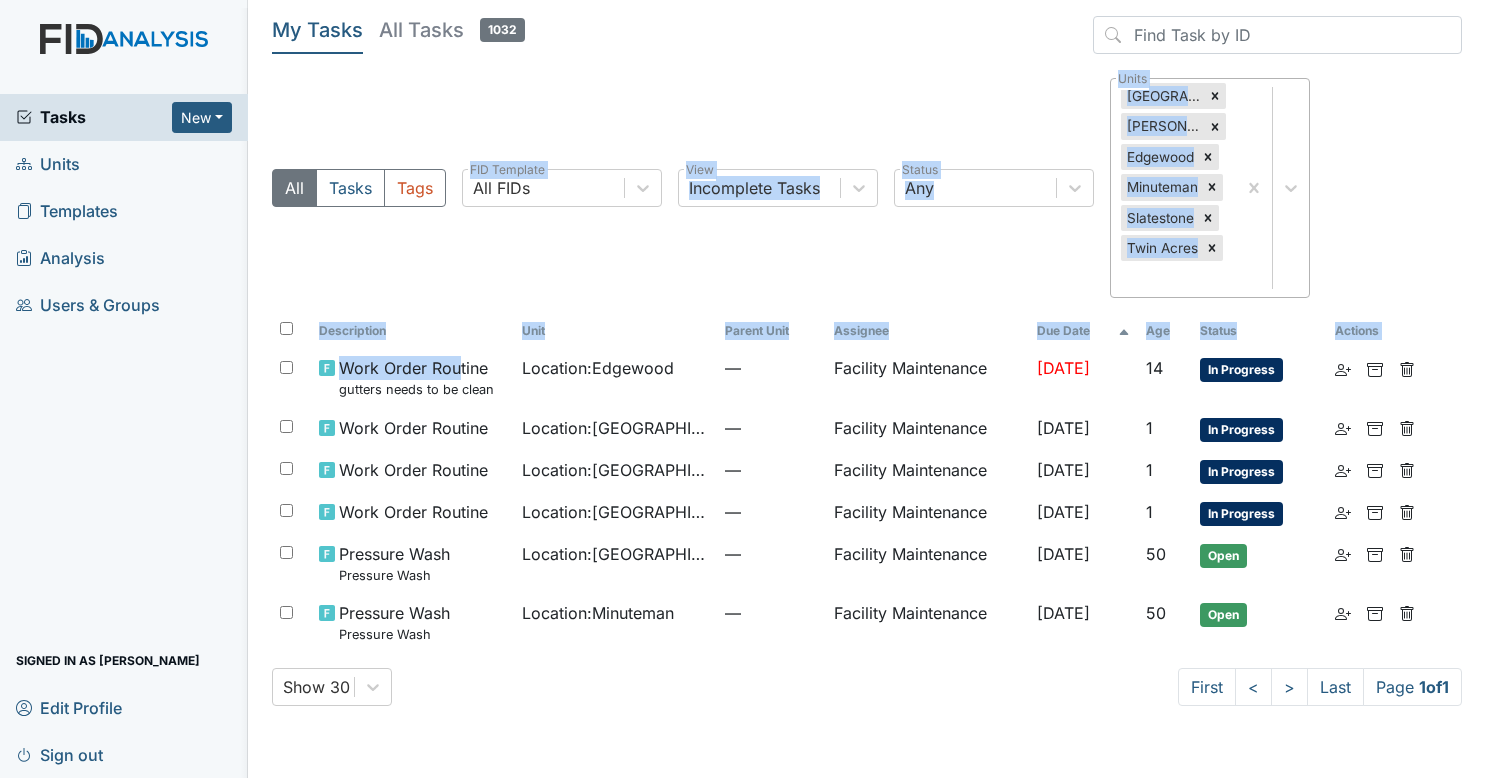 drag, startPoint x: 458, startPoint y: 376, endPoint x: 454, endPoint y: 266, distance: 110.0727 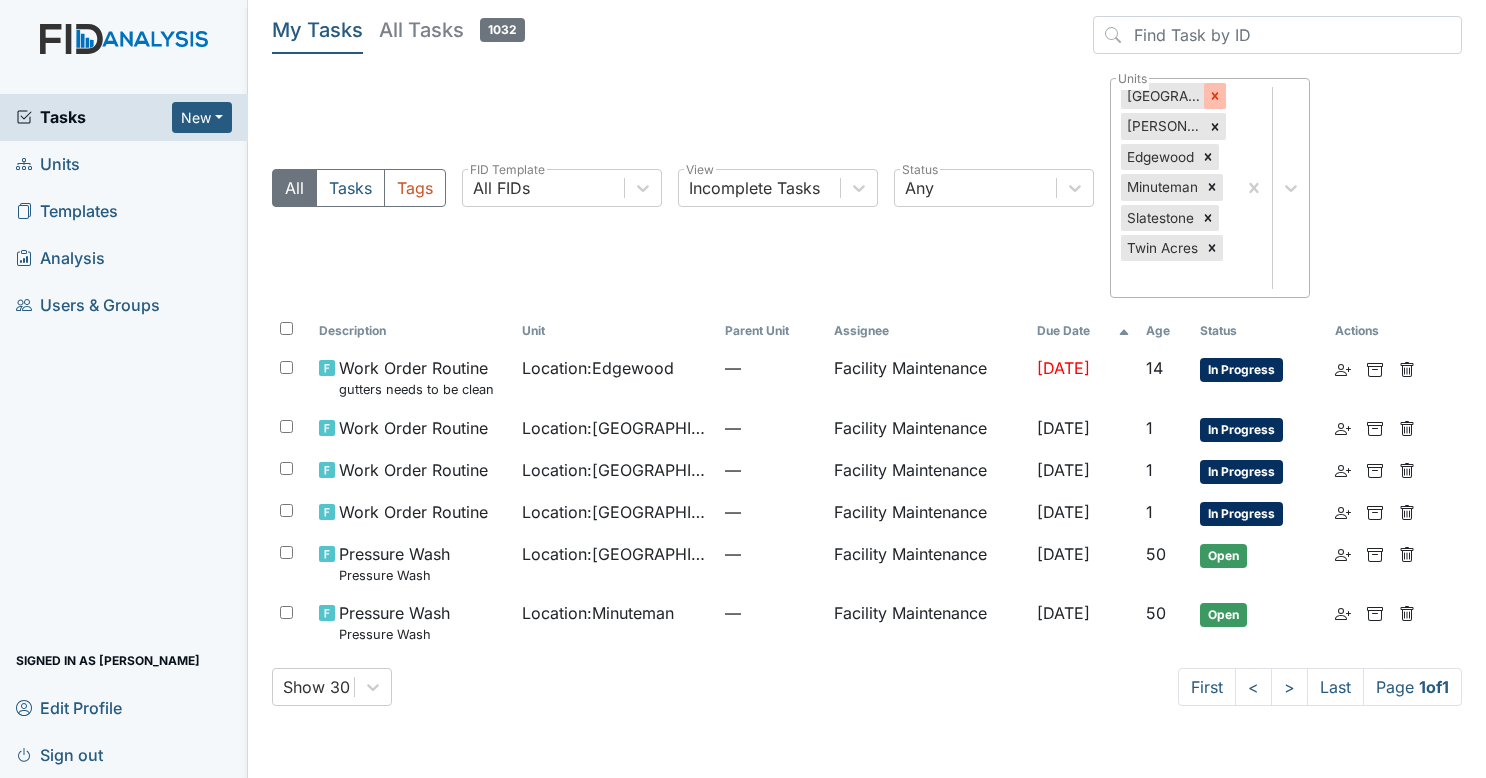 click 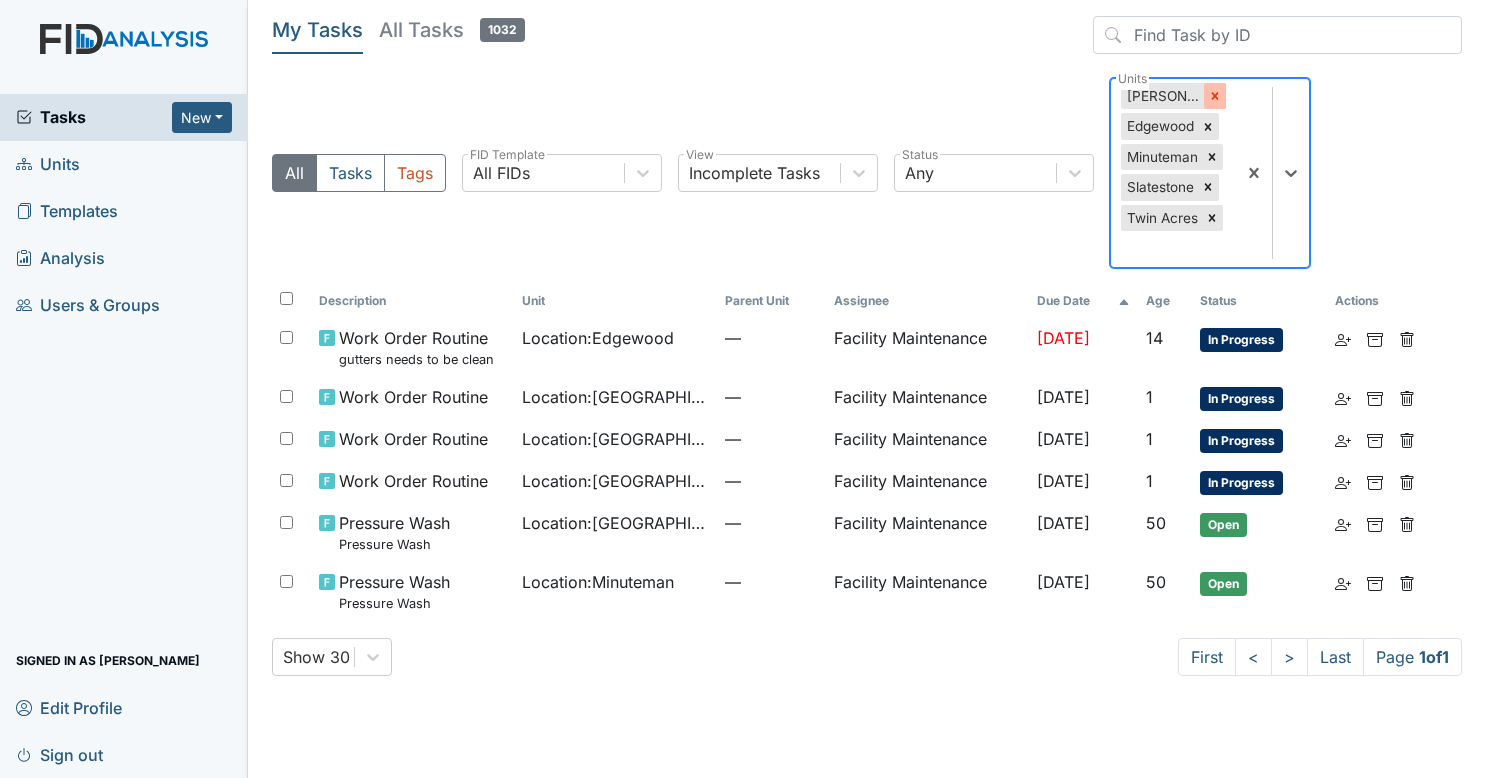 click at bounding box center [1215, 96] 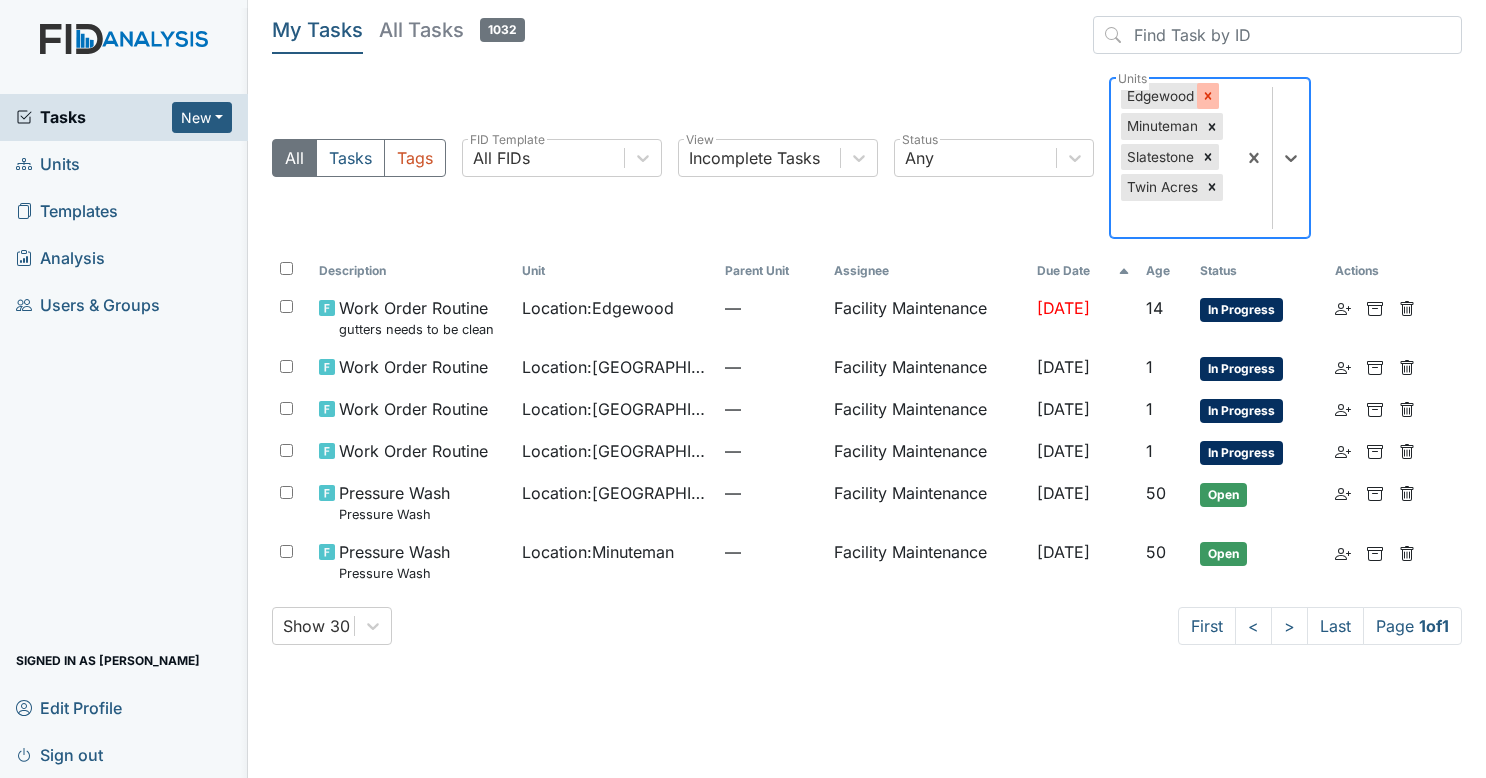 click 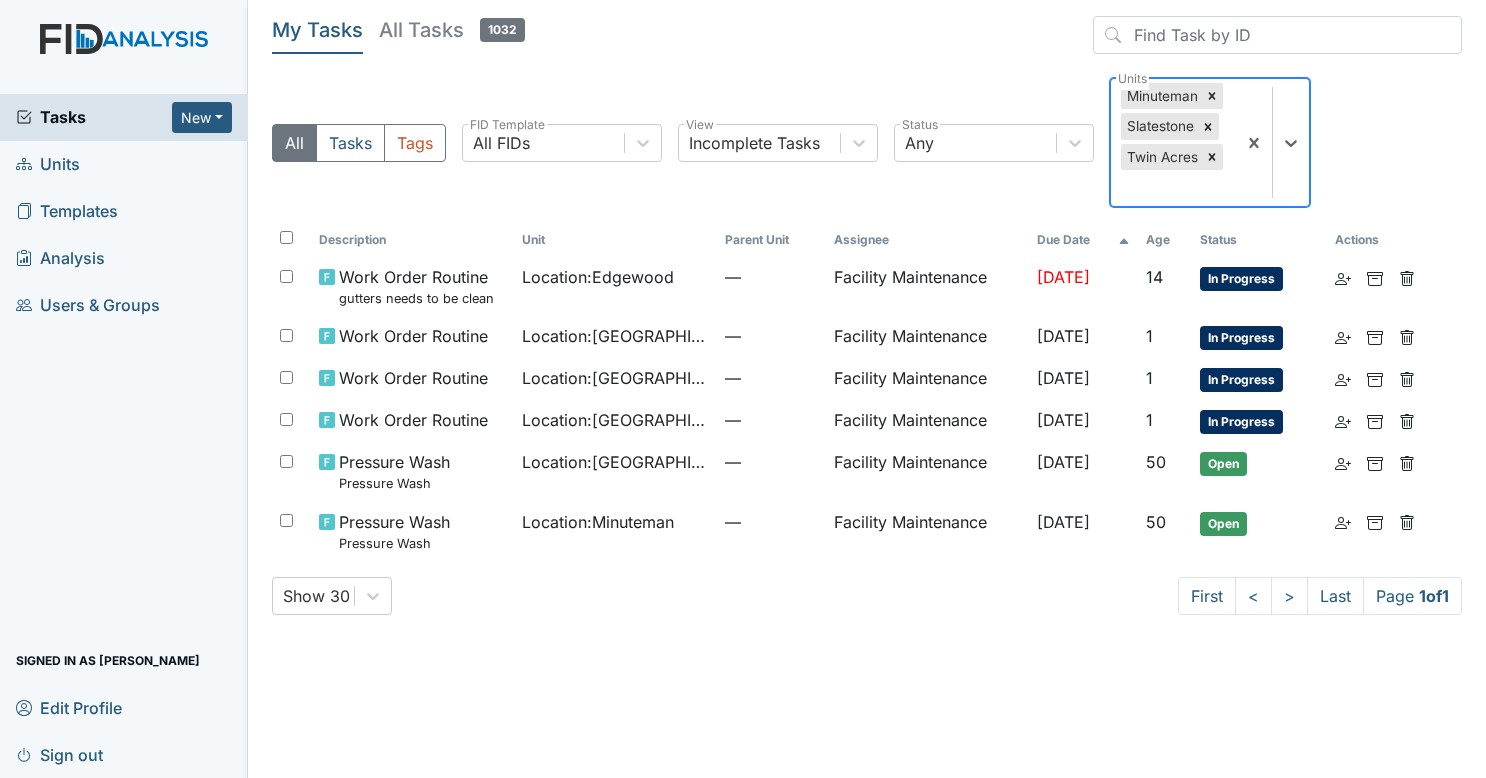 click 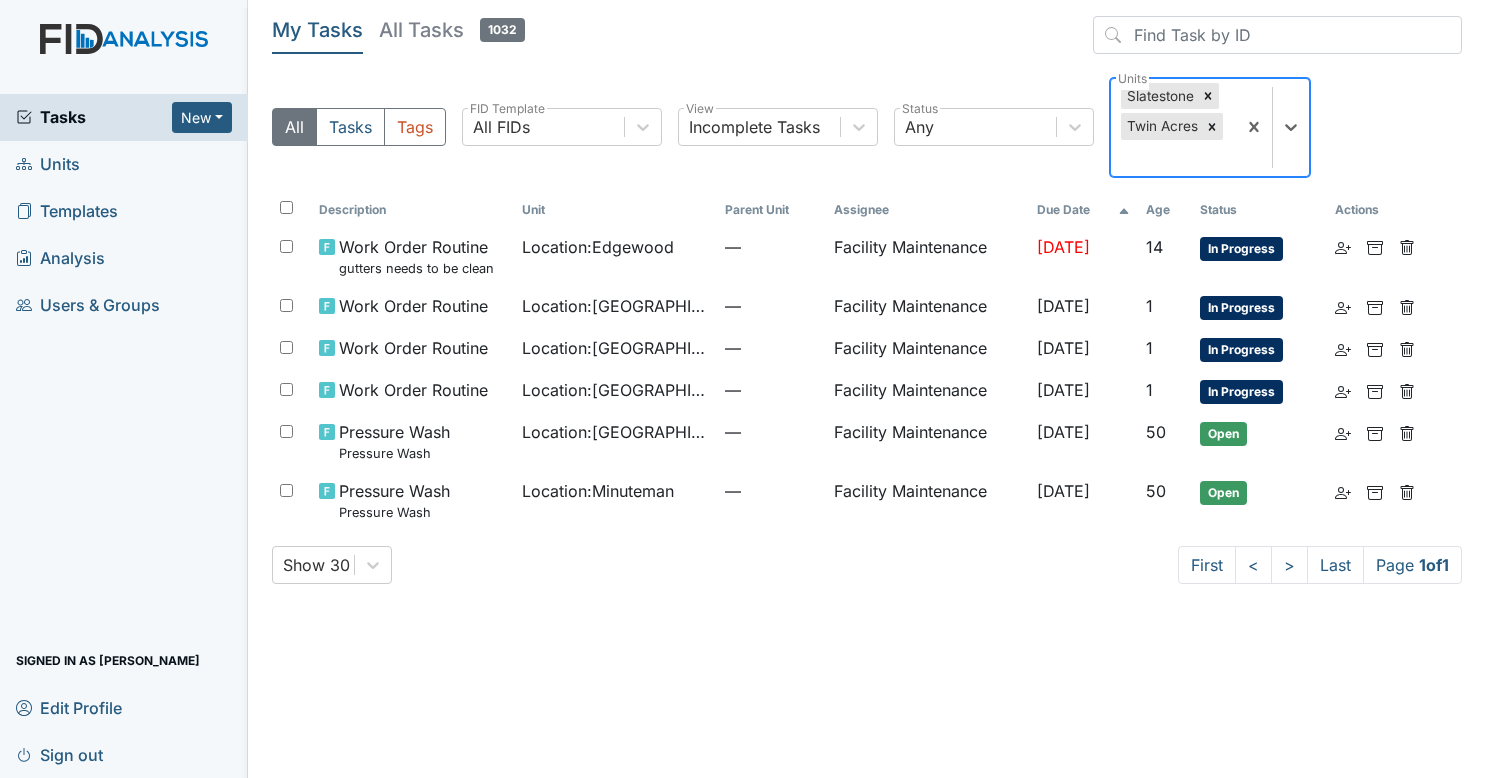 click 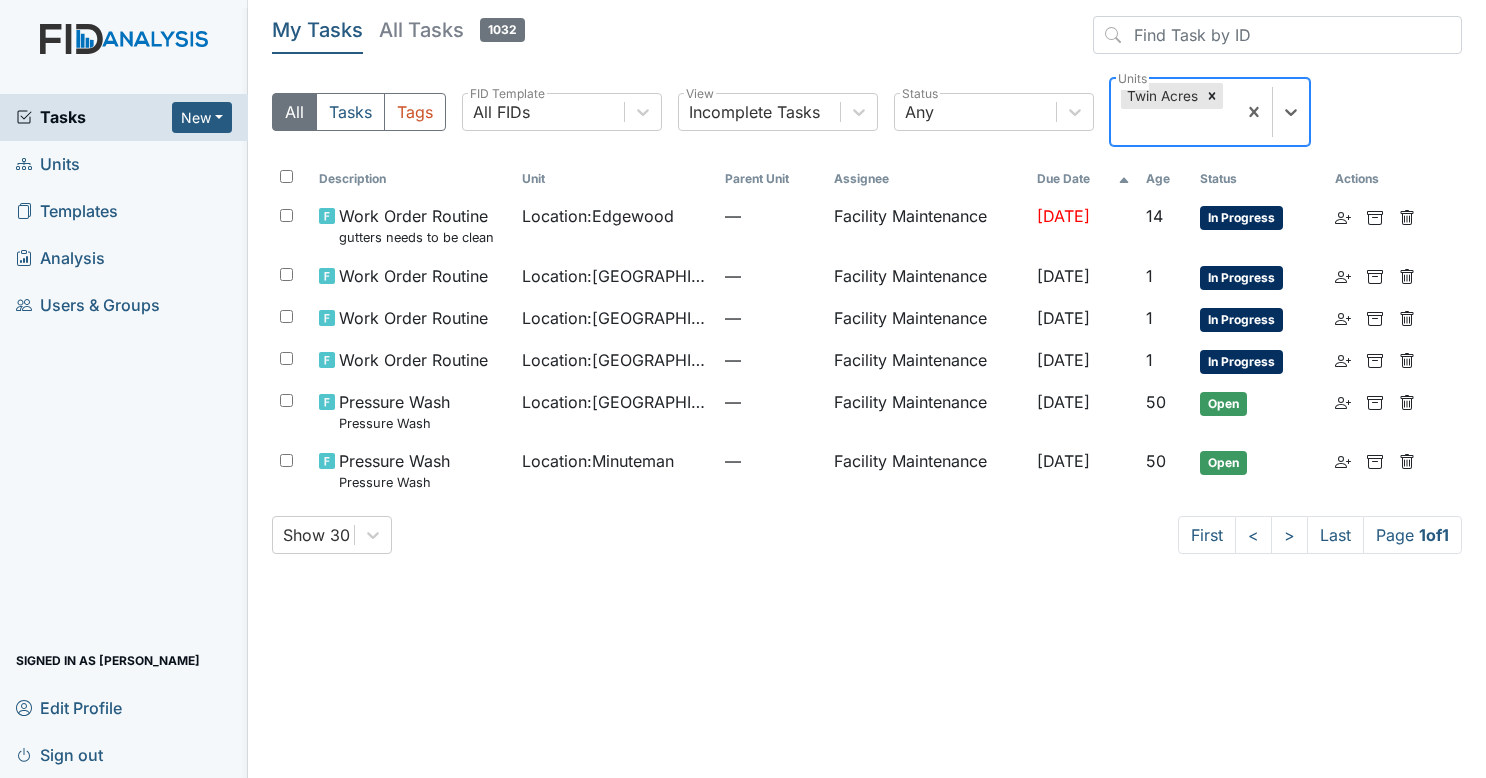 click 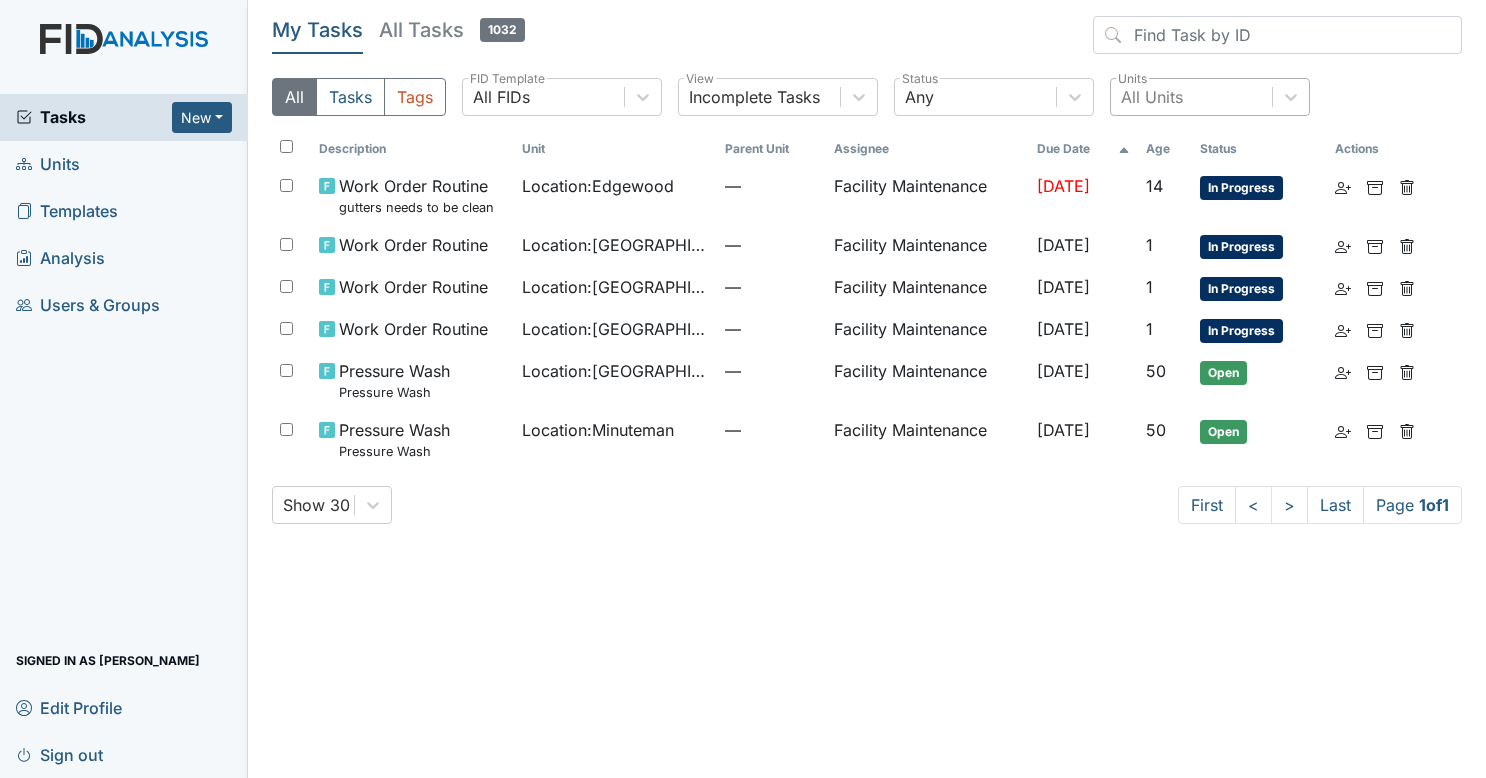 click on "Sign out" at bounding box center (59, 754) 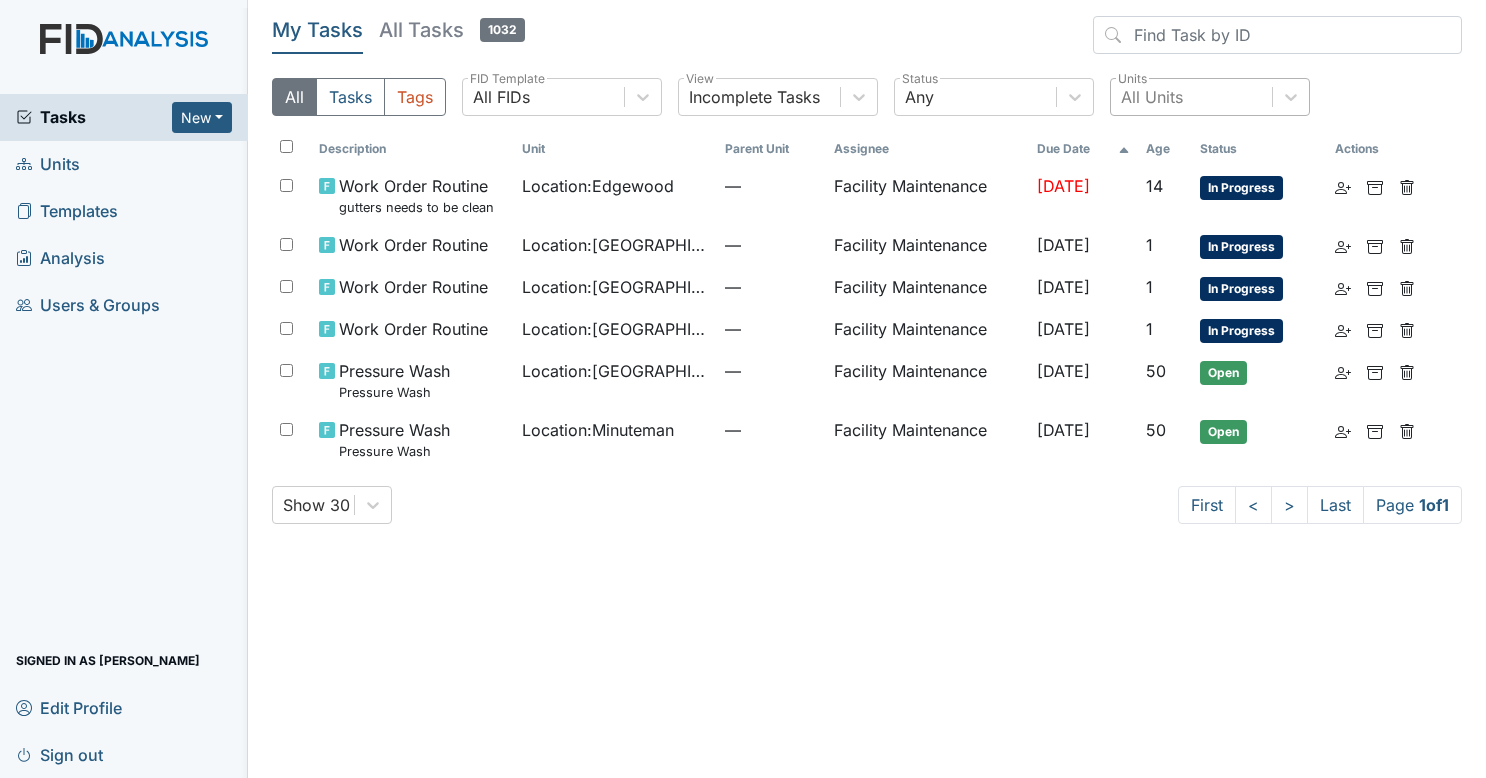 click on "Sign out" at bounding box center [59, 754] 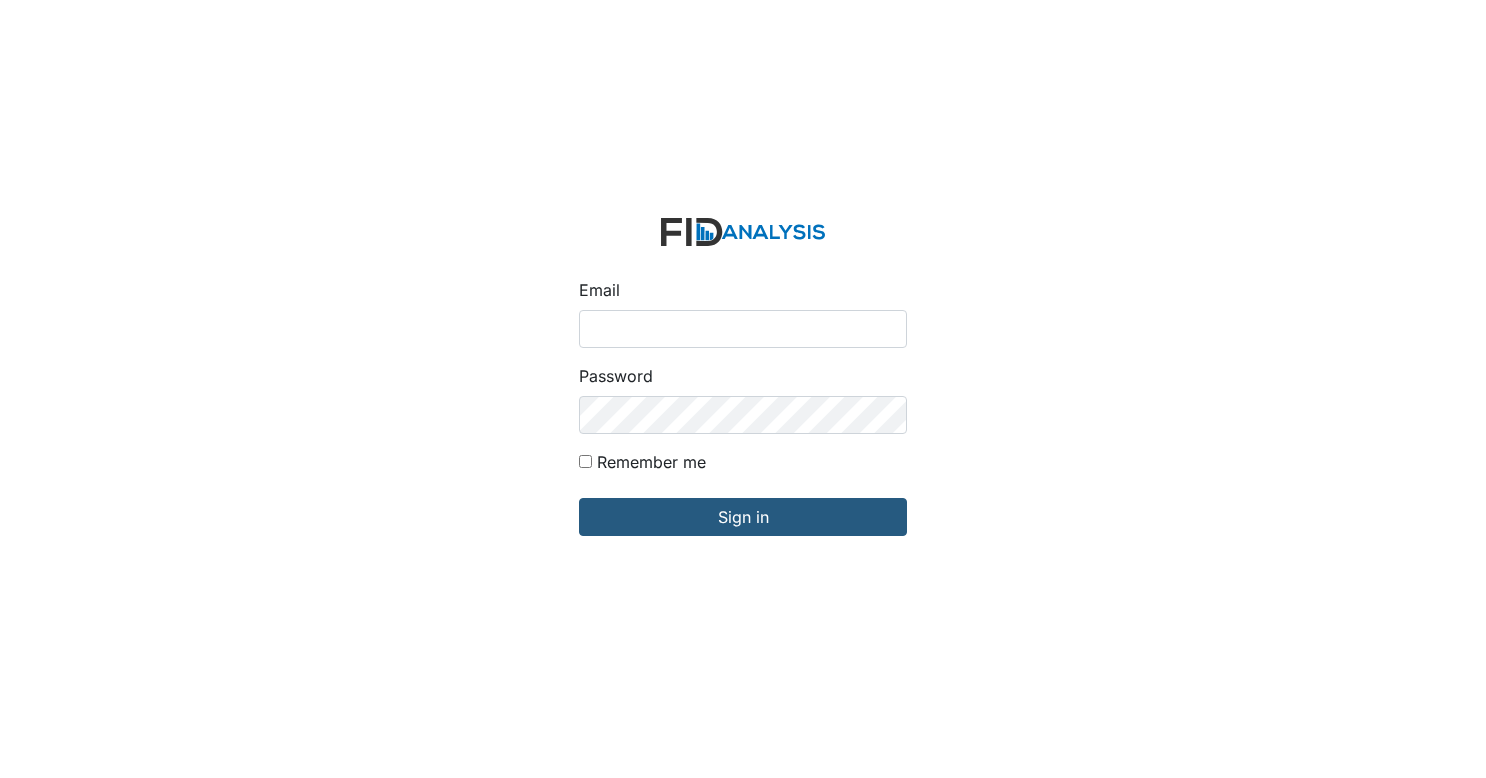 scroll, scrollTop: 0, scrollLeft: 0, axis: both 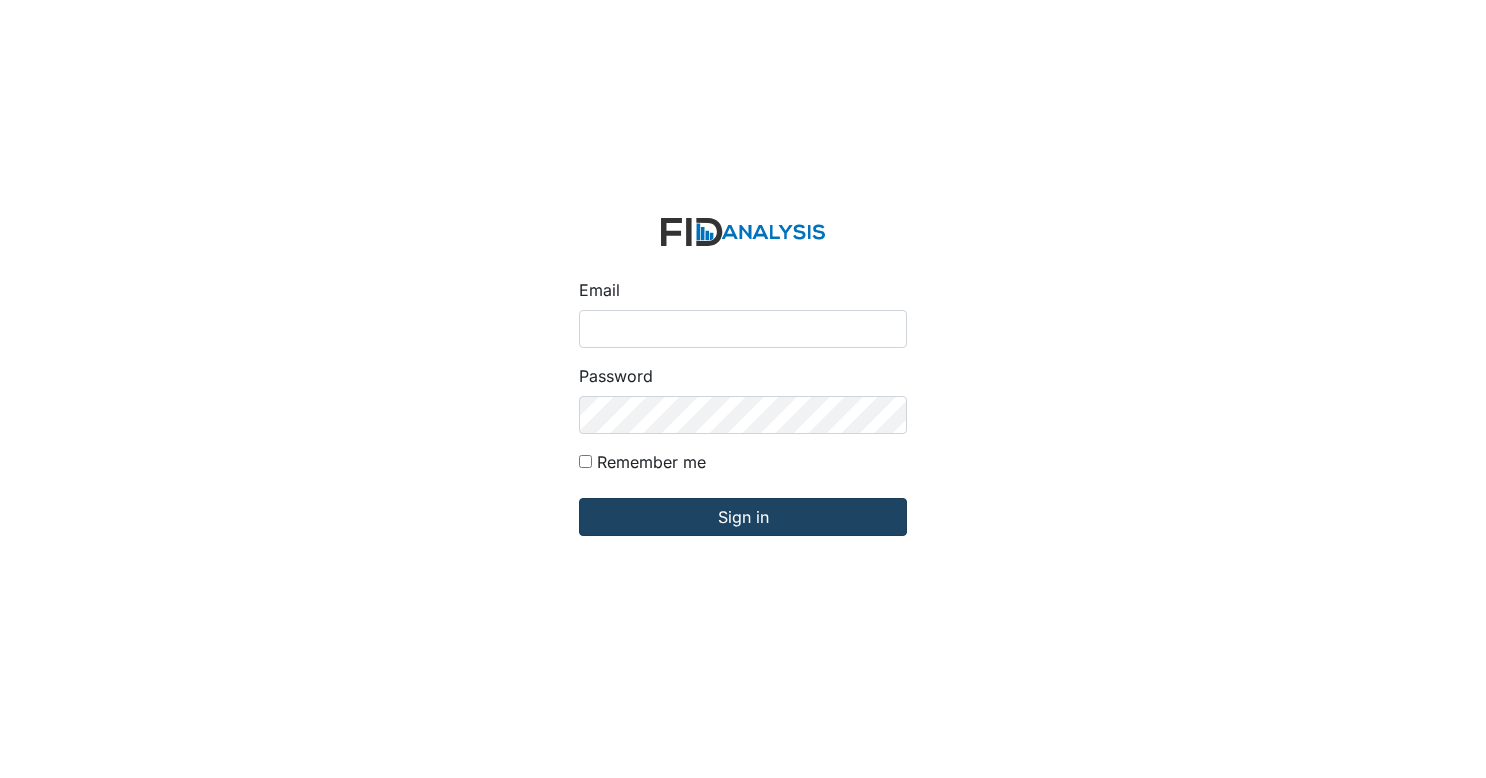 type on "[EMAIL_ADDRESS][DOMAIN_NAME]" 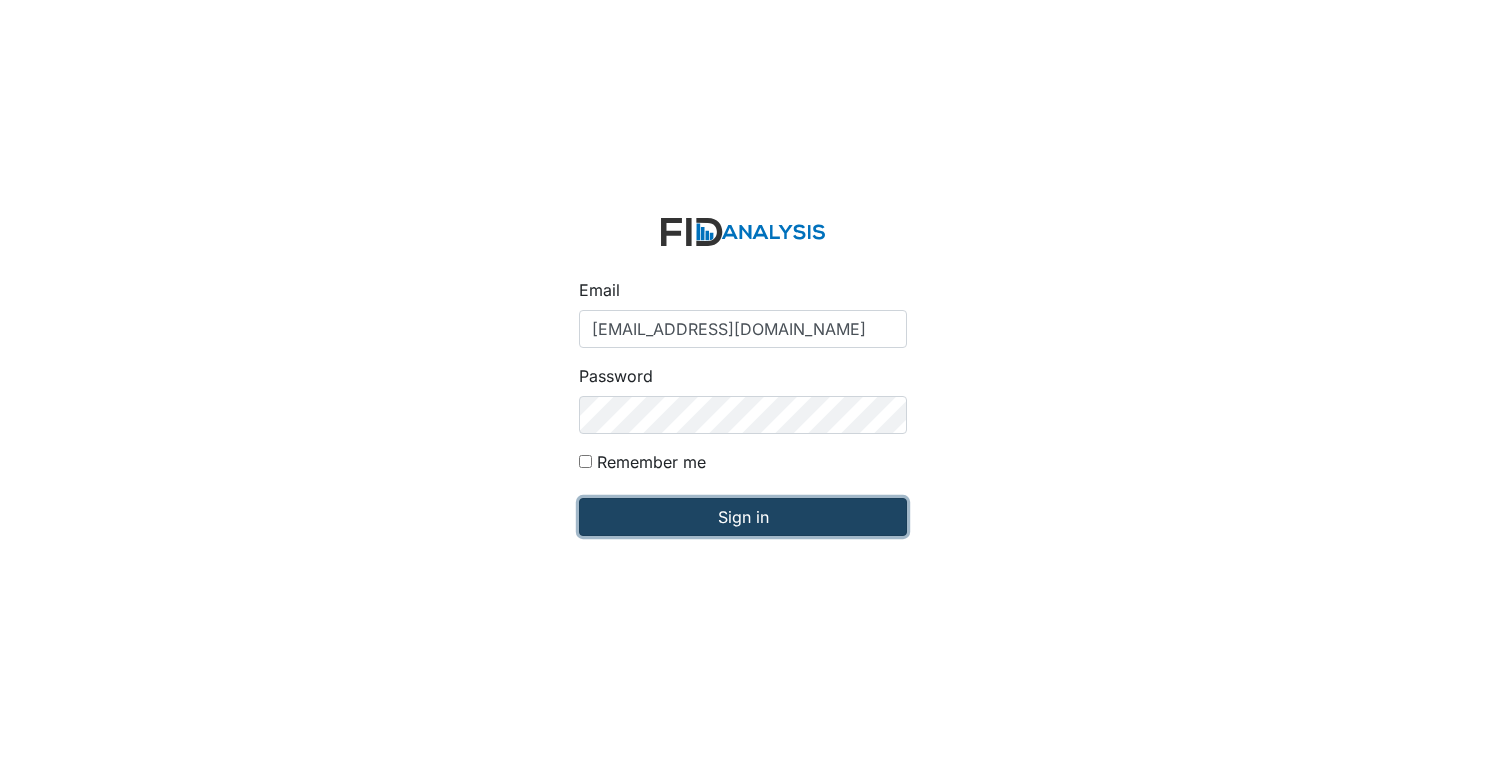 click on "Sign in" at bounding box center (743, 517) 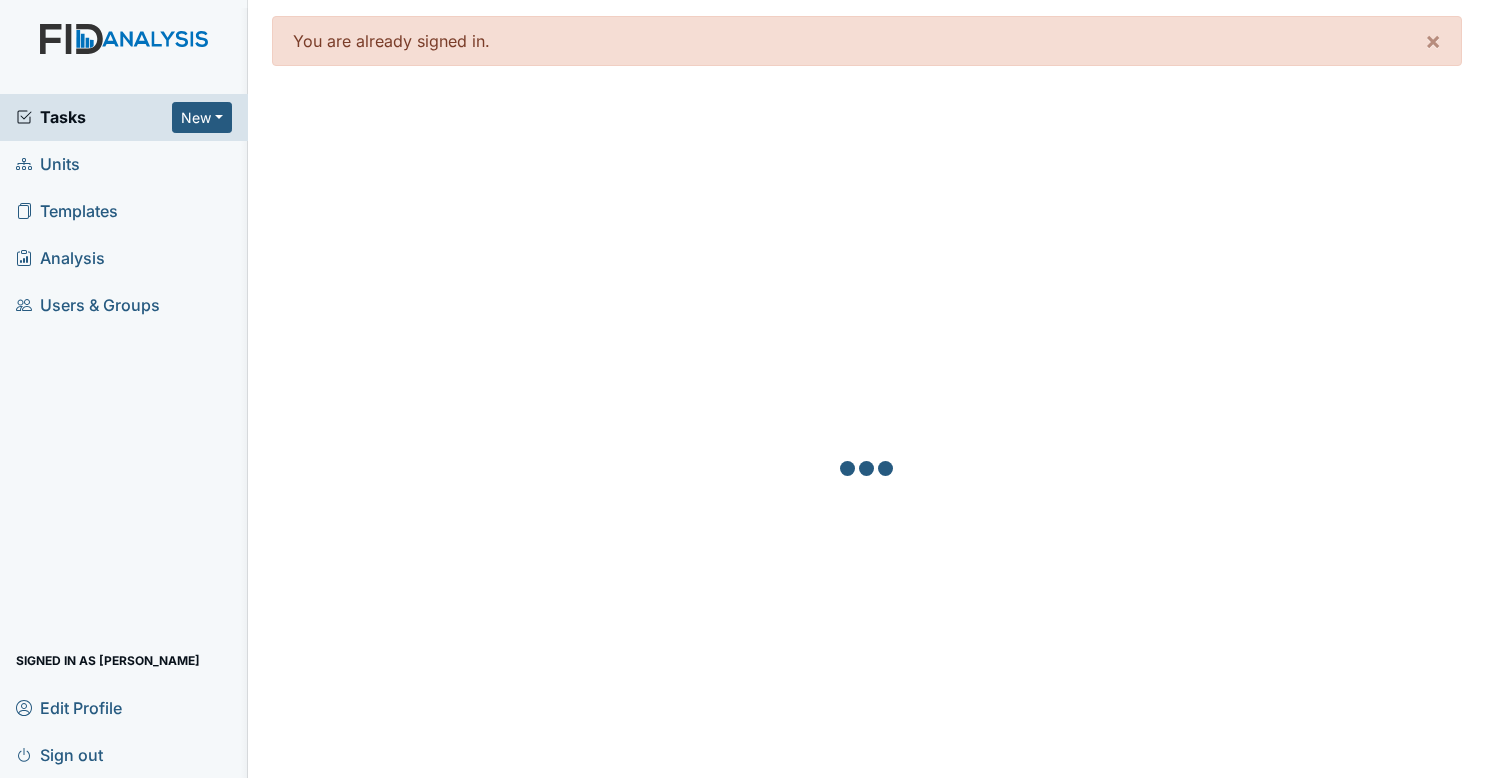 scroll, scrollTop: 0, scrollLeft: 0, axis: both 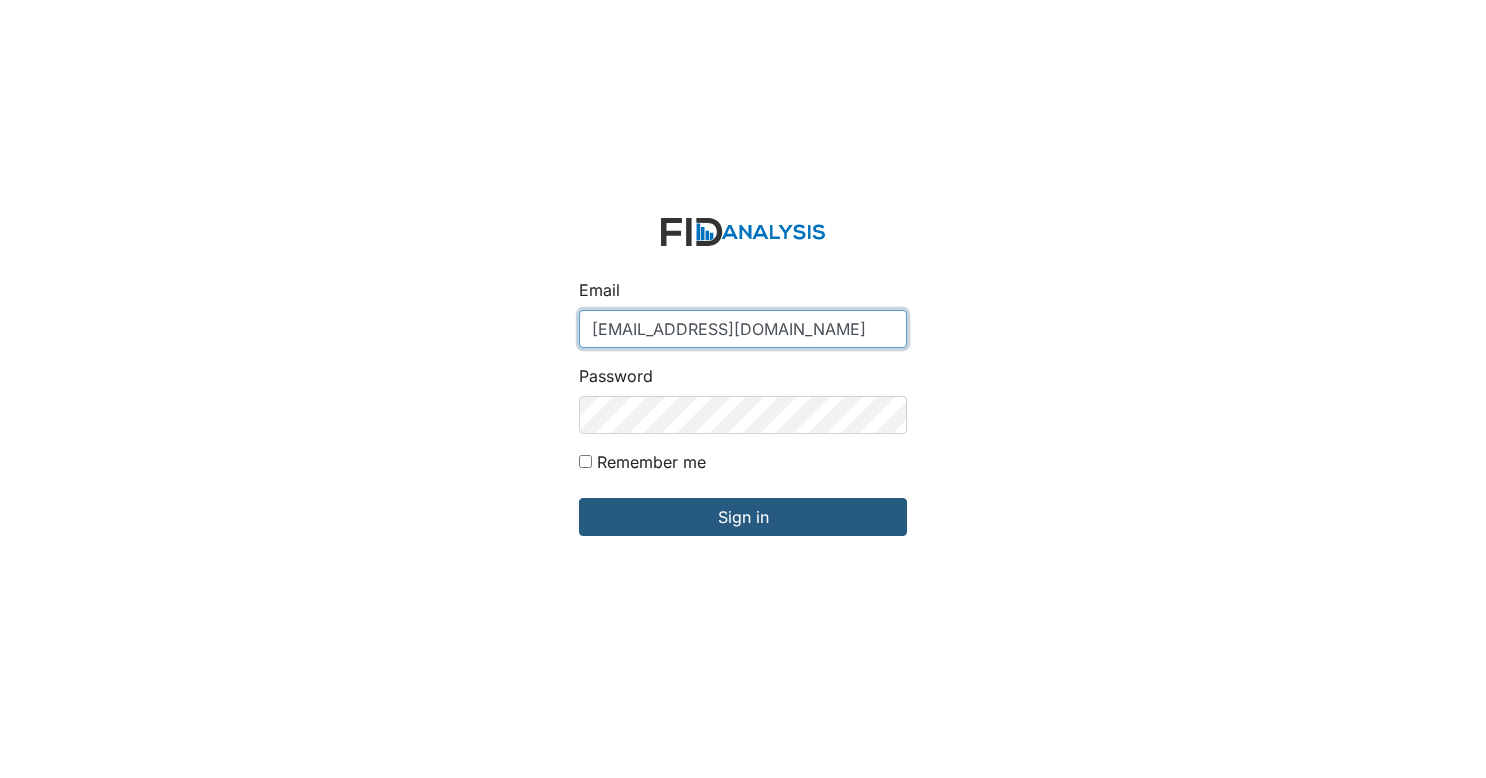click on "[EMAIL_ADDRESS][DOMAIN_NAME]" at bounding box center (743, 329) 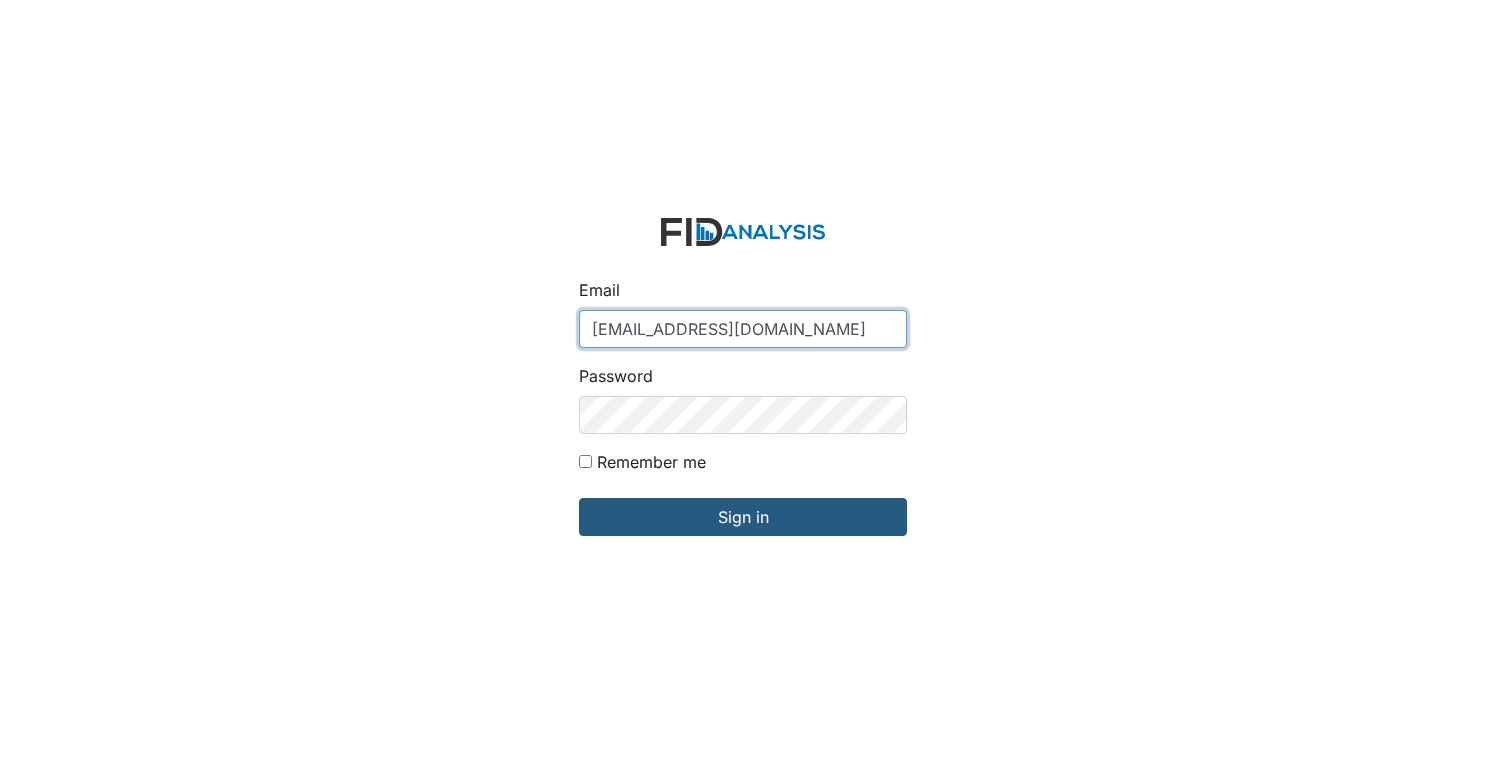 type on "[EMAIL_ADDRESS][DOMAIN_NAME]" 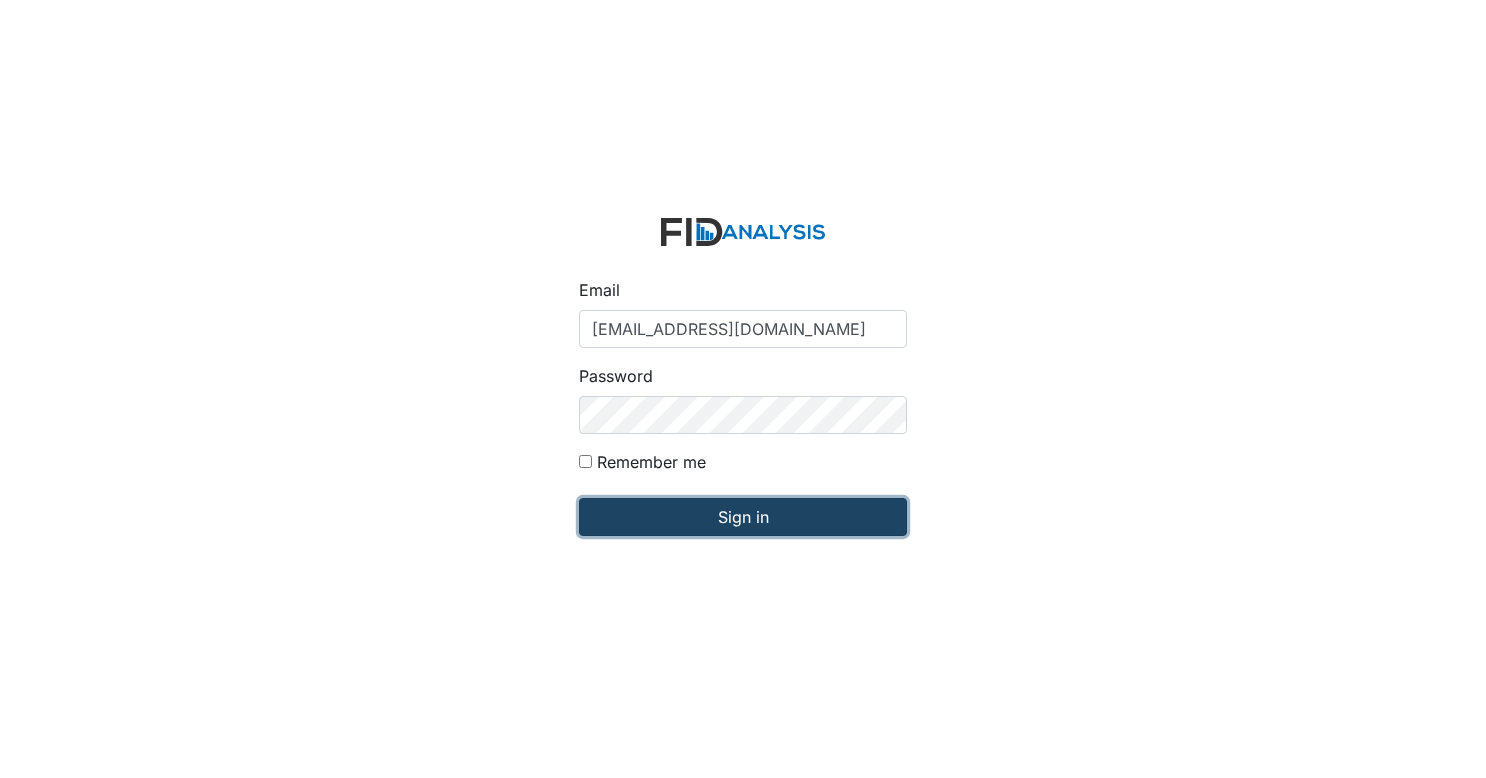 click on "Sign in" at bounding box center [743, 517] 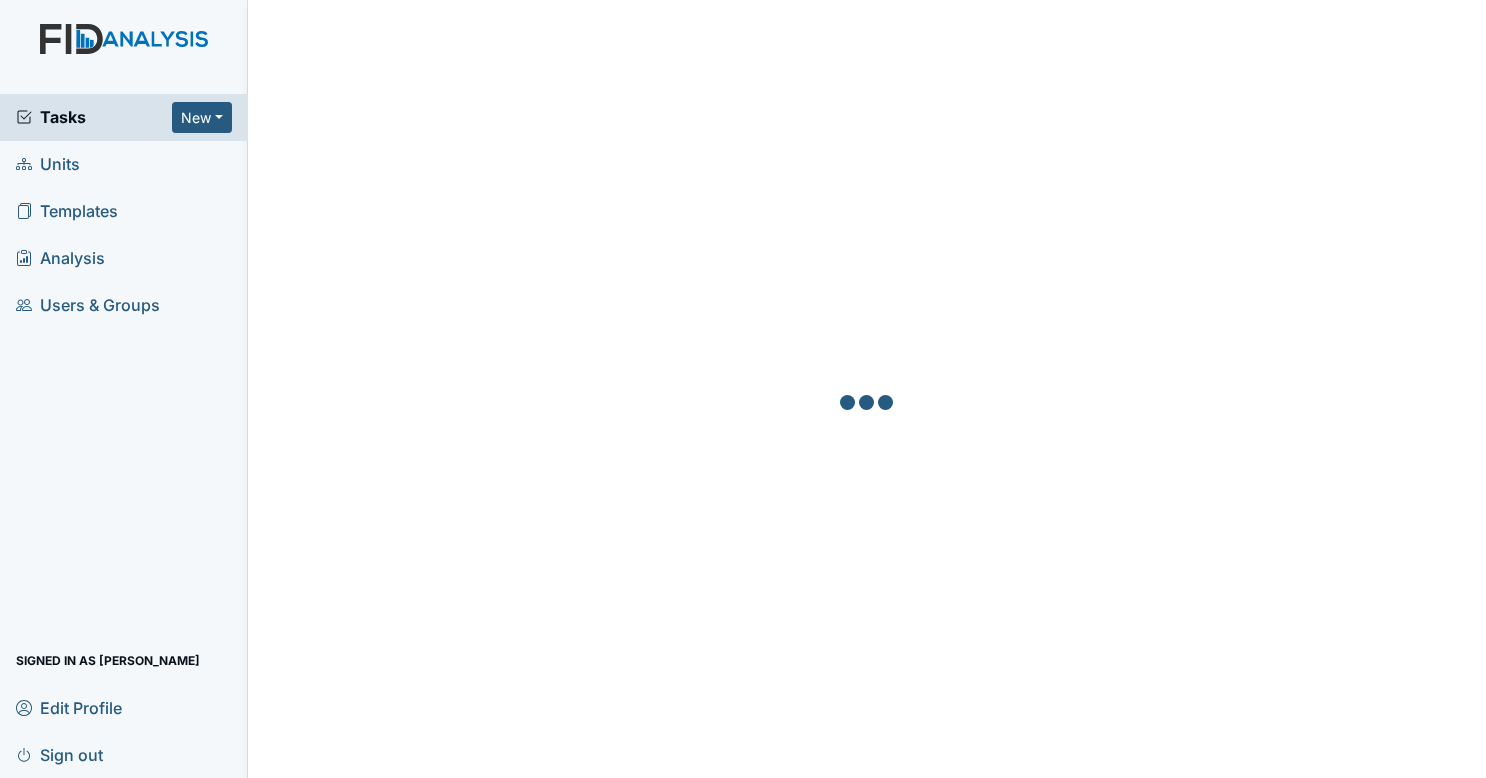 scroll, scrollTop: 0, scrollLeft: 0, axis: both 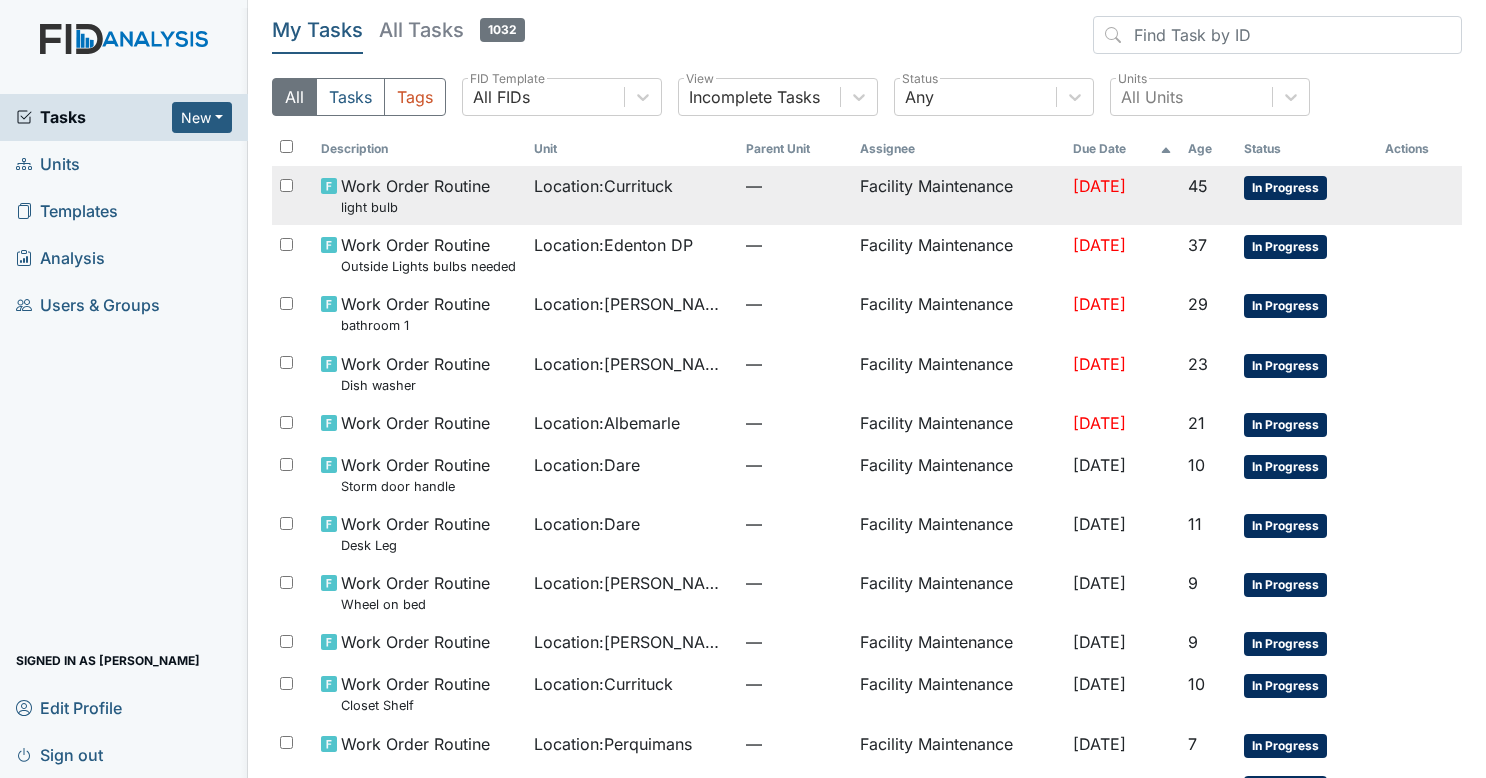 click on "—" at bounding box center (794, 195) 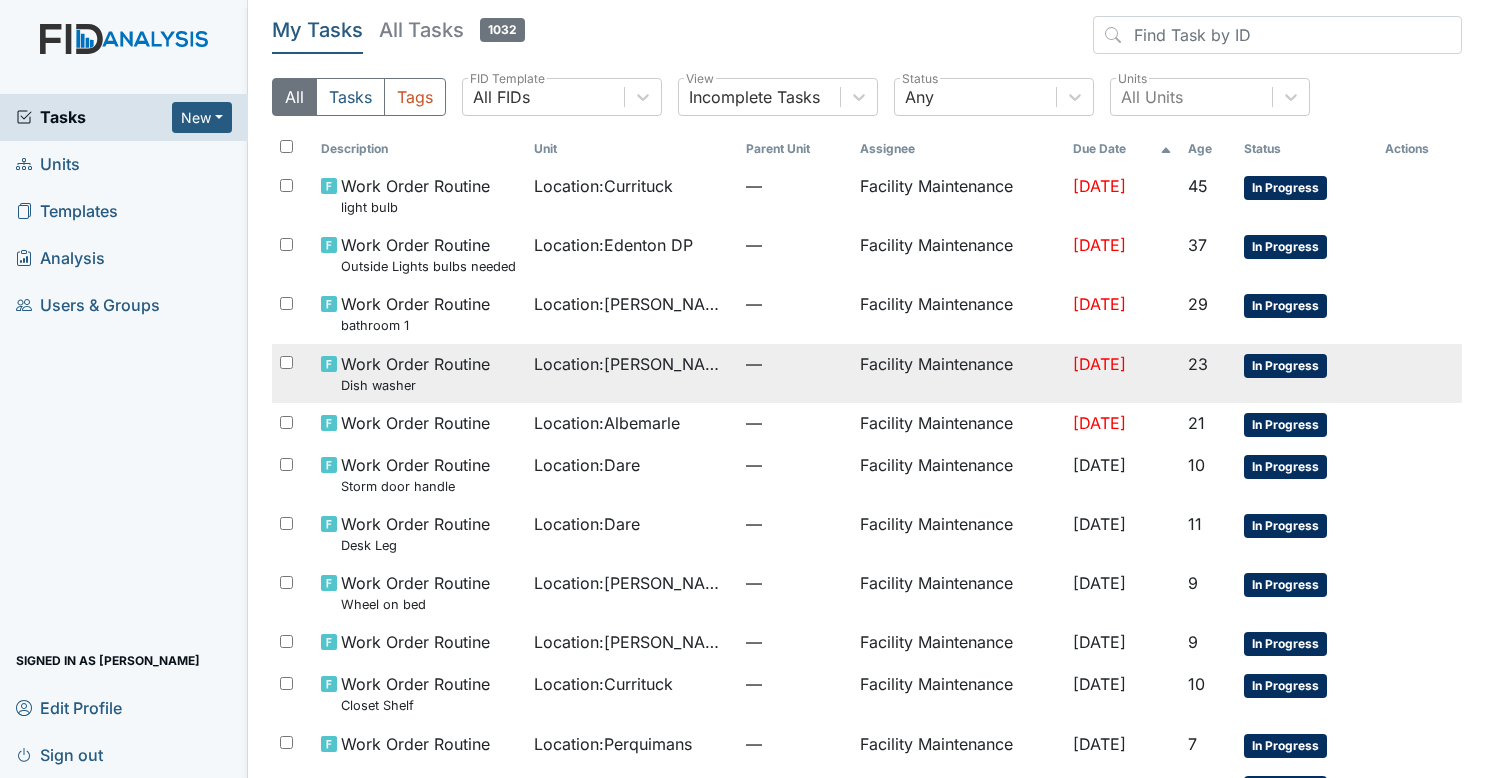 click on "Location :  Wilson St." at bounding box center (632, 364) 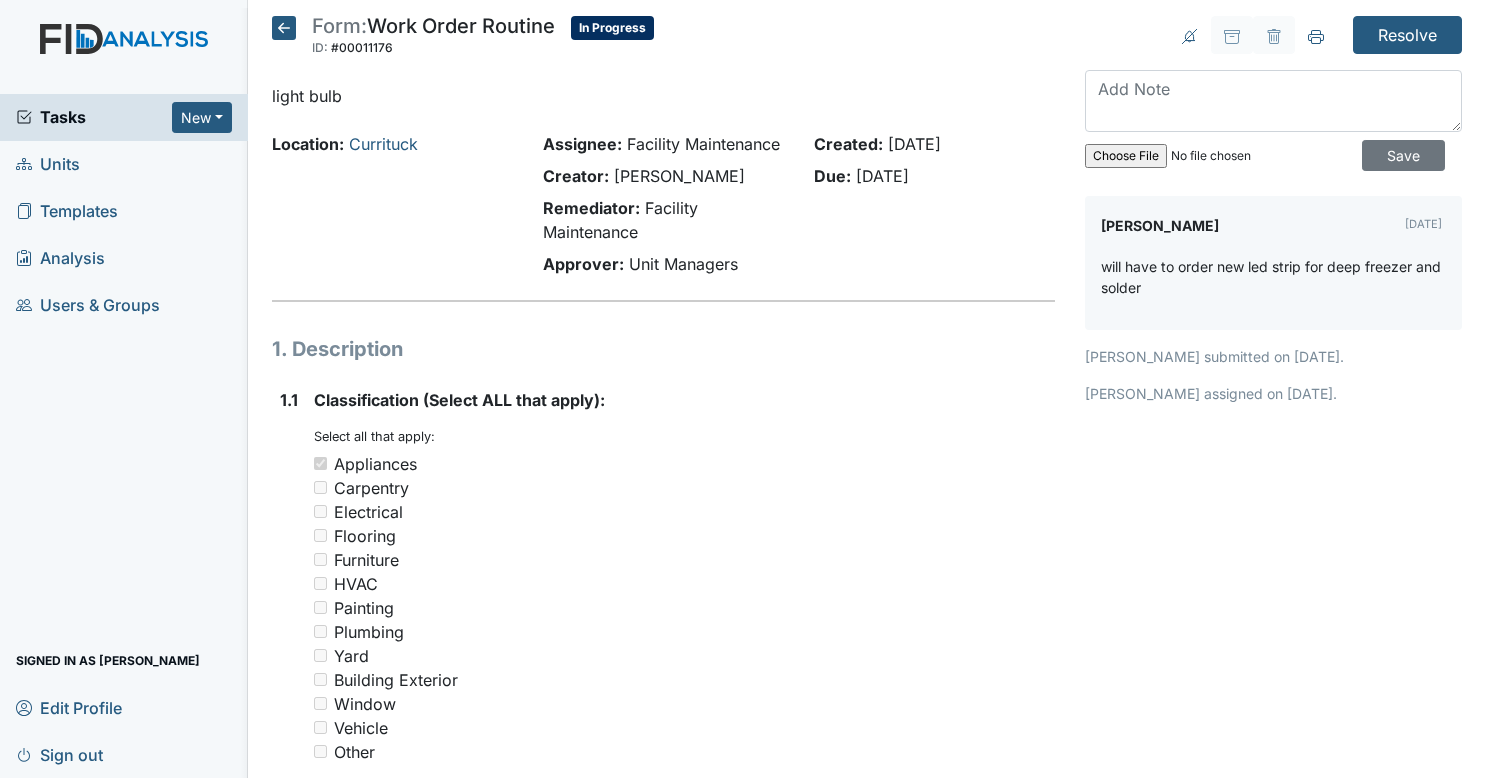 scroll, scrollTop: 0, scrollLeft: 0, axis: both 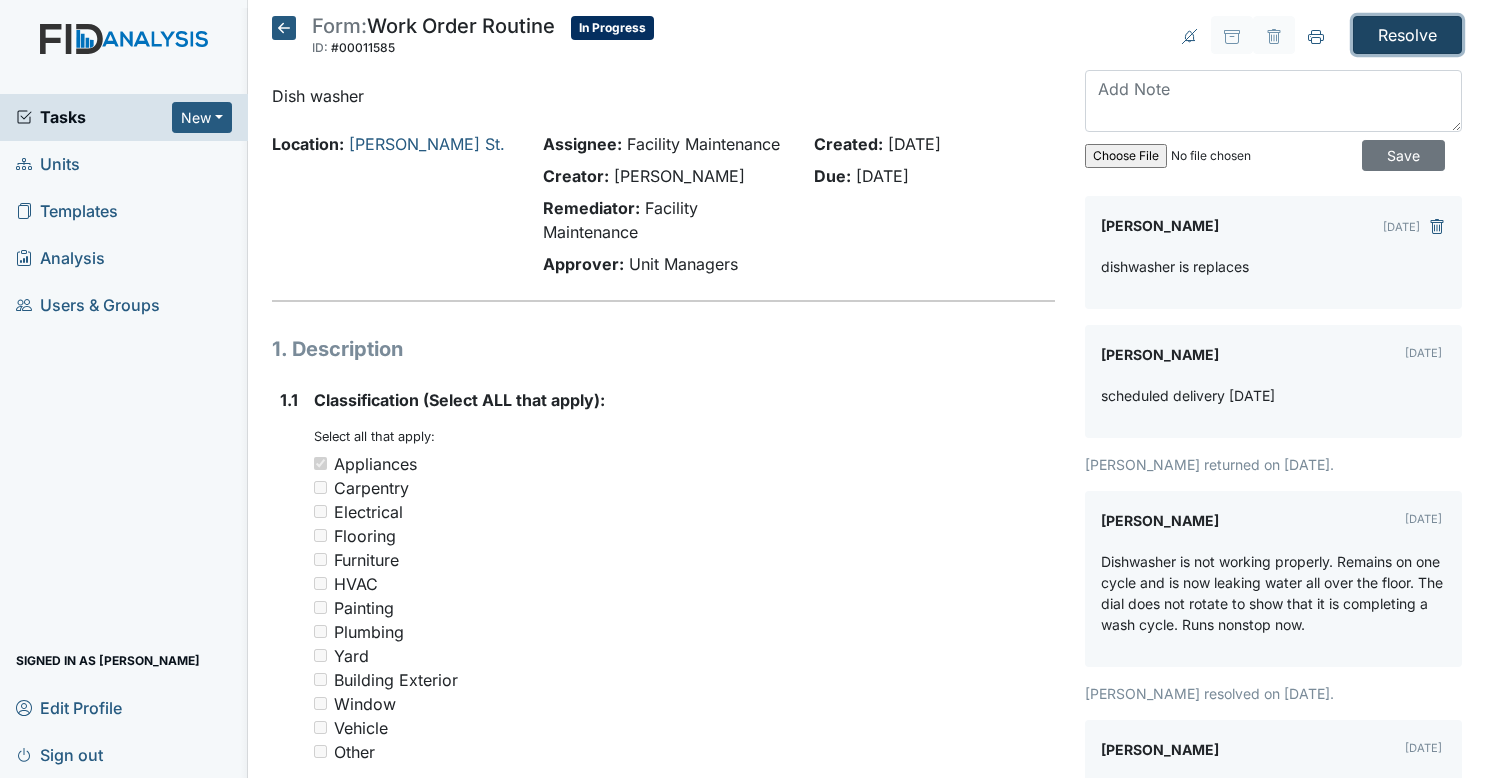 click on "Resolve" at bounding box center [1407, 35] 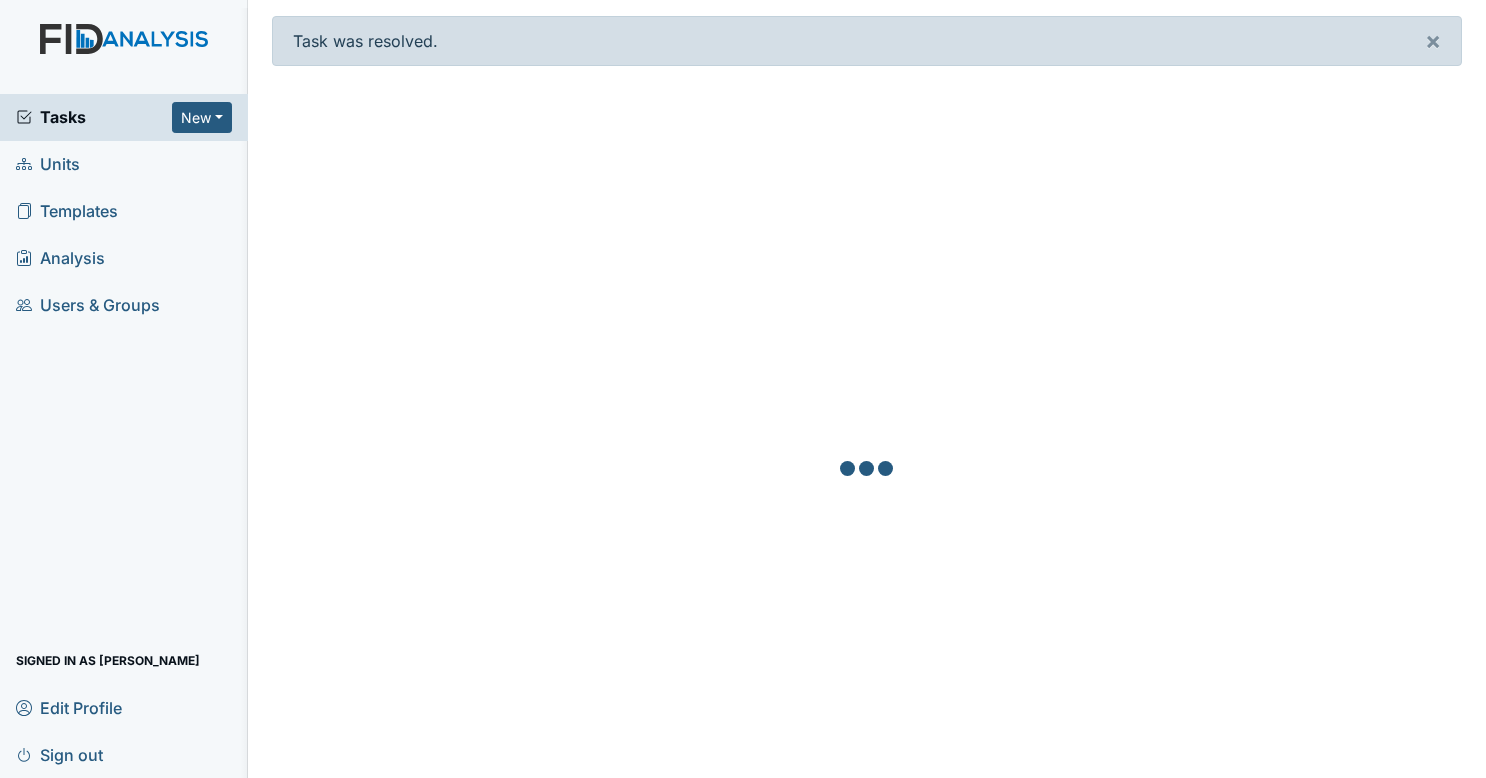scroll, scrollTop: 0, scrollLeft: 0, axis: both 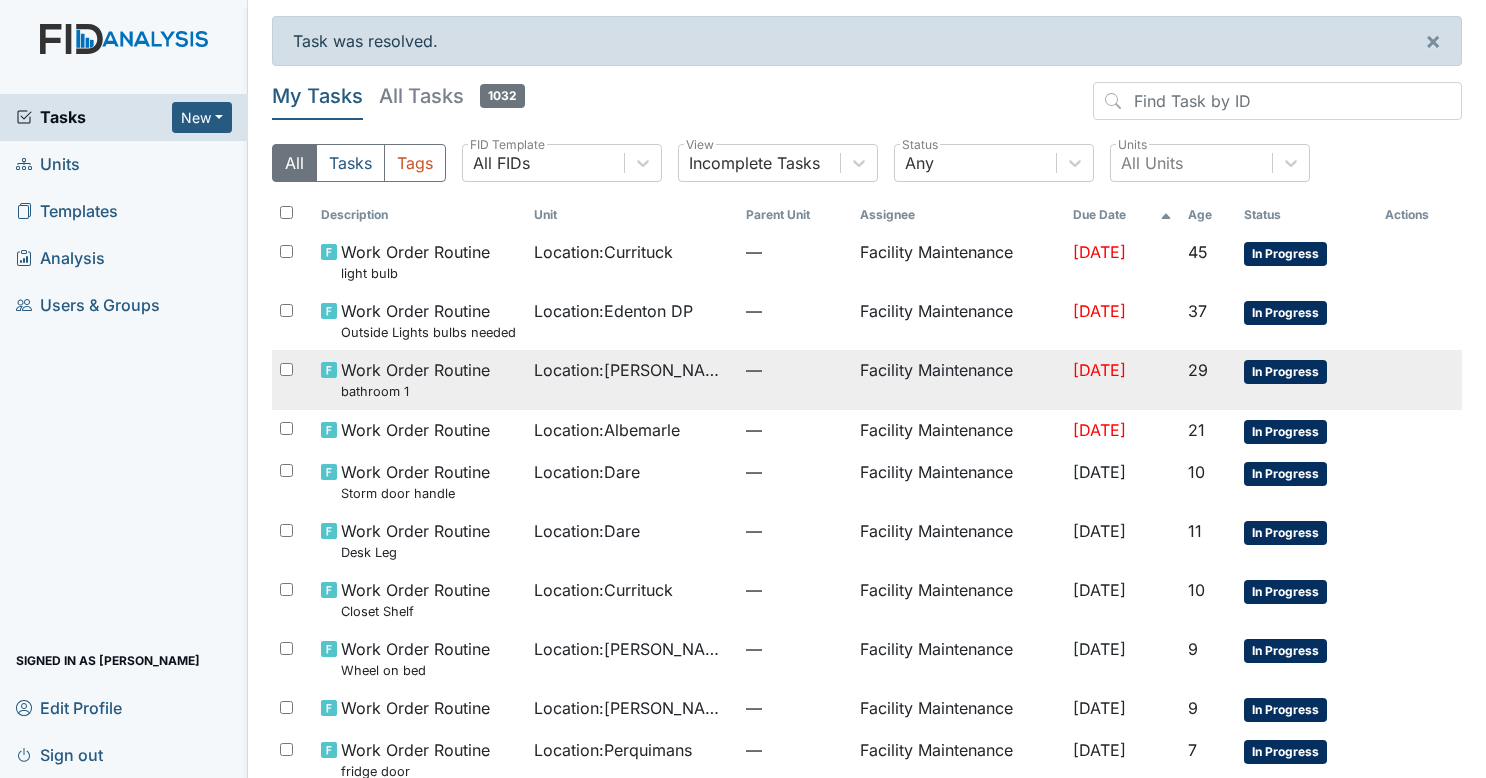 click on "Location :  Wickham Rd. Camden" at bounding box center [632, 370] 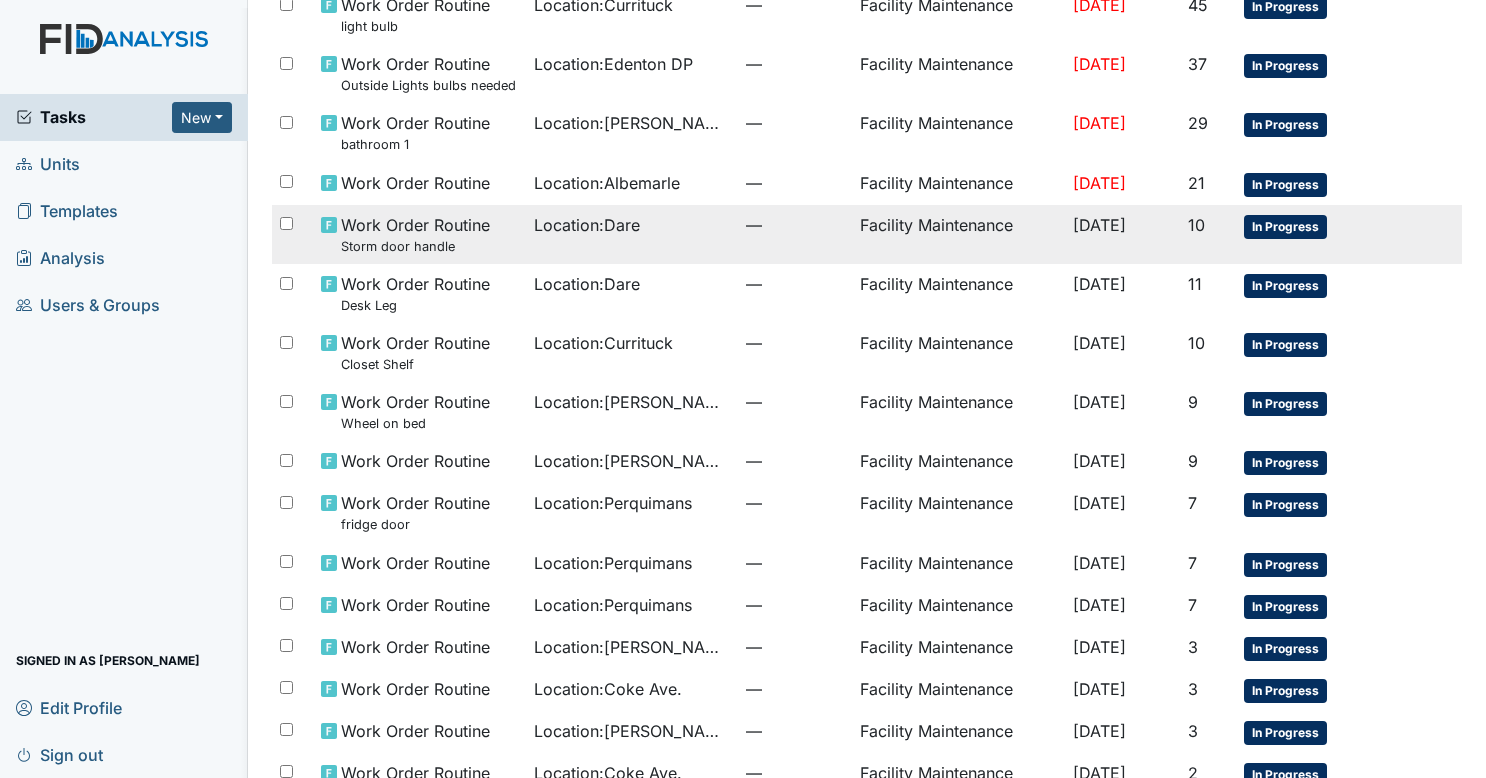 scroll, scrollTop: 248, scrollLeft: 0, axis: vertical 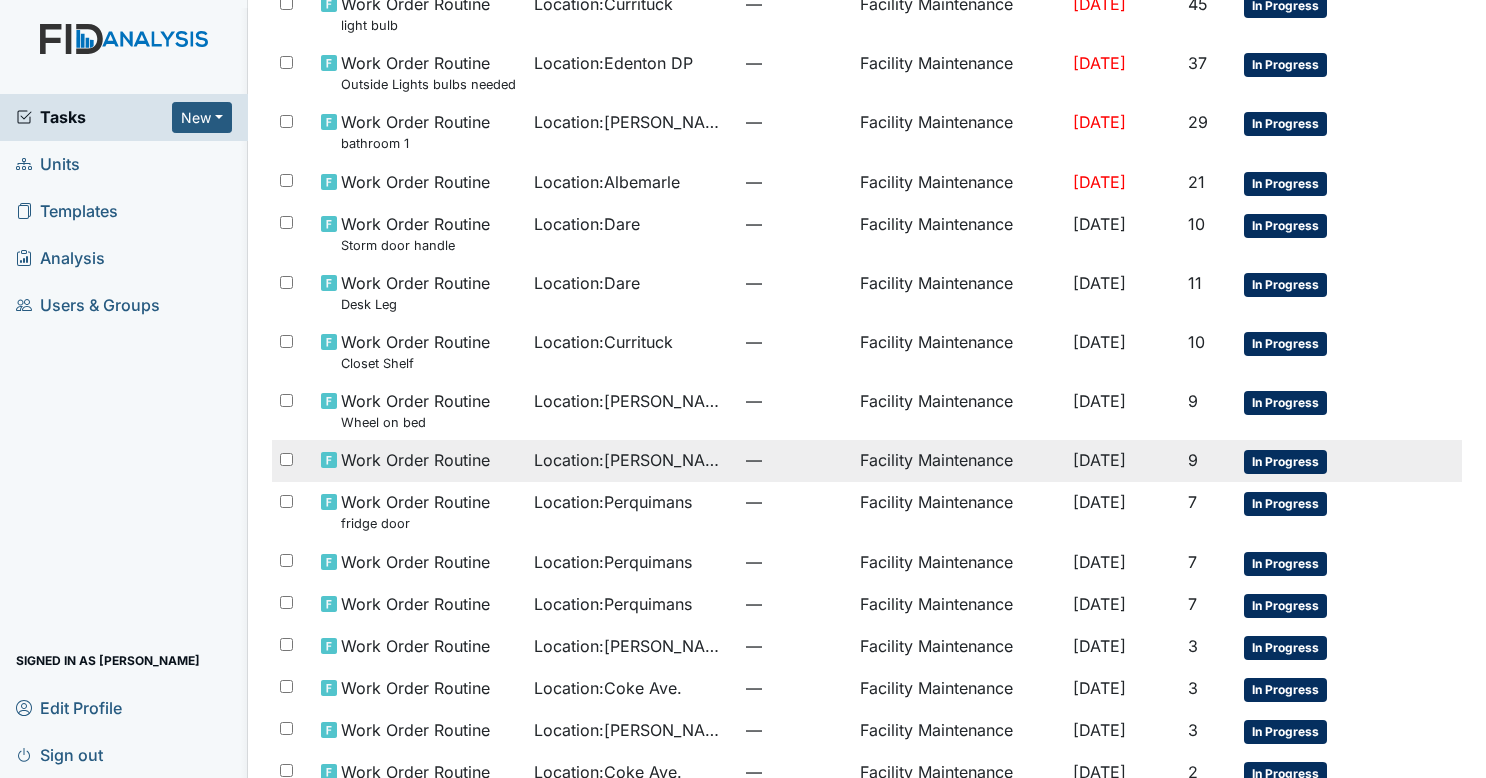 click on "Work Order Routine" at bounding box center (419, 461) 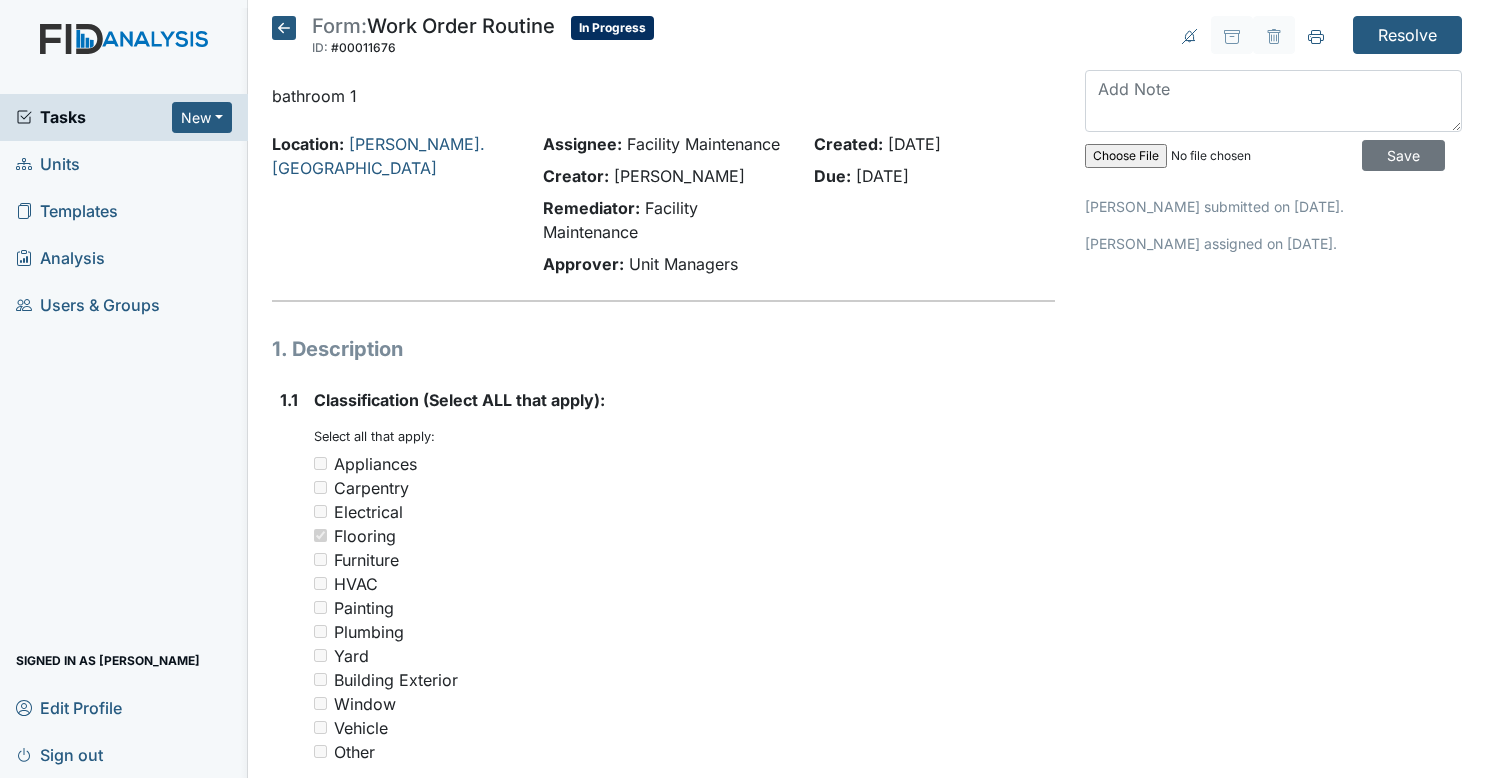 scroll, scrollTop: 0, scrollLeft: 0, axis: both 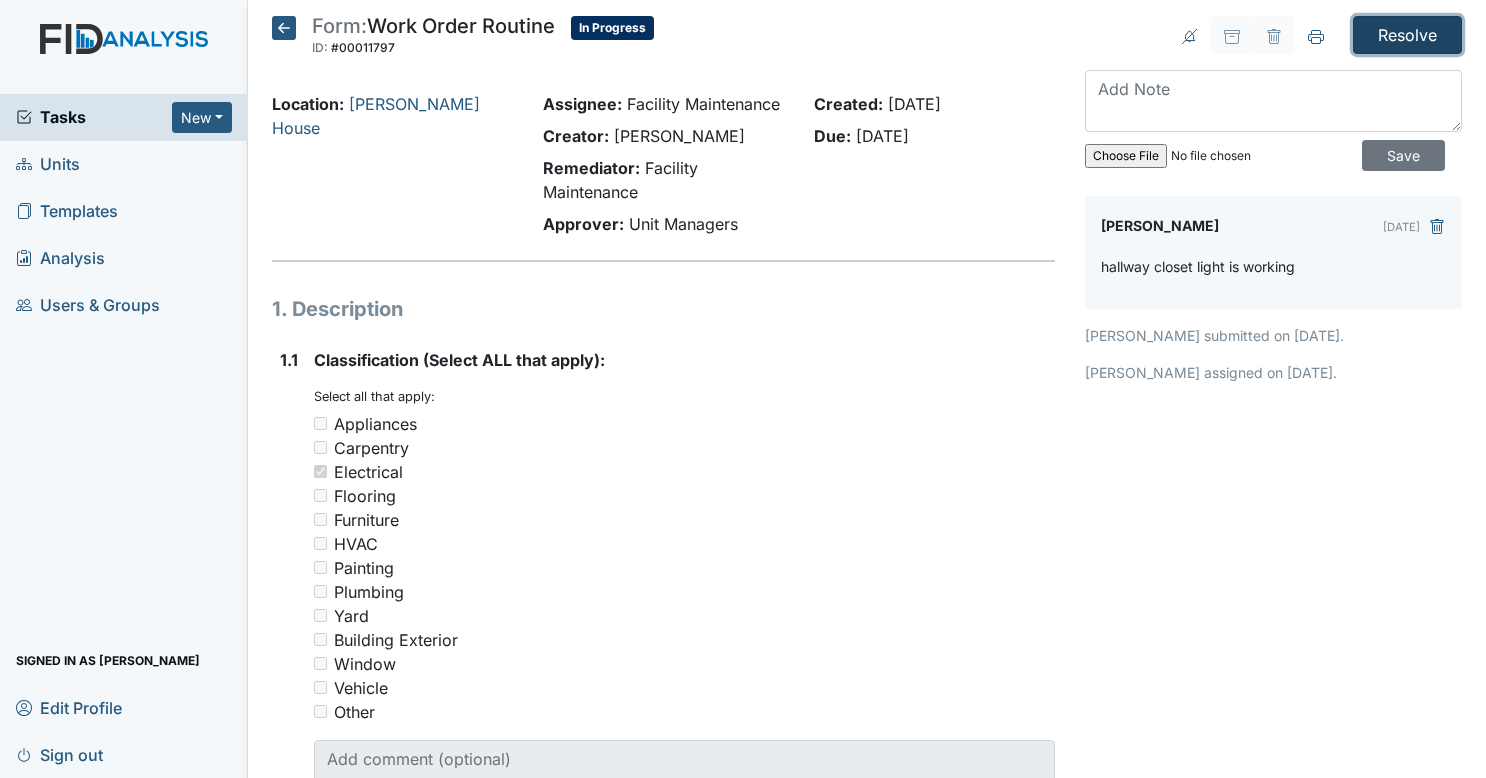 click on "Resolve" at bounding box center (1407, 35) 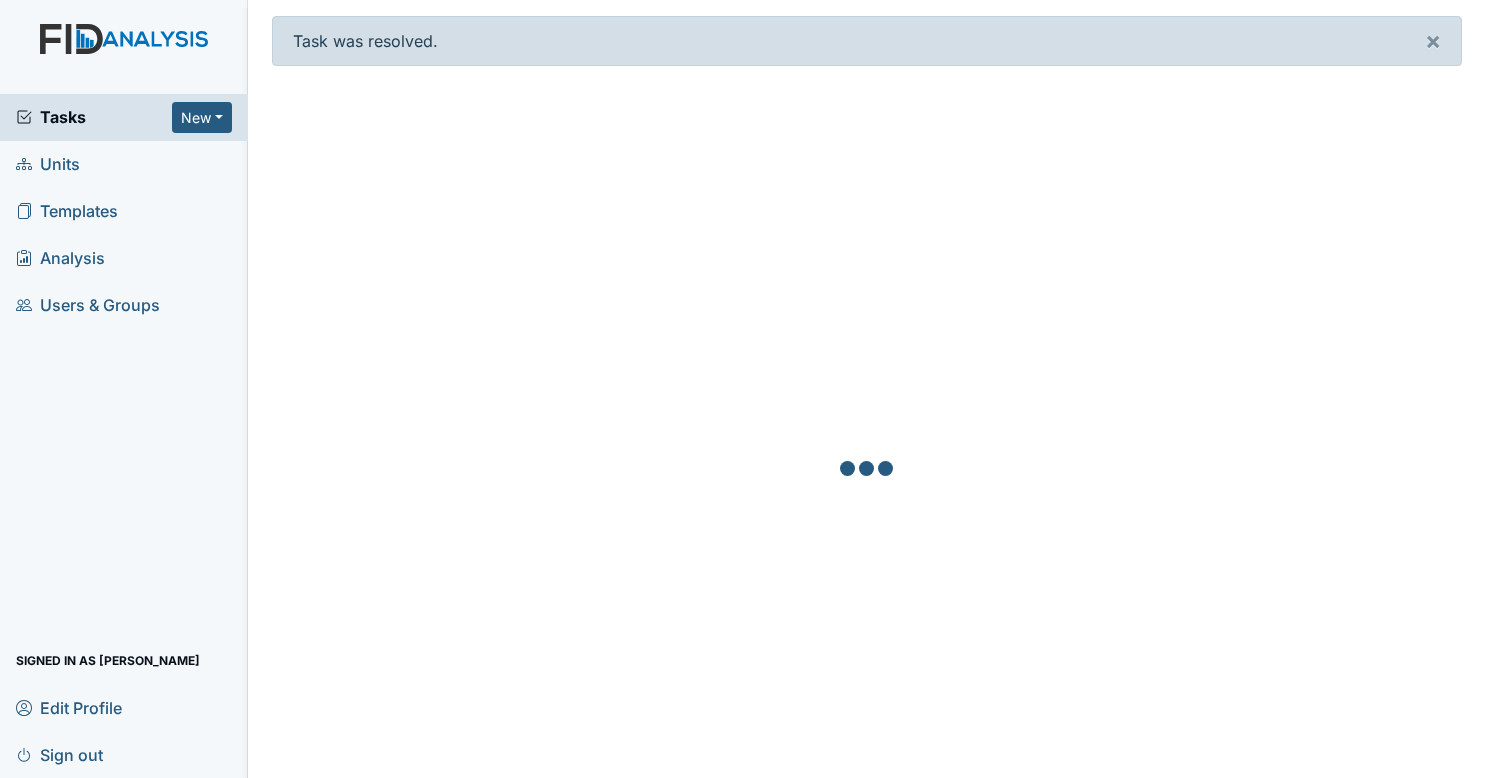 scroll, scrollTop: 0, scrollLeft: 0, axis: both 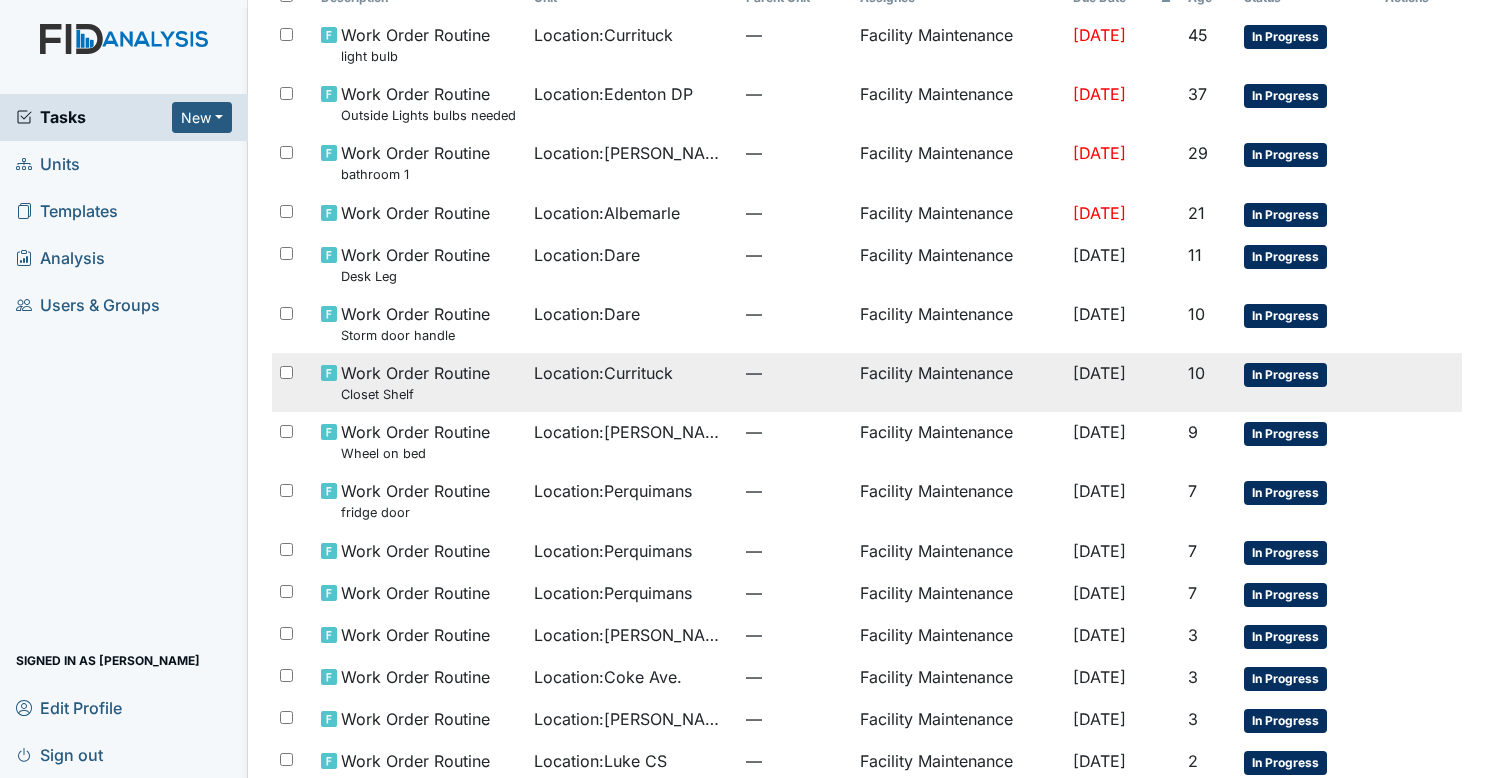 click on "Location :  [GEOGRAPHIC_DATA]" at bounding box center [632, 382] 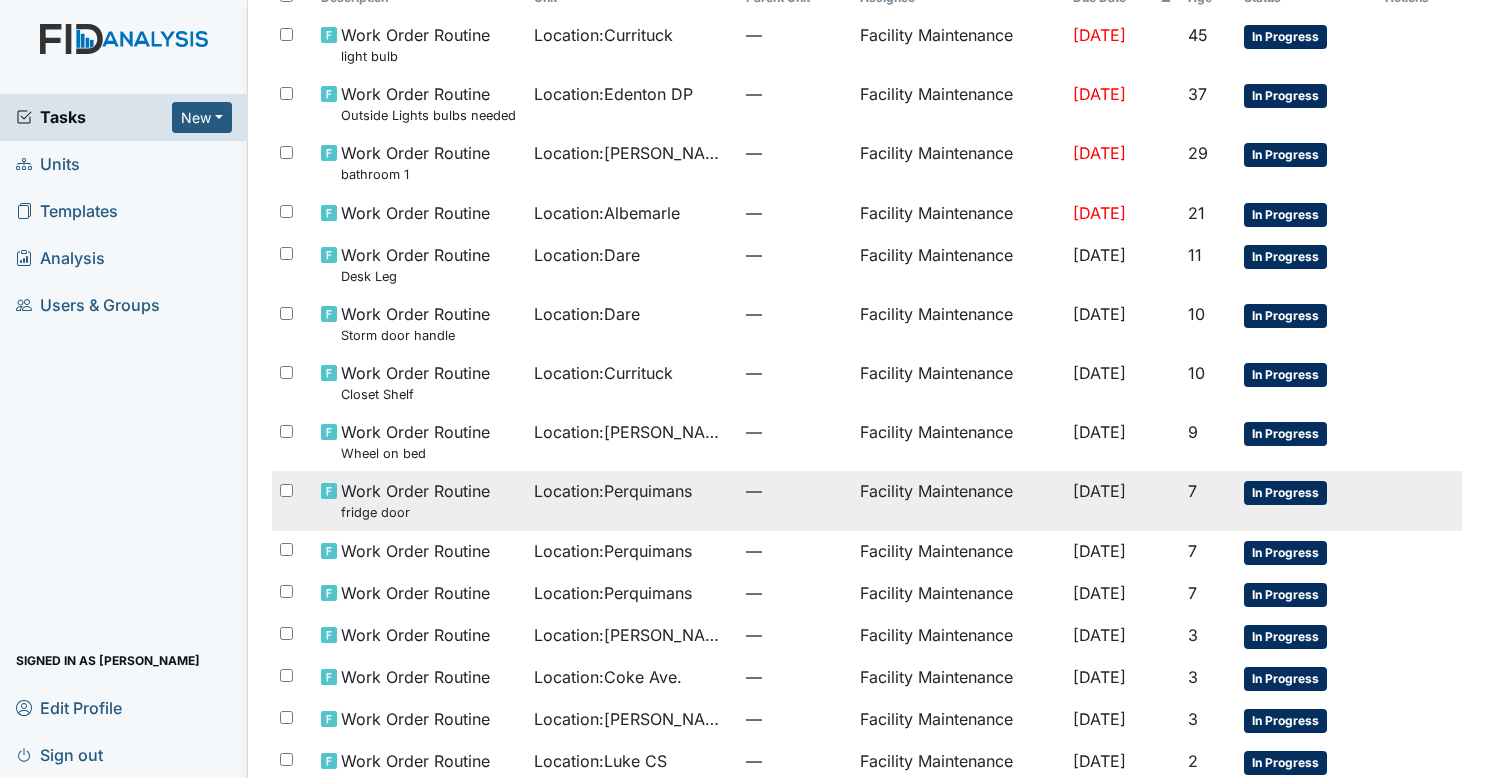 click on "Location :  Perquimans" at bounding box center [632, 500] 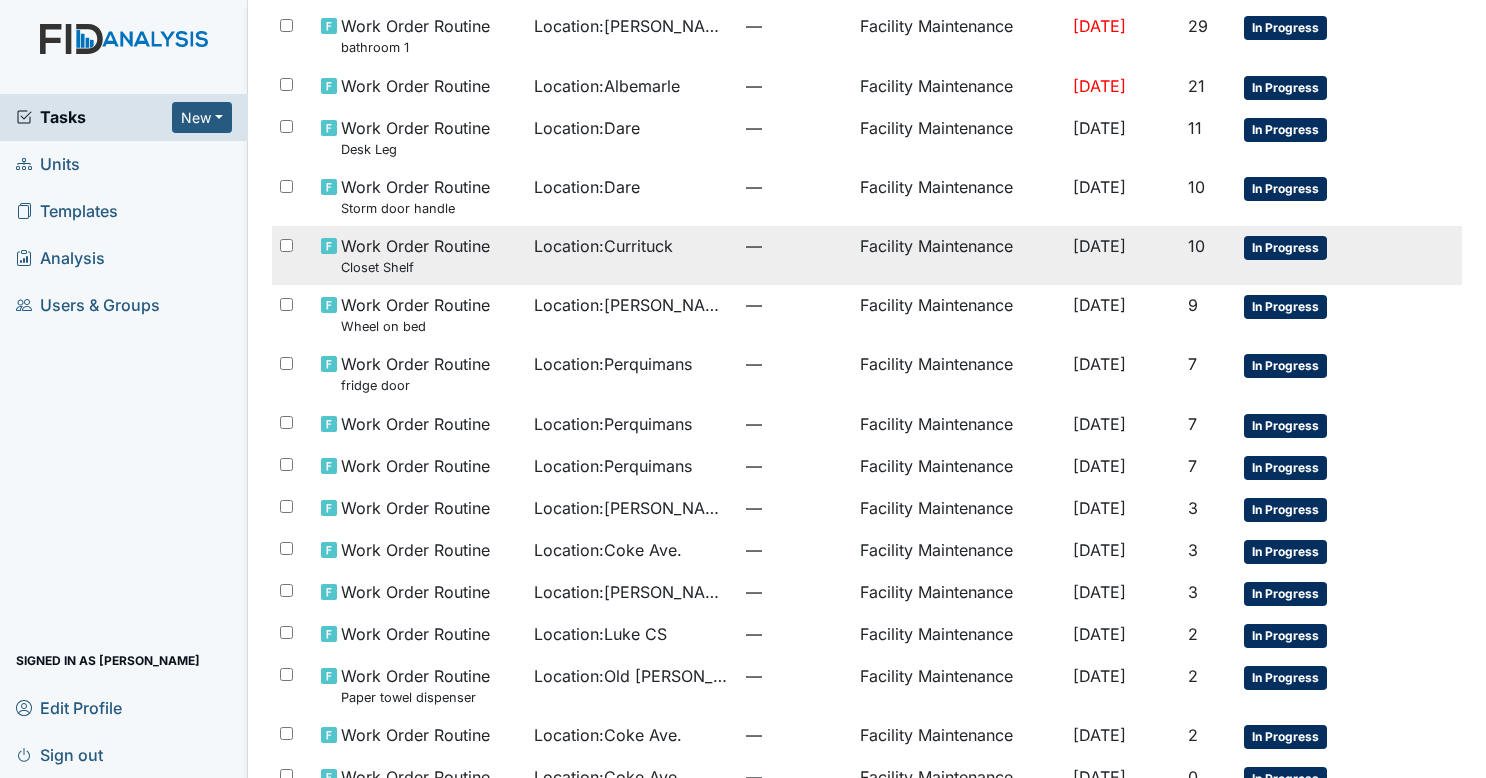 scroll, scrollTop: 345, scrollLeft: 0, axis: vertical 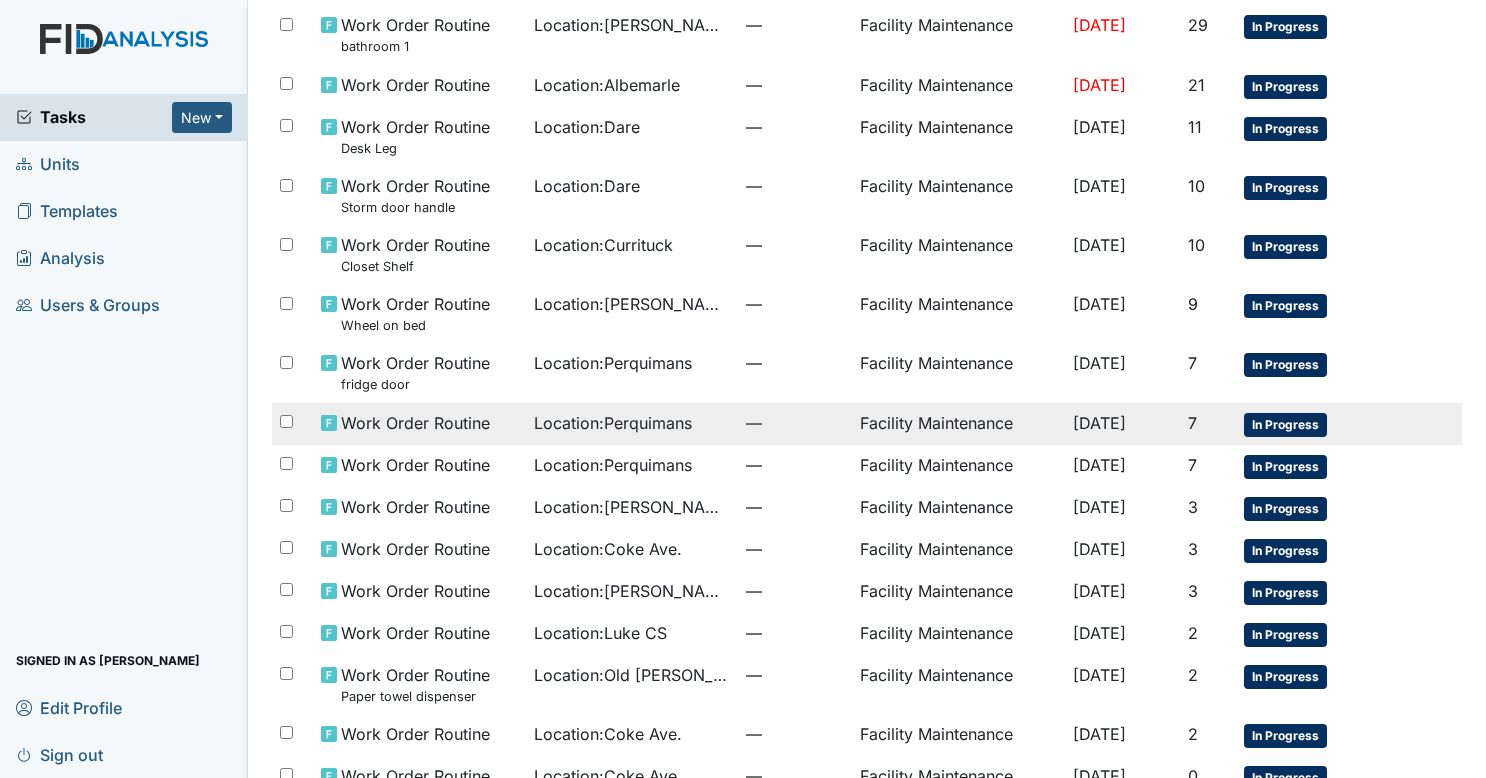 drag, startPoint x: 556, startPoint y: 414, endPoint x: 518, endPoint y: 414, distance: 38 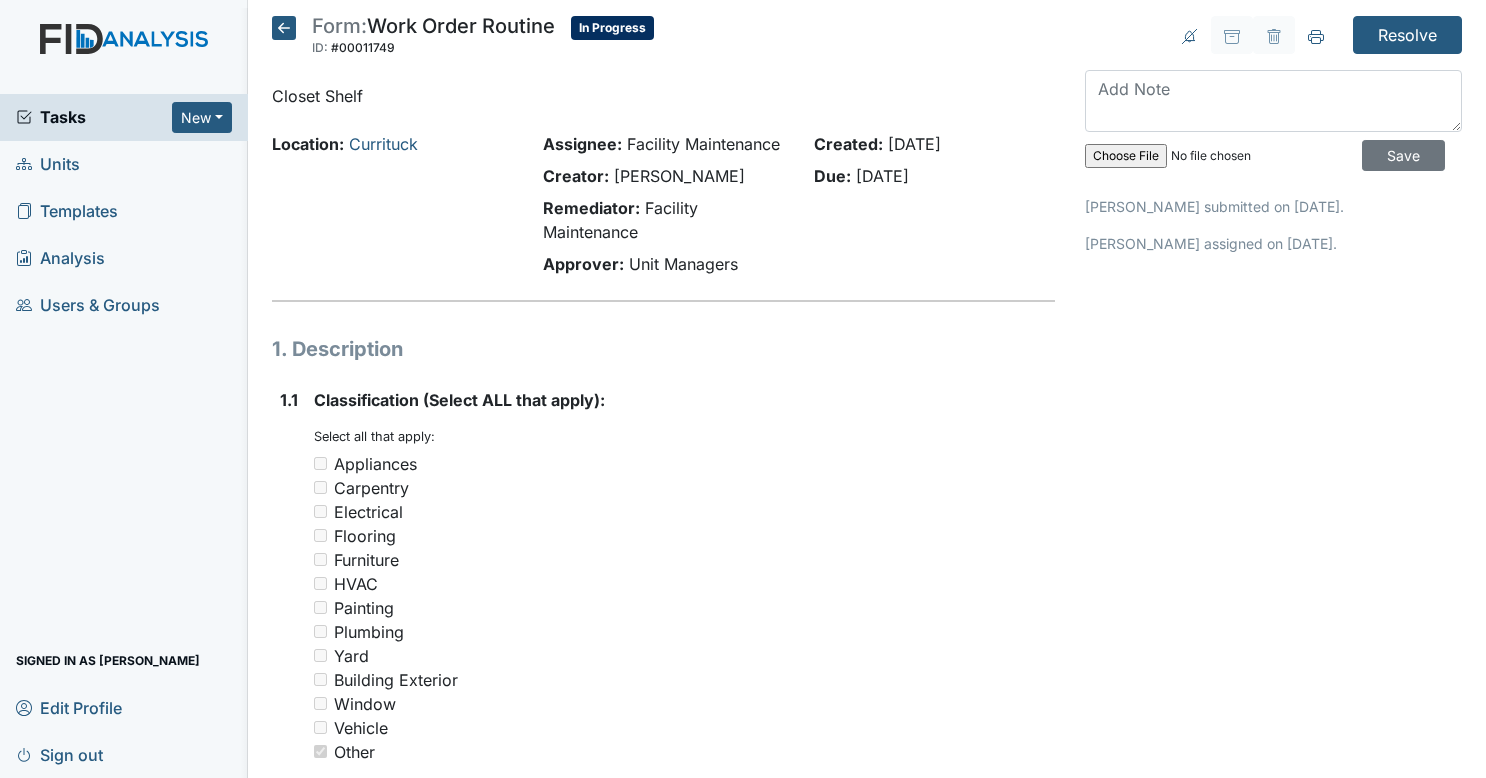 scroll, scrollTop: 0, scrollLeft: 0, axis: both 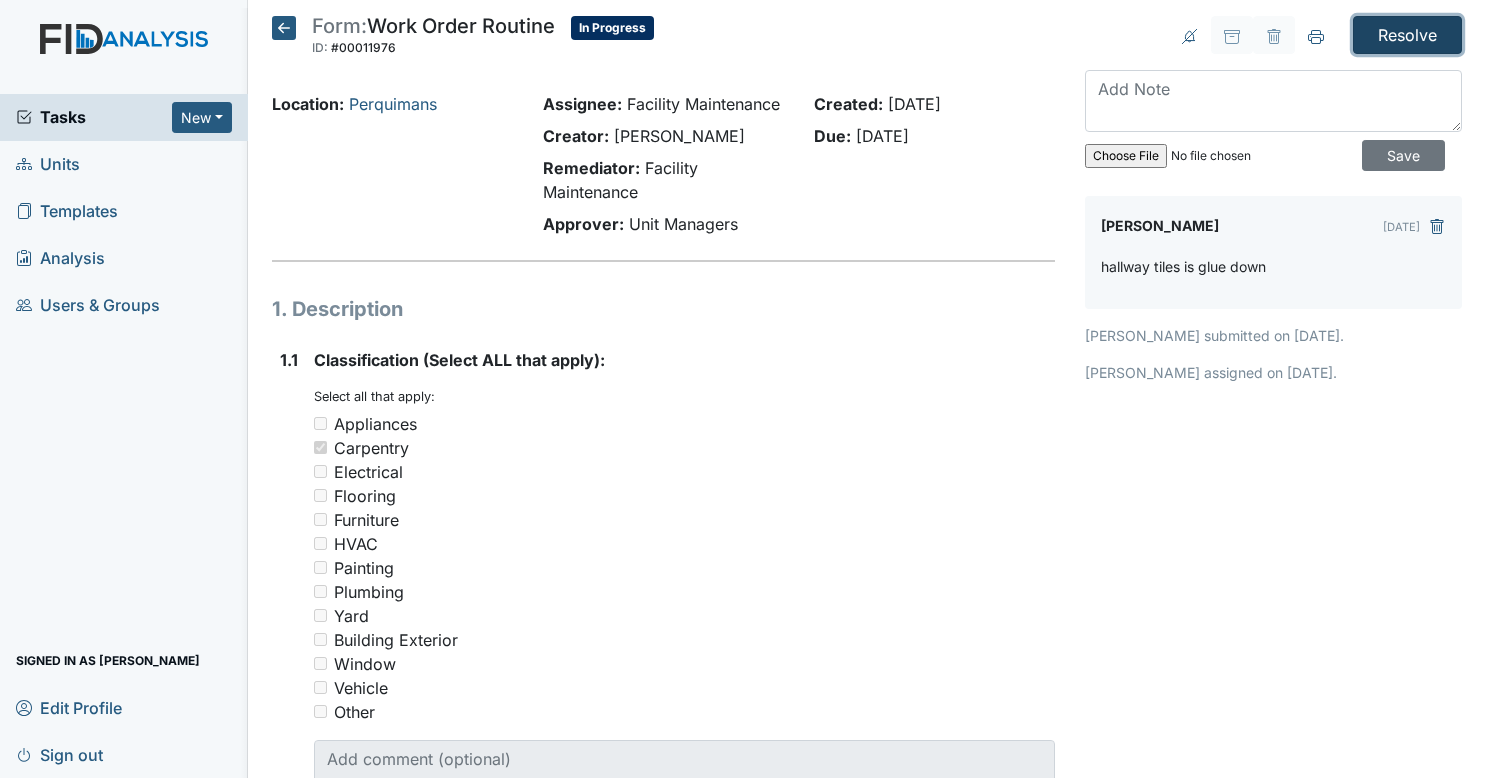 click on "Resolve" at bounding box center (1407, 35) 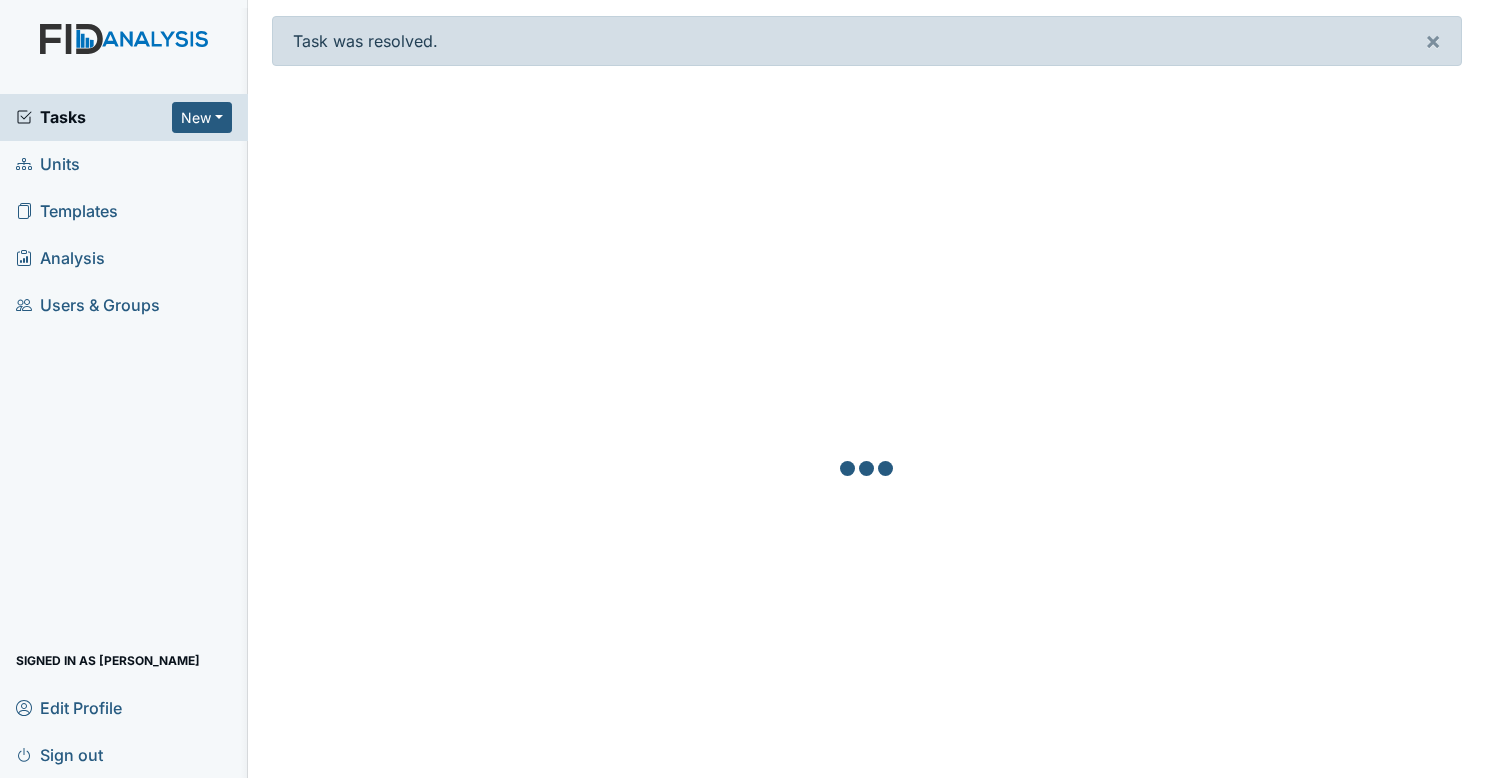 scroll, scrollTop: 0, scrollLeft: 0, axis: both 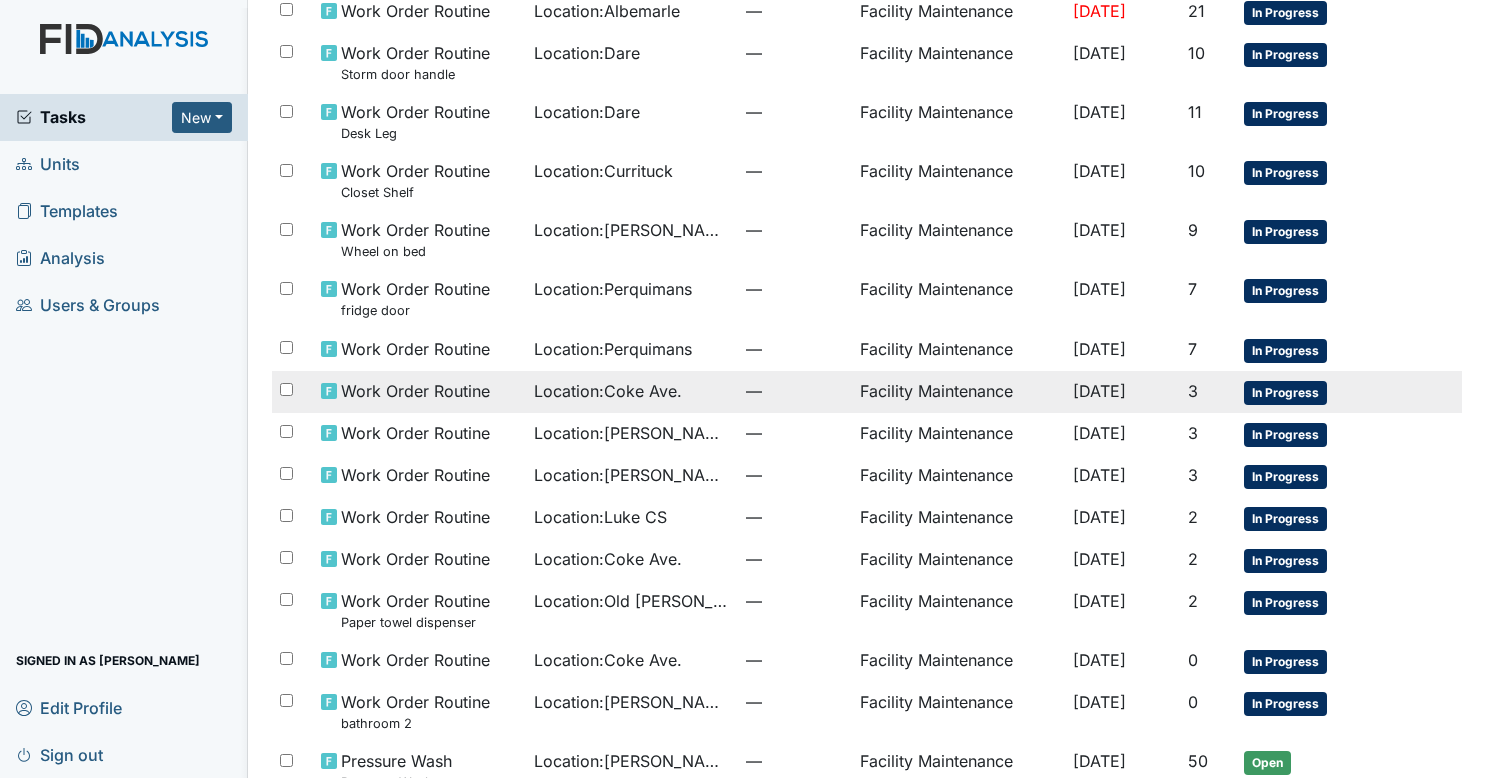 click on "Location :  Coke Ave." at bounding box center [608, 391] 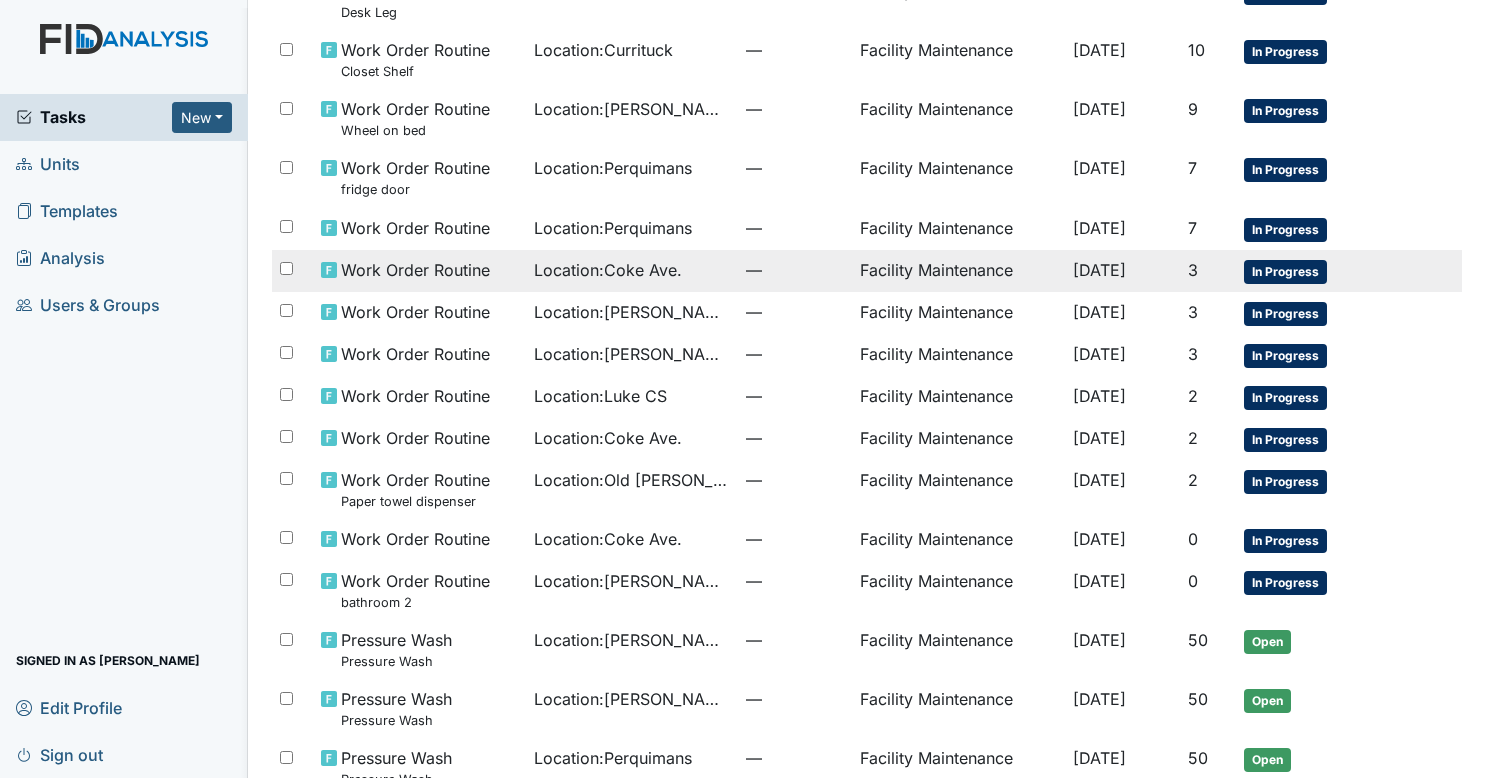scroll, scrollTop: 541, scrollLeft: 0, axis: vertical 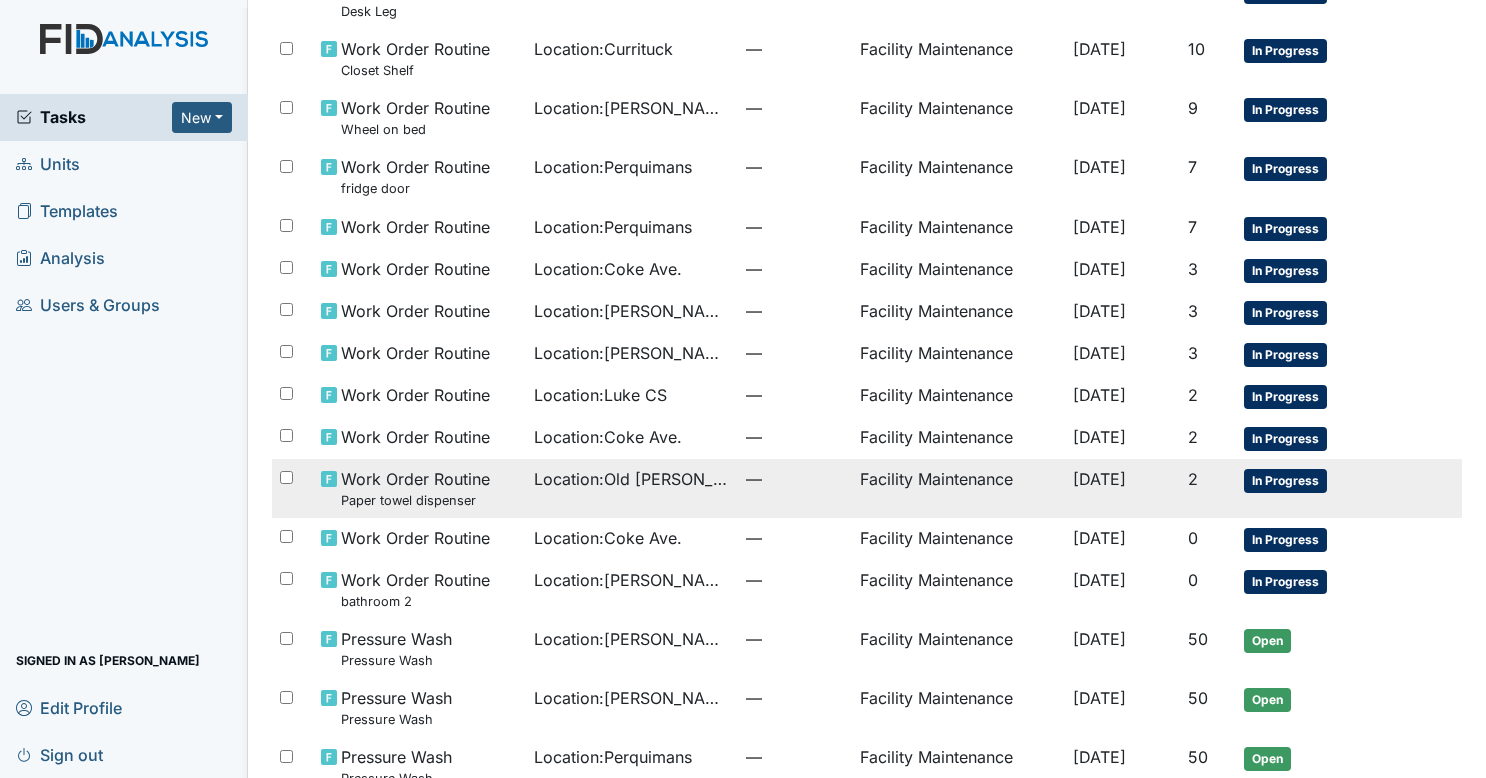 click on "Location :  Old Roper Rd." at bounding box center [632, 479] 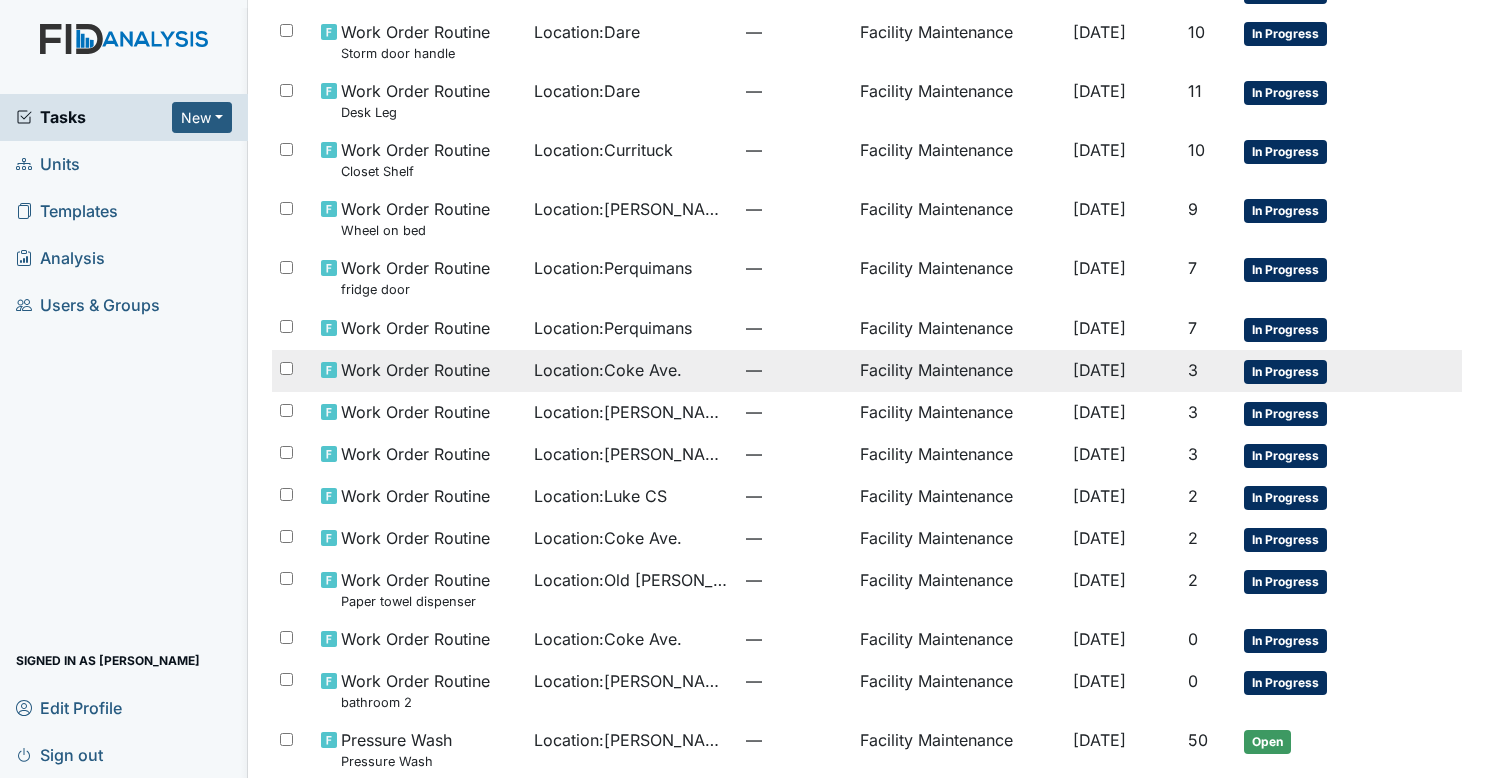 scroll, scrollTop: 447, scrollLeft: 0, axis: vertical 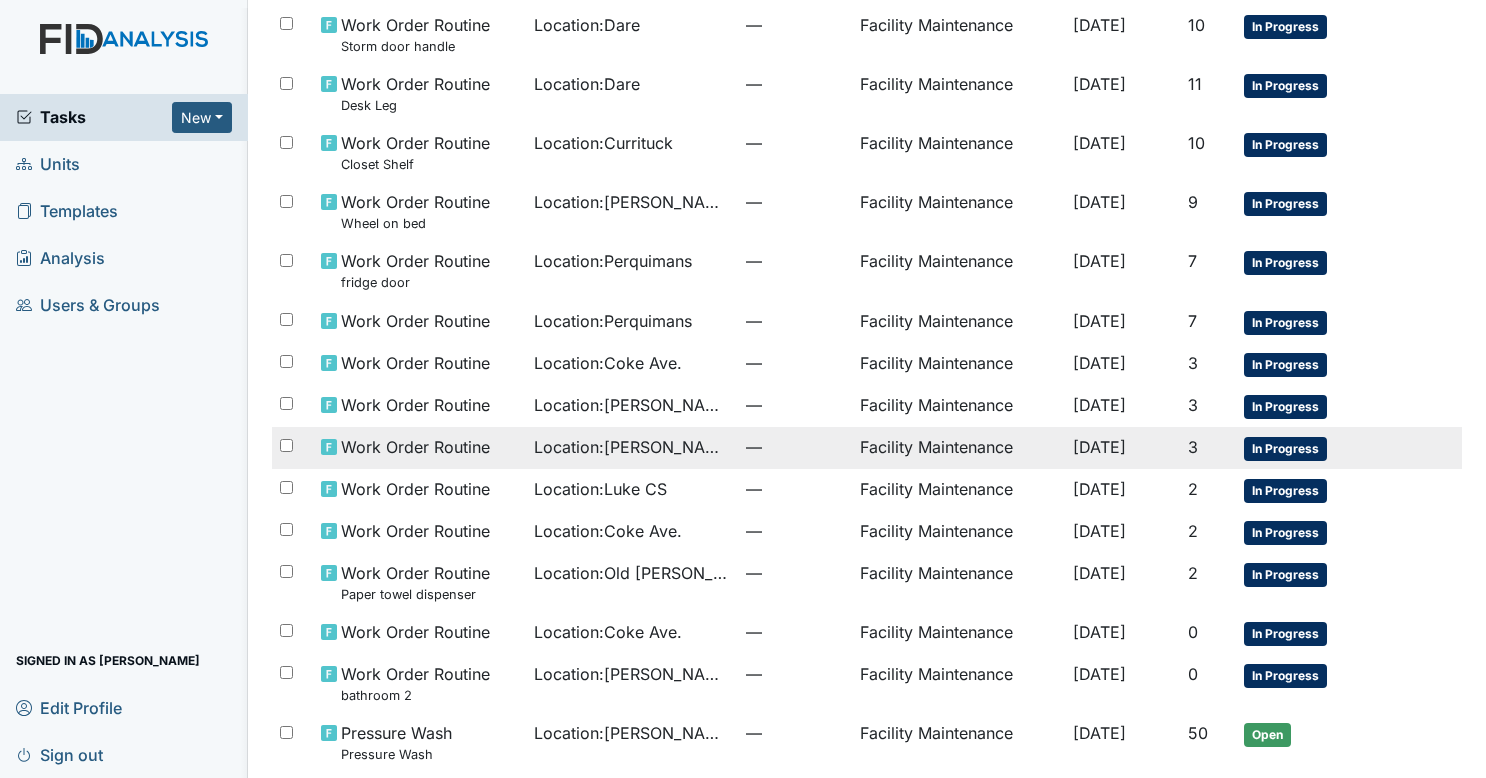 drag, startPoint x: 569, startPoint y: 426, endPoint x: 556, endPoint y: 431, distance: 13.928389 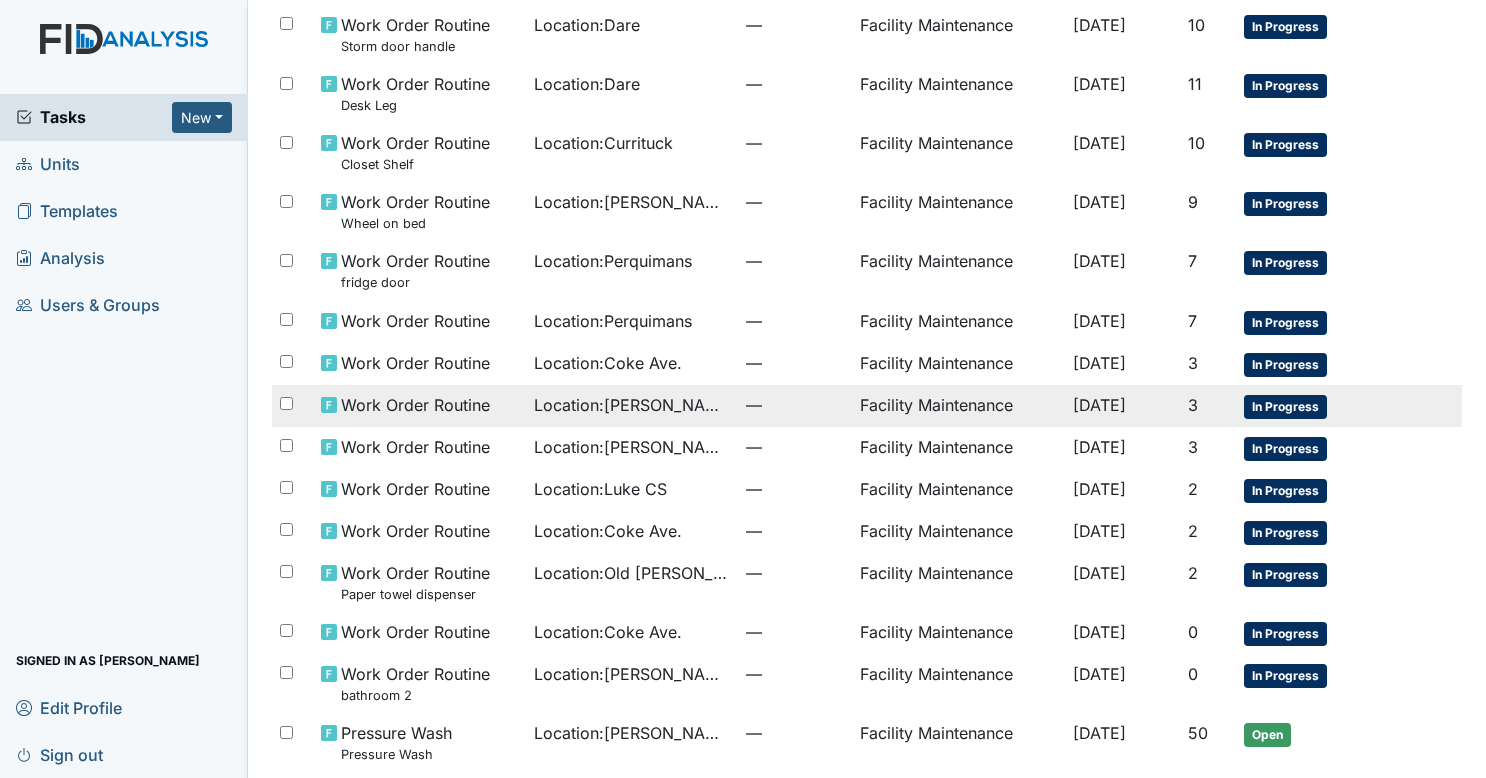 click on "Location :  Scott House" at bounding box center (632, 406) 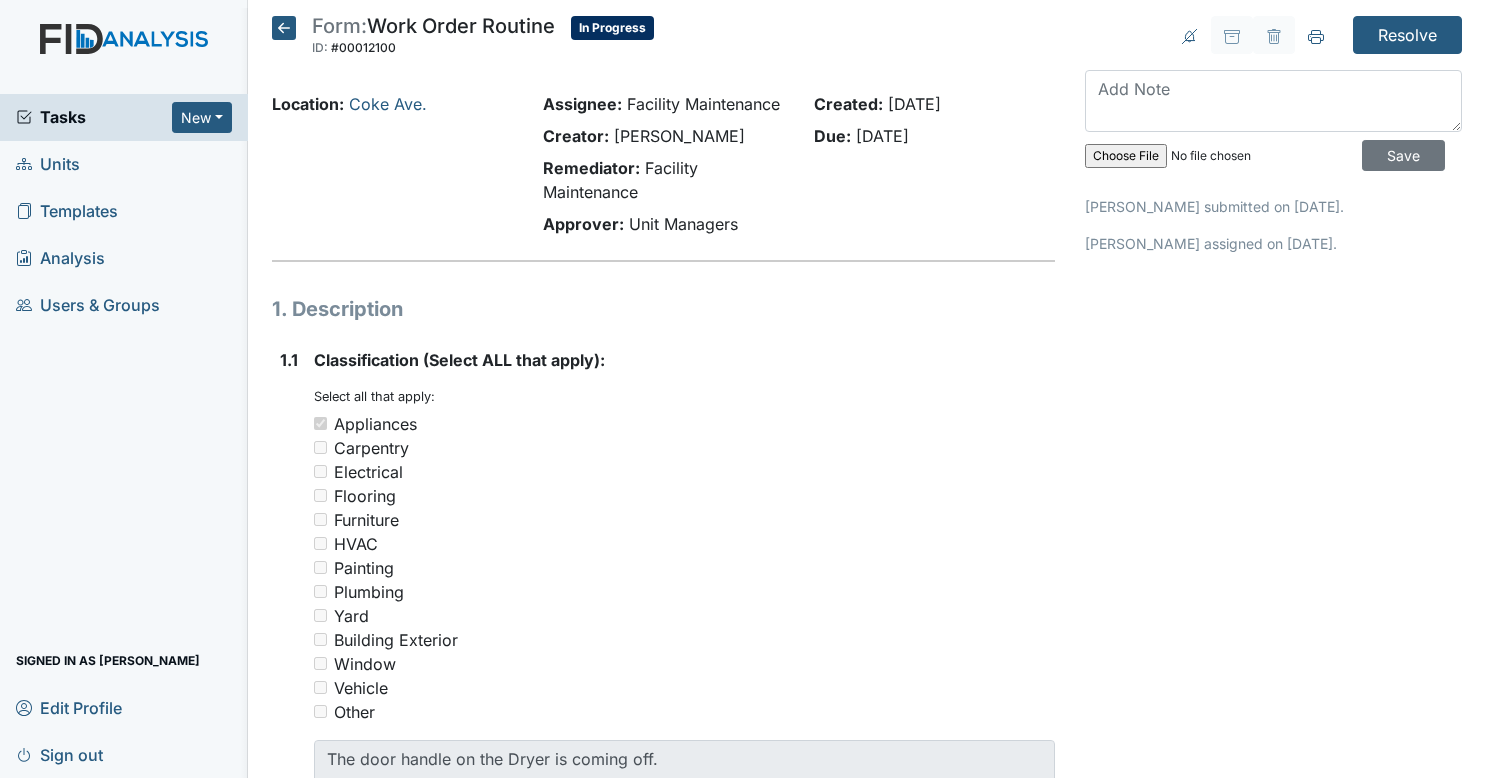 scroll, scrollTop: 0, scrollLeft: 0, axis: both 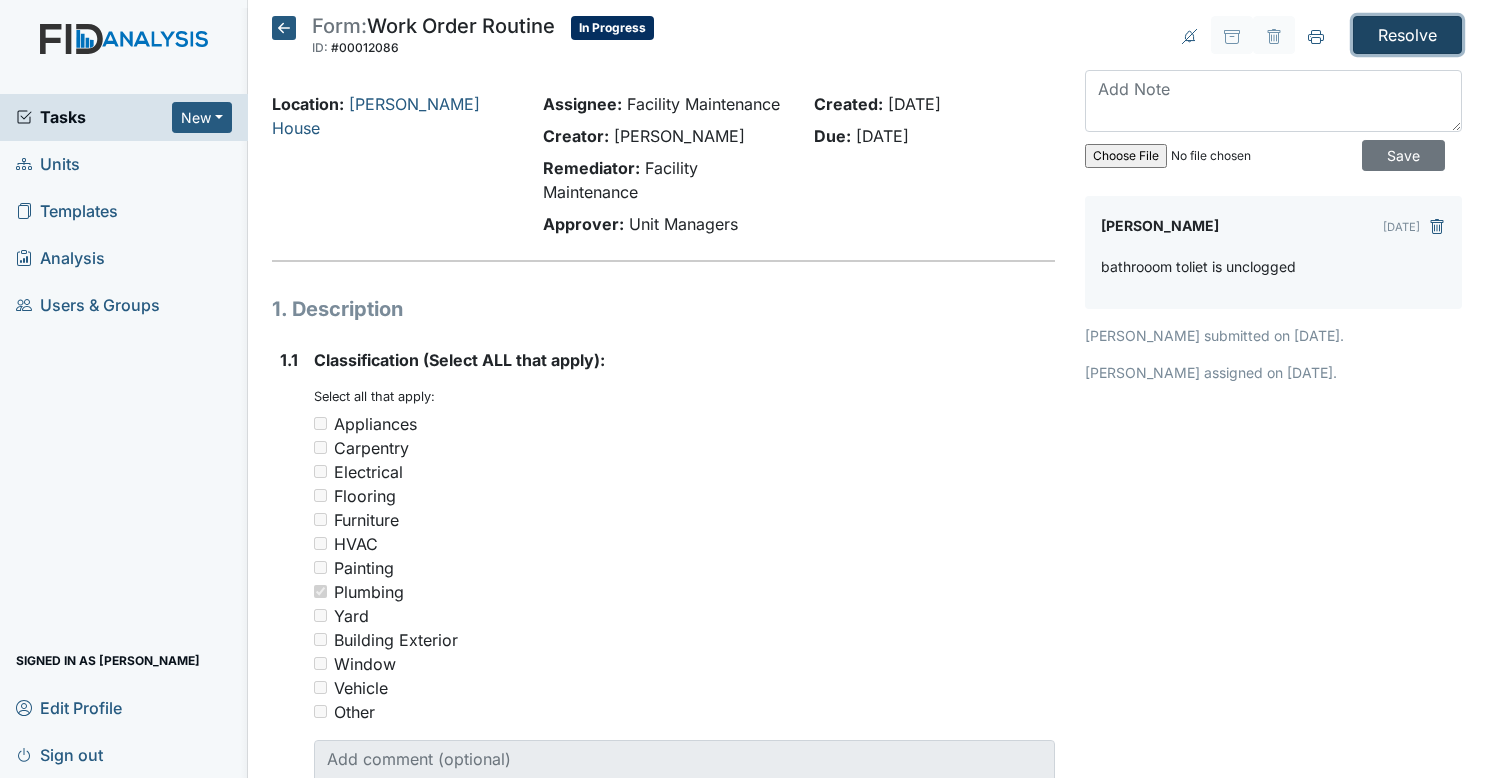 click on "Resolve" at bounding box center (1407, 35) 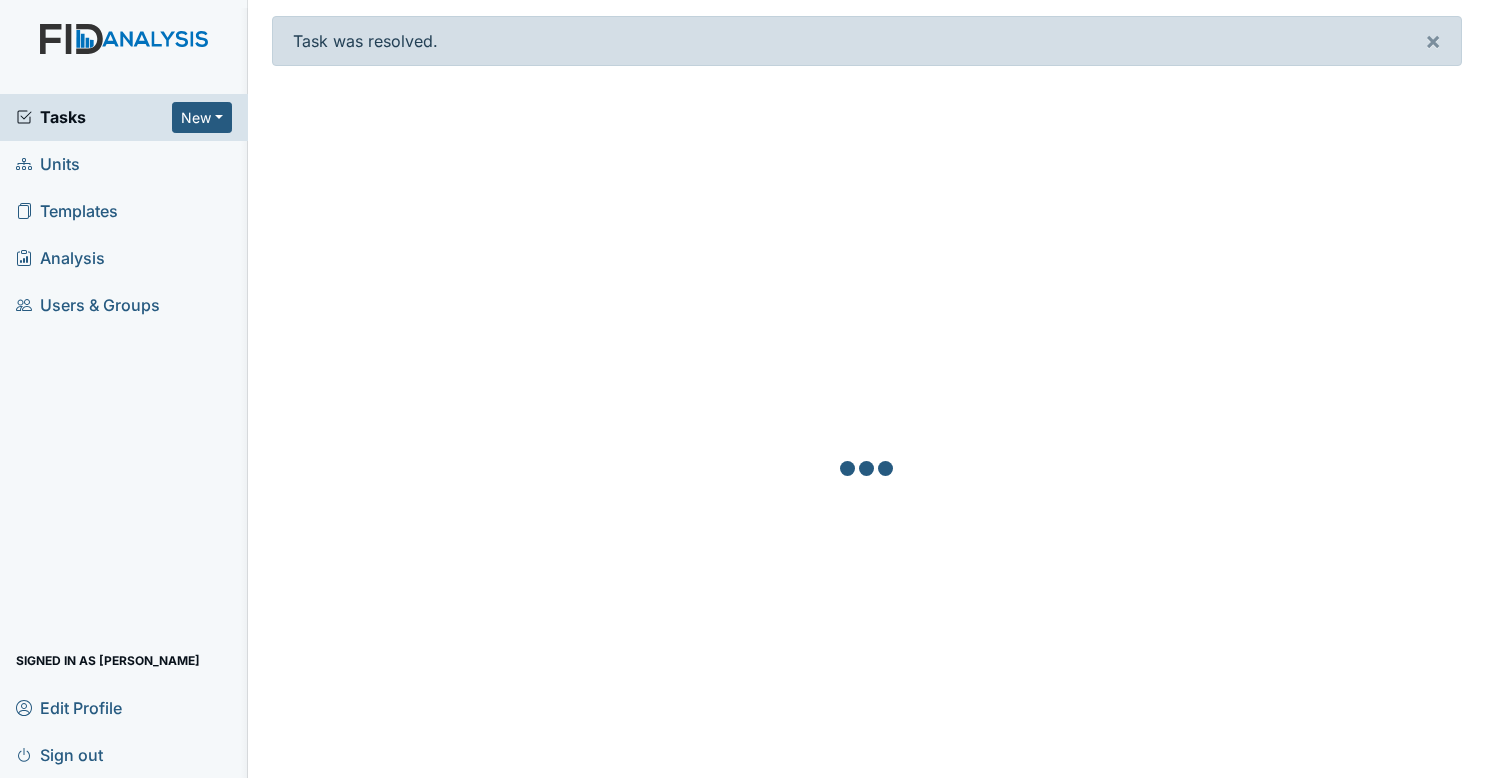 scroll, scrollTop: 0, scrollLeft: 0, axis: both 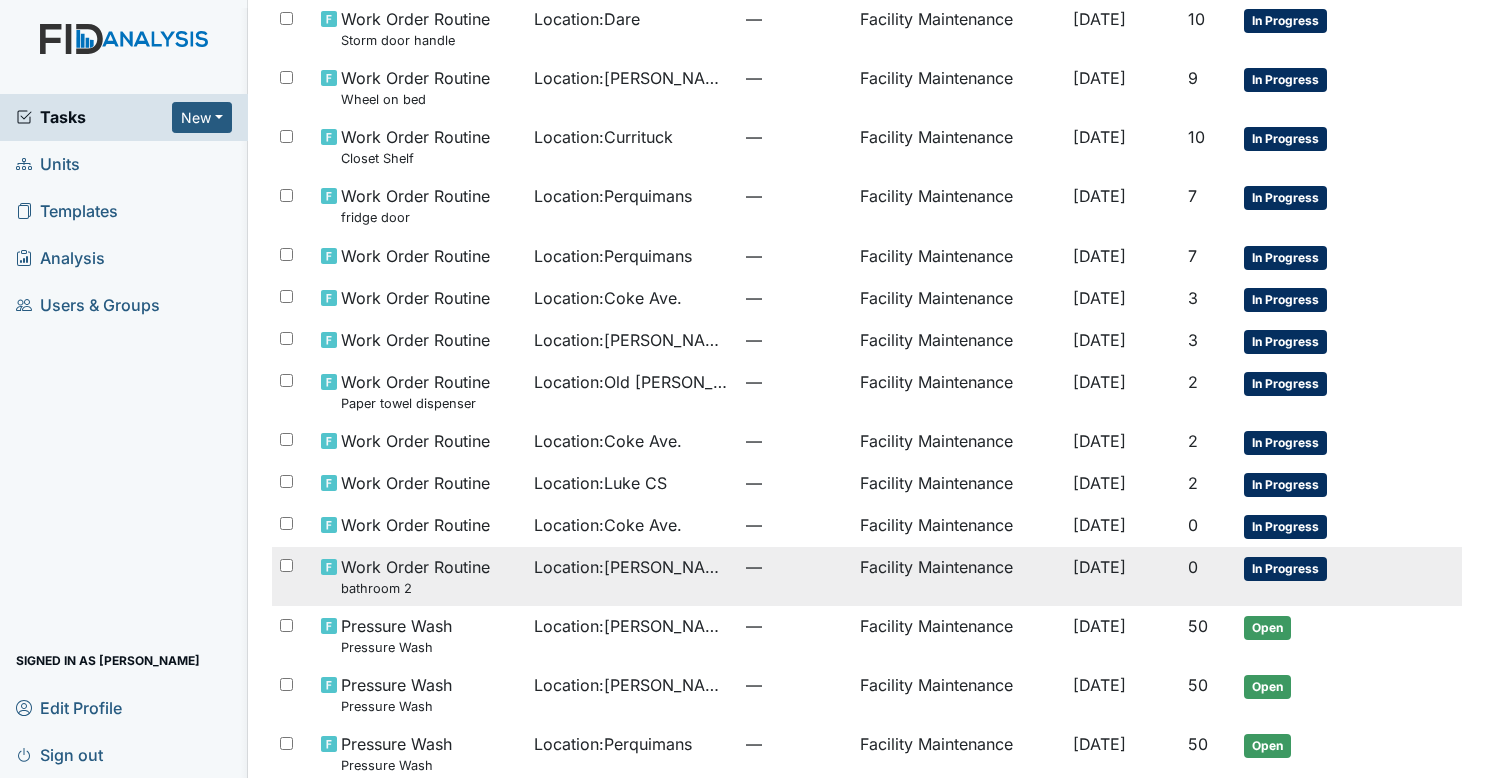 click on "Location :  Wickham Rd. Camden" at bounding box center [632, 576] 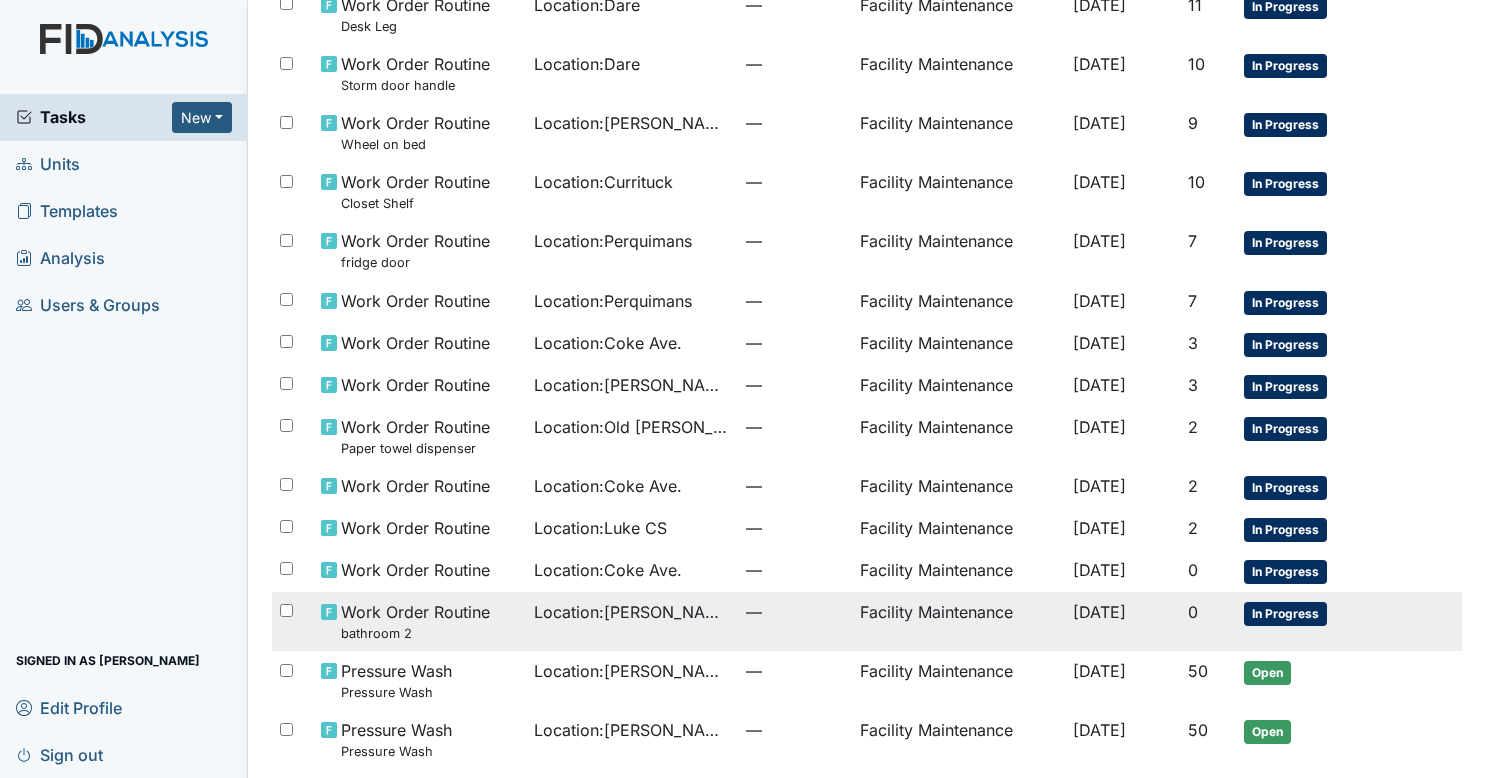 scroll, scrollTop: 465, scrollLeft: 0, axis: vertical 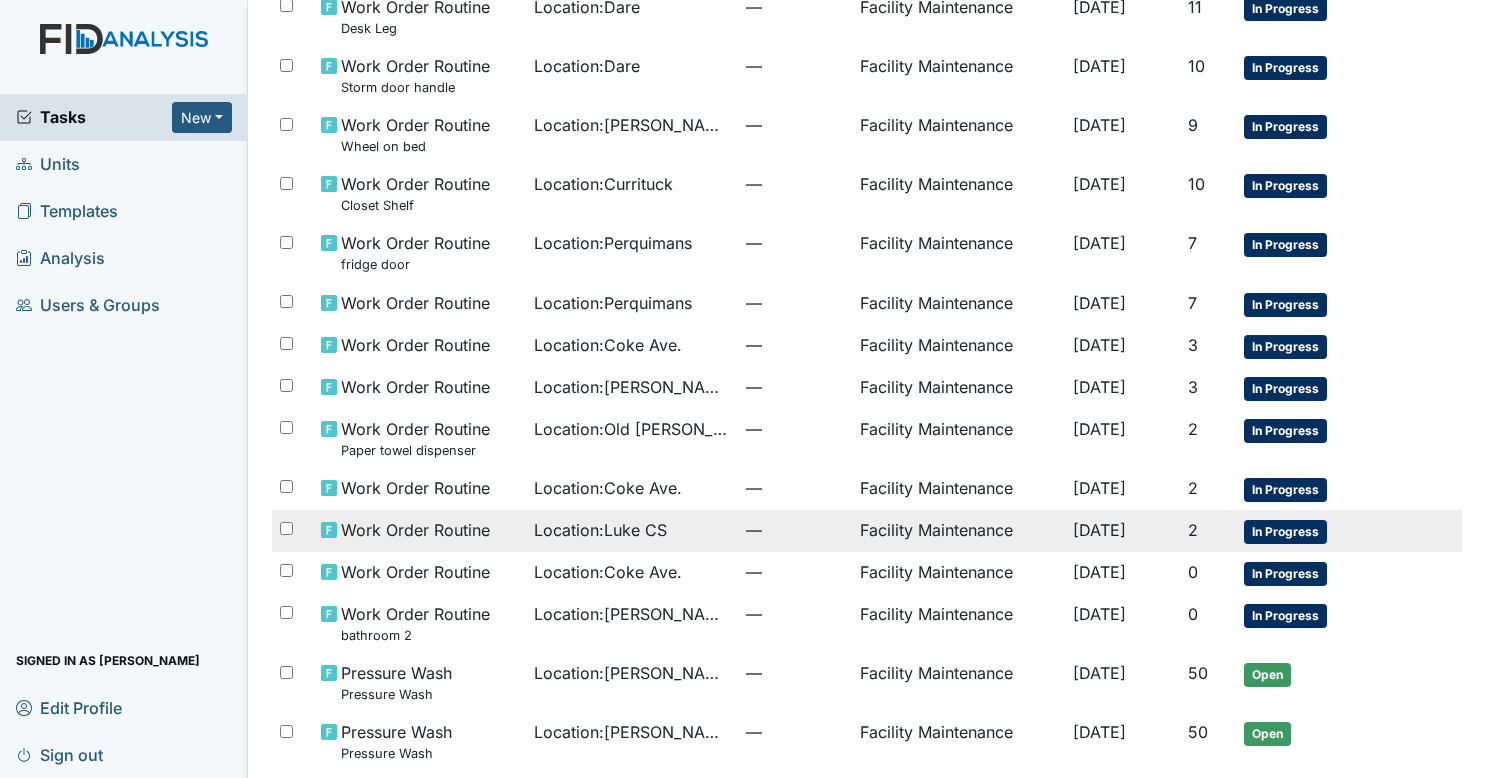 click on "—" at bounding box center (794, 531) 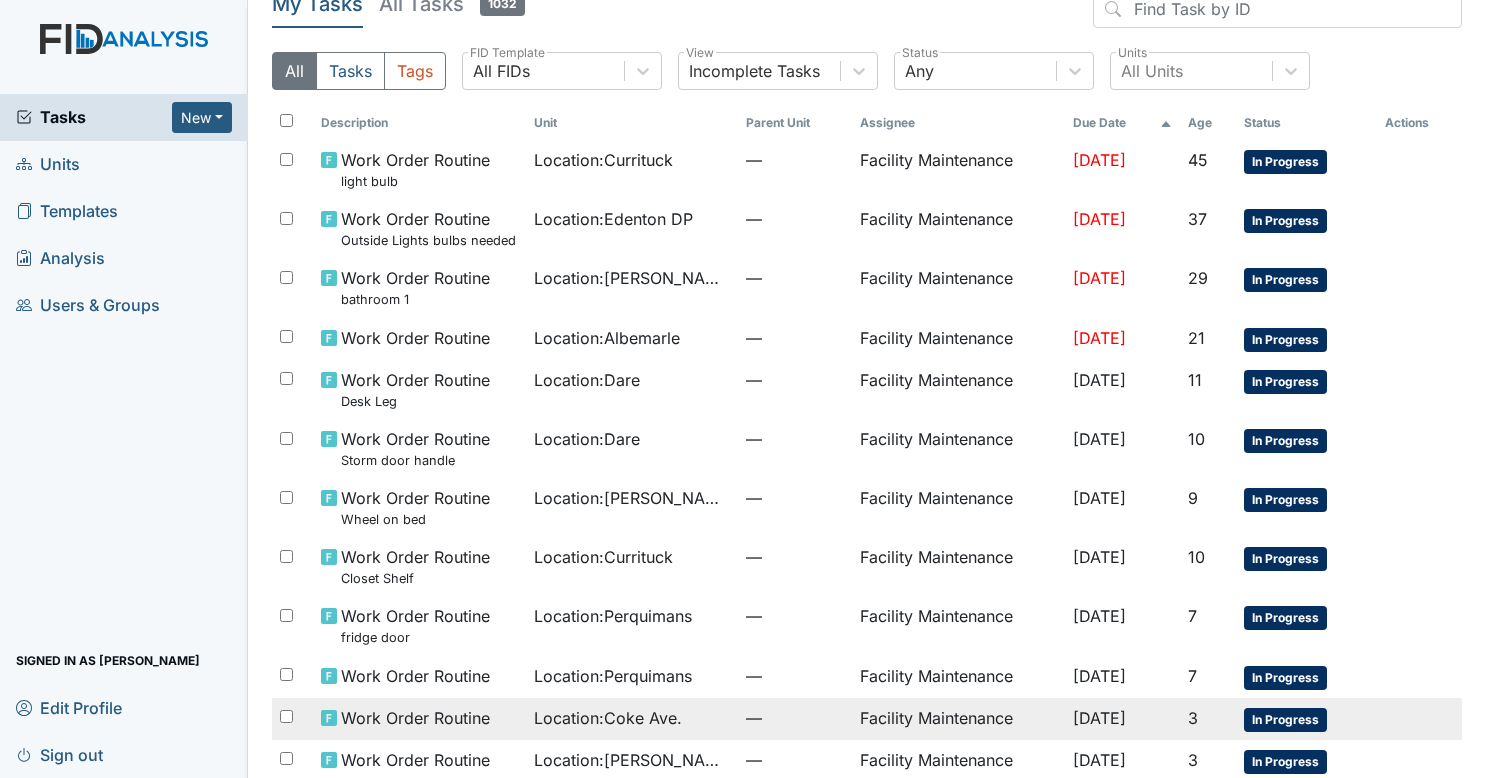 scroll, scrollTop: 91, scrollLeft: 0, axis: vertical 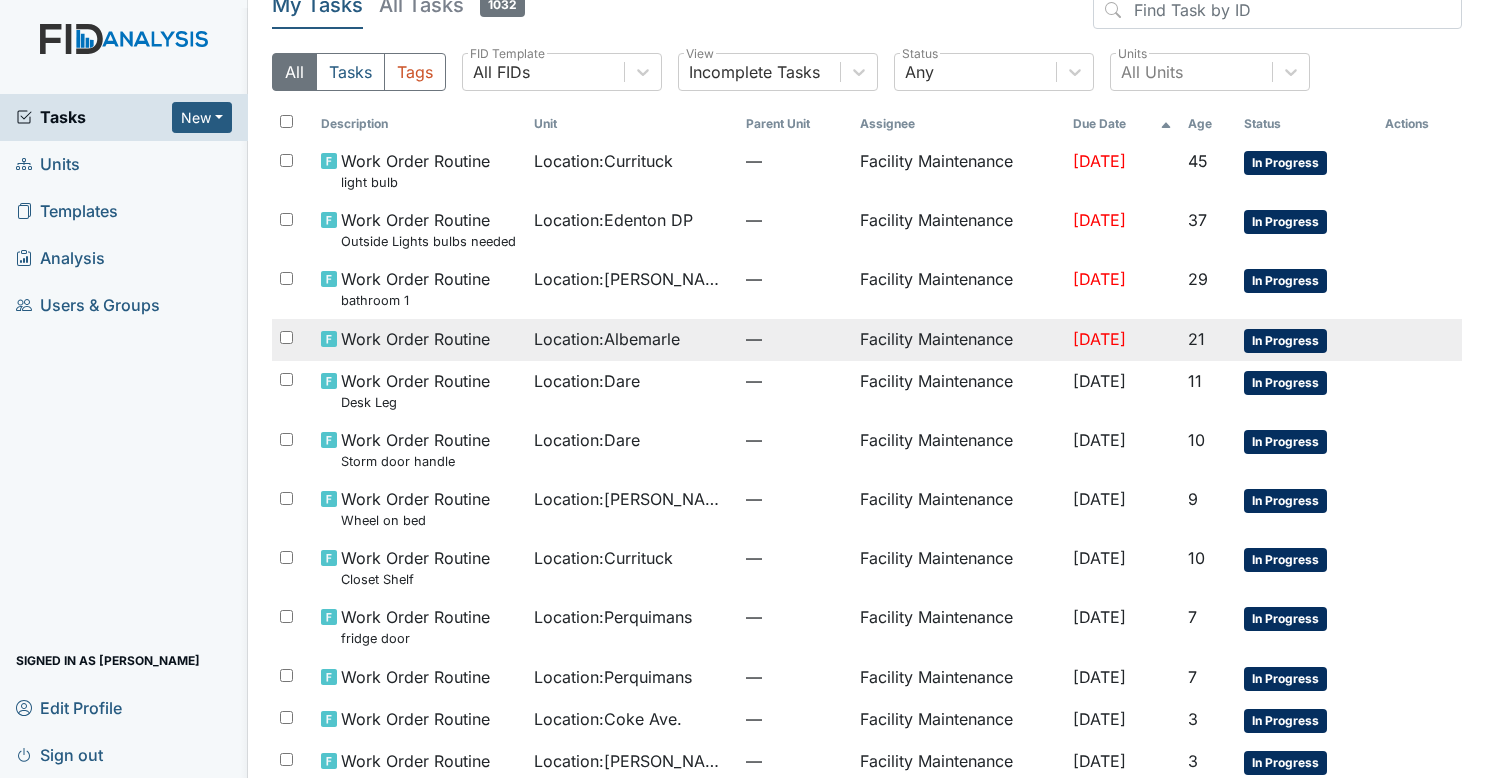 click on "Location :  Albemarle" at bounding box center (607, 339) 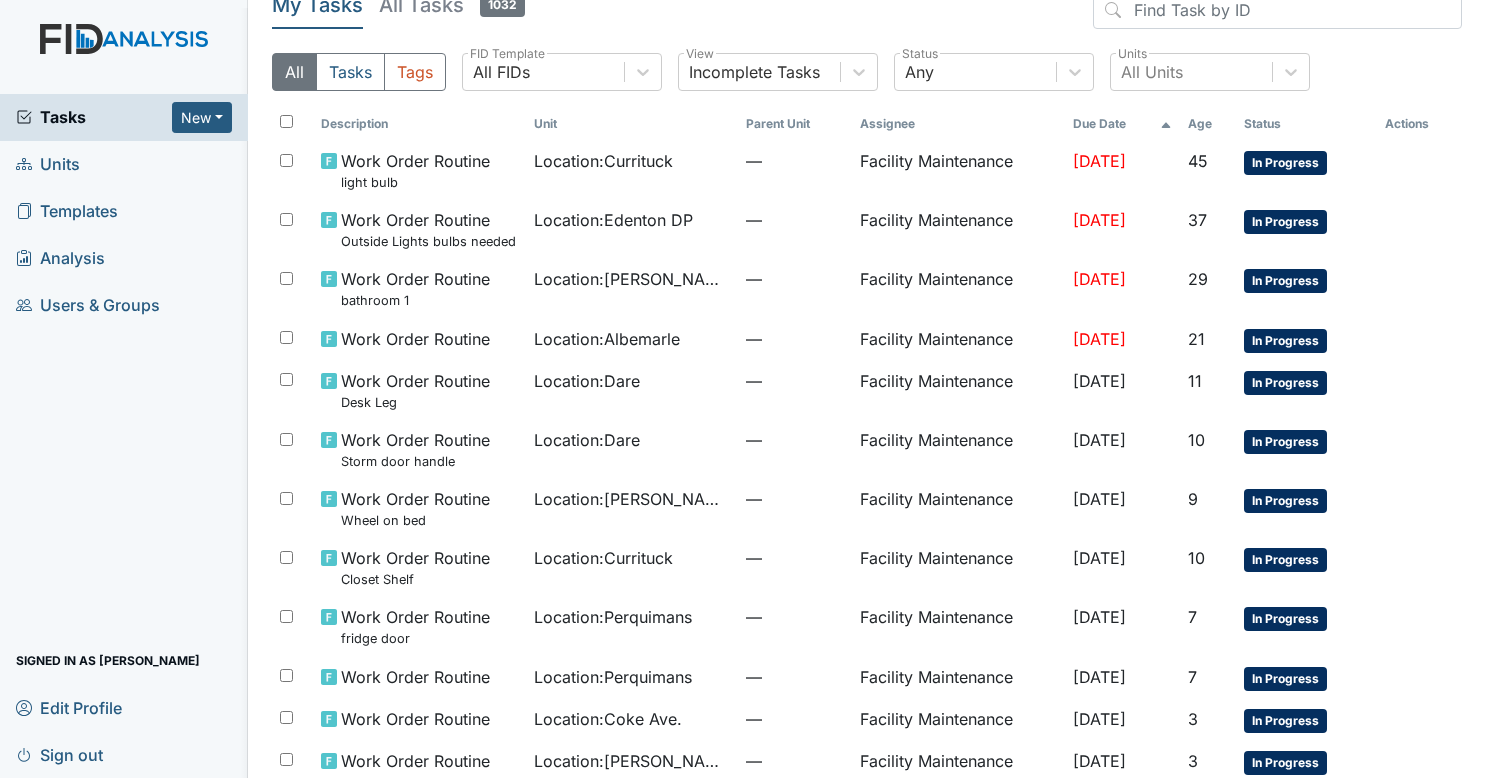 click on "Sign out" at bounding box center (59, 754) 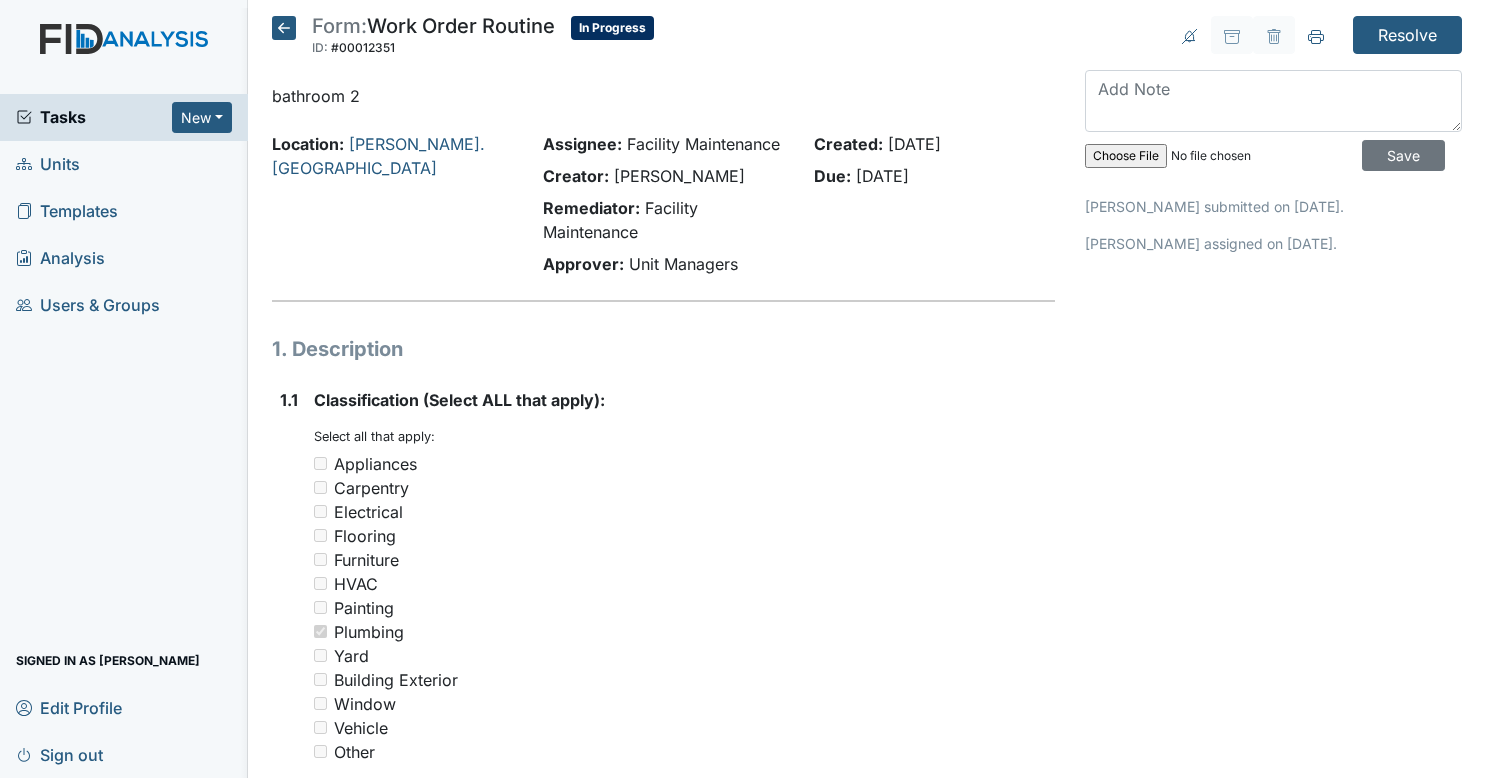 scroll, scrollTop: 0, scrollLeft: 0, axis: both 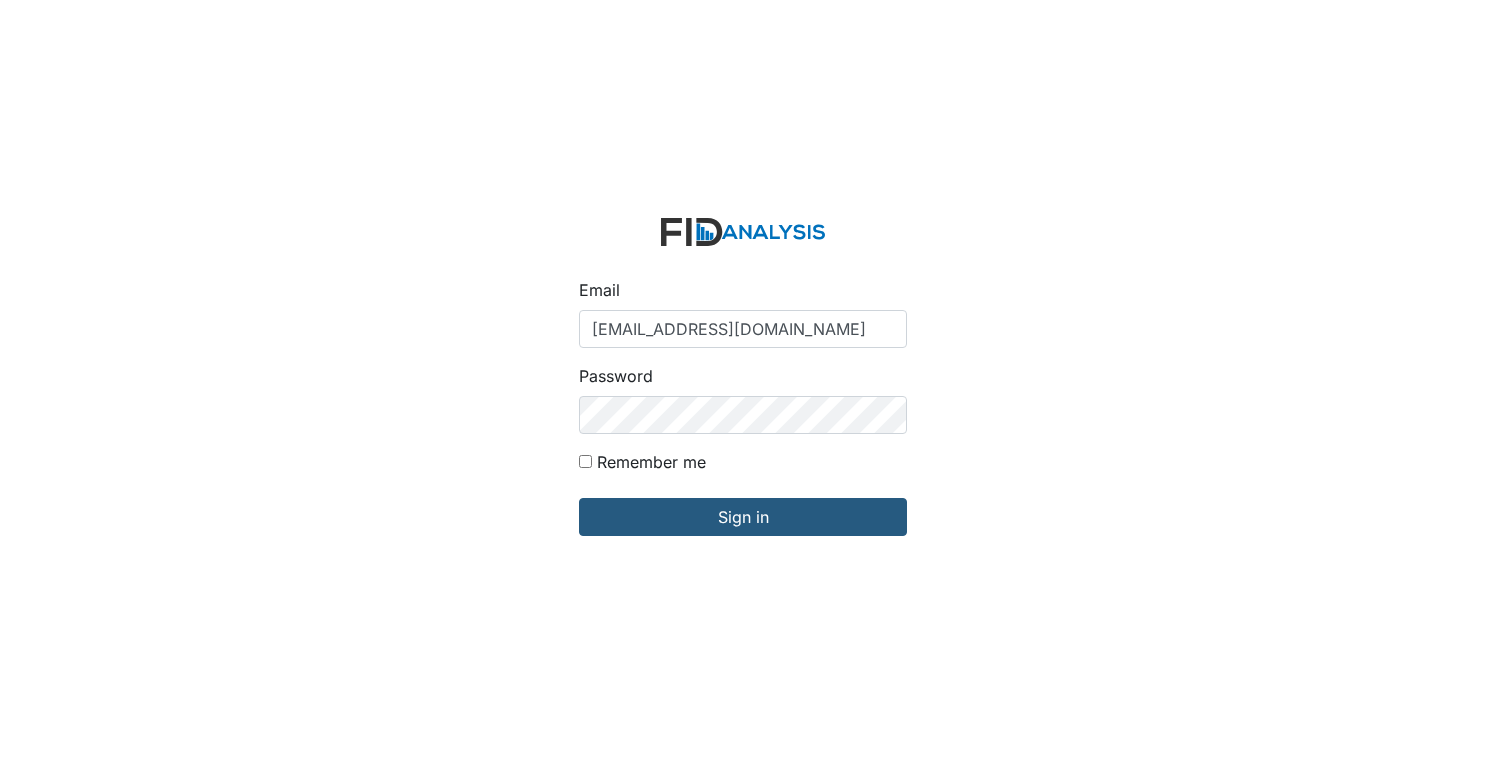 click on "[EMAIL_ADDRESS][DOMAIN_NAME]" at bounding box center [743, 329] 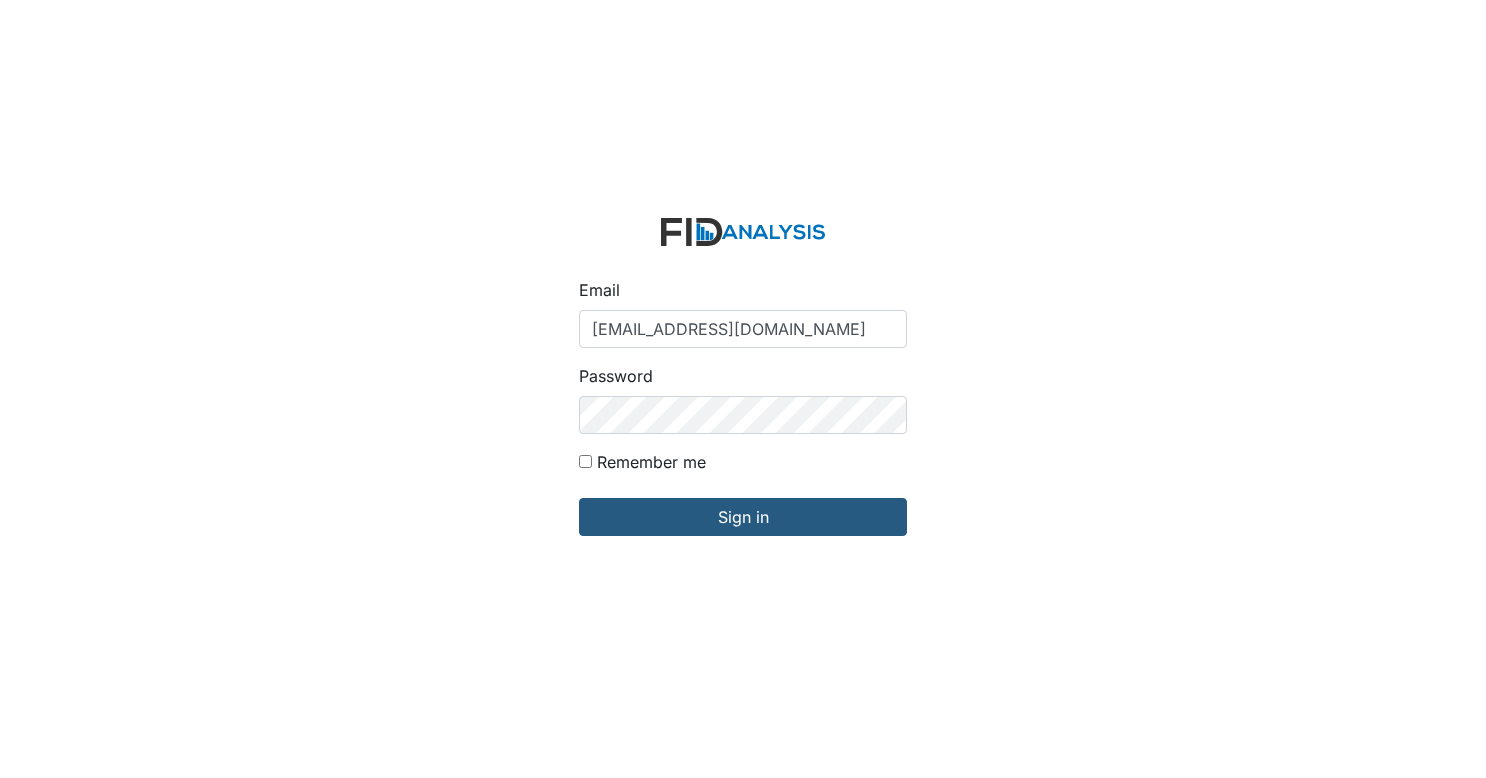 type on "[EMAIL_ADDRESS][DOMAIN_NAME]" 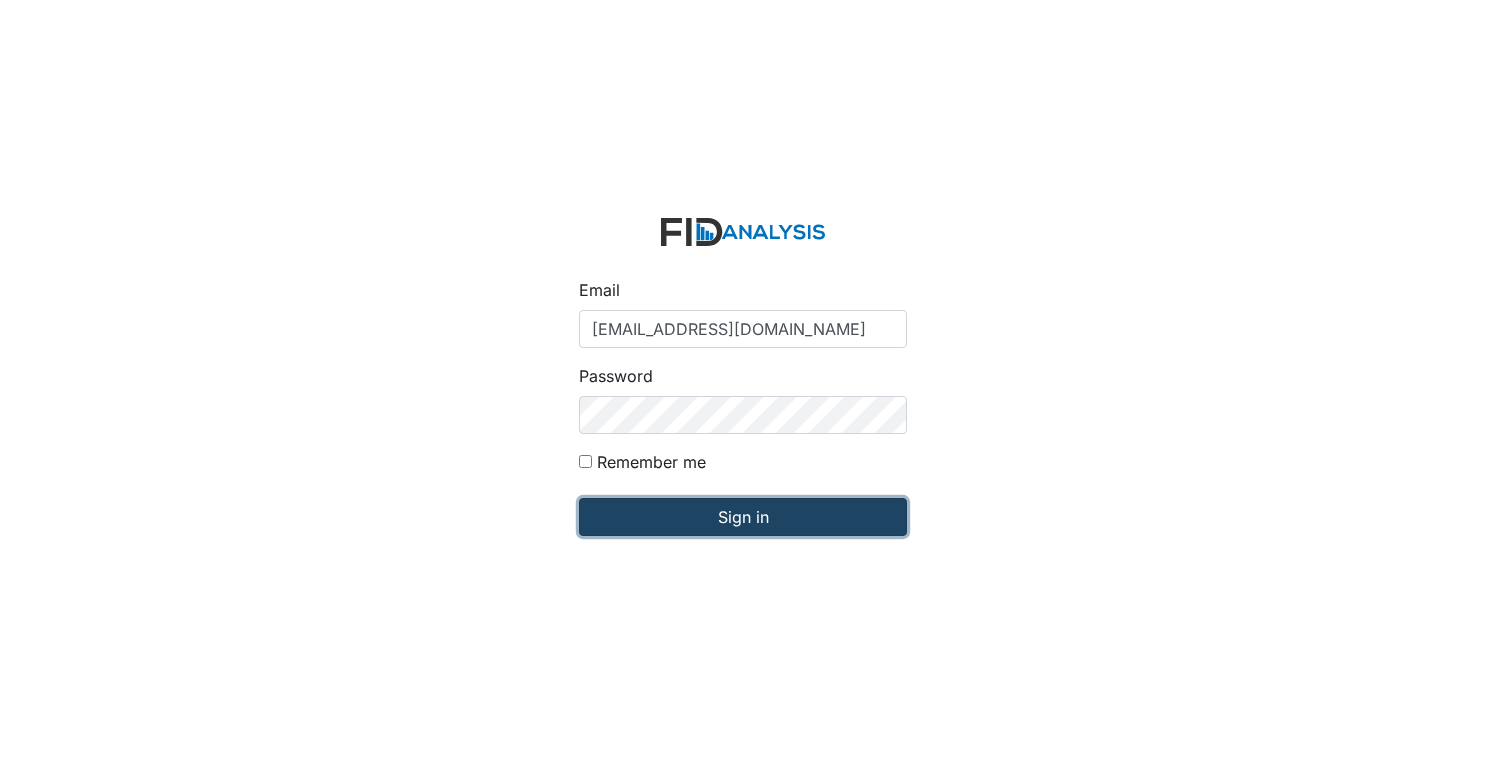 click on "Sign in" at bounding box center [743, 517] 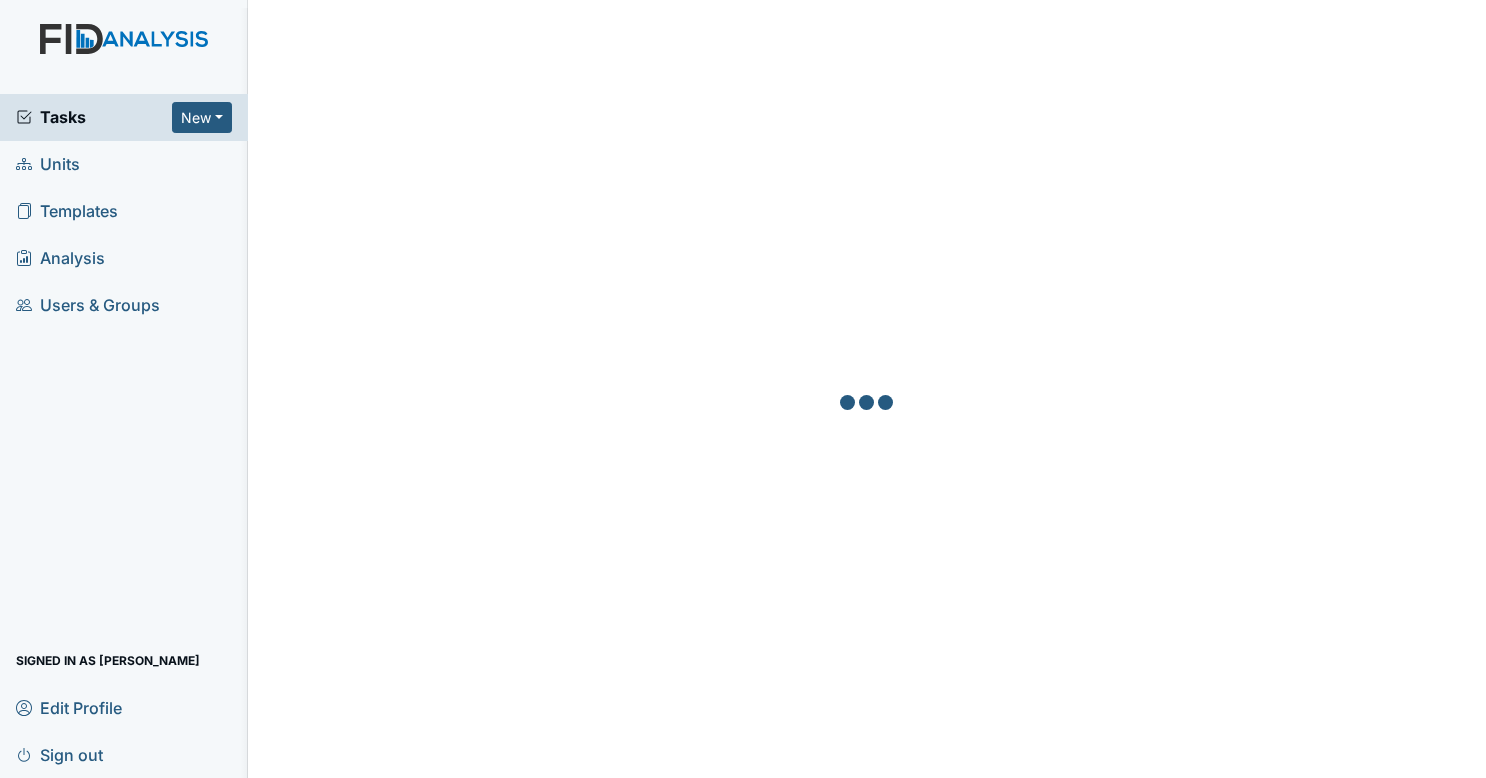 scroll, scrollTop: 0, scrollLeft: 0, axis: both 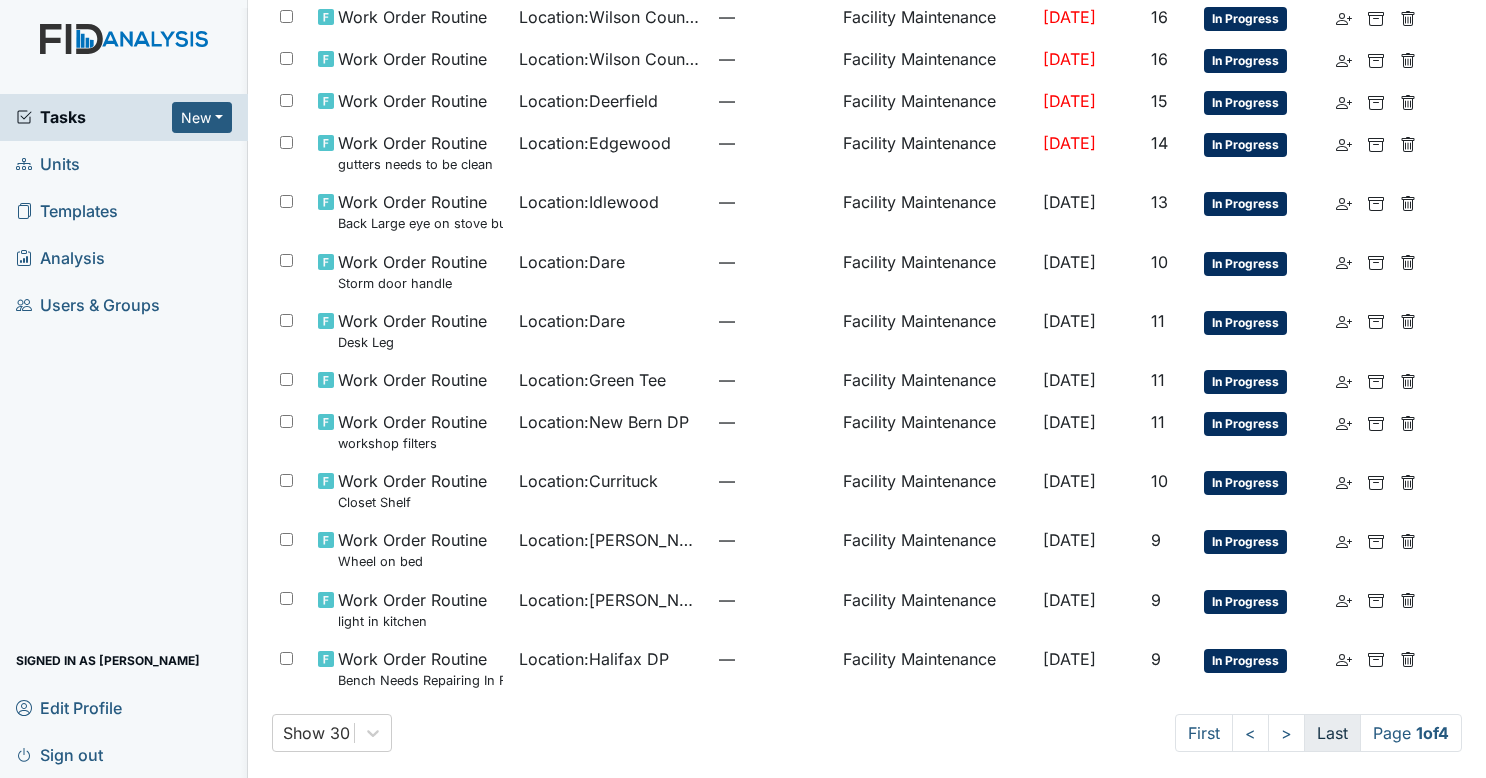 click on "Last" at bounding box center [1332, 733] 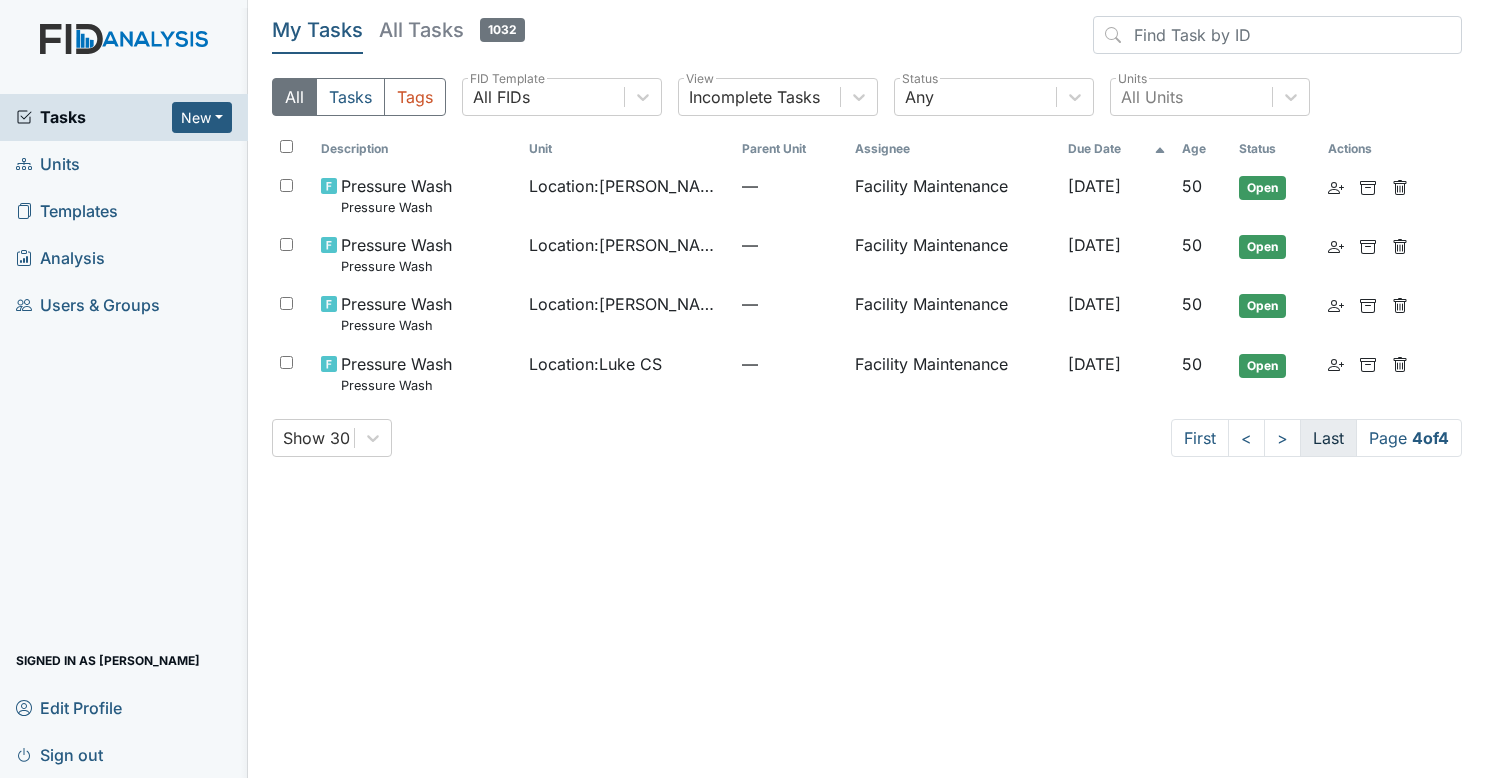 scroll, scrollTop: 0, scrollLeft: 0, axis: both 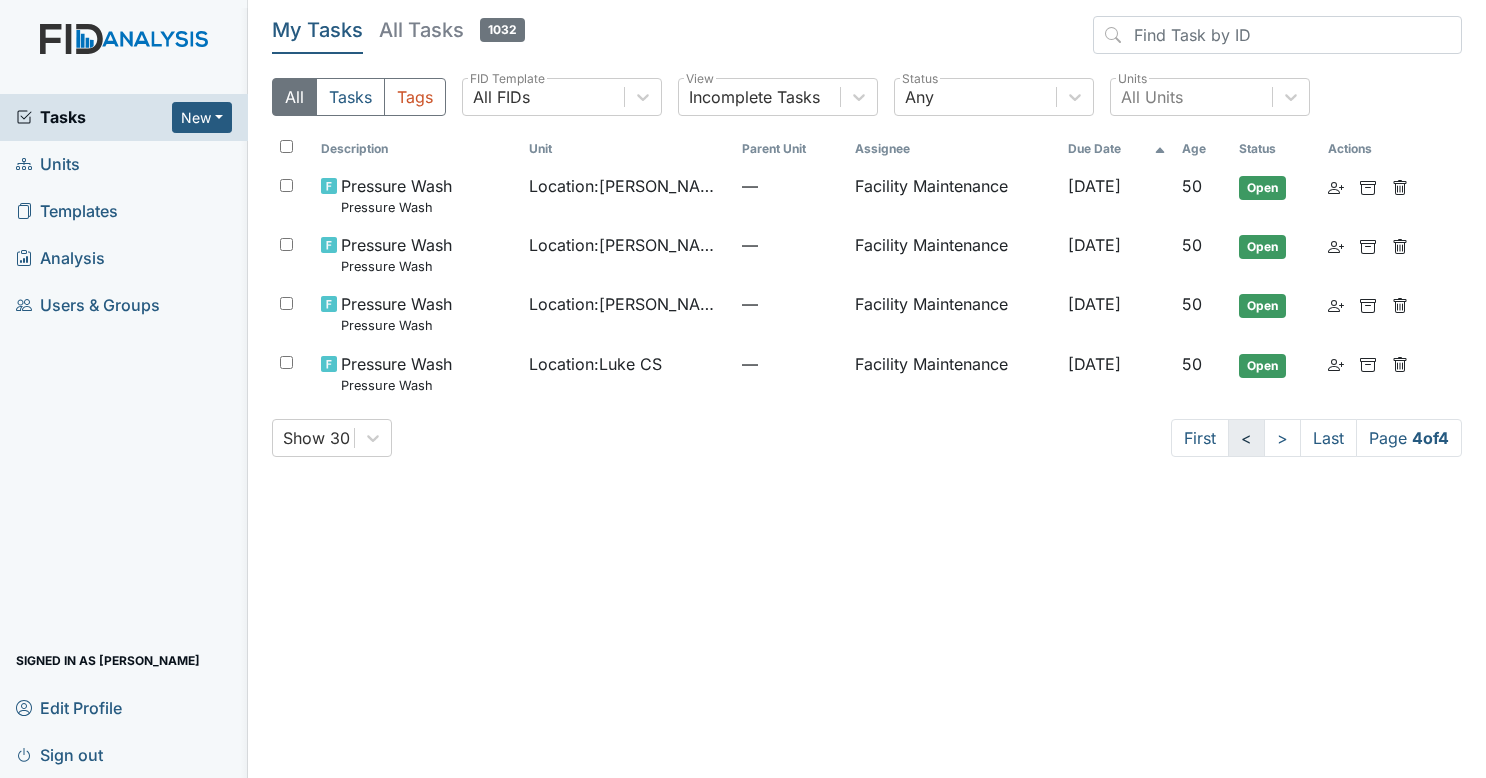 click on "<" at bounding box center [1246, 438] 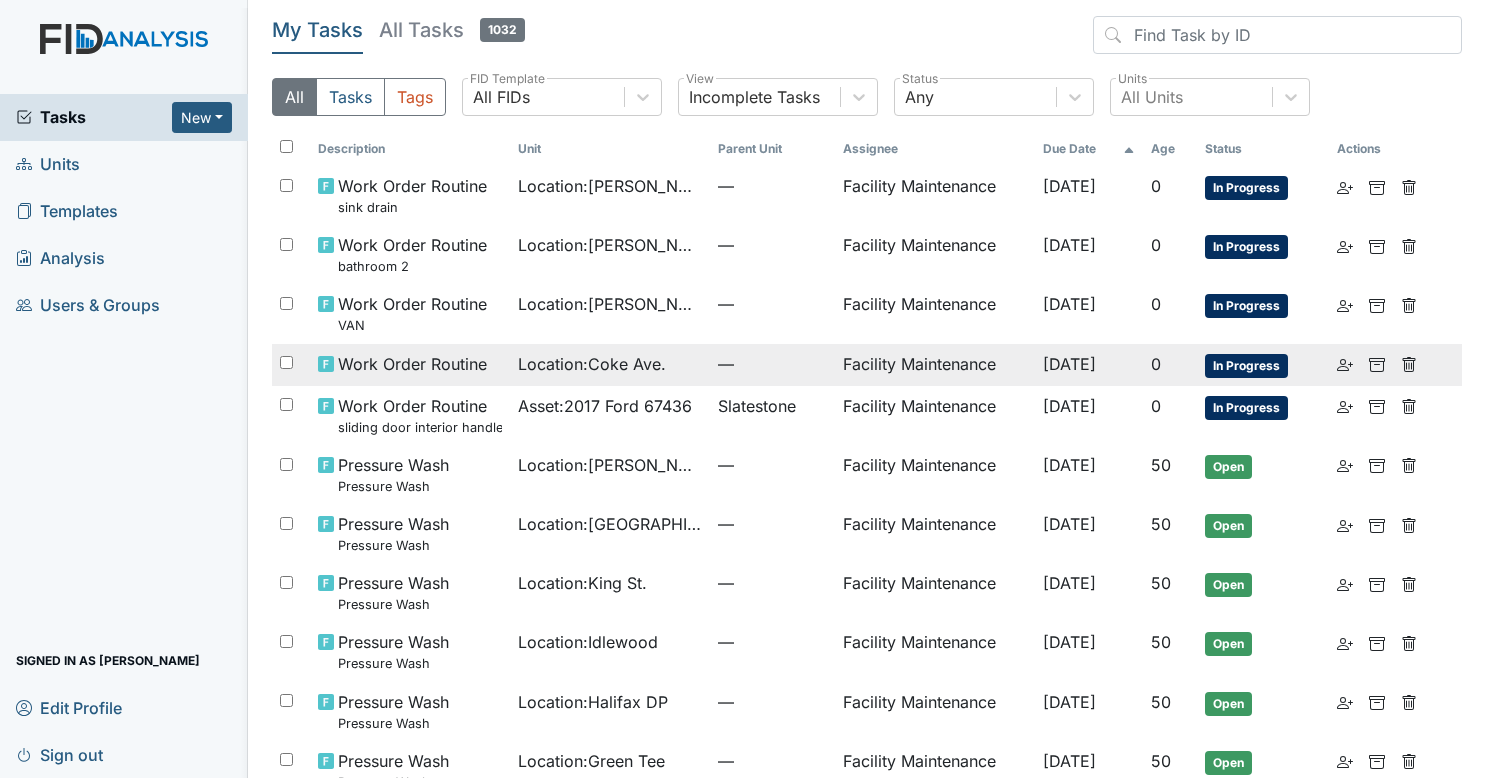 click on "Facility Maintenance" at bounding box center [935, 365] 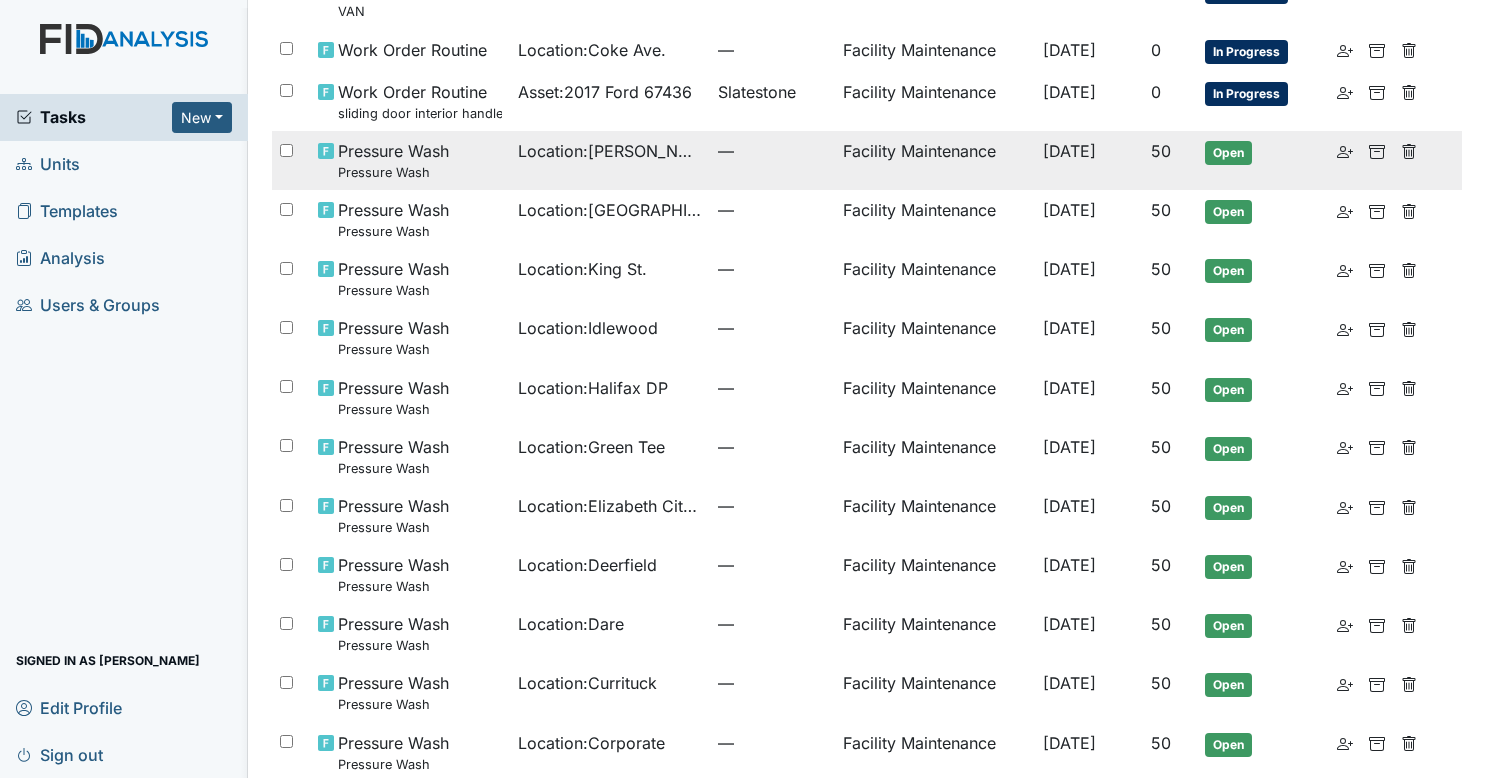 scroll, scrollTop: 0, scrollLeft: 0, axis: both 